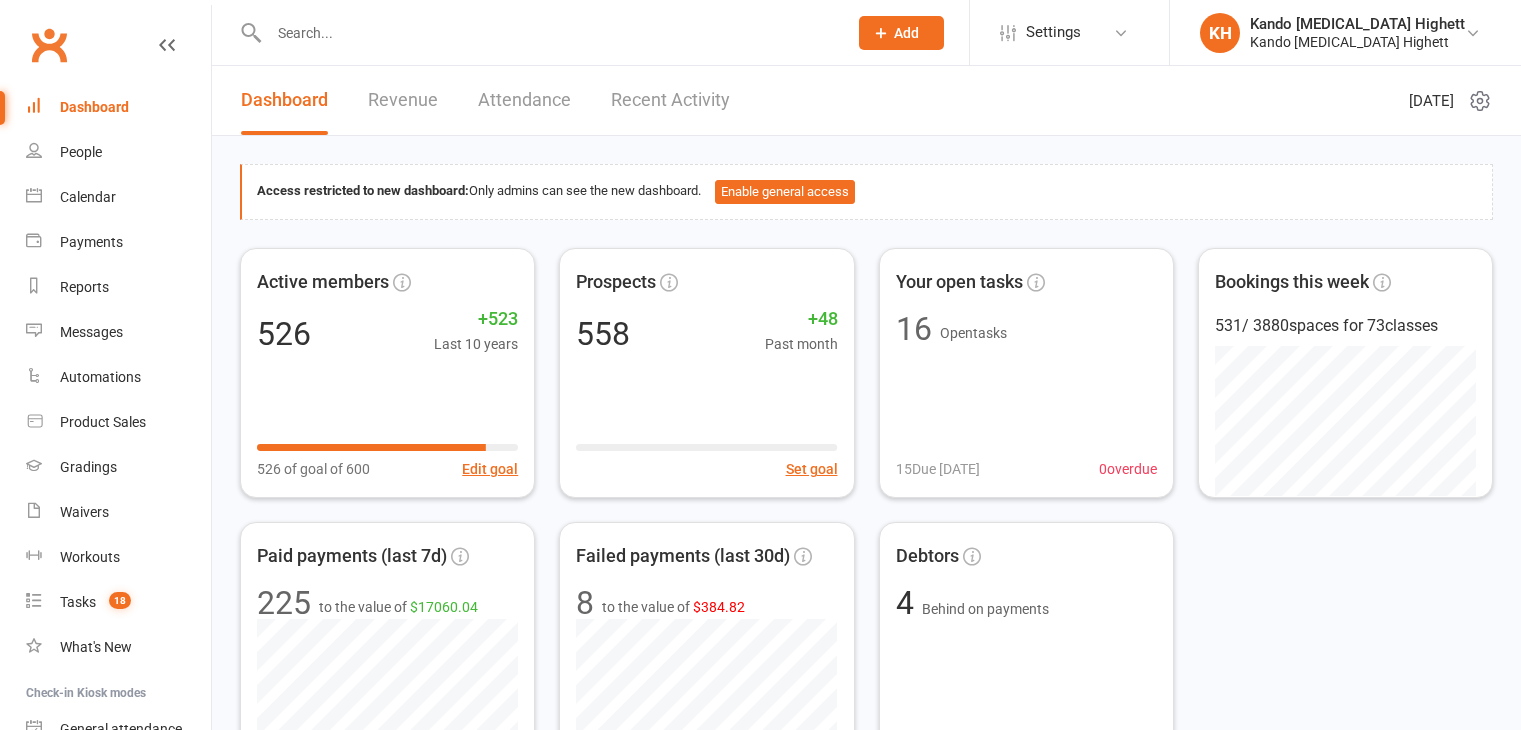 scroll, scrollTop: 0, scrollLeft: 0, axis: both 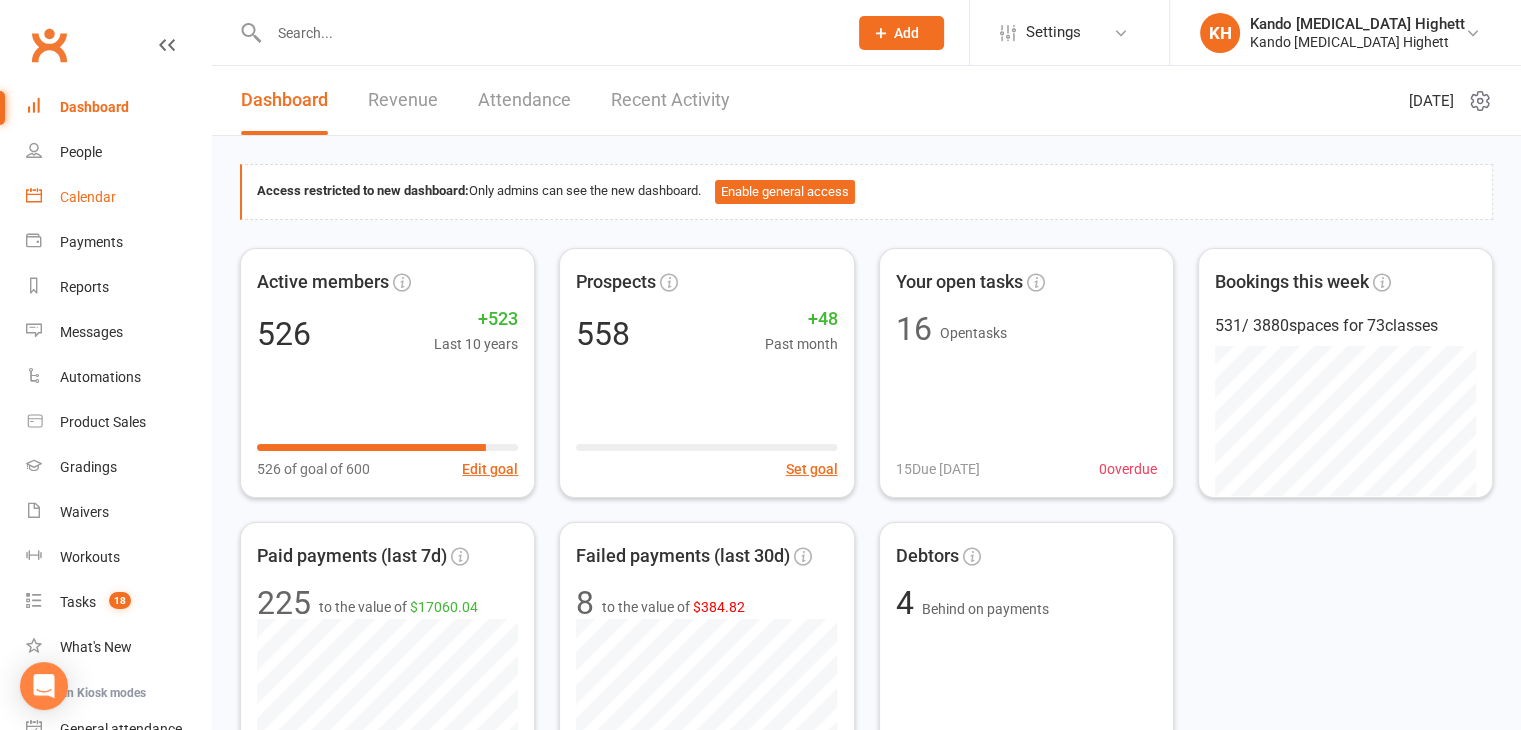 click on "Calendar" at bounding box center [88, 197] 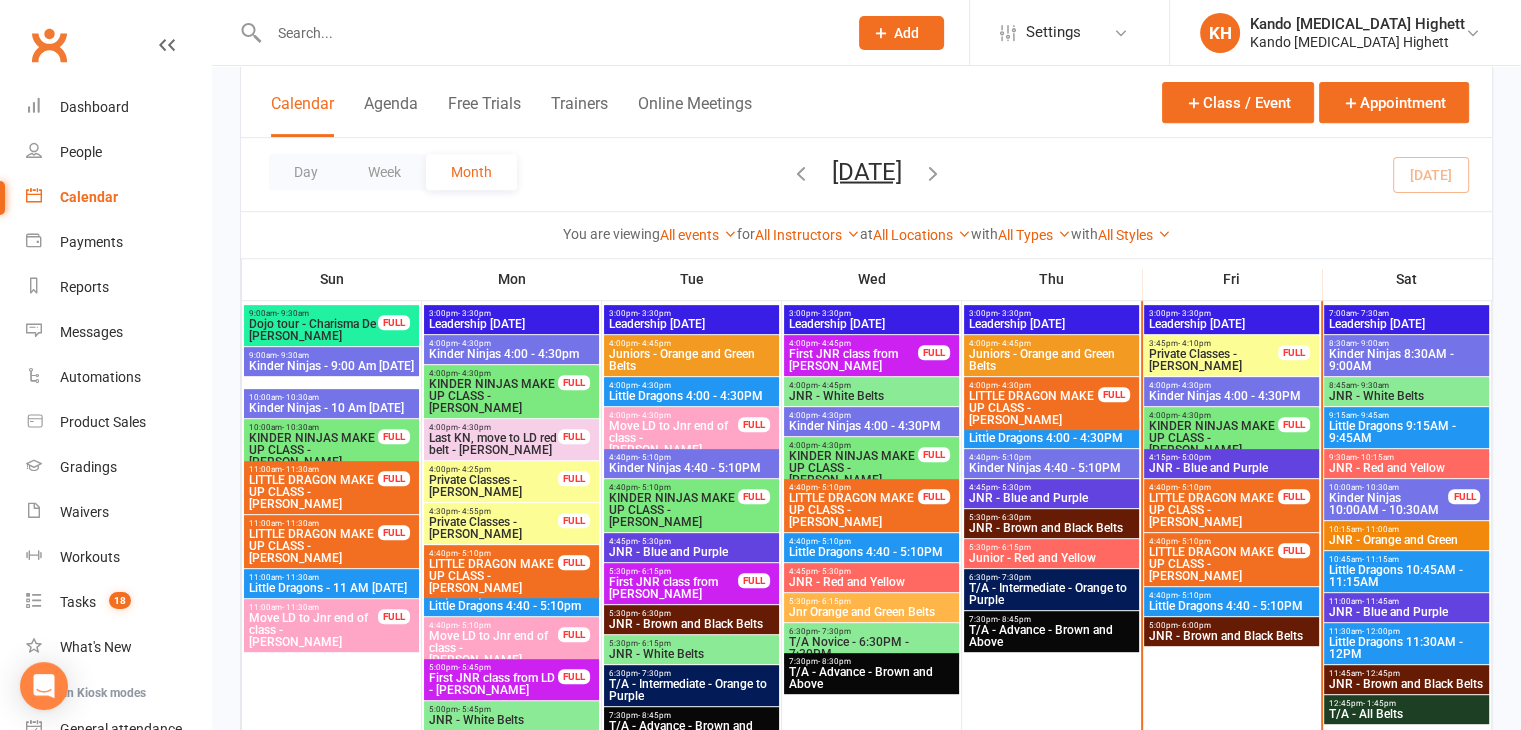scroll, scrollTop: 800, scrollLeft: 0, axis: vertical 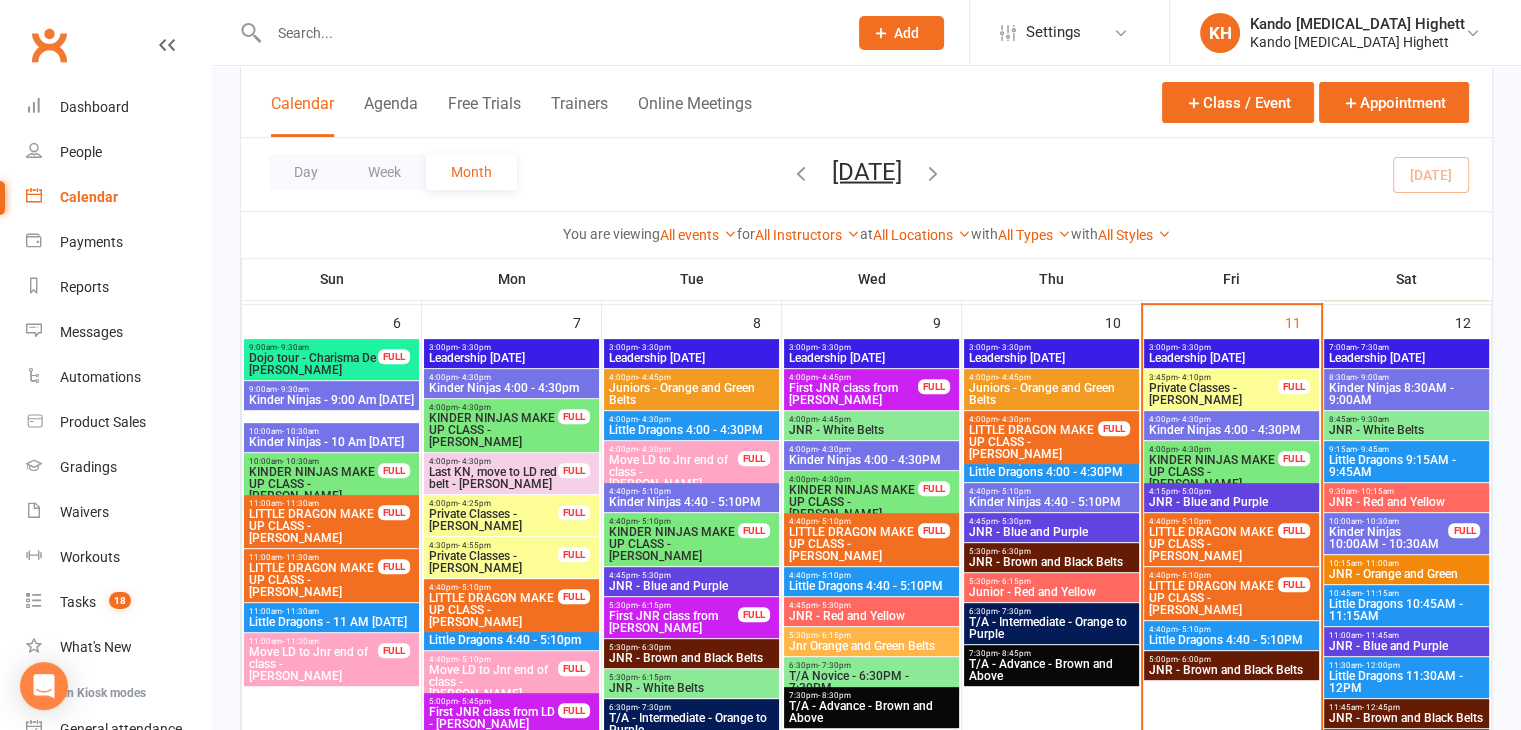 click on "LITTLE DRAGON MAKE UP CLASS - [PERSON_NAME]" at bounding box center [1213, 598] 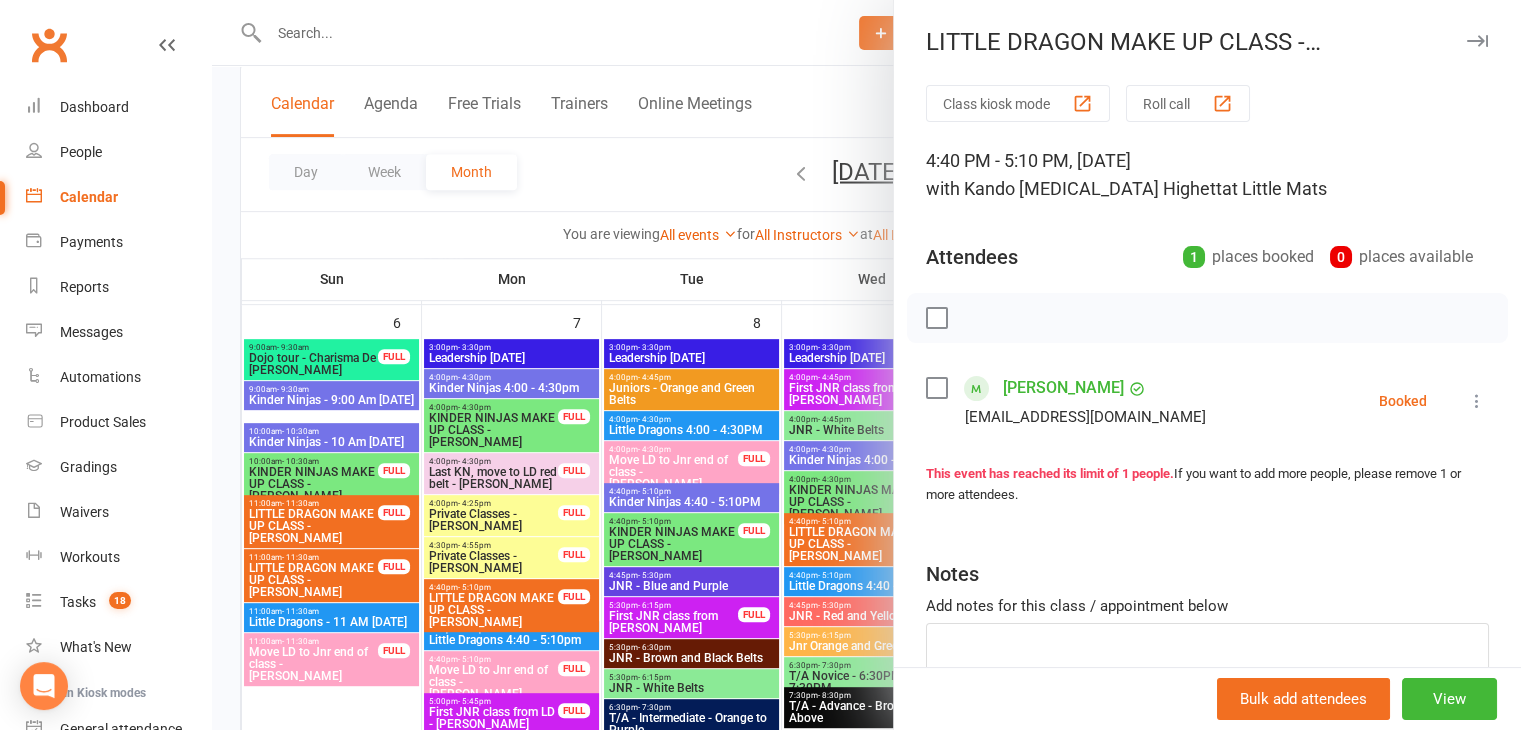 click at bounding box center [866, 365] 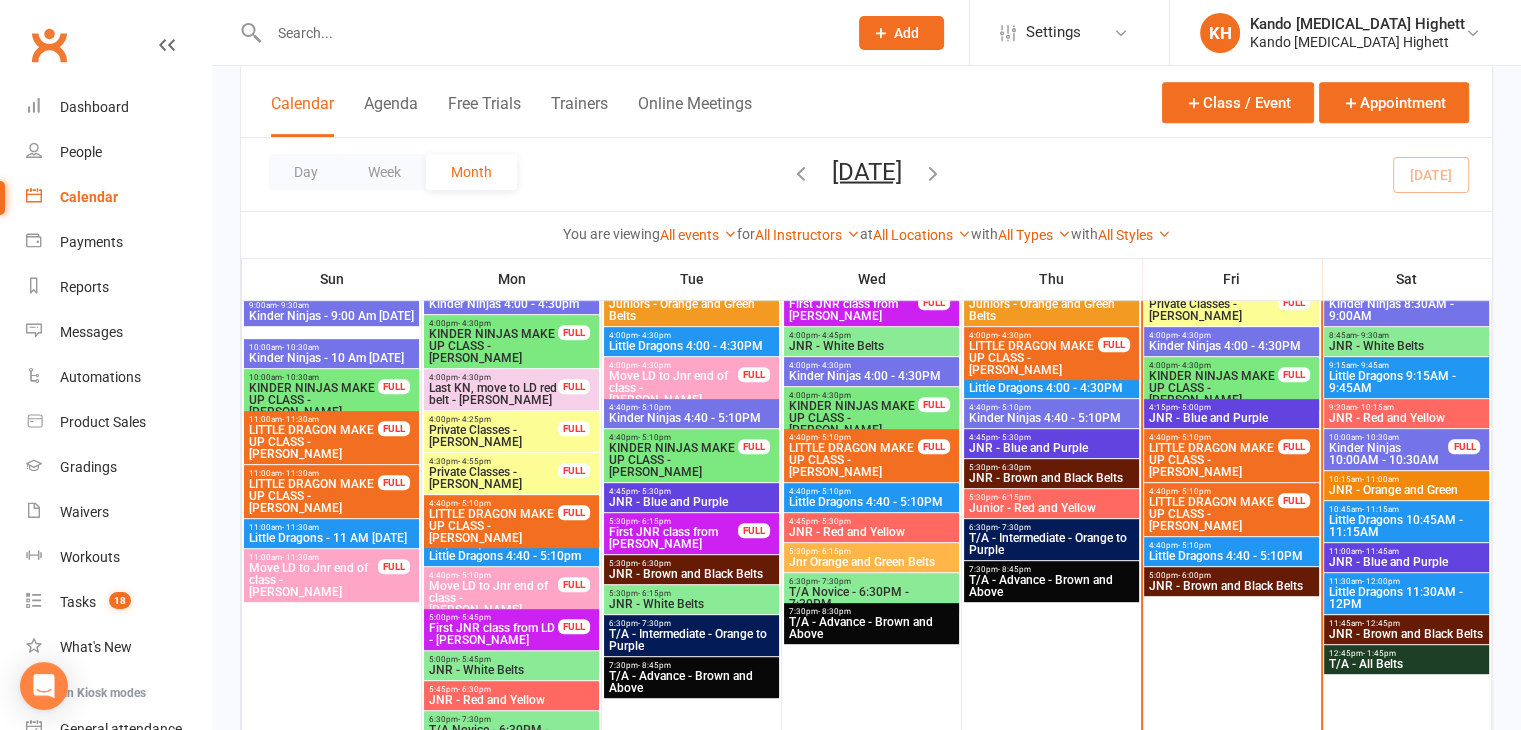 scroll, scrollTop: 640, scrollLeft: 0, axis: vertical 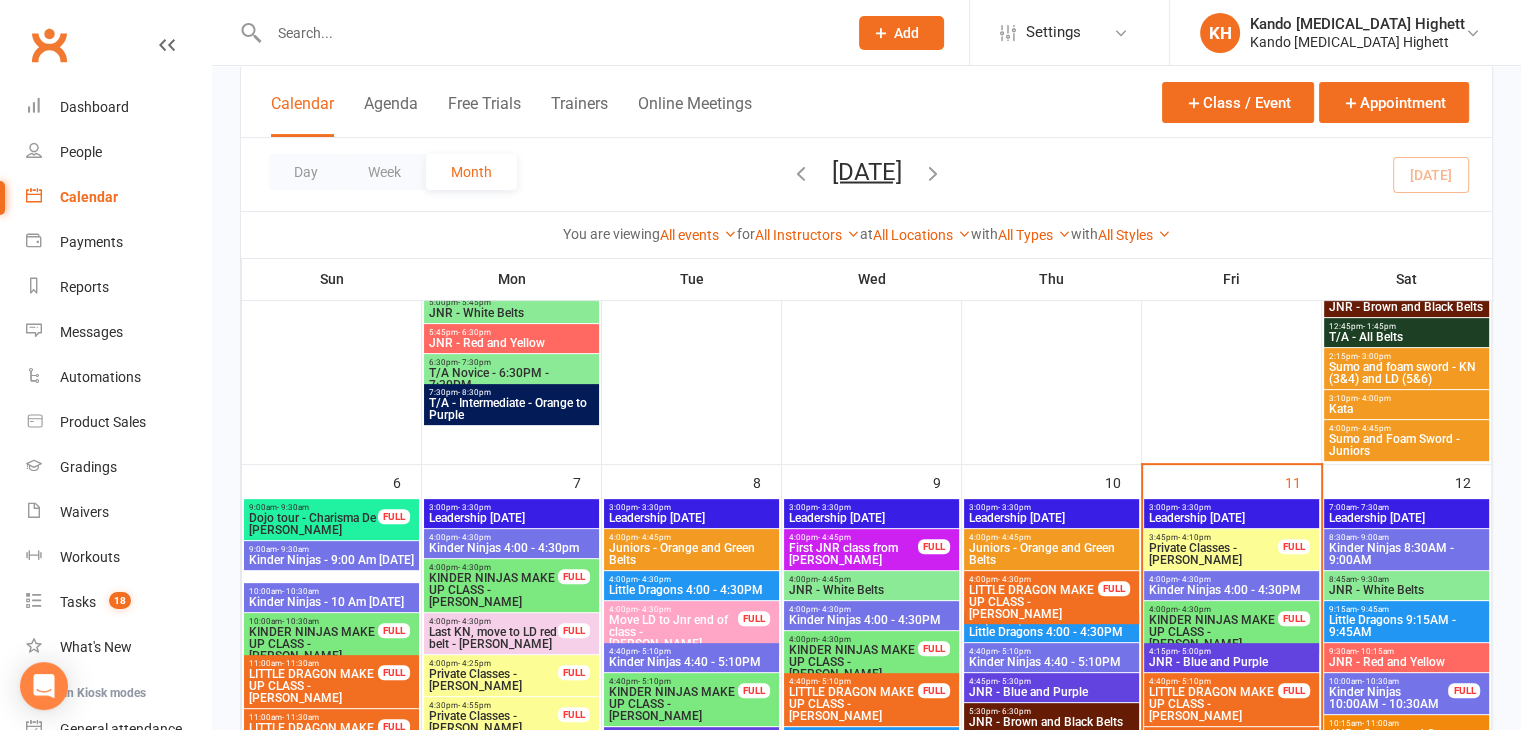 click on "Private Classes - Daniel Sheldon" at bounding box center [1213, 554] 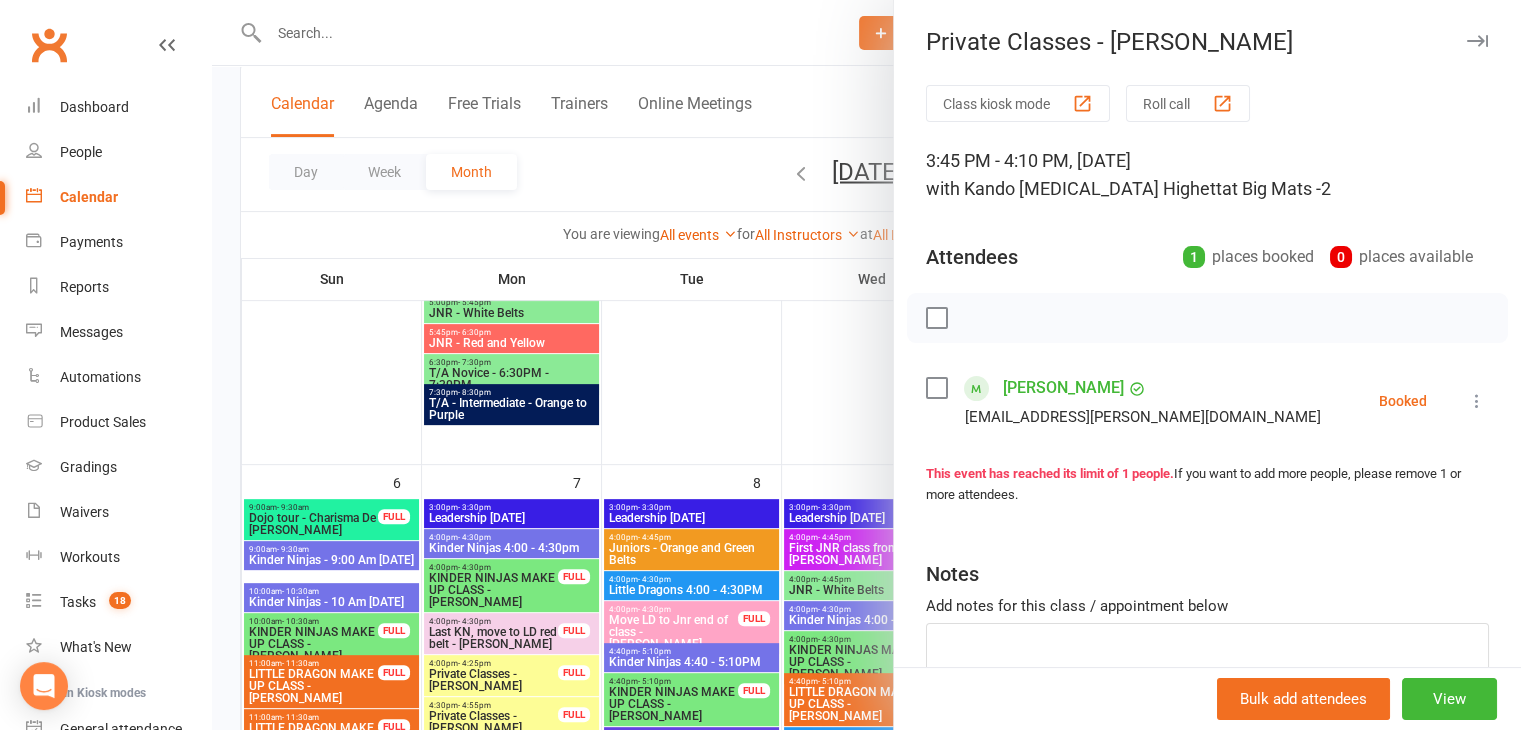 click on "Daniel Sheldon  cheridan.sheldon@gmail.com Booked More info  Remove  Check in  Mark absent  Send message" at bounding box center (1207, 401) 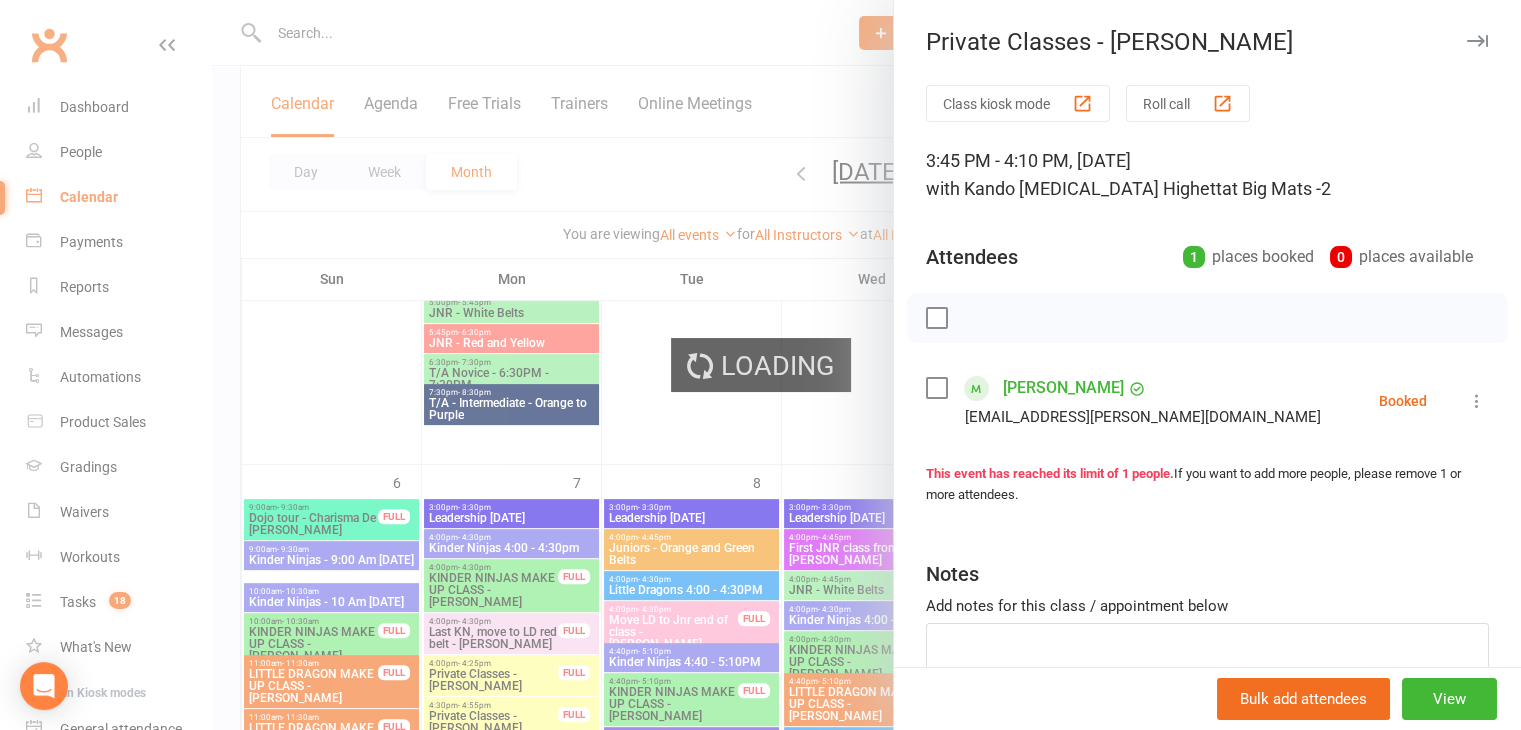 click on "cheridan.sheldon@gmail.com" at bounding box center [1143, 417] 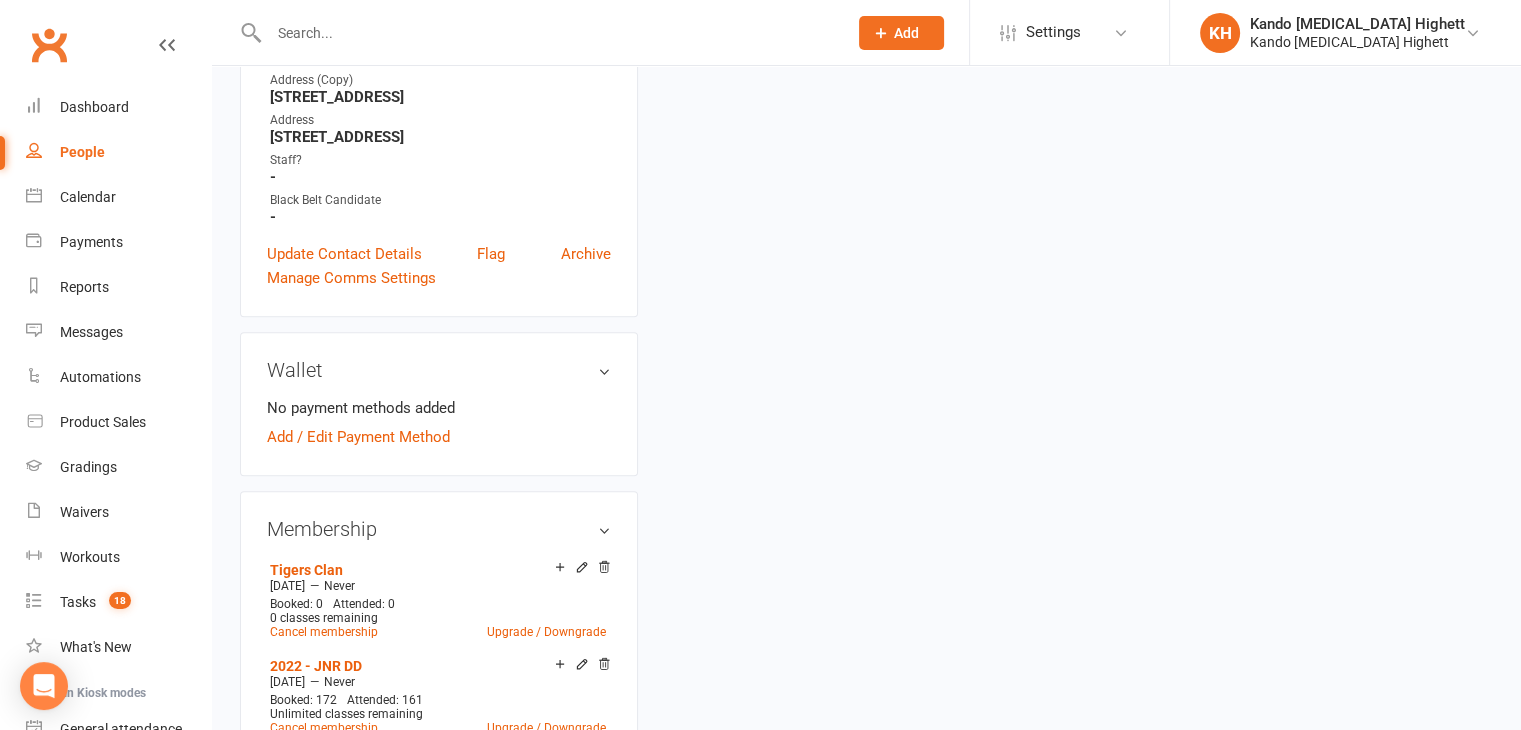 click on "Class kiosk mode  Roll call  3:45 PM - 4:10 PM, Friday, July, 11, 2025 with Kando Martial Arts Highett  at  Big Mats -2  Attendees  1  places booked 0  places available   Daniel Sheldon  cheridan.sheldon@gmail.com Booked More info  Remove  Check in  Mark absent  Send message  This event has reached its limit of 1 people.  If you want to add more people, please remove 1 or more attendees. Notes  Add notes for this class / appointment below" at bounding box center (1534, 437) 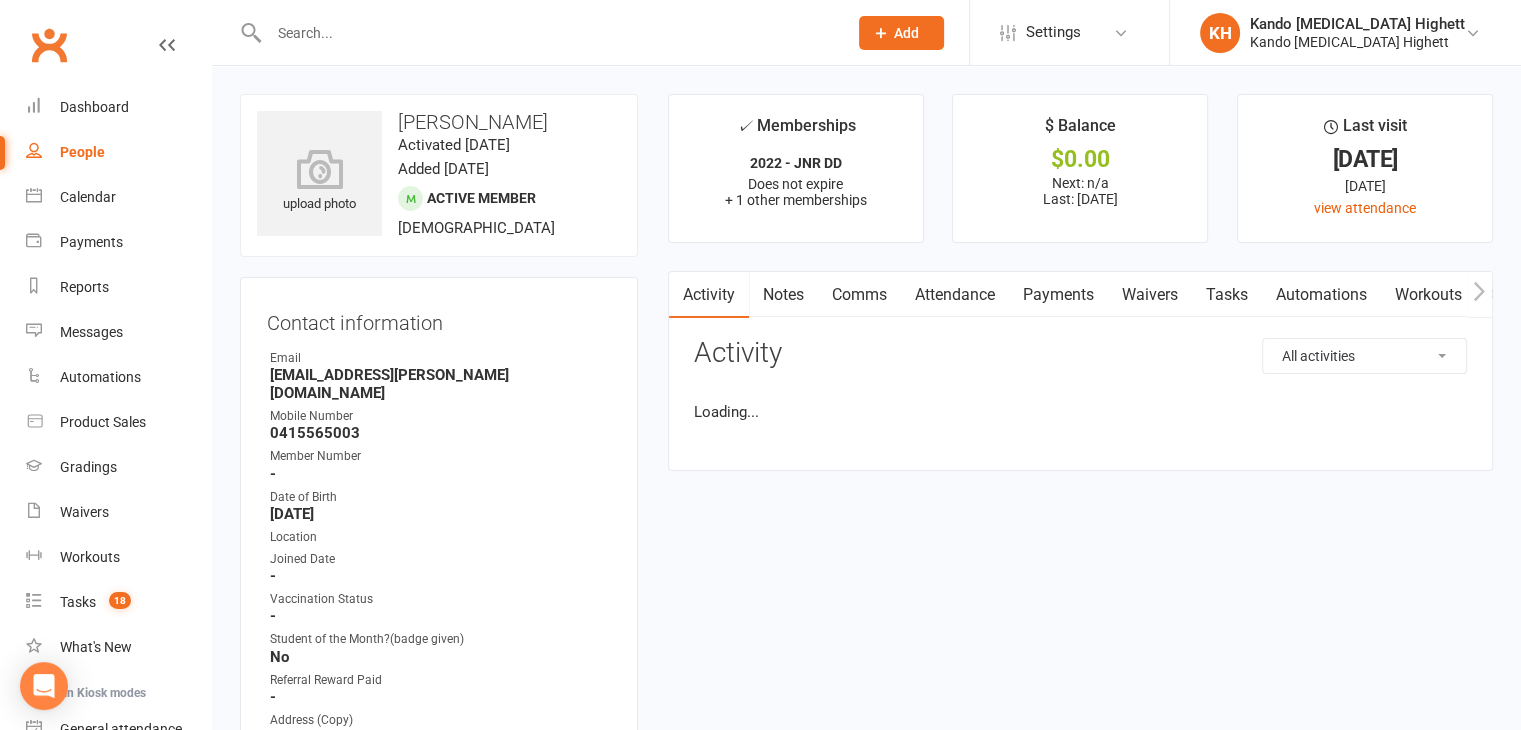click at bounding box center (866, 365) 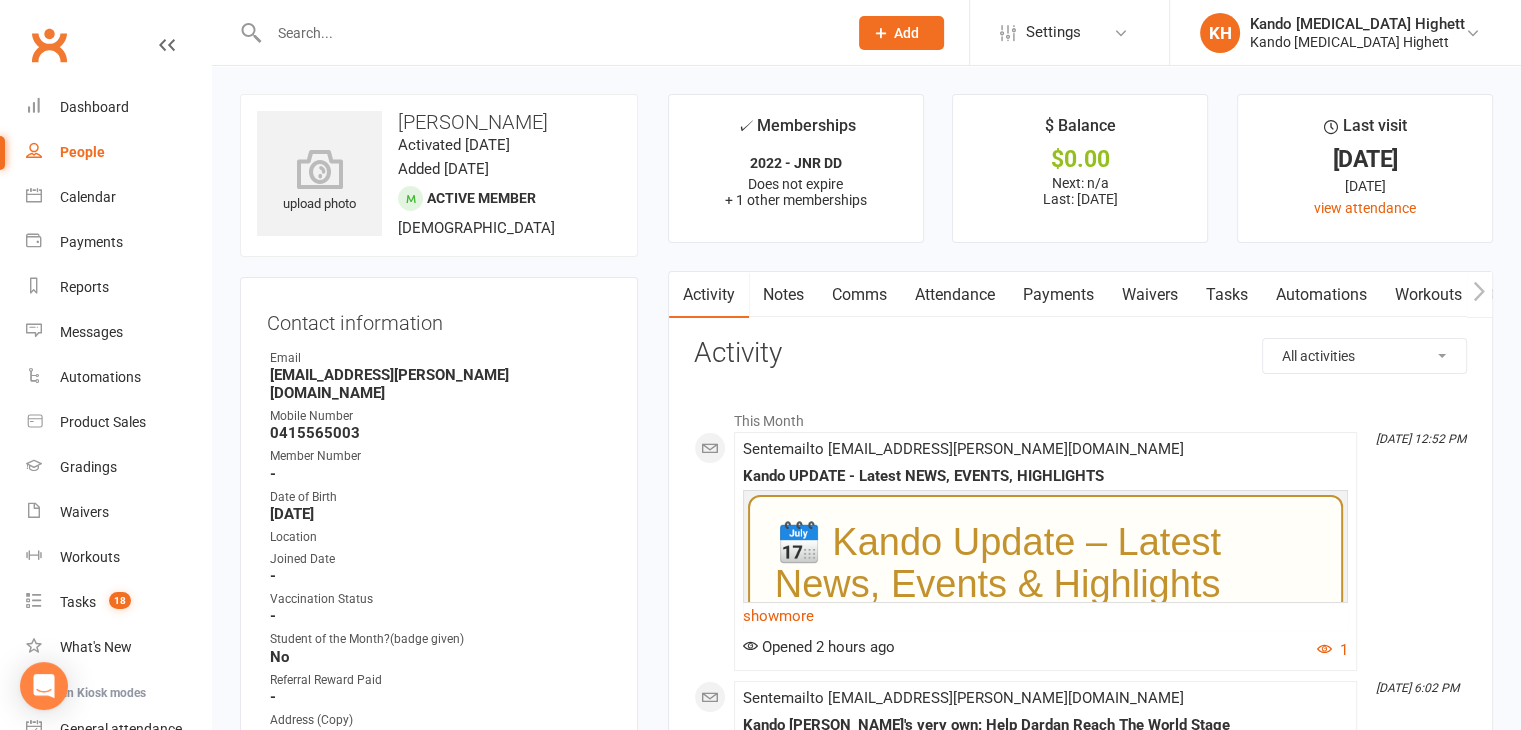 click on "Email" at bounding box center (440, 358) 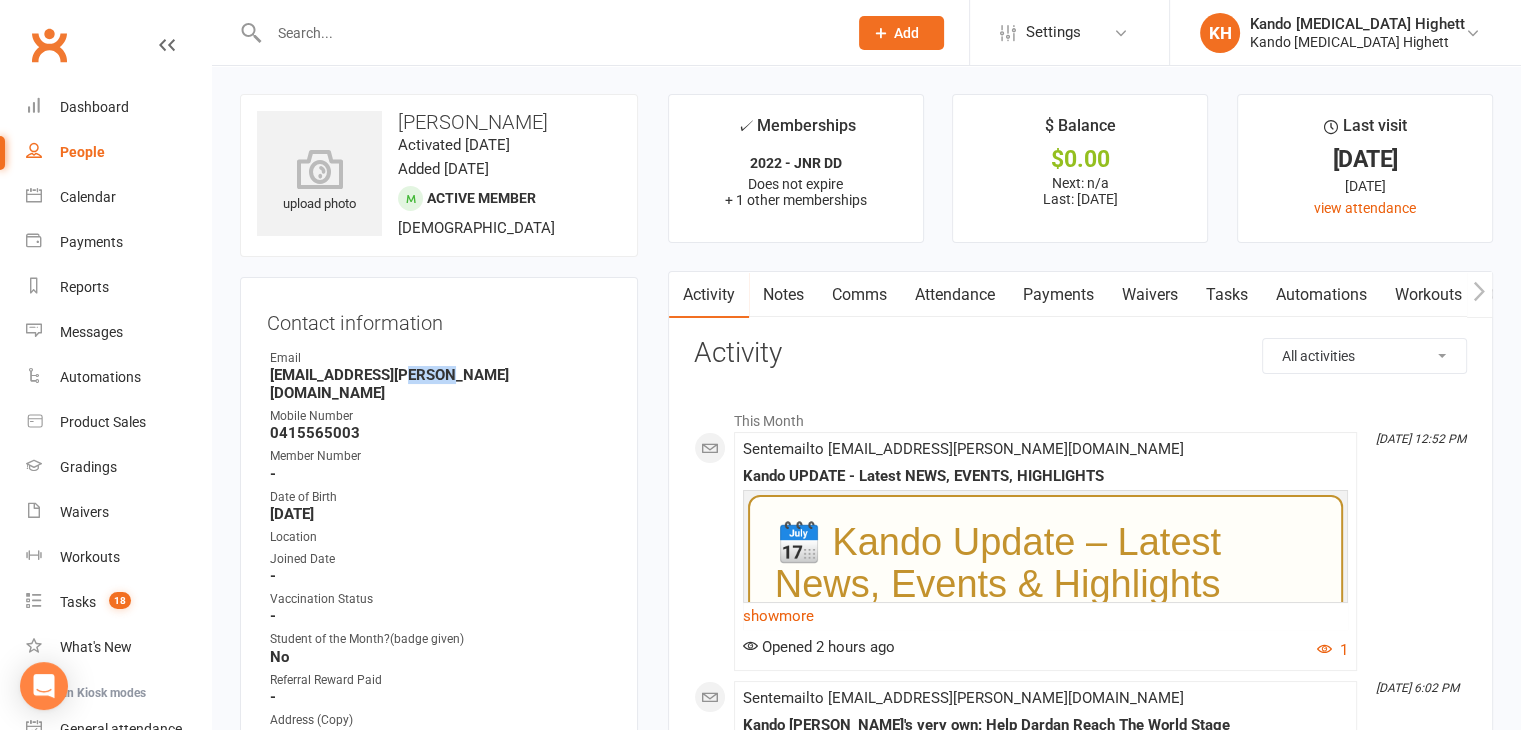 click on "cheridan.sheldon@gmail.com" at bounding box center (440, 384) 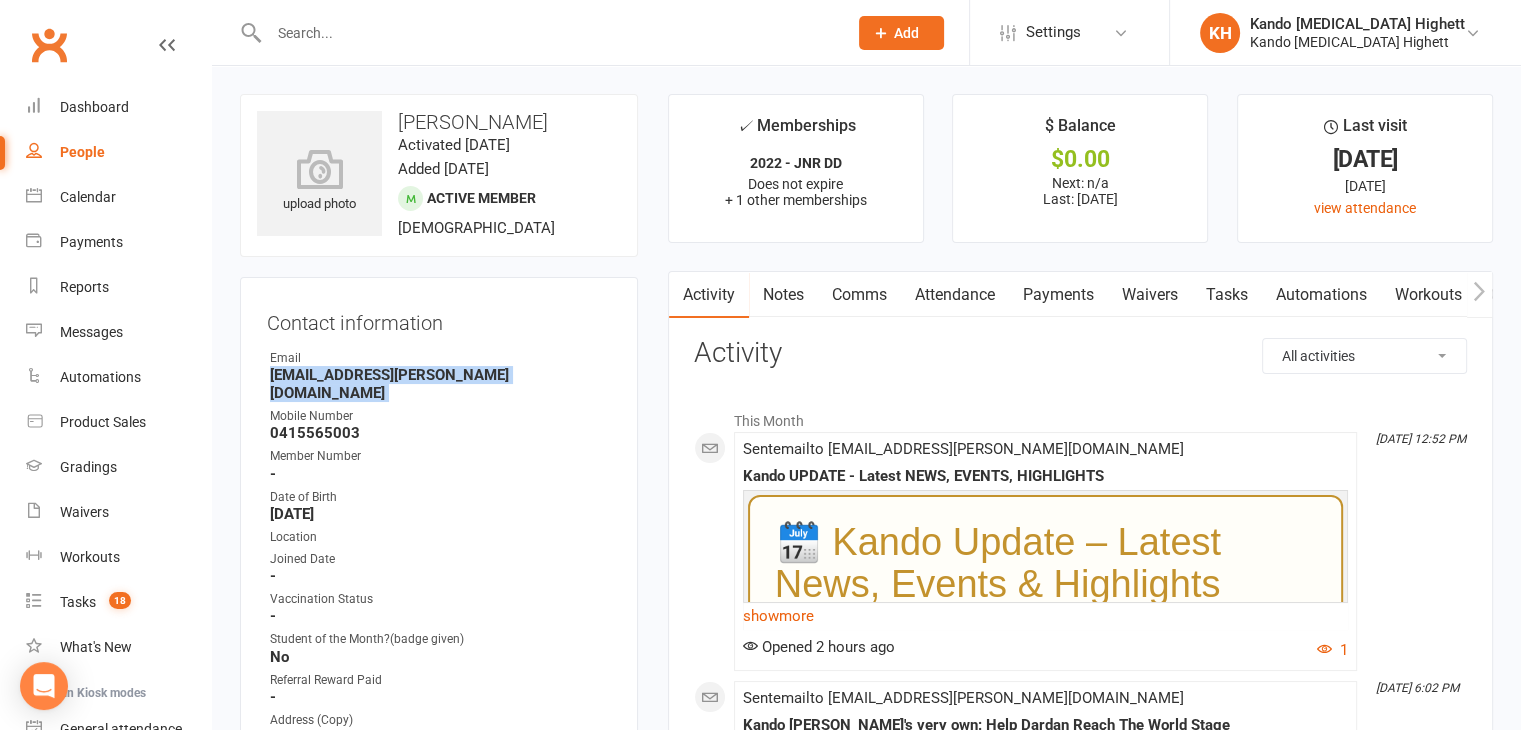 click on "cheridan.sheldon@gmail.com" at bounding box center (440, 384) 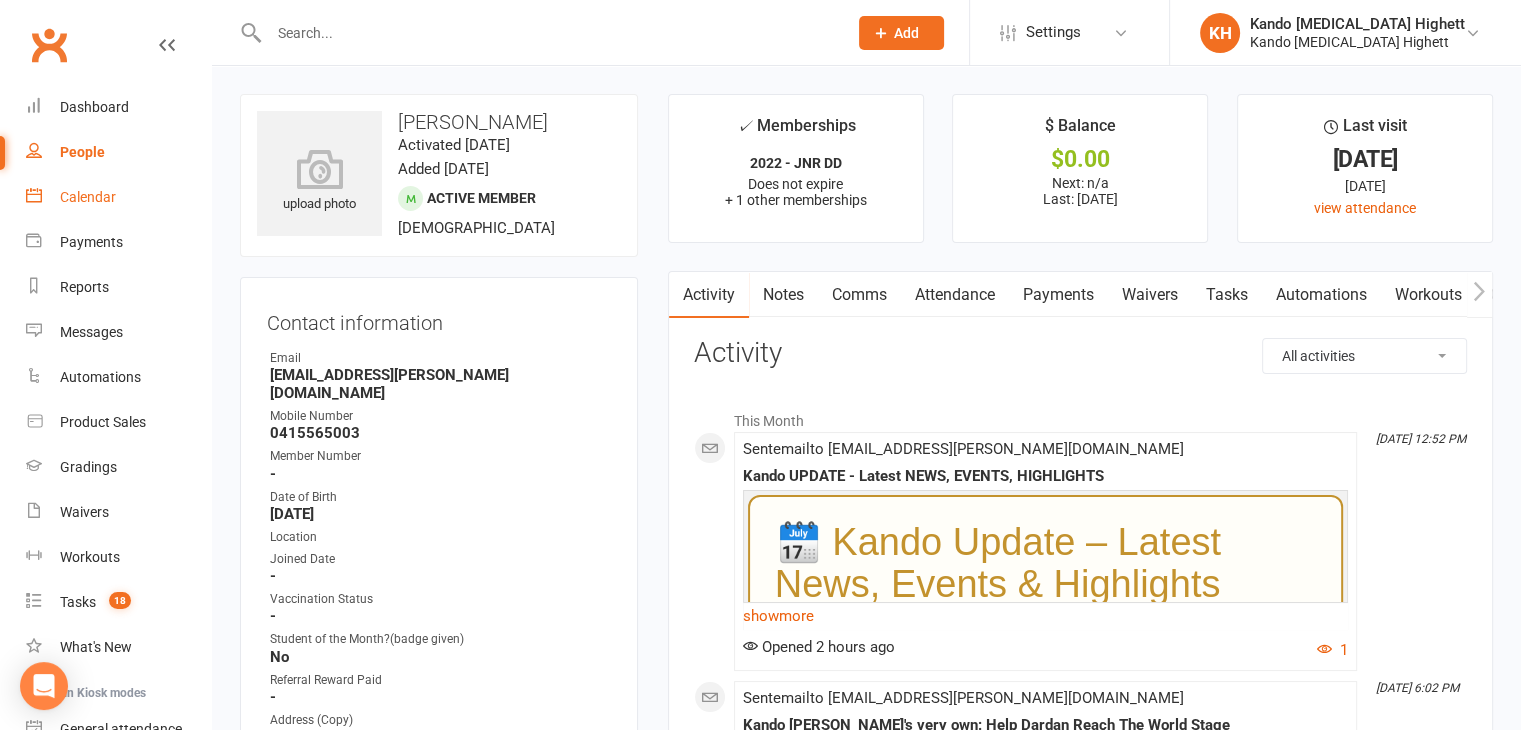 drag, startPoint x: 228, startPoint y: 437, endPoint x: 87, endPoint y: 202, distance: 274.05475 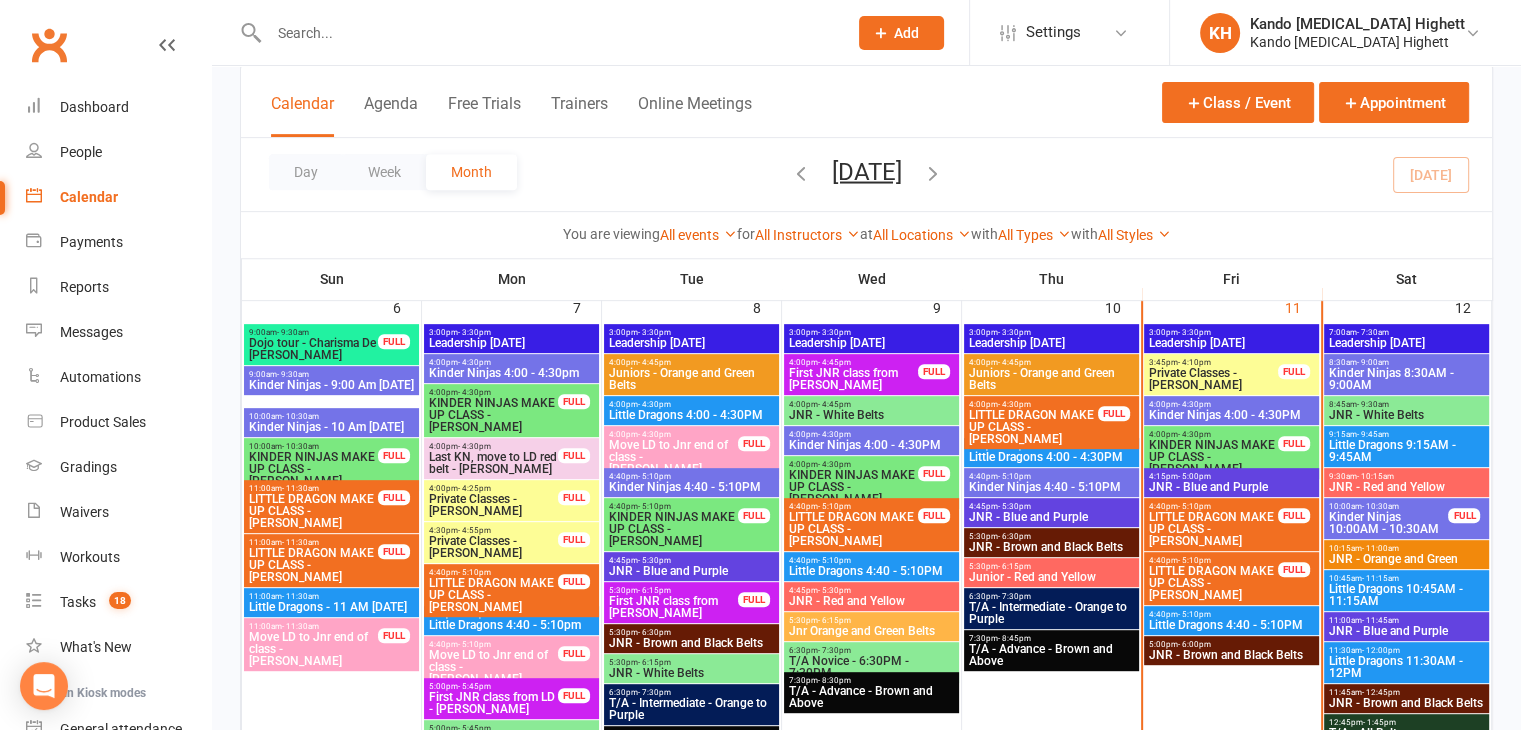 scroll, scrollTop: 843, scrollLeft: 0, axis: vertical 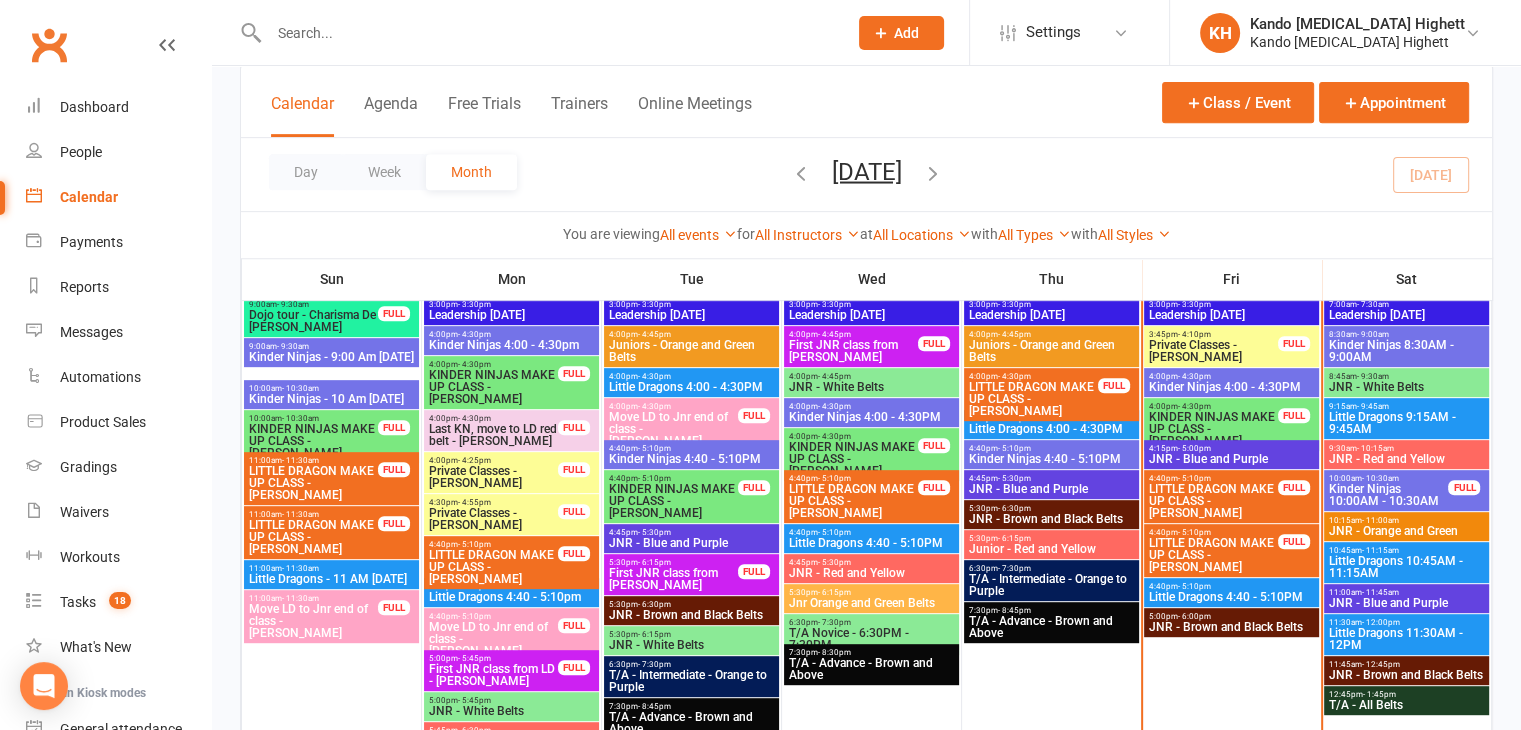 click on "Private Classes - Daniel Sheldon" at bounding box center [1213, 351] 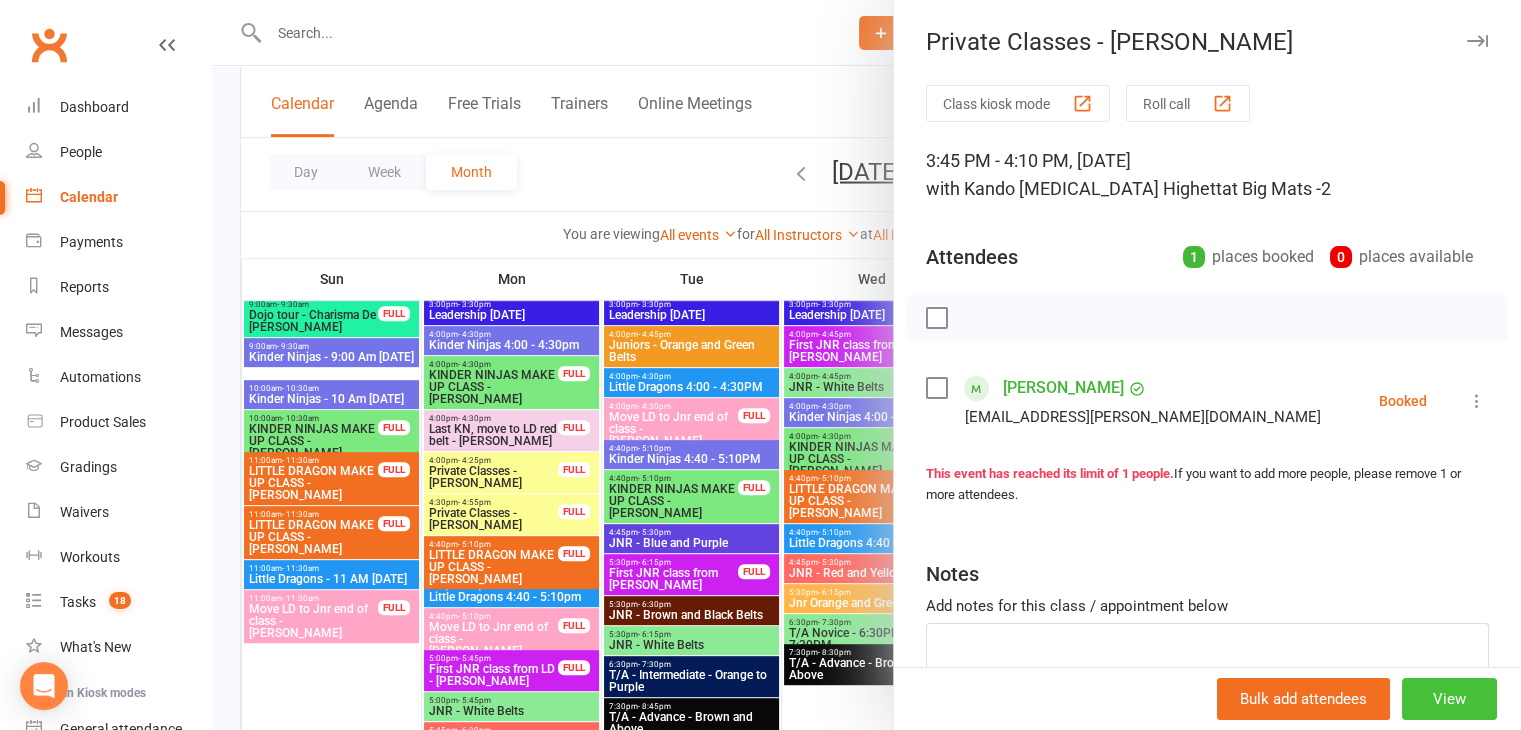 click on "View" at bounding box center (1449, 699) 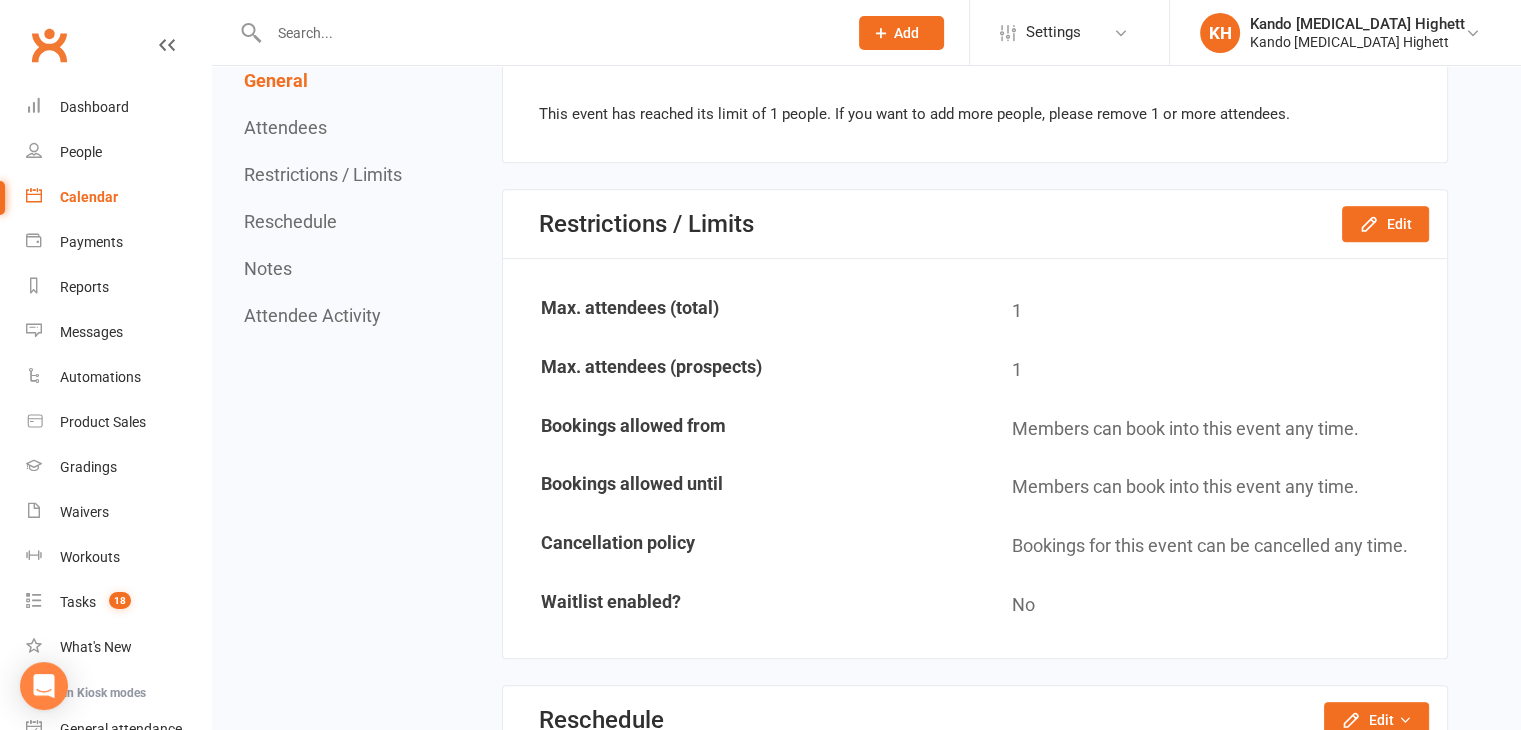 scroll, scrollTop: 0, scrollLeft: 0, axis: both 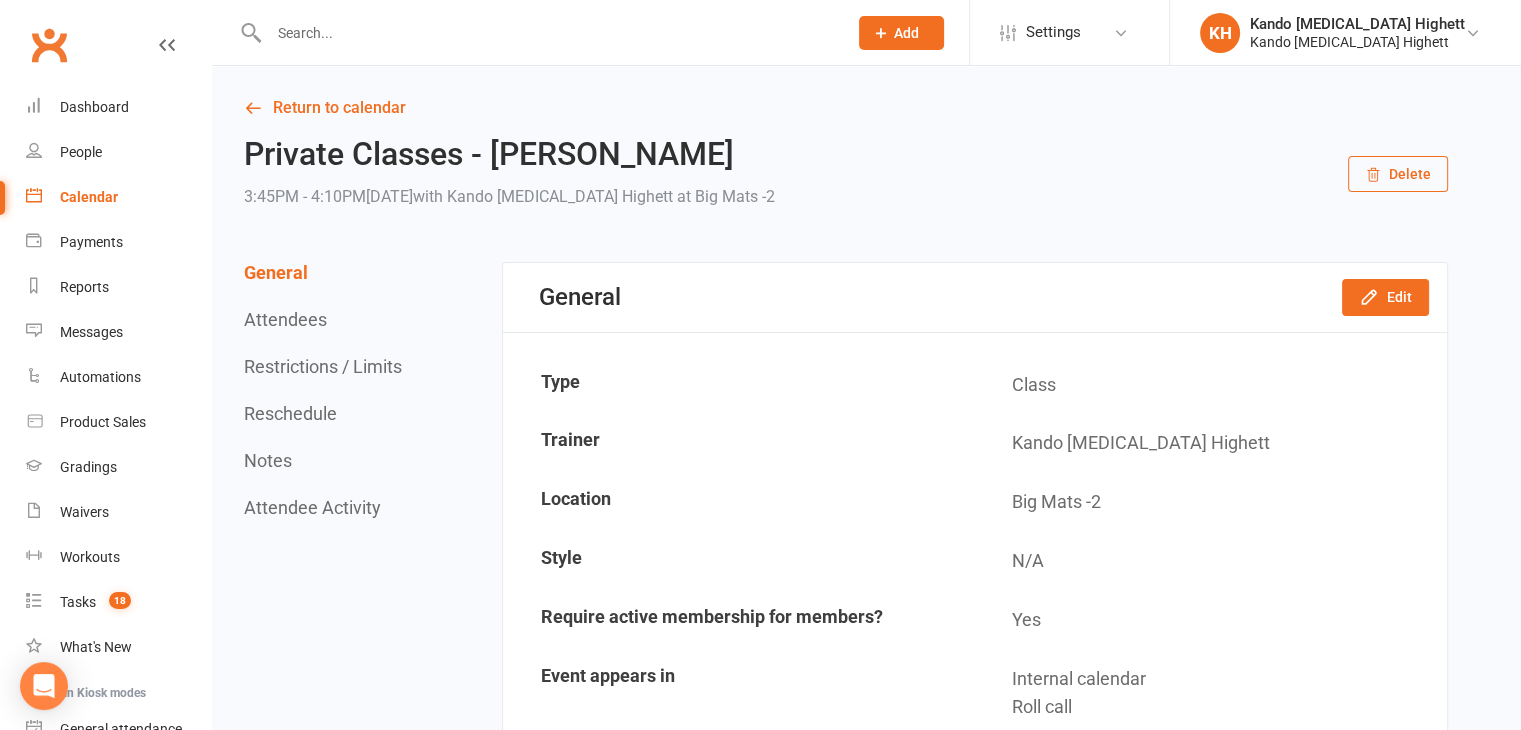 click on "Delete" at bounding box center [1398, 174] 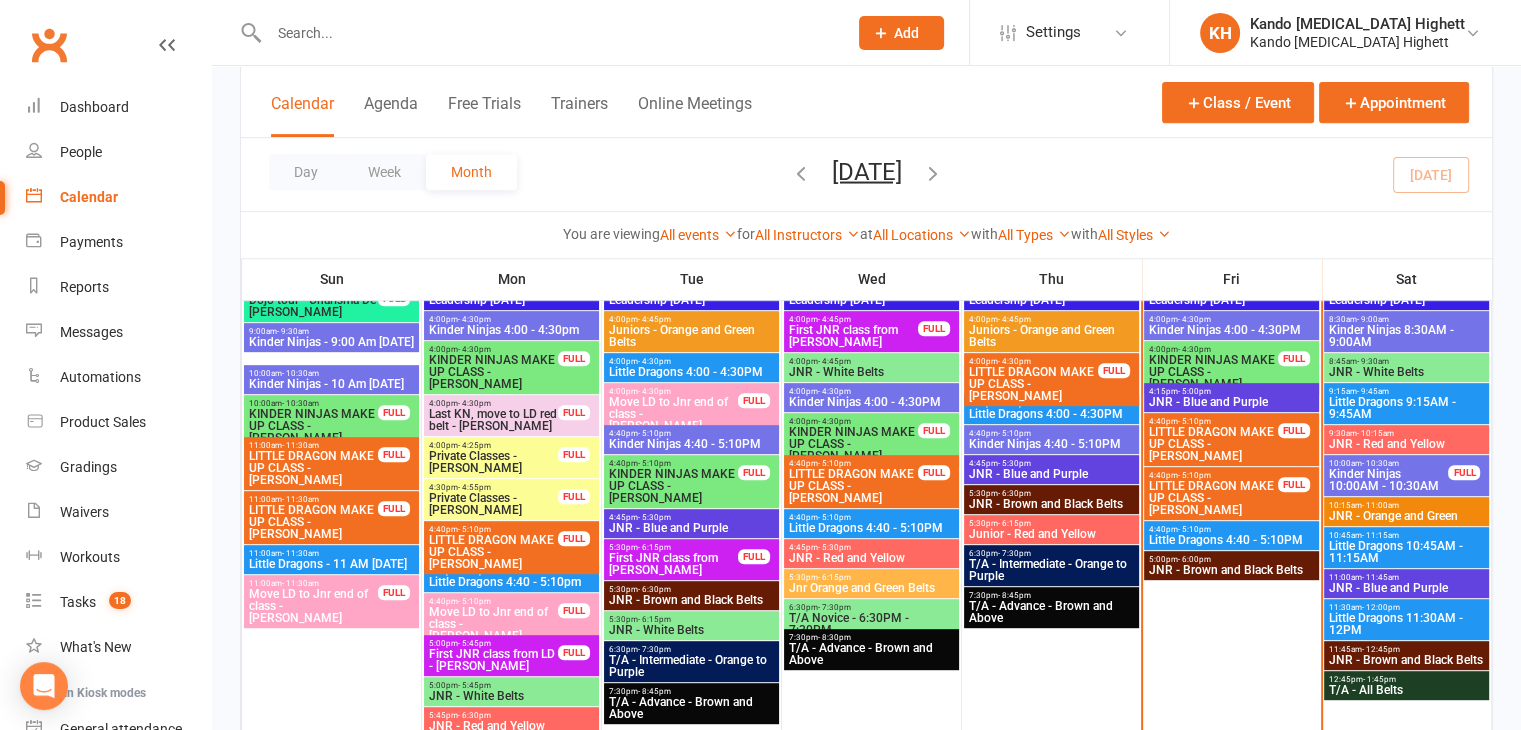 scroll, scrollTop: 854, scrollLeft: 0, axis: vertical 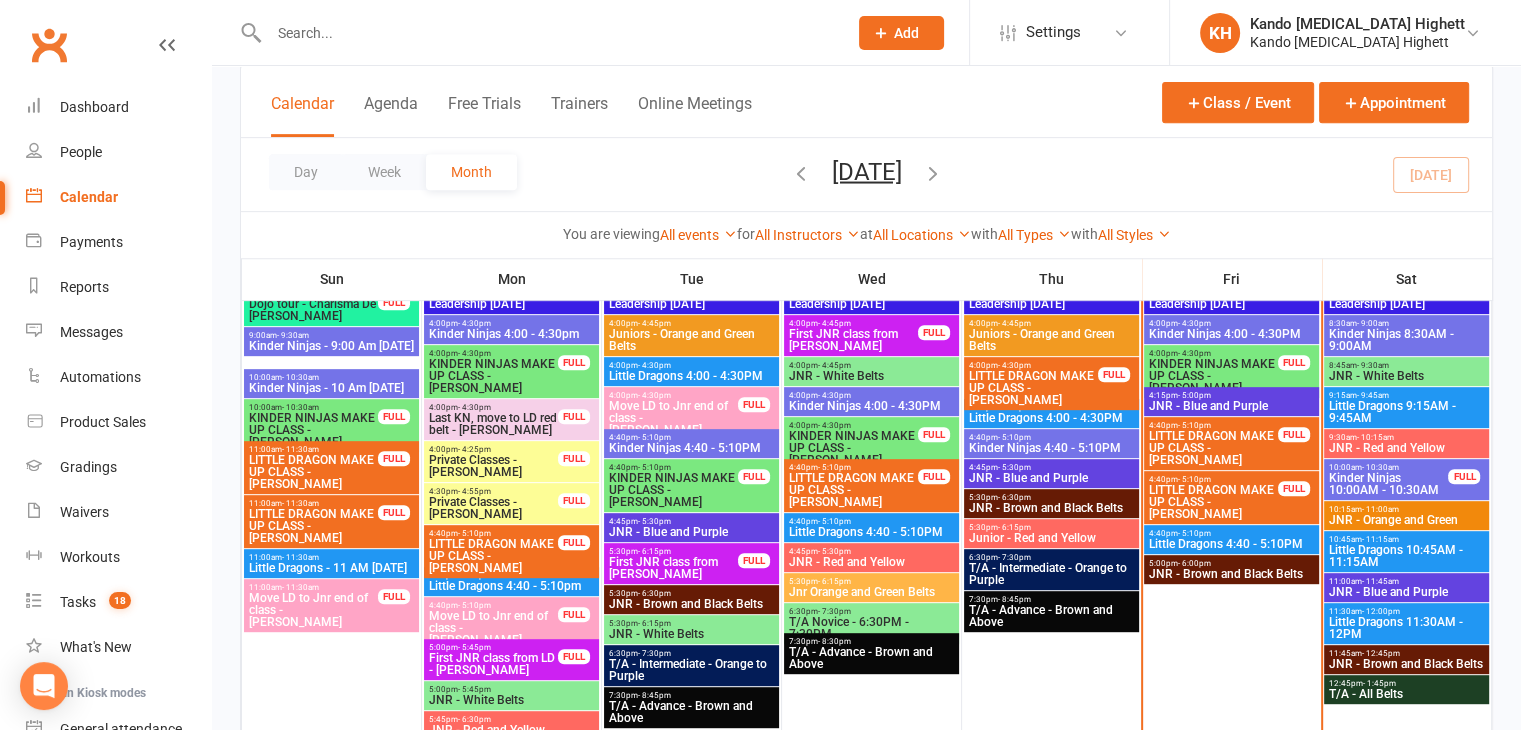 click at bounding box center (548, 33) 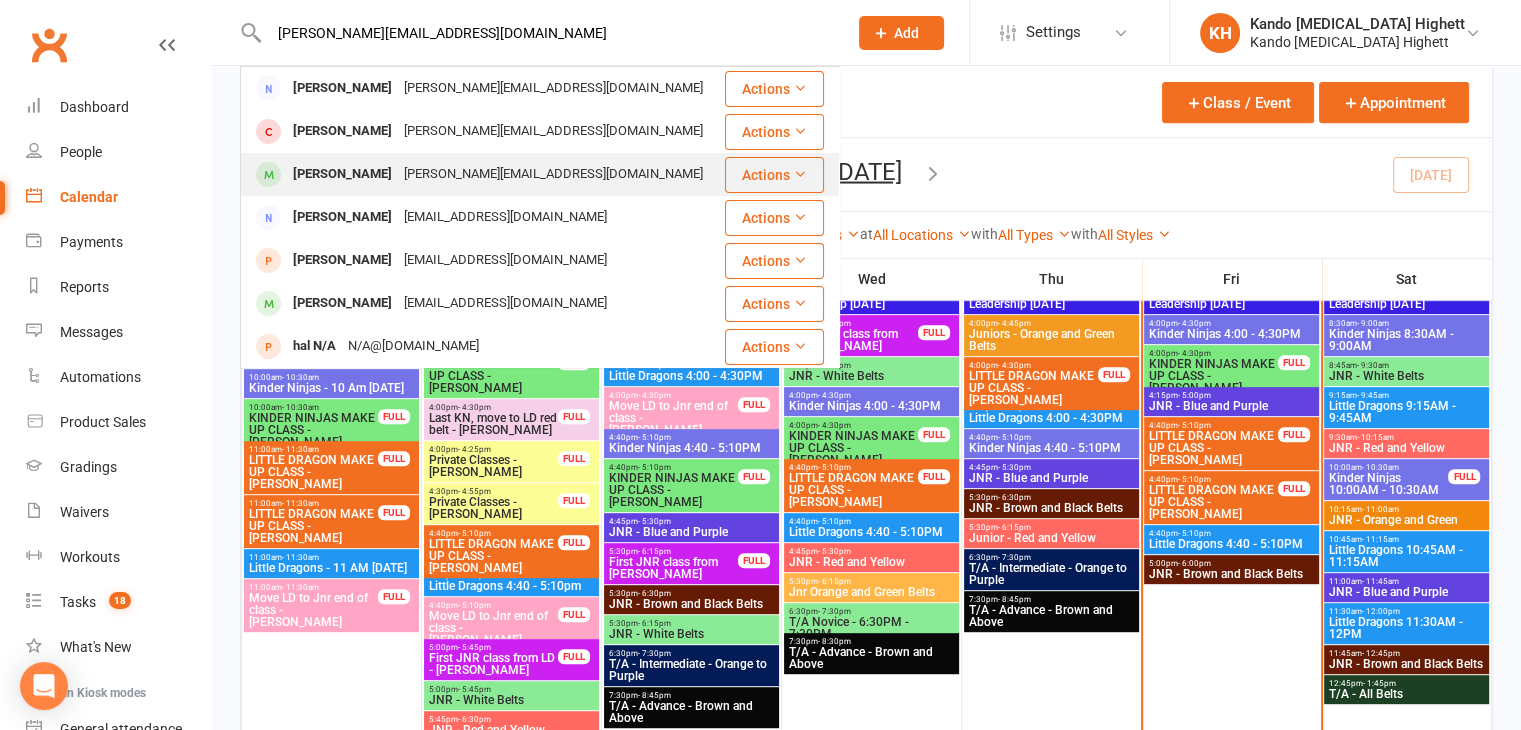 type on "hannahvmachin@gmail.com" 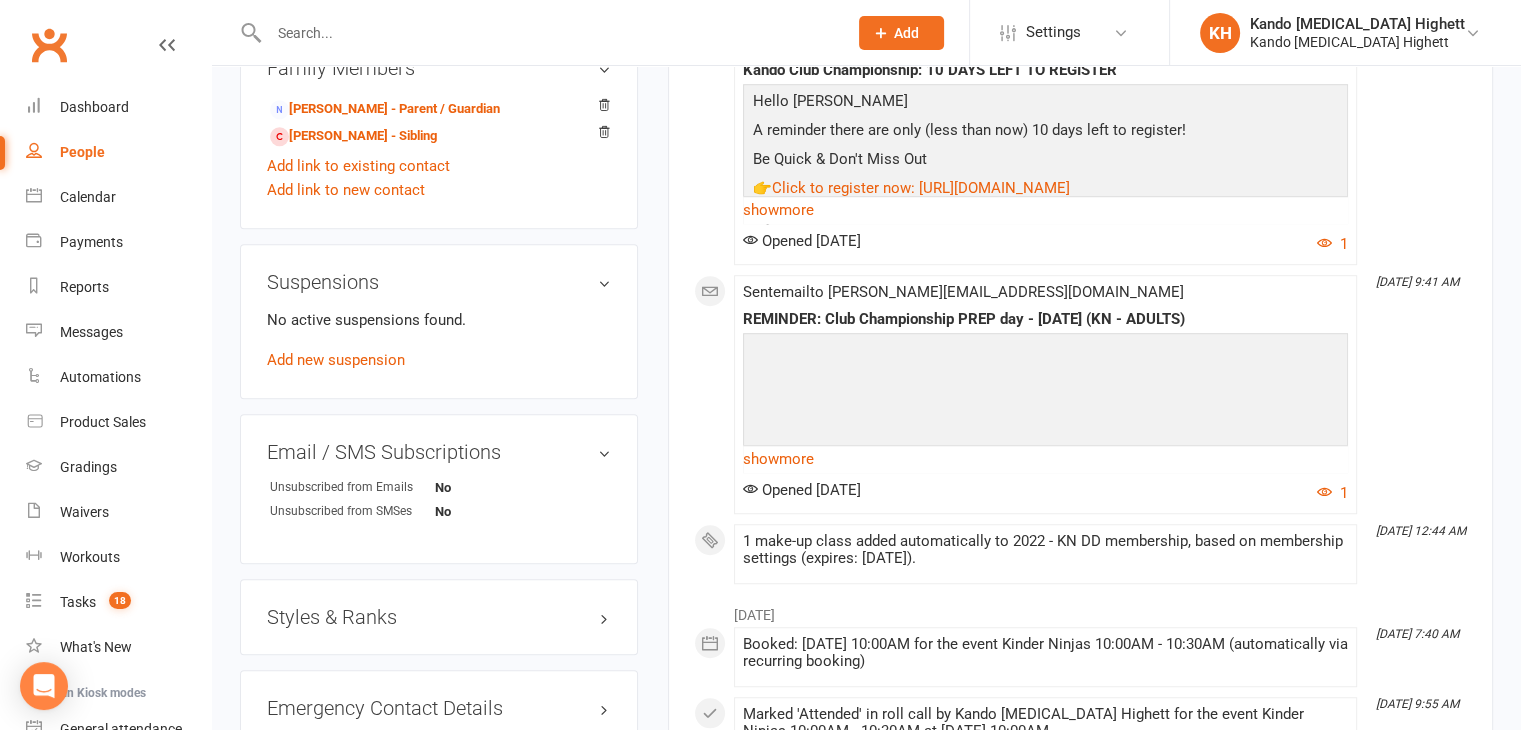 scroll, scrollTop: 1330, scrollLeft: 0, axis: vertical 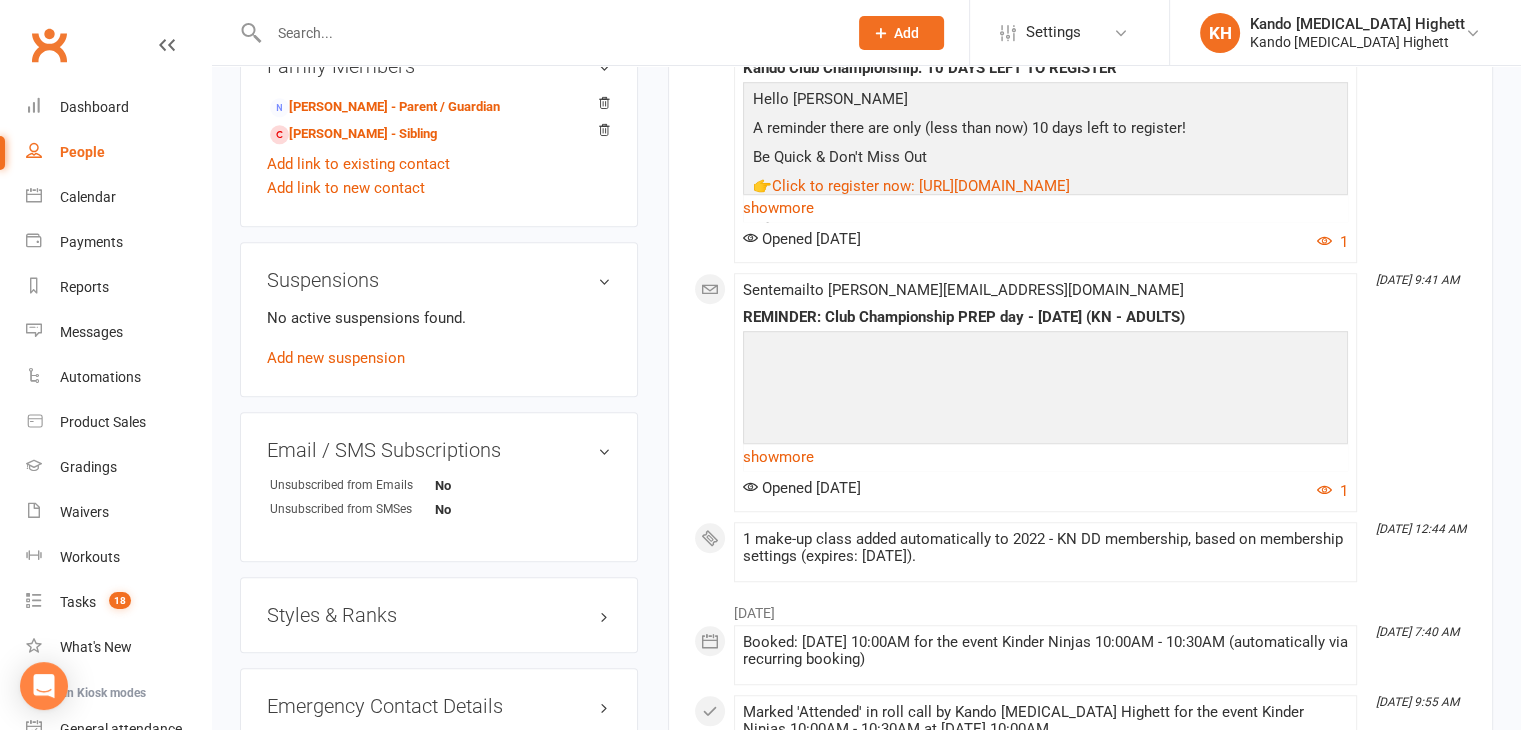 click on "Emergency Contact Details  edit" at bounding box center (439, 706) 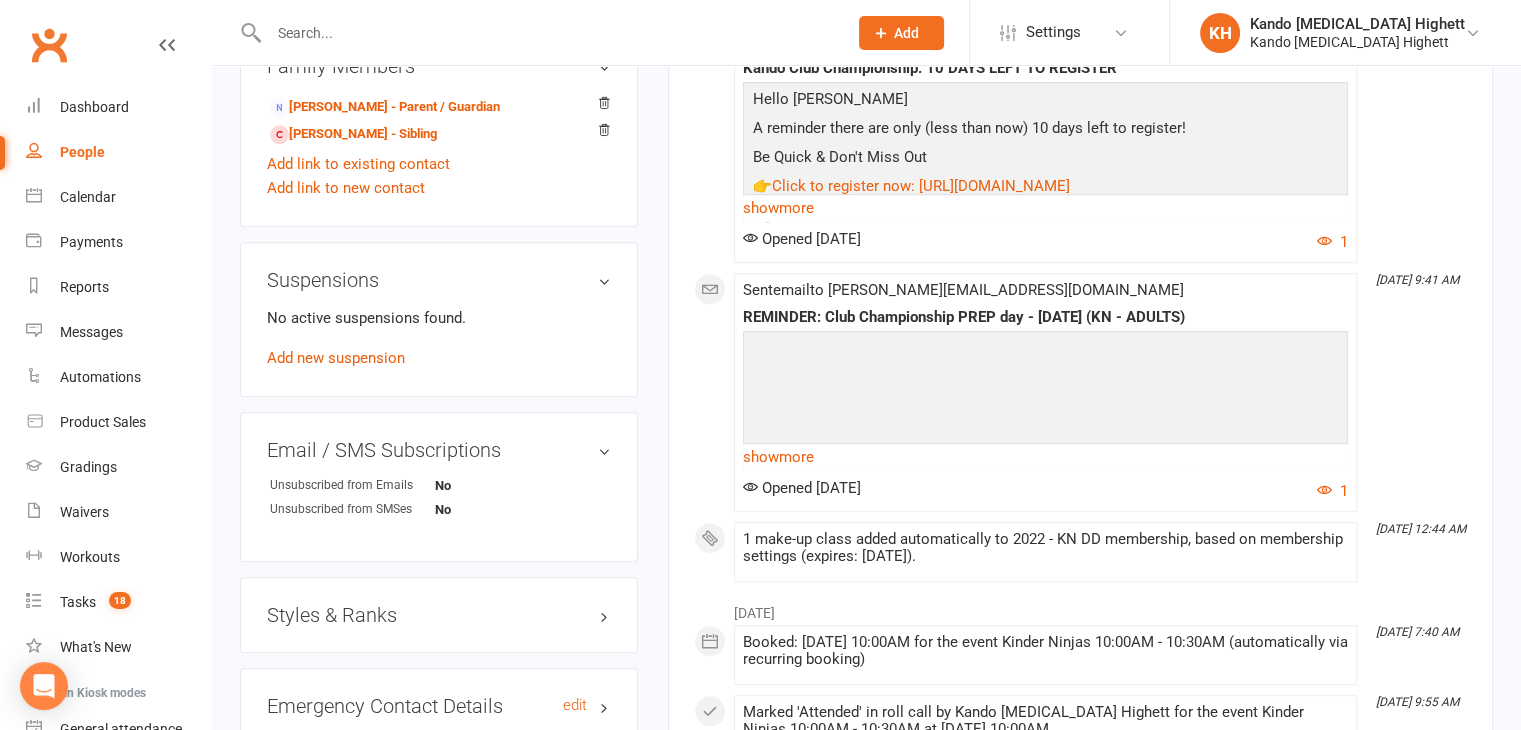 click on "Emergency Contact Details  edit" at bounding box center [439, 706] 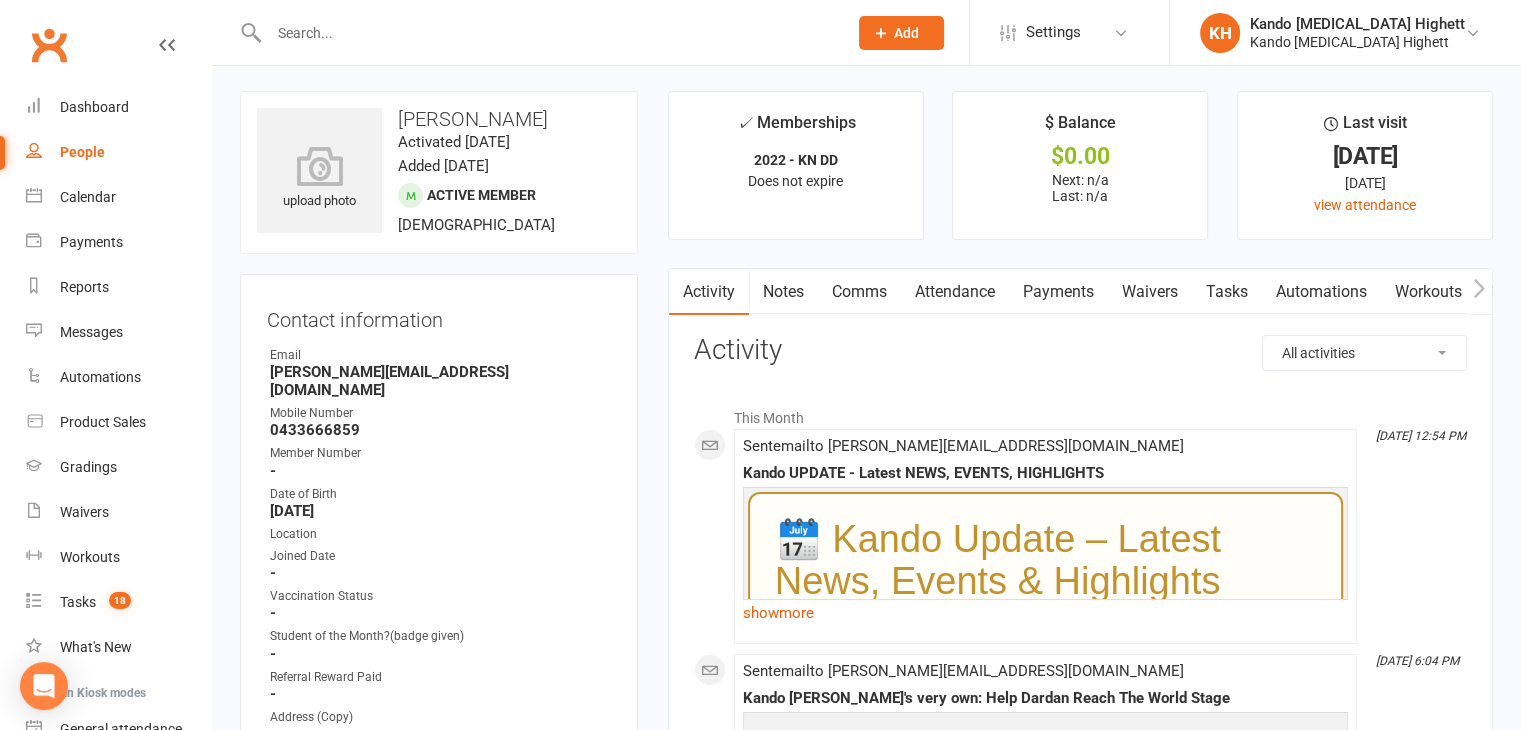 scroll, scrollTop: 0, scrollLeft: 0, axis: both 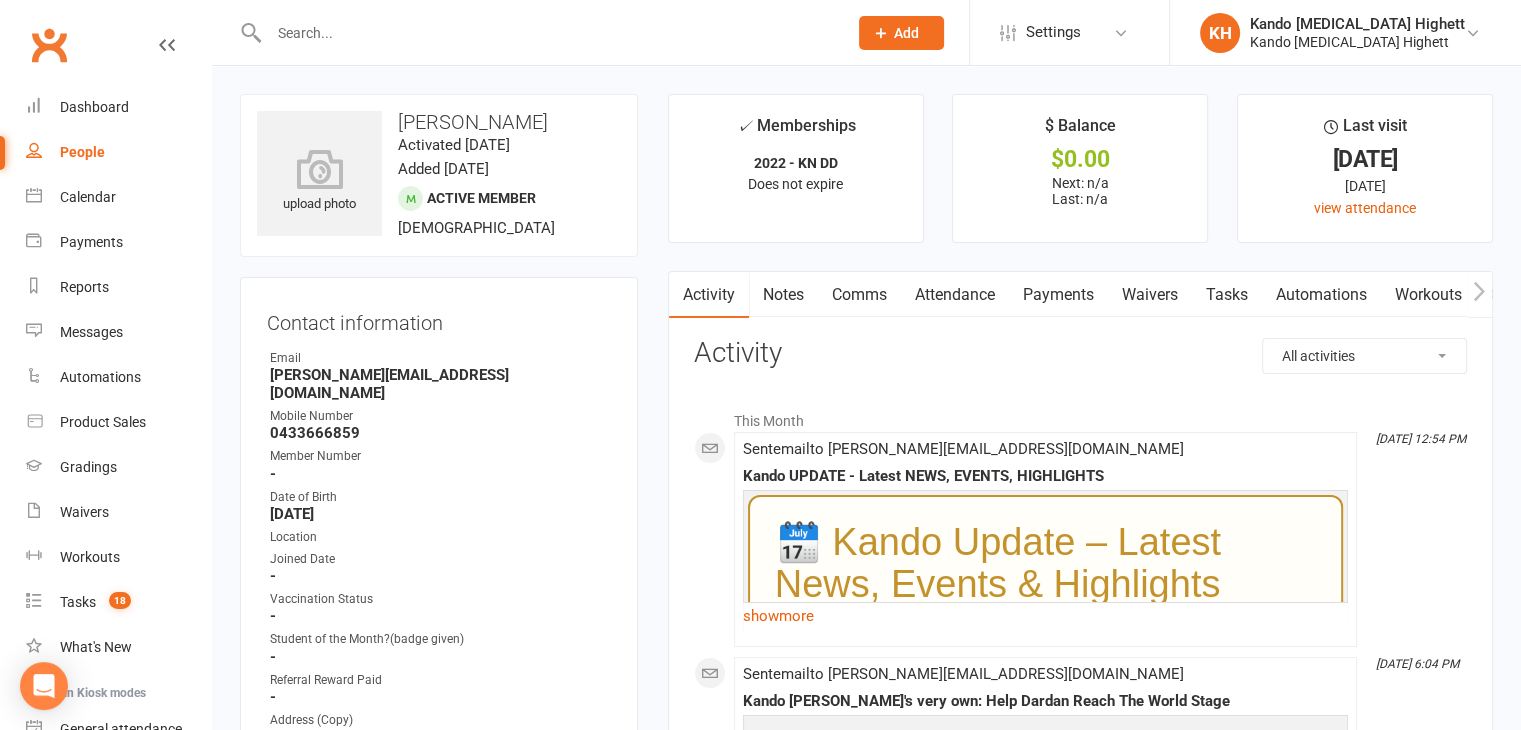 click at bounding box center [548, 33] 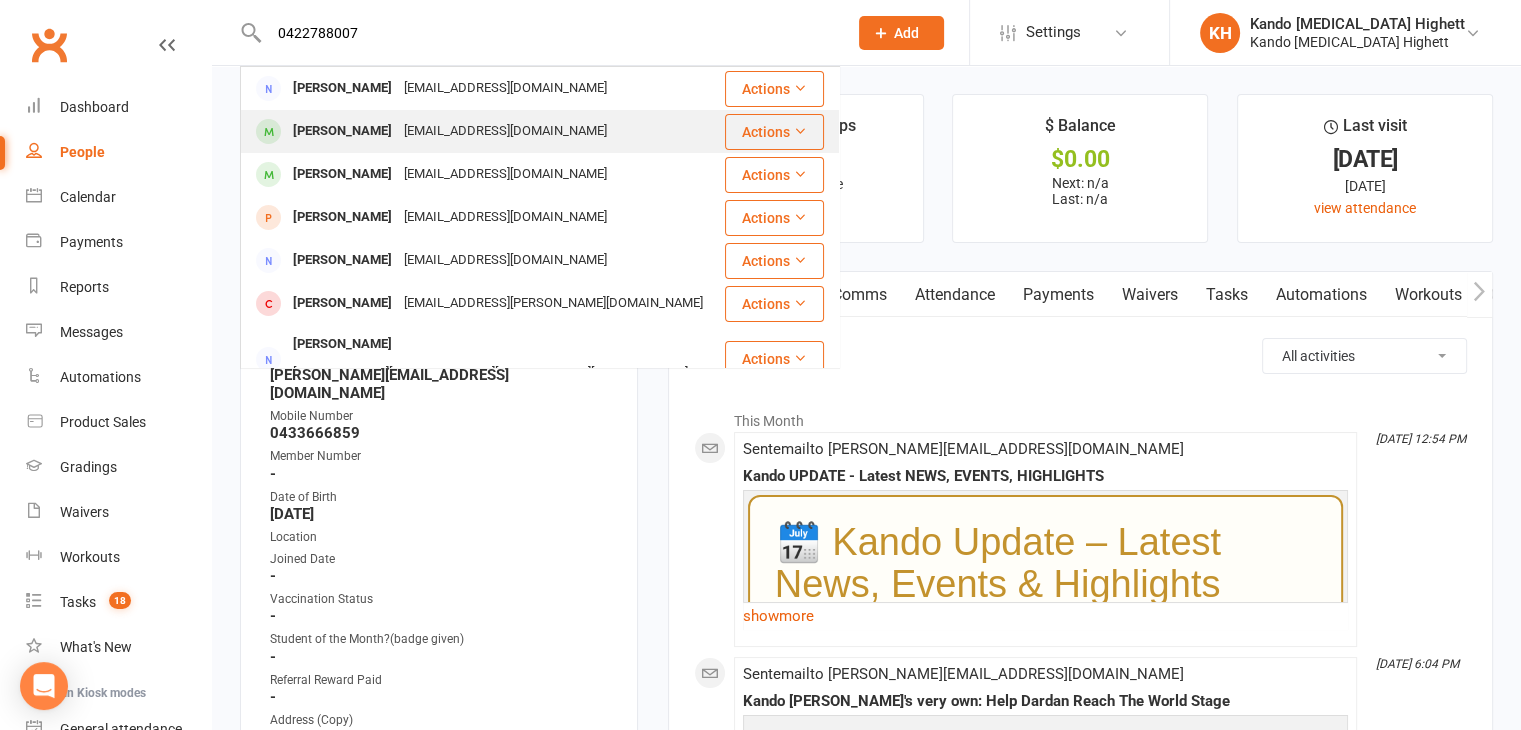 type on "0422788007" 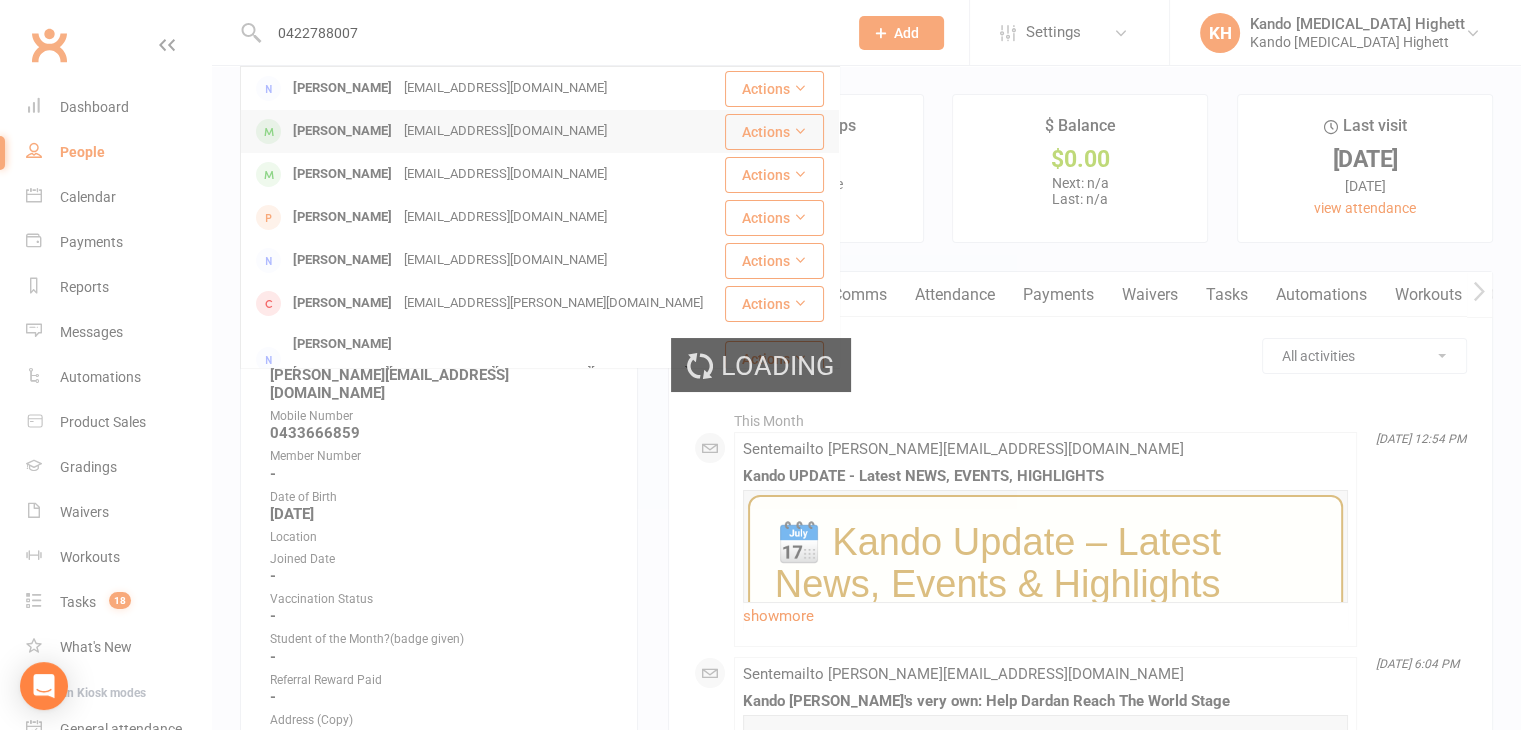 type 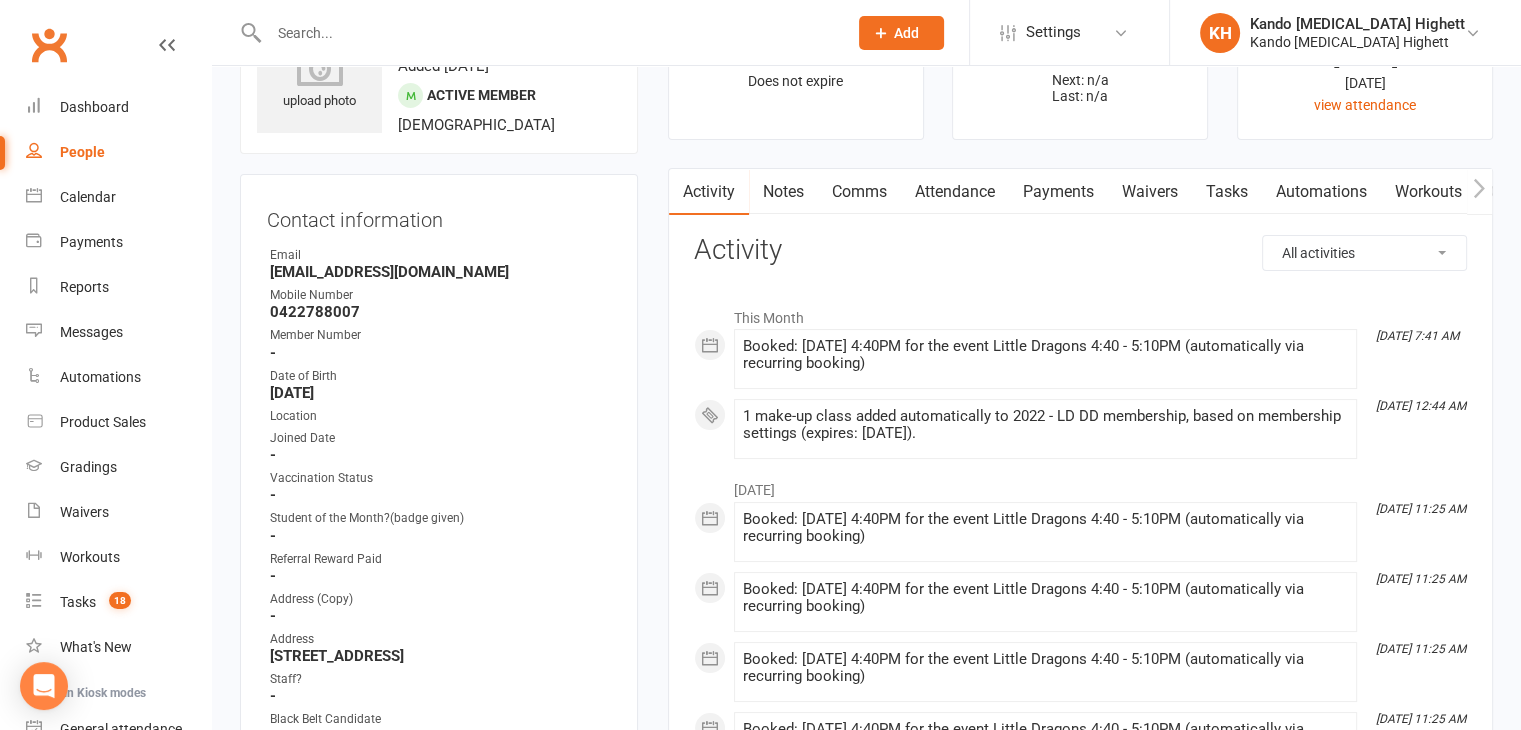scroll, scrollTop: 0, scrollLeft: 0, axis: both 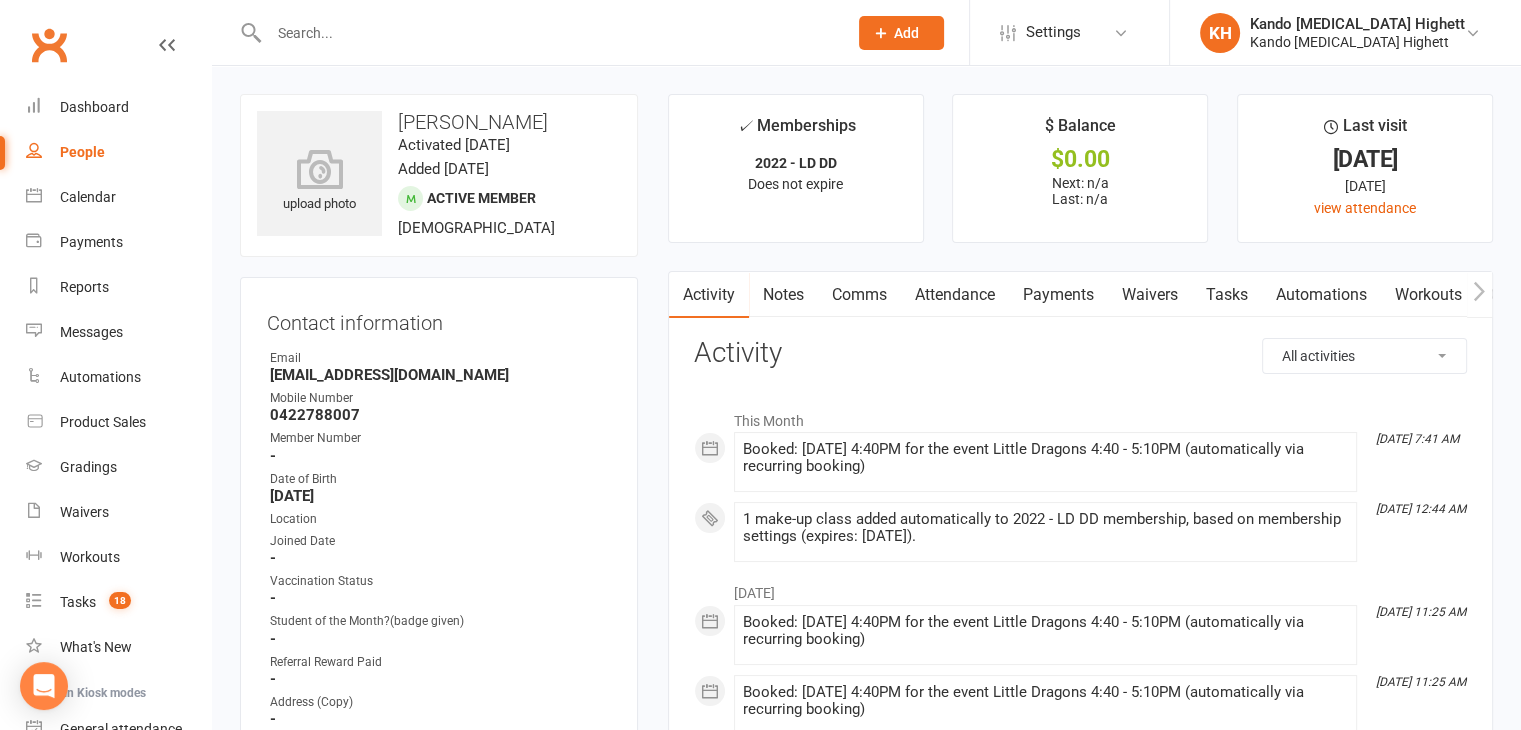 click on "meganpurvins@gmail.com" at bounding box center (440, 375) 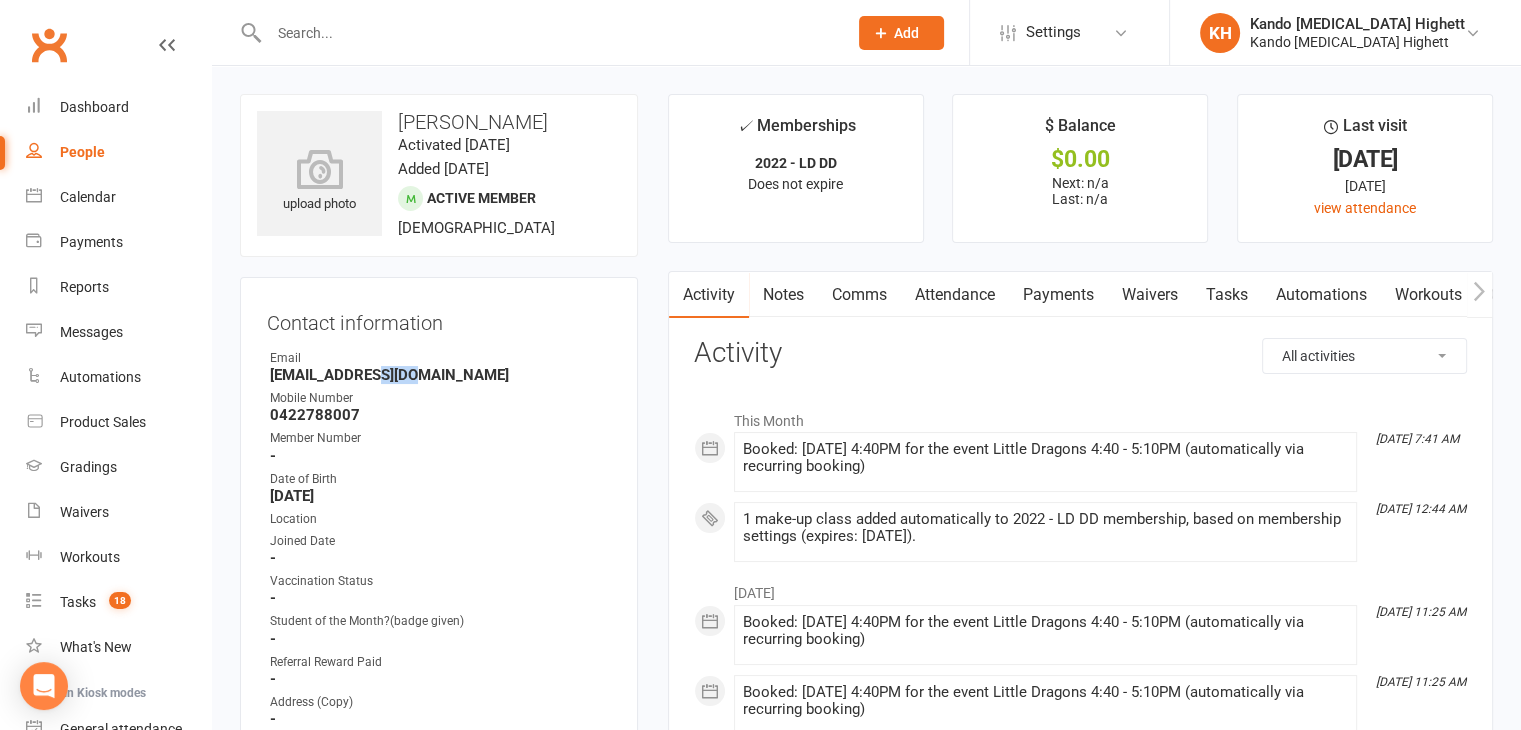 click on "meganpurvins@gmail.com" at bounding box center (440, 375) 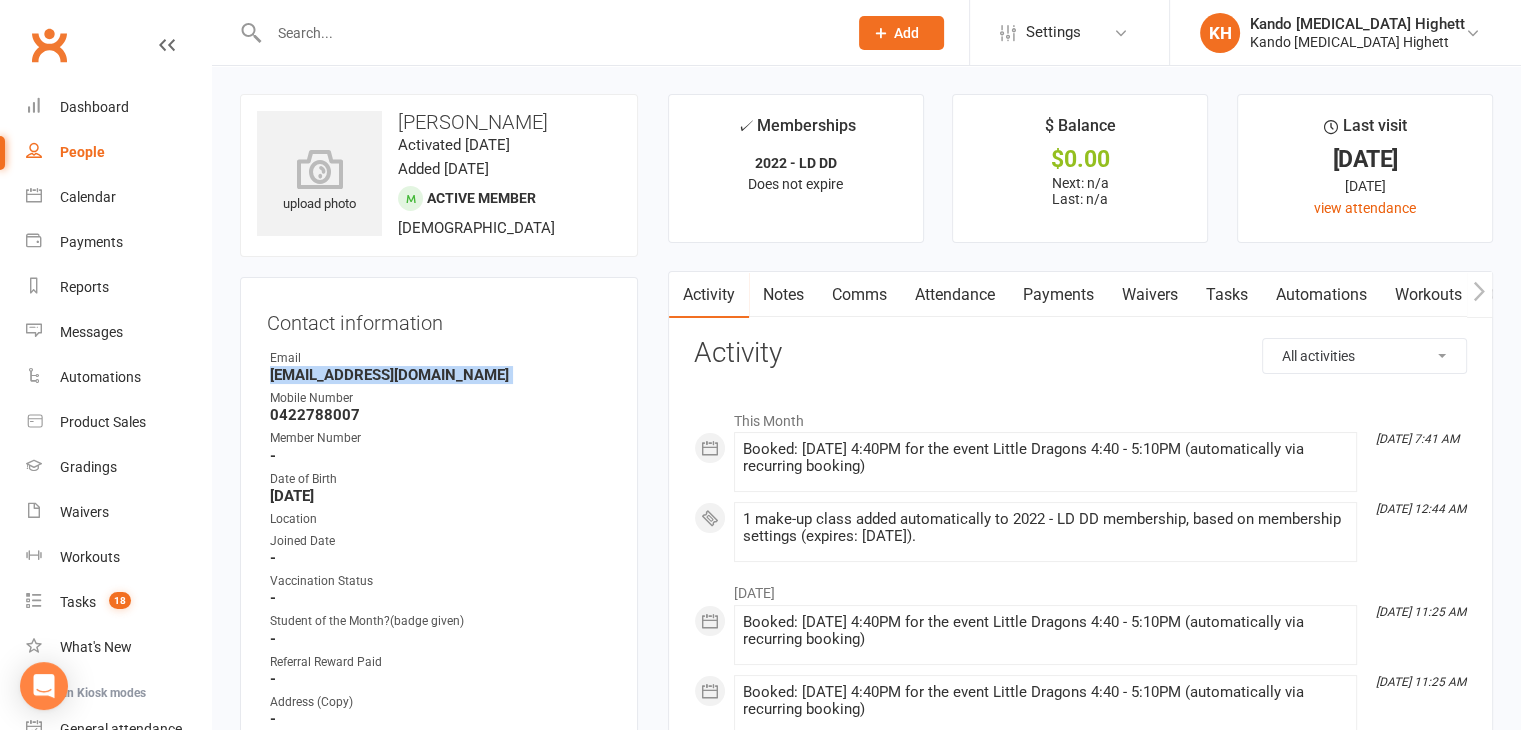 click on "meganpurvins@gmail.com" at bounding box center [440, 375] 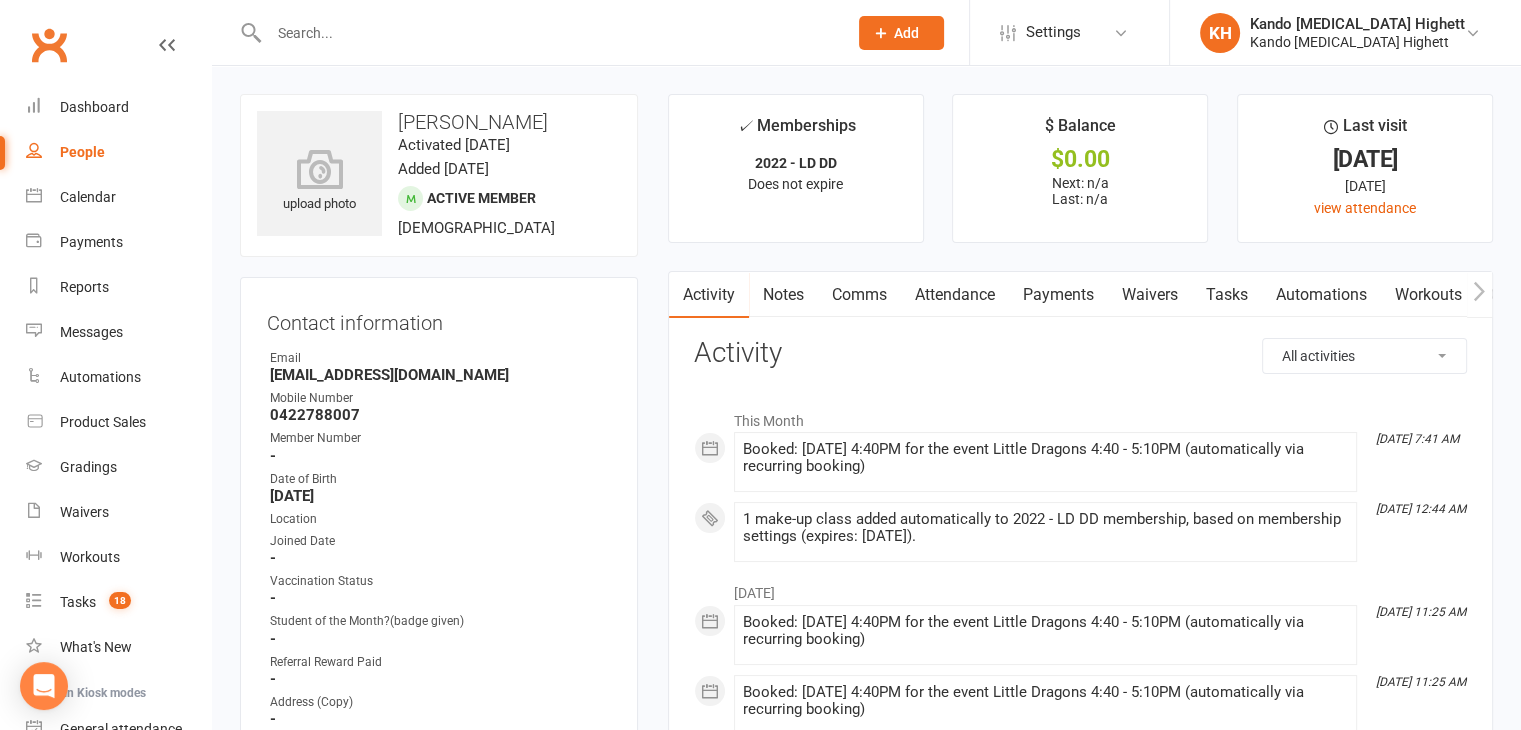 click on "meganpurvins@gmail.com" at bounding box center (440, 375) 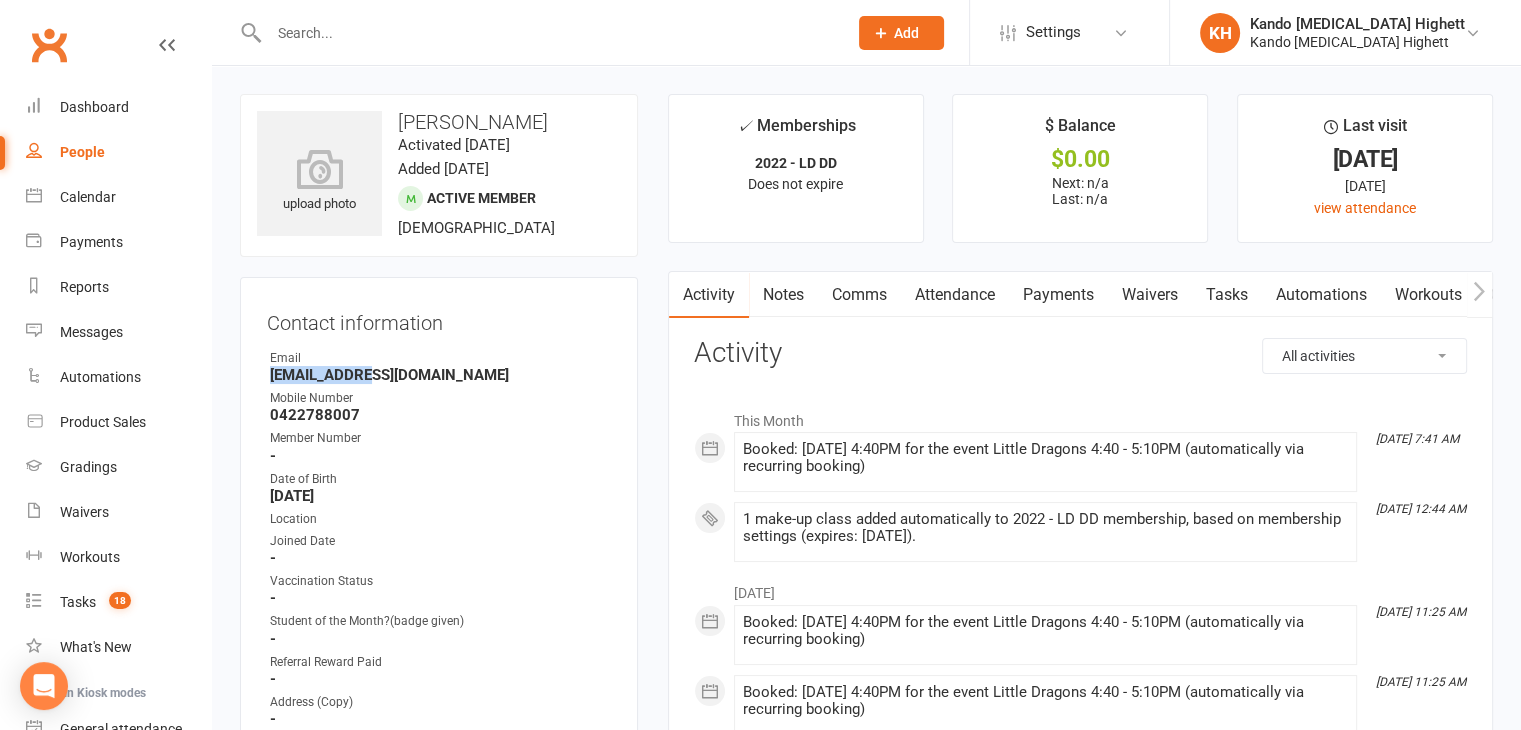 click on "meganpurvins@gmail.com" at bounding box center (440, 375) 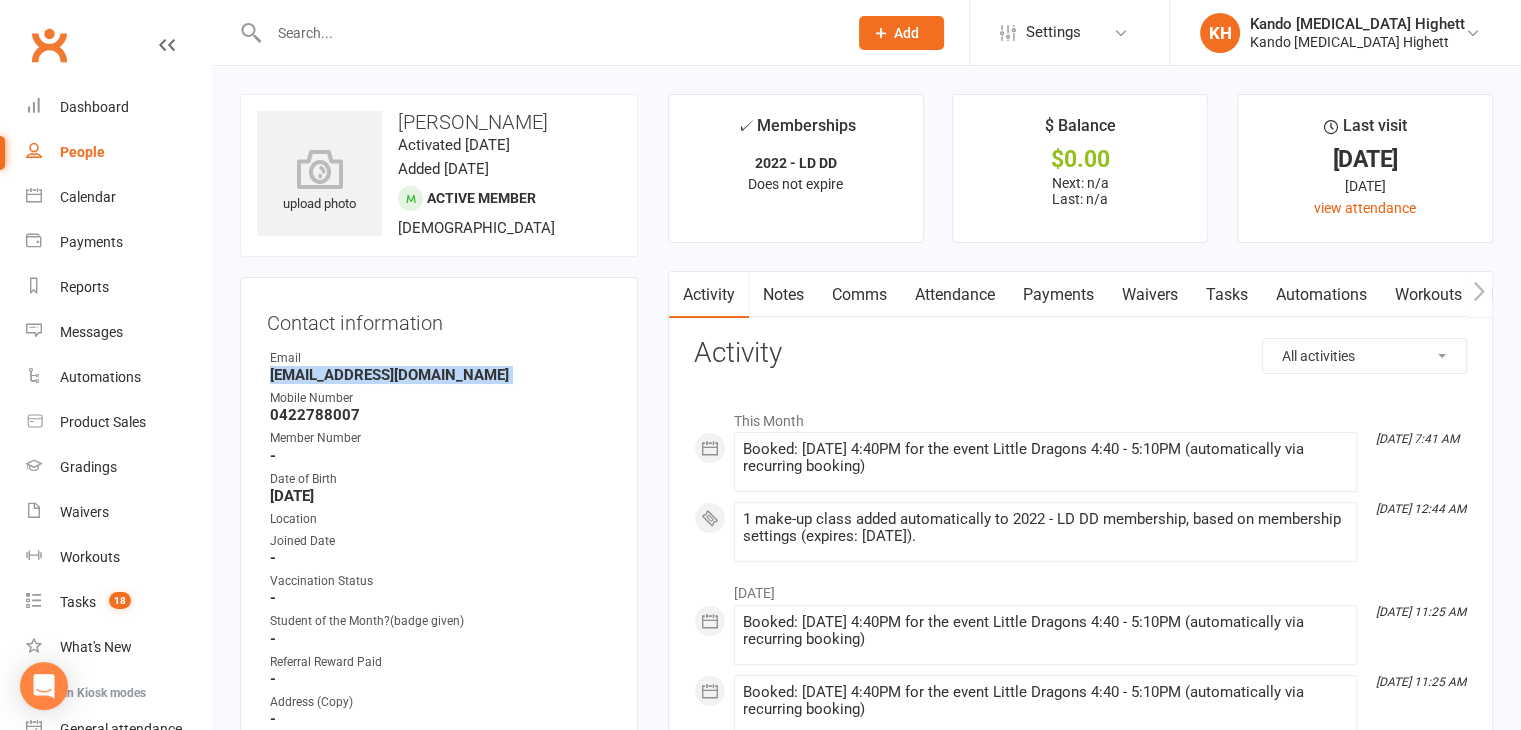 click on "meganpurvins@gmail.com" at bounding box center (440, 375) 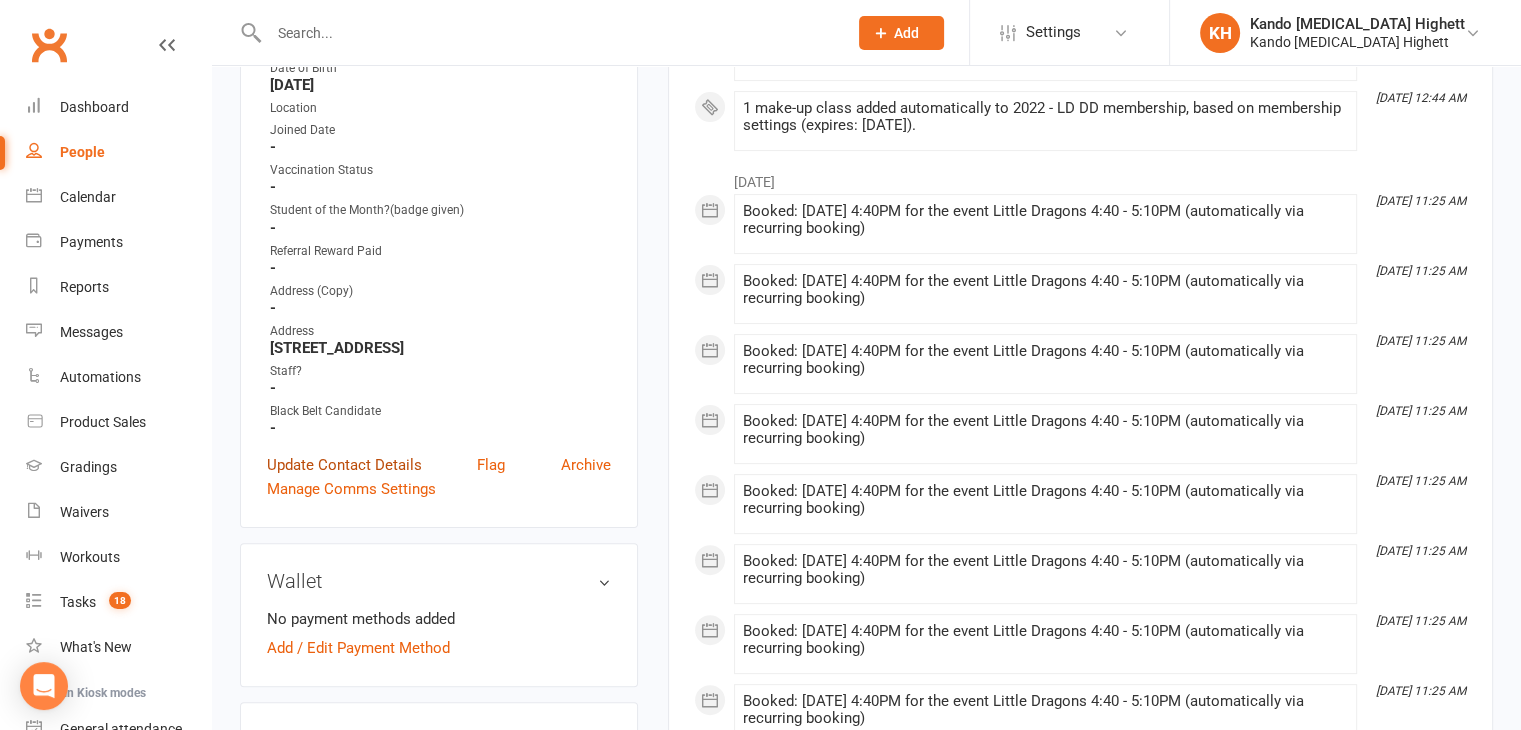 scroll, scrollTop: 150, scrollLeft: 0, axis: vertical 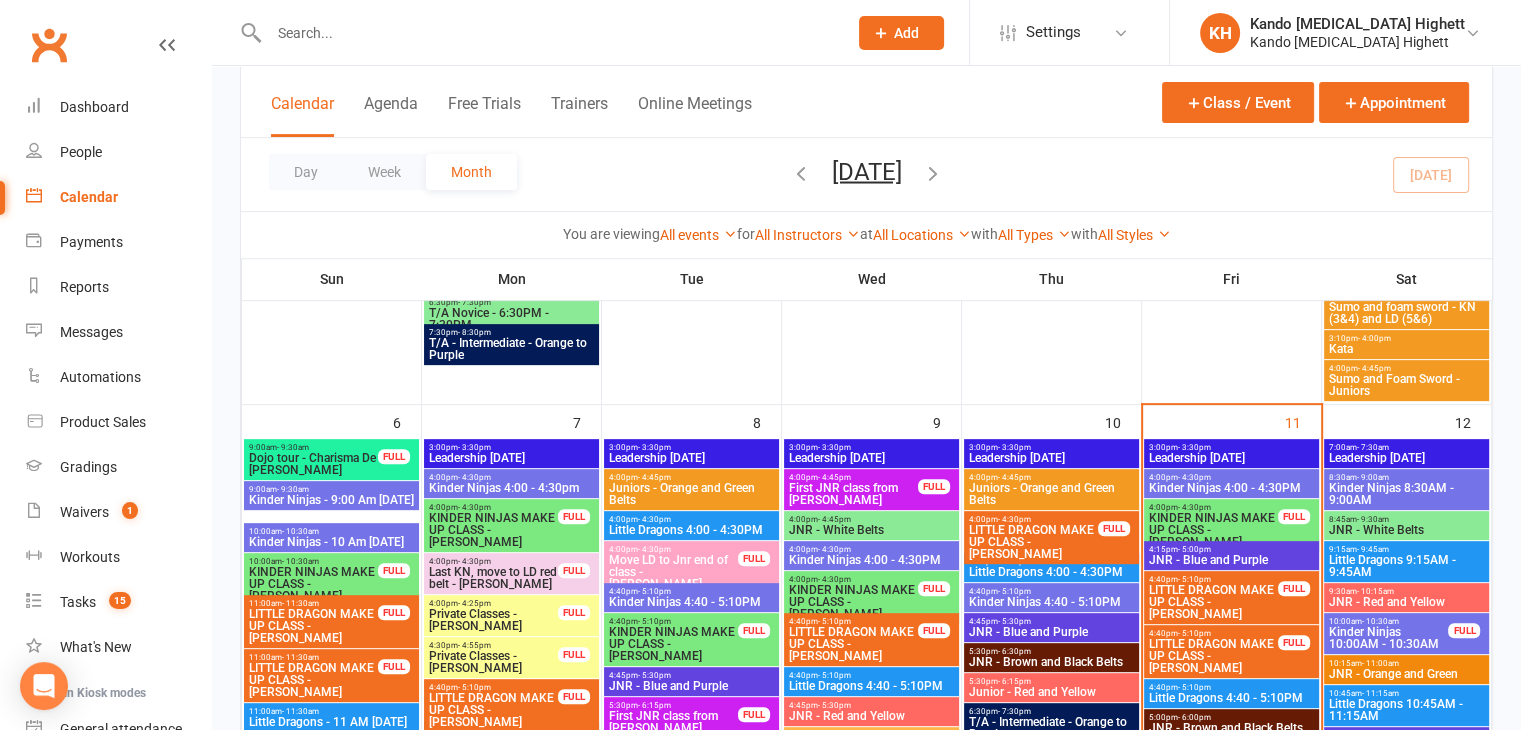 click on "Kinder Ninjas 4:00 - 4:30PM" at bounding box center [1231, 488] 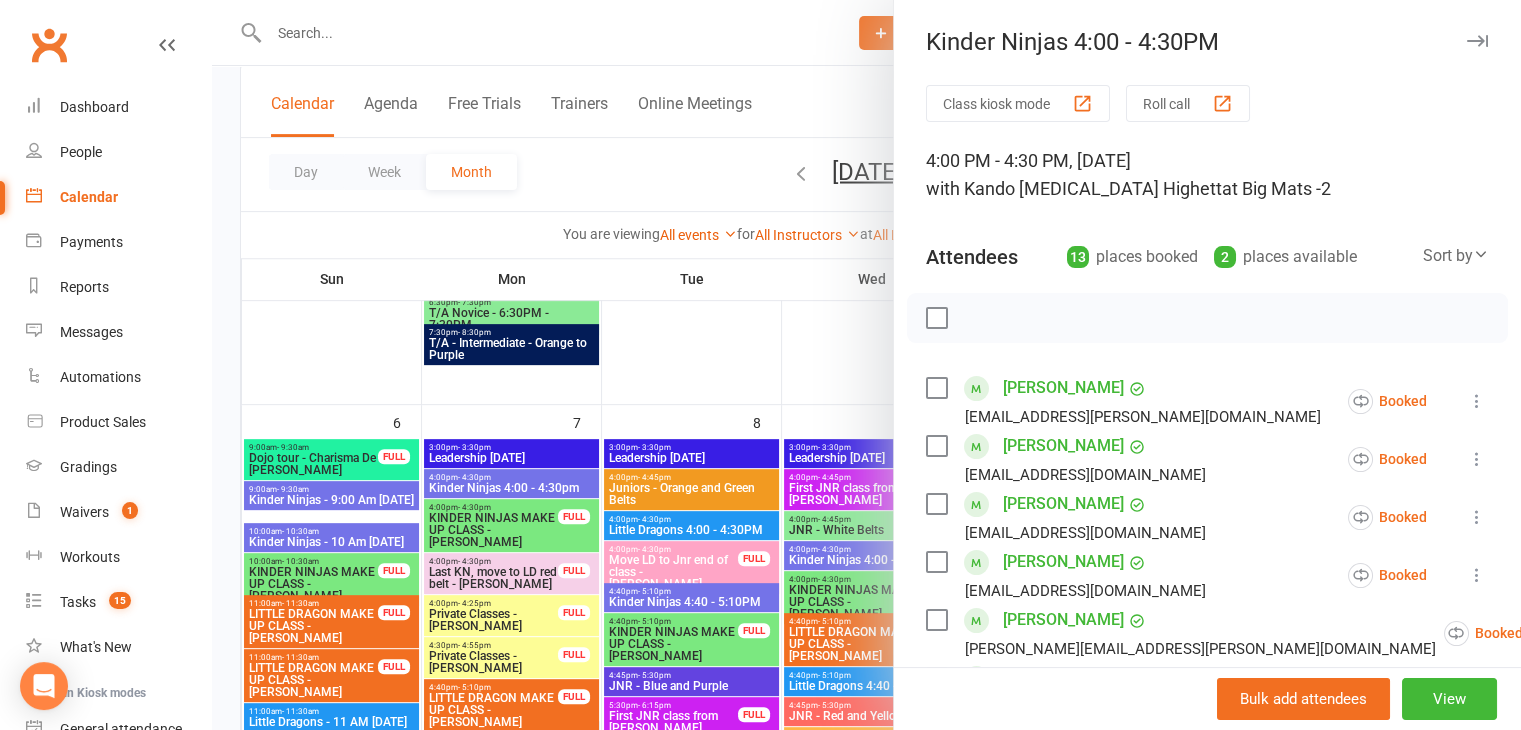 click at bounding box center [866, 365] 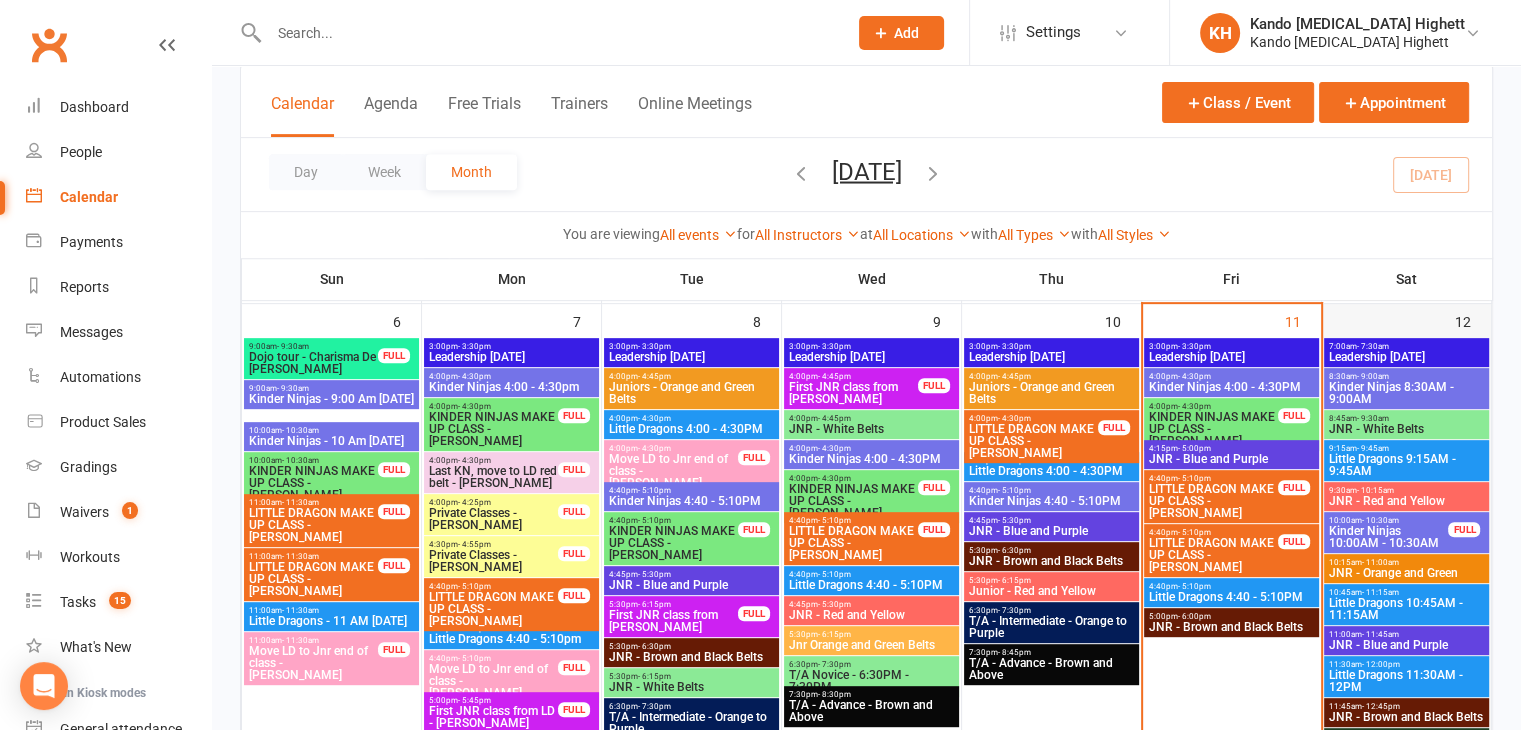 scroll, scrollTop: 900, scrollLeft: 0, axis: vertical 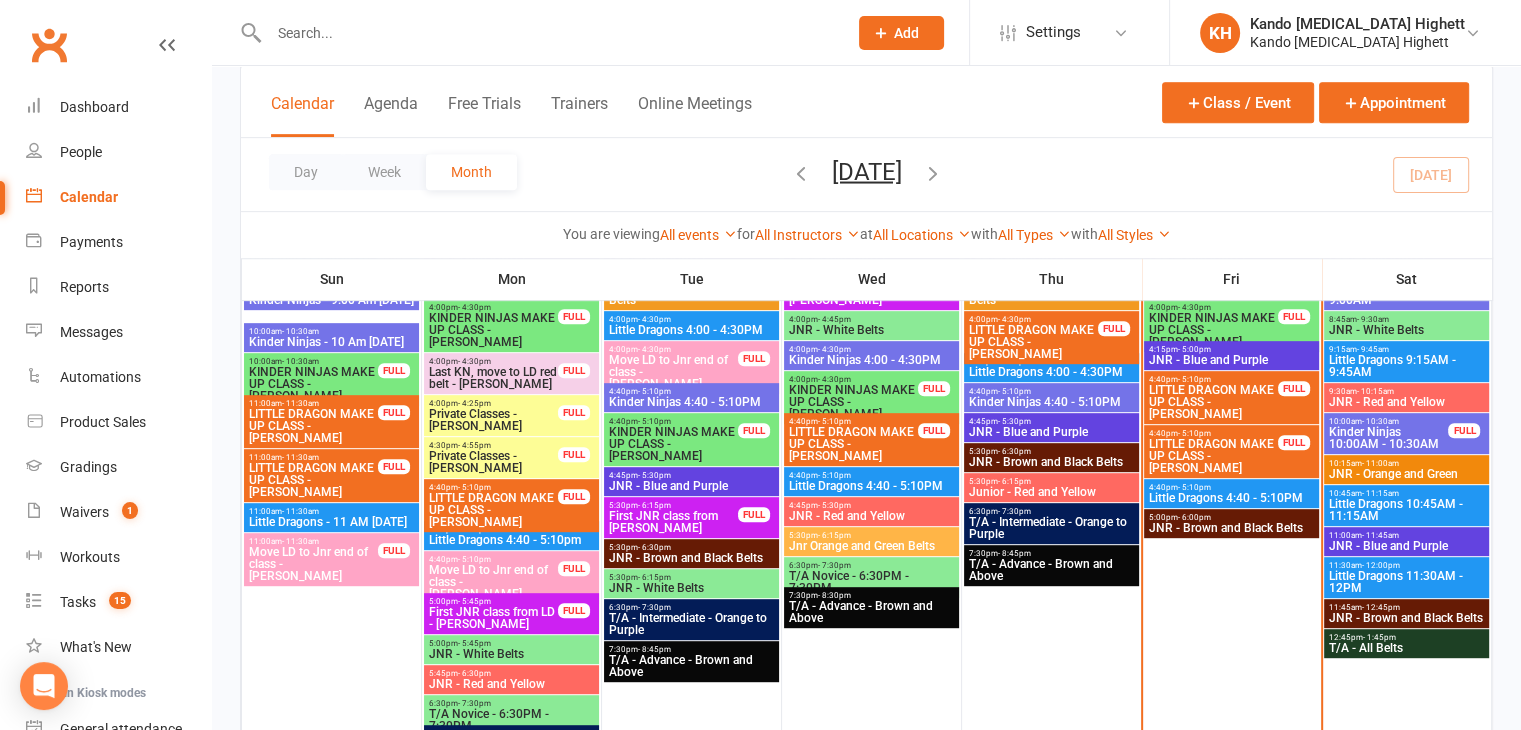 click on "Little Dragons 4:40 - 5:10PM" at bounding box center (1231, 498) 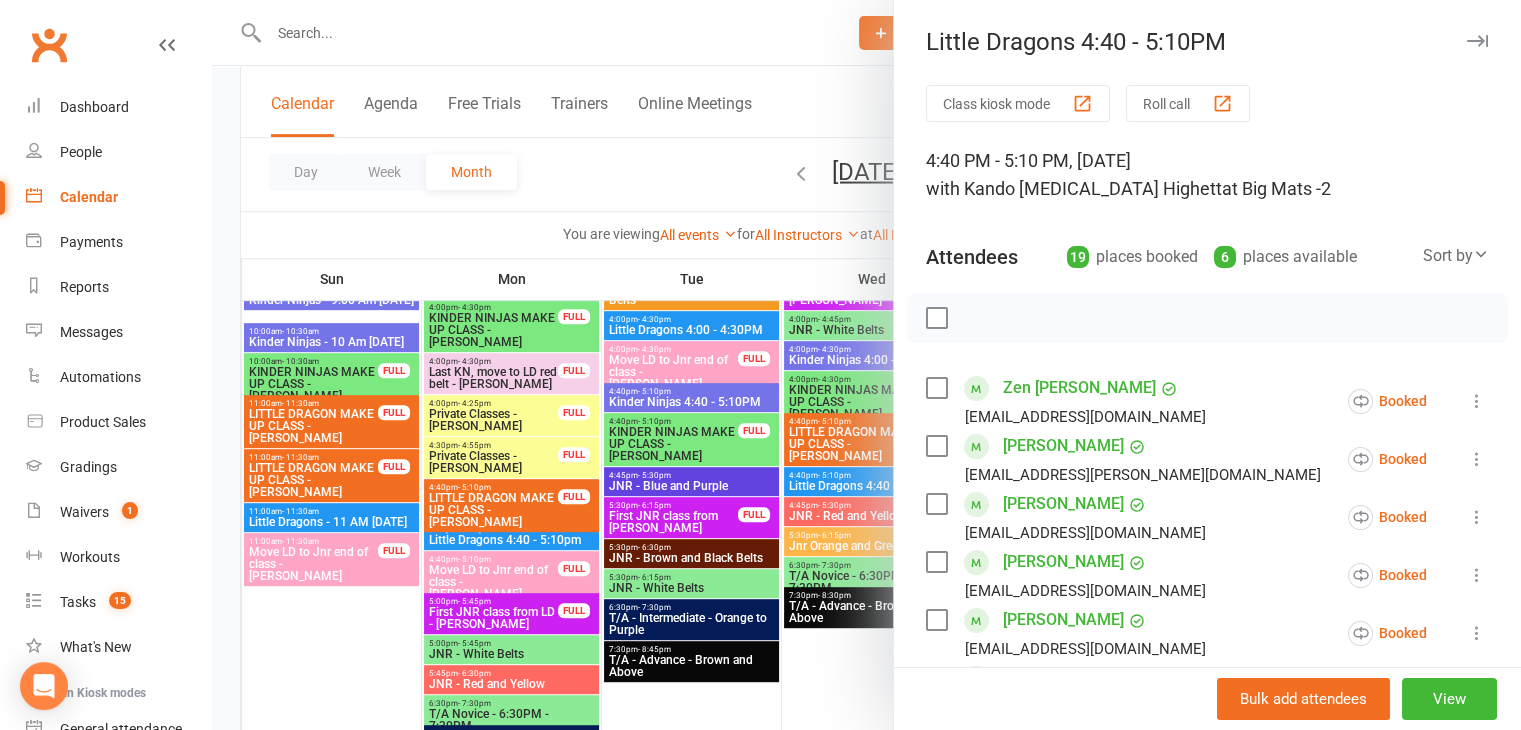 click at bounding box center [866, 365] 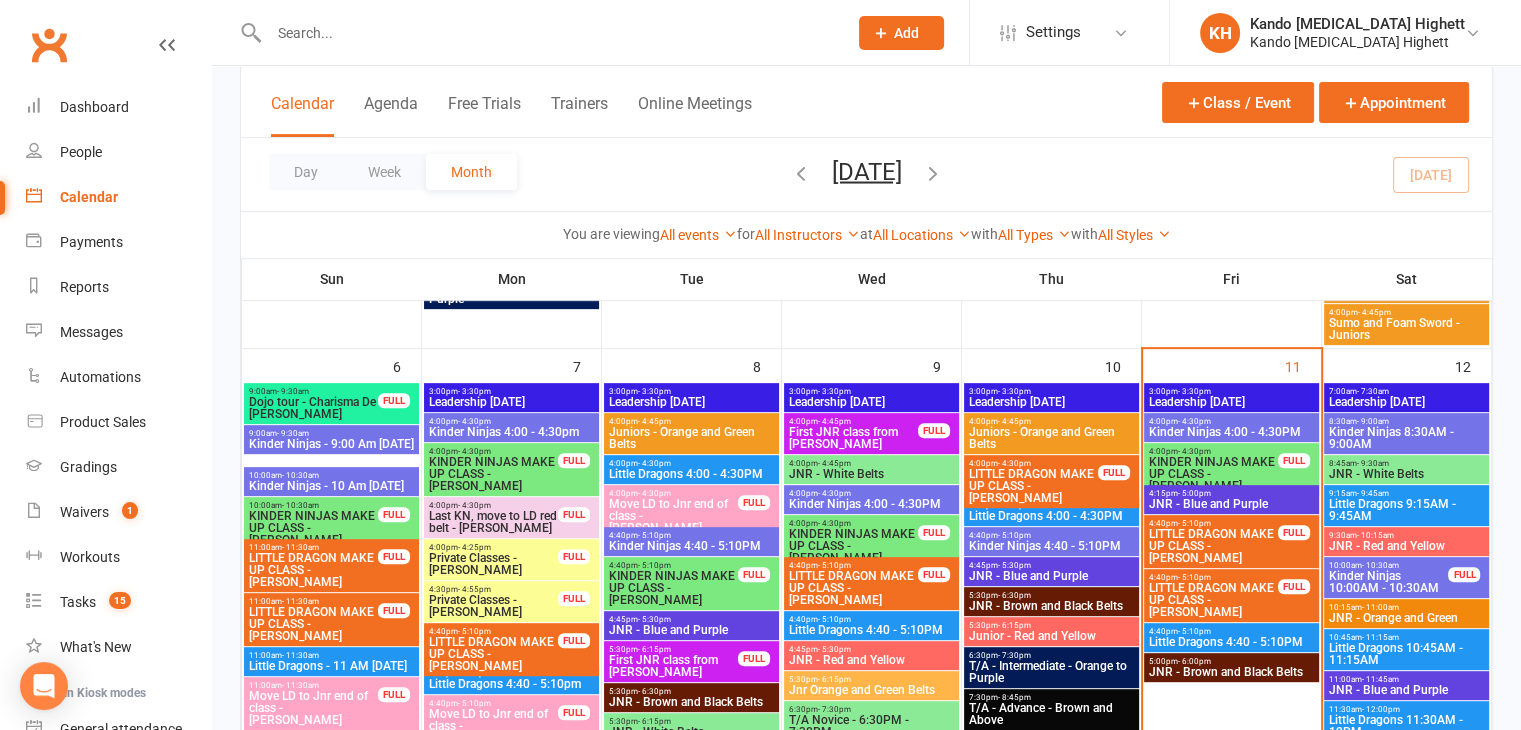 scroll, scrollTop: 760, scrollLeft: 0, axis: vertical 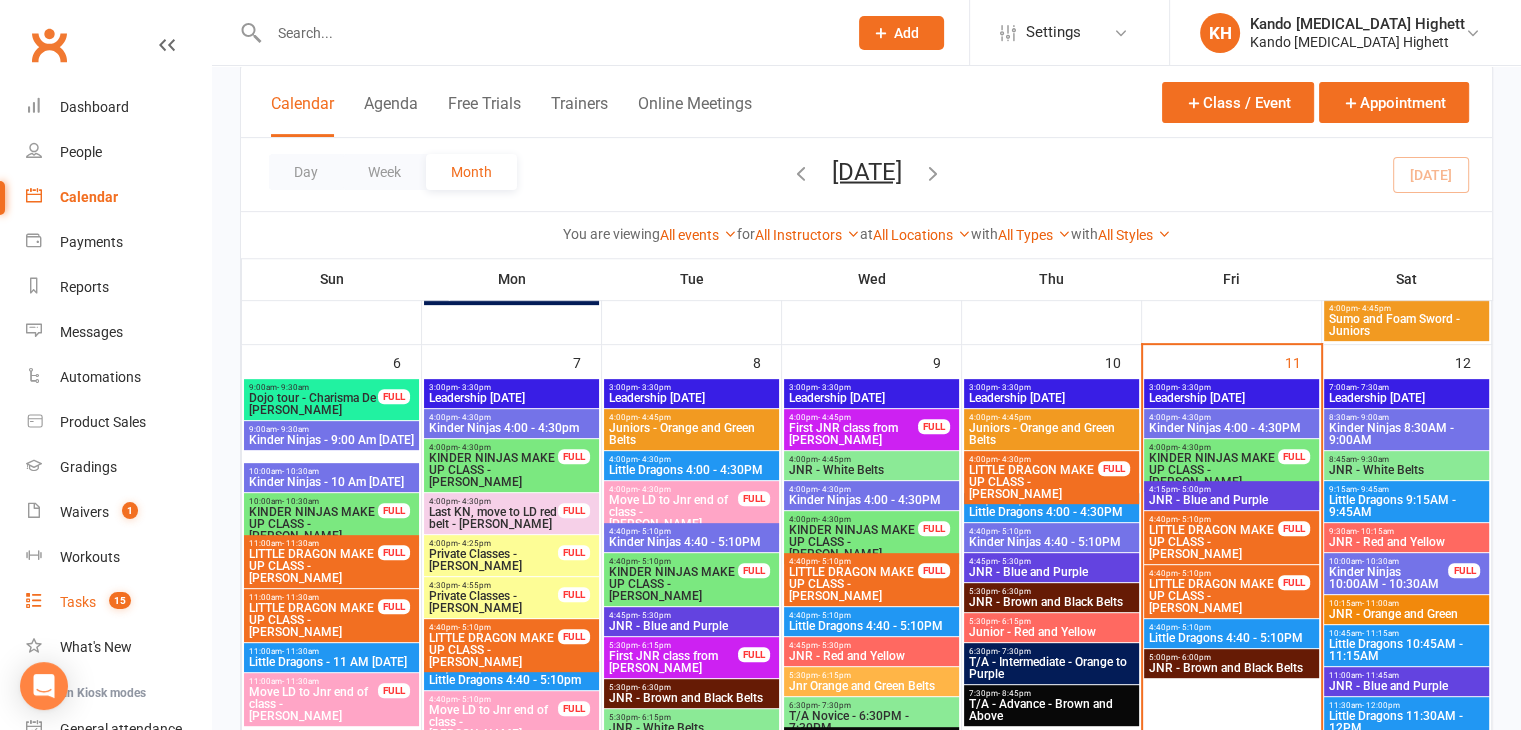 click on "Tasks" at bounding box center [78, 602] 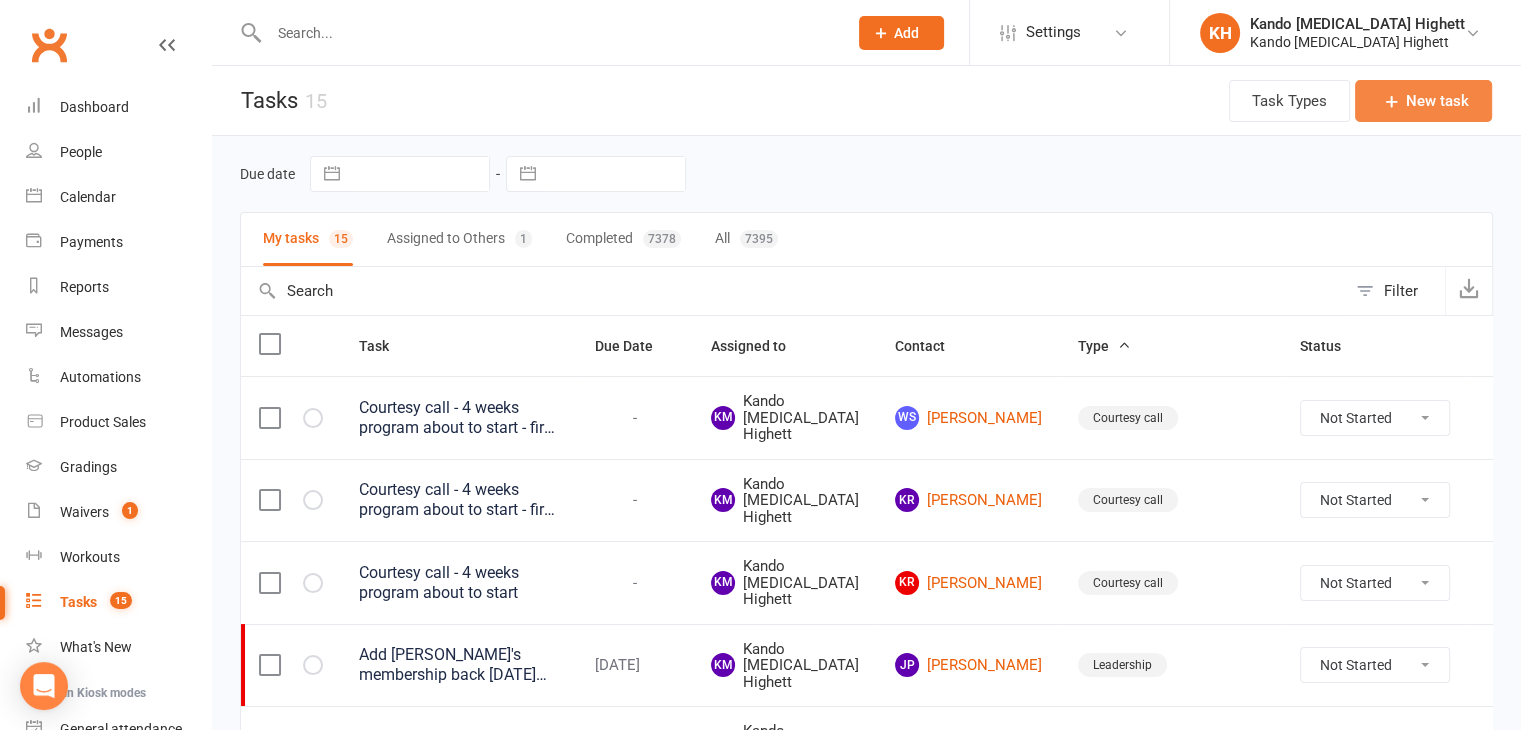click on "New task" at bounding box center (1423, 101) 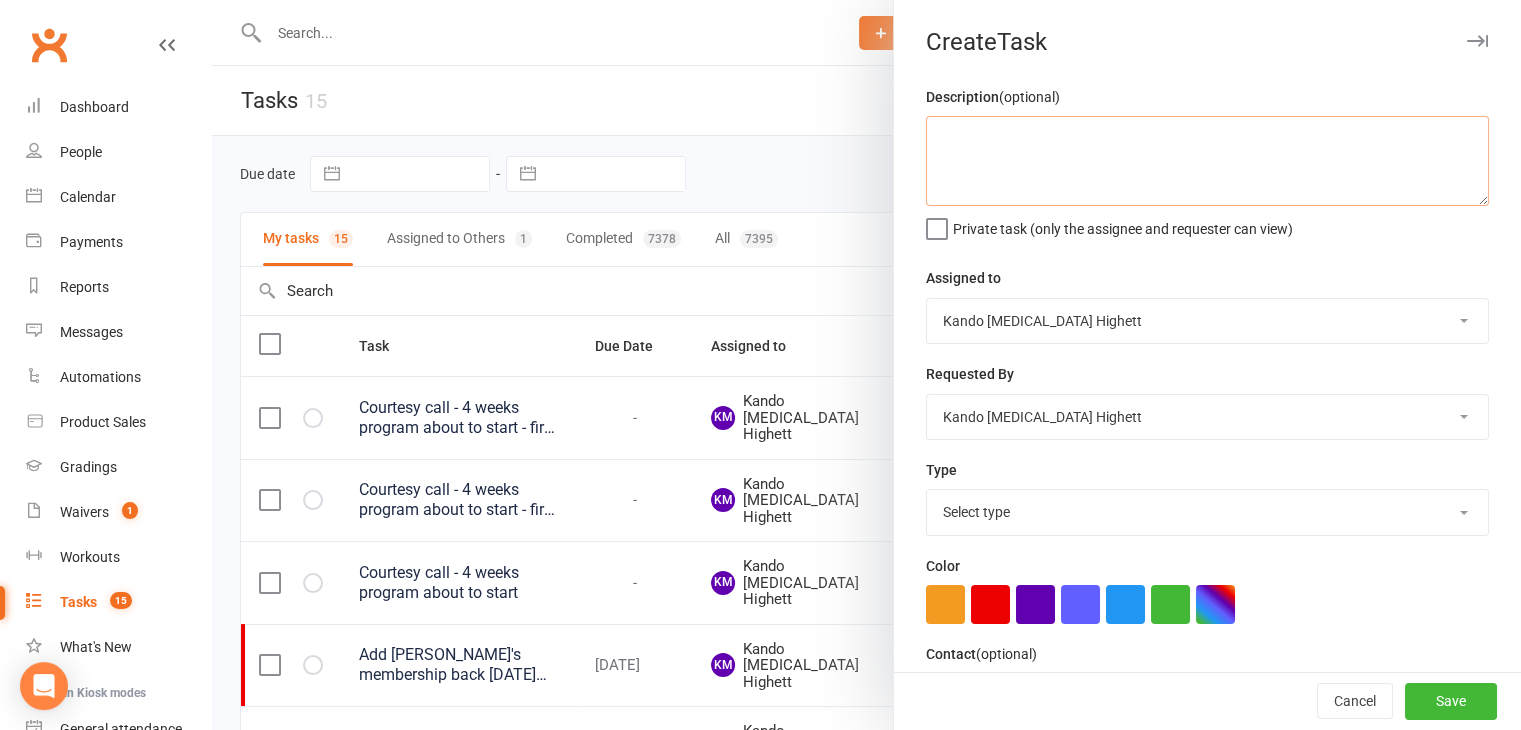 click at bounding box center (1207, 161) 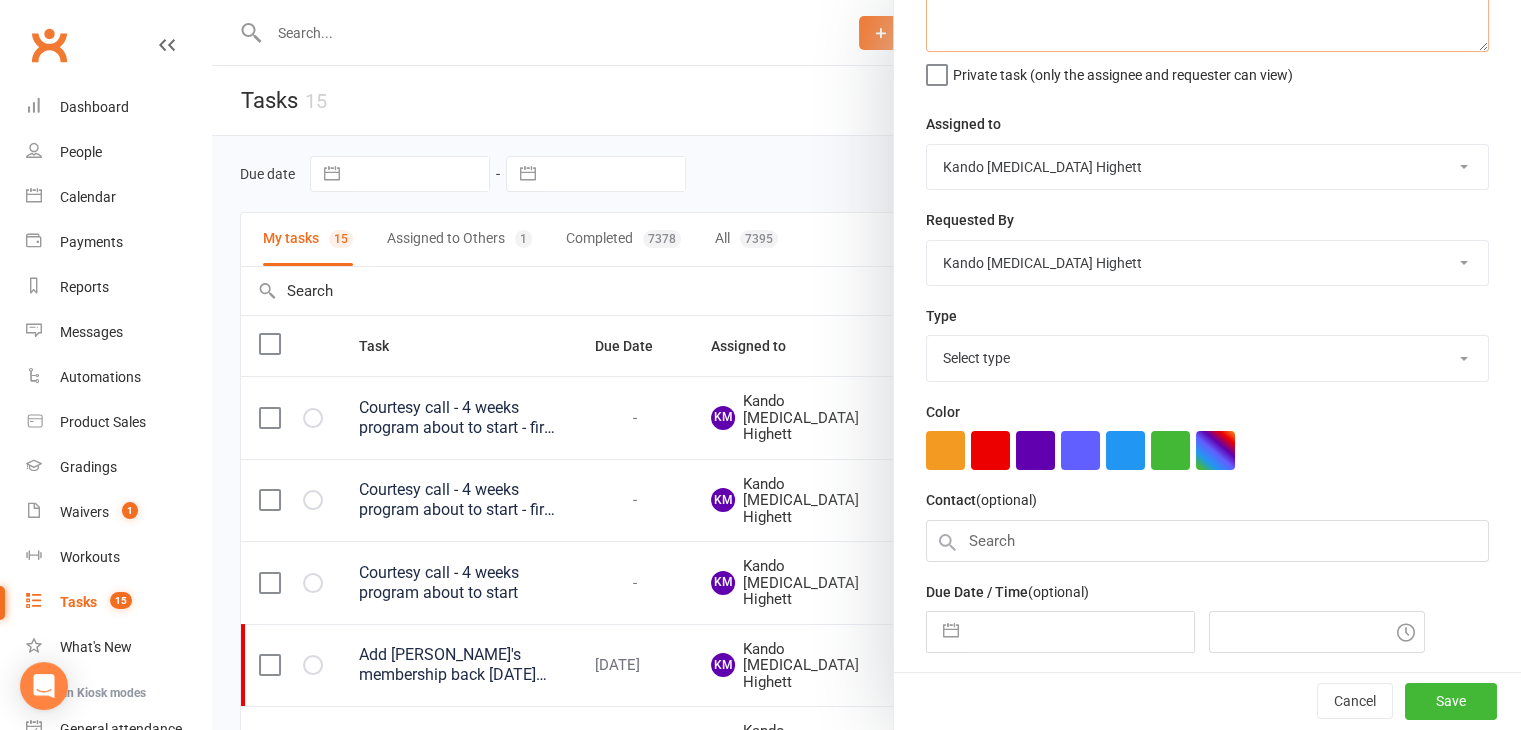 scroll, scrollTop: 152, scrollLeft: 0, axis: vertical 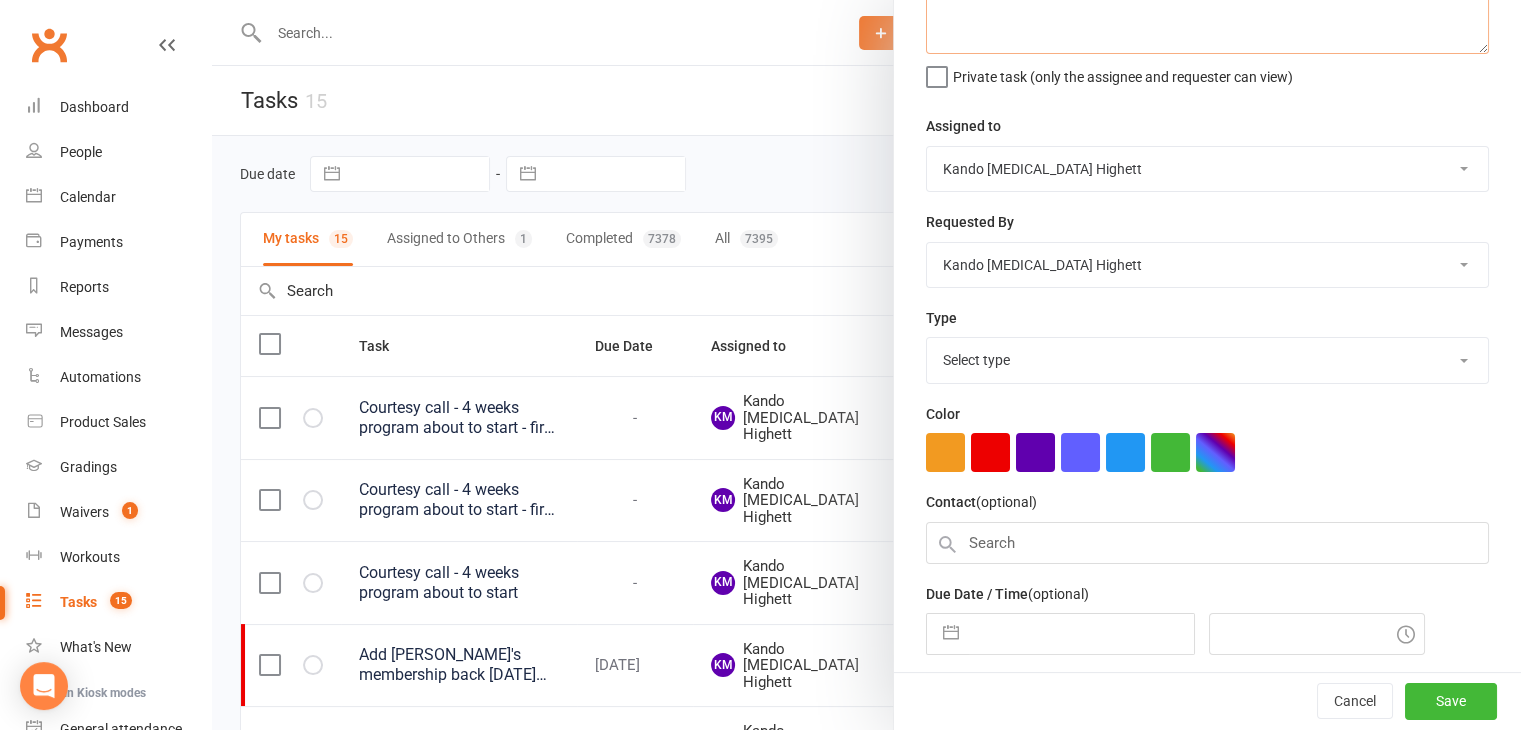 type on "order size 3 little dragon red belt - lucy 11.07" 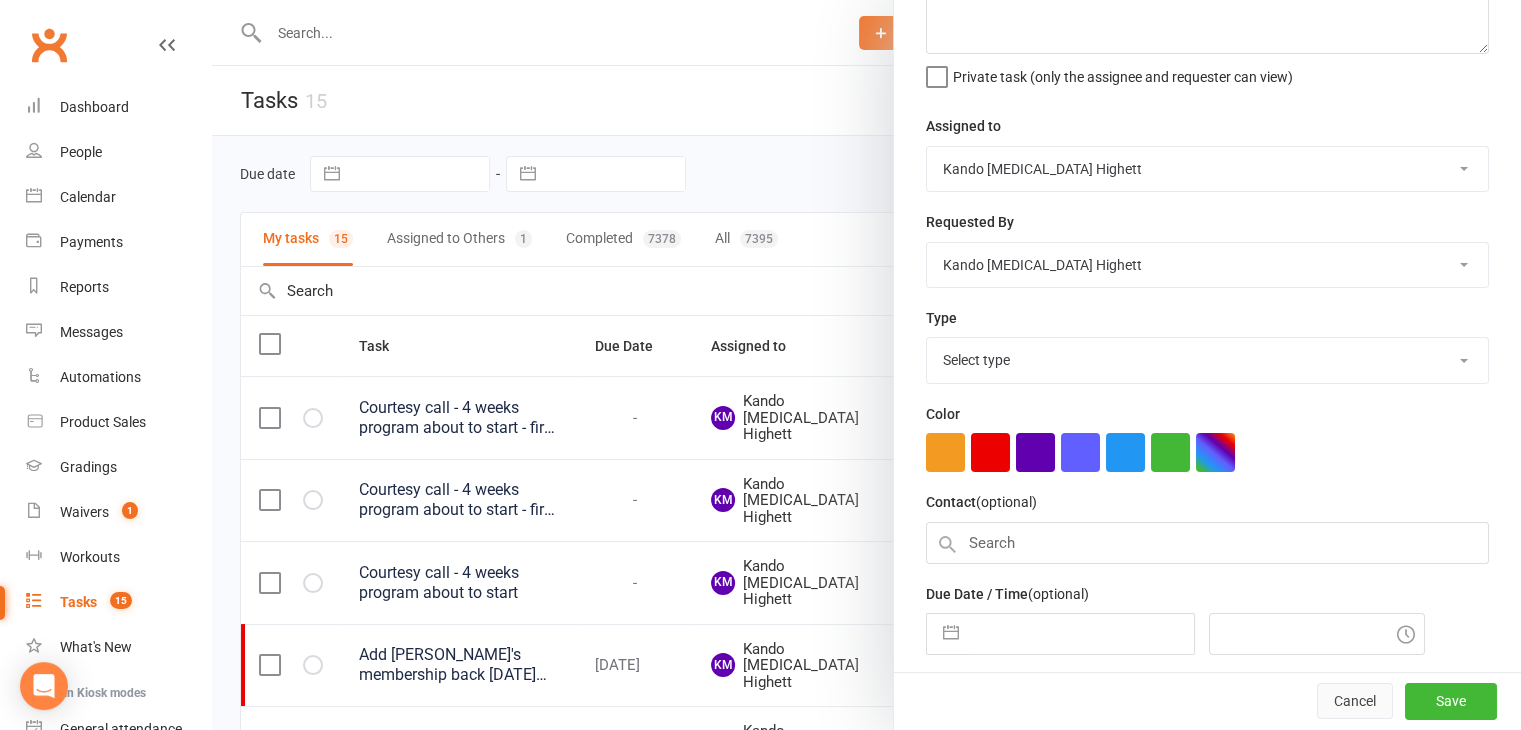 click on "Cancel" at bounding box center (1355, 702) 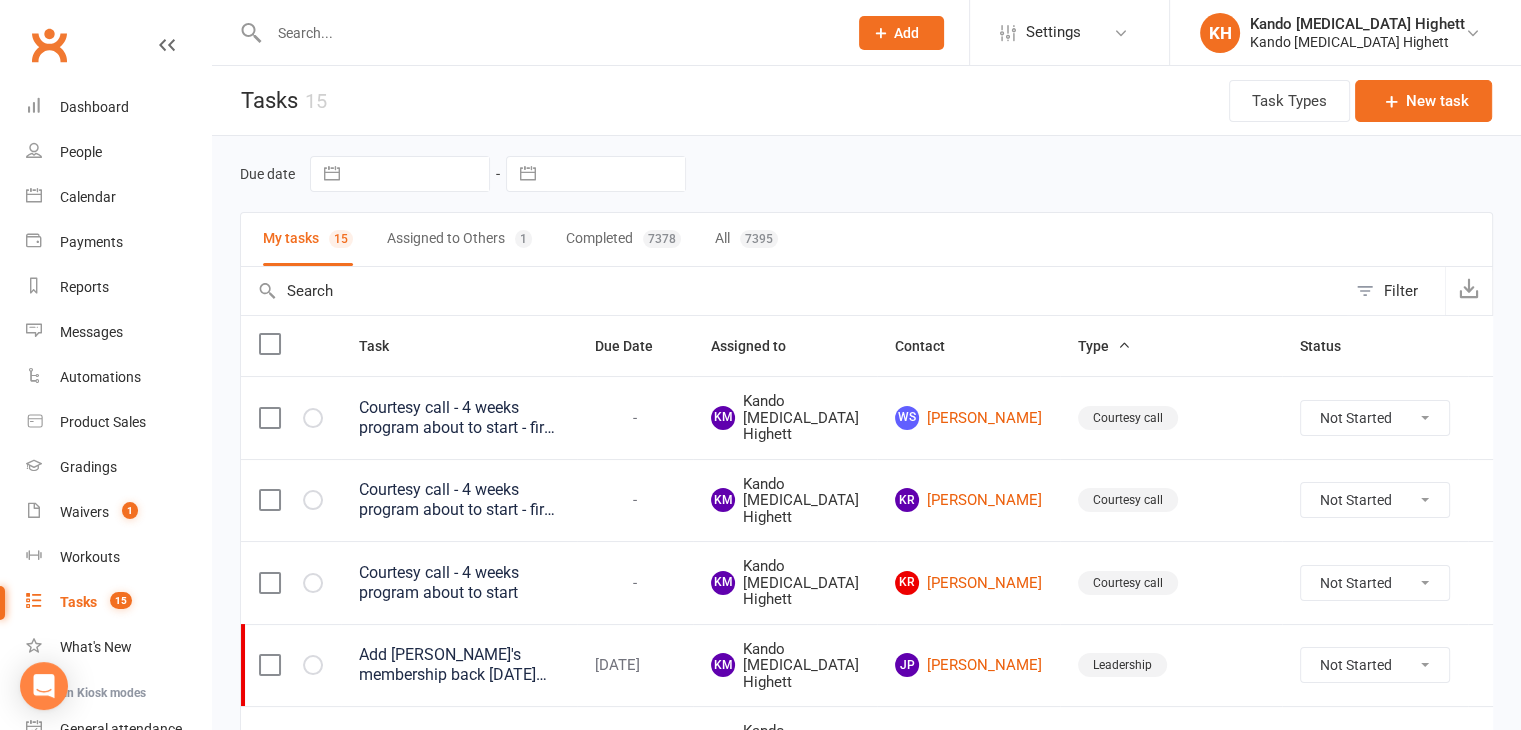 click on "Filter" at bounding box center (1395, 291) 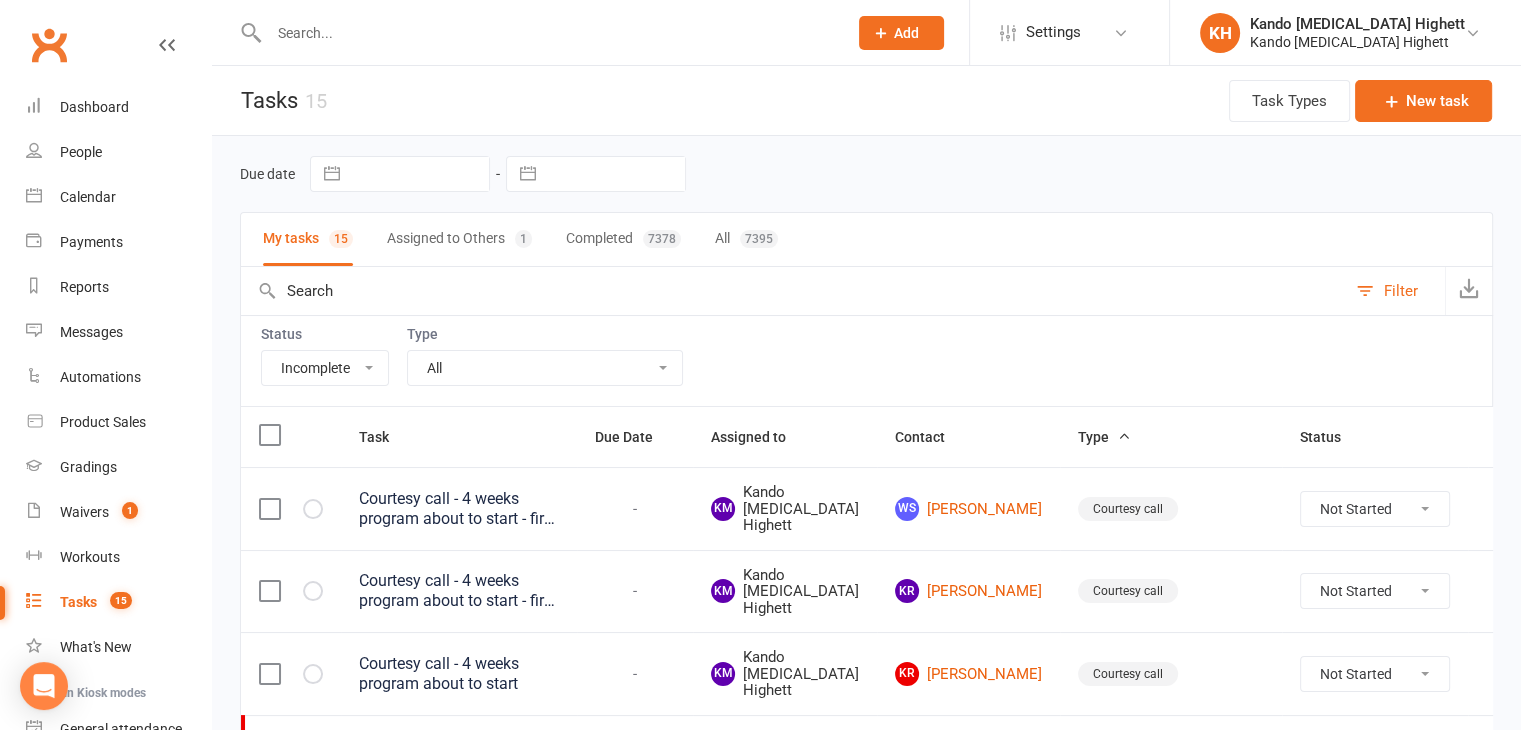 click on "All Admin Cancellation Class transfer Courtesy call Create welcome card E-mail Enquiry External In-class related Joining pack Ld/kn certificate and belt Leadership Membership related Phone call Staff communication Stock Suspension Waiting list - friday kn Waiting list - friday ld Waiting list - monday kn Waiting list - monday ld Waiting list - saturday 10:45 ld Waiting list - saturday 10am kn Waiting list - saturday 11:30am ld Waiting list - saturday 8:30 kn Waiting list - saturday 9:15 am ld Waiting list - sunday kn 10am Waiting list - thursday kn Waiting list - thursday ld Waiting list - tuesday kn Waiting list - tuesday ld Waiting list - wednesday kn Waiting list - wednesday ld Waitlist - sunday kn Waitlist - sunday ld Waiver approved - not contacted Waiver approved - waiting response" at bounding box center (545, 368) 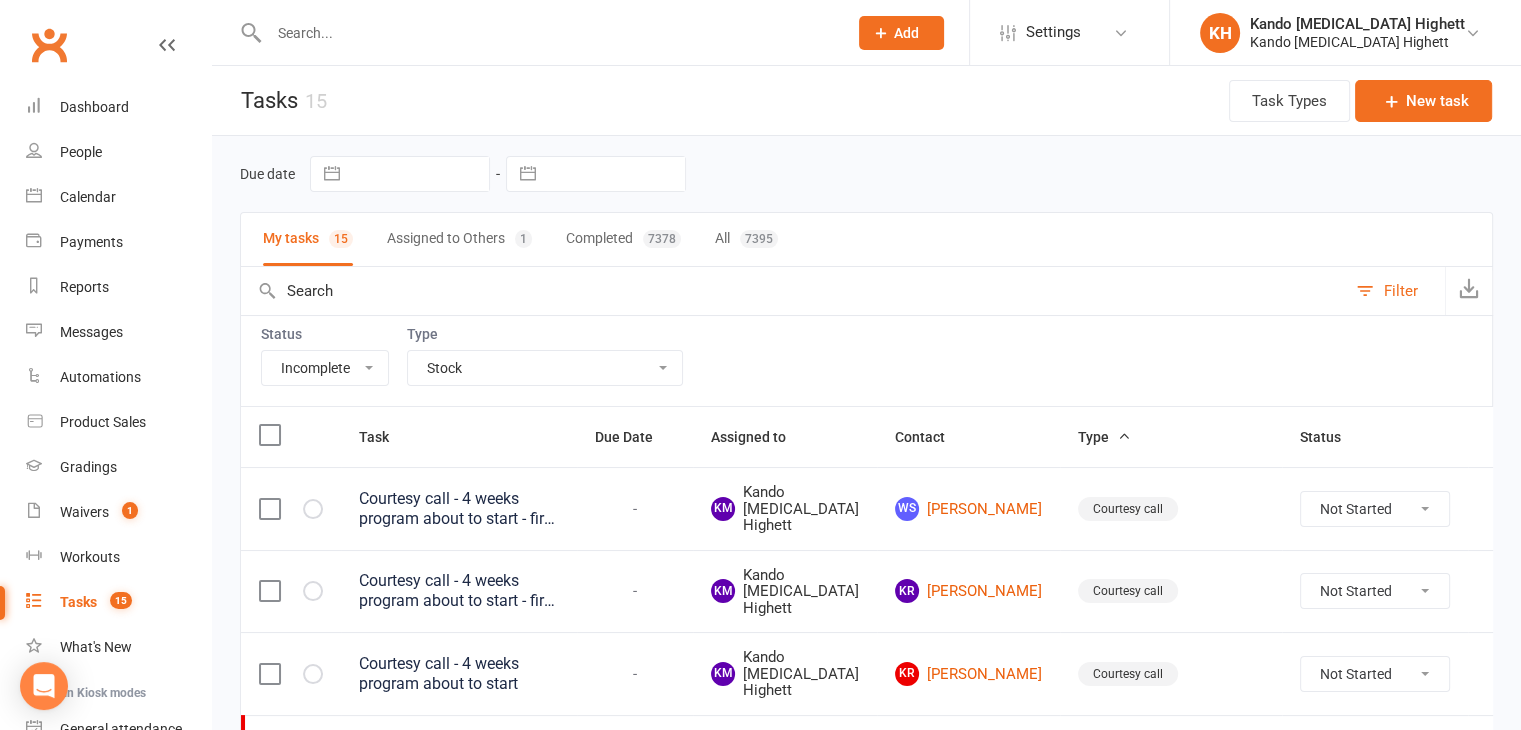 click on "All Admin Cancellation Class transfer Courtesy call Create welcome card E-mail Enquiry External In-class related Joining pack Ld/kn certificate and belt Leadership Membership related Phone call Staff communication Stock Suspension Waiting list - friday kn Waiting list - friday ld Waiting list - monday kn Waiting list - monday ld Waiting list - saturday 10:45 ld Waiting list - saturday 10am kn Waiting list - saturday 11:30am ld Waiting list - saturday 8:30 kn Waiting list - saturday 9:15 am ld Waiting list - sunday kn 10am Waiting list - thursday kn Waiting list - thursday ld Waiting list - tuesday kn Waiting list - tuesday ld Waiting list - wednesday kn Waiting list - wednesday ld Waitlist - sunday kn Waitlist - sunday ld Waiver approved - not contacted Waiver approved - waiting response" at bounding box center [545, 368] 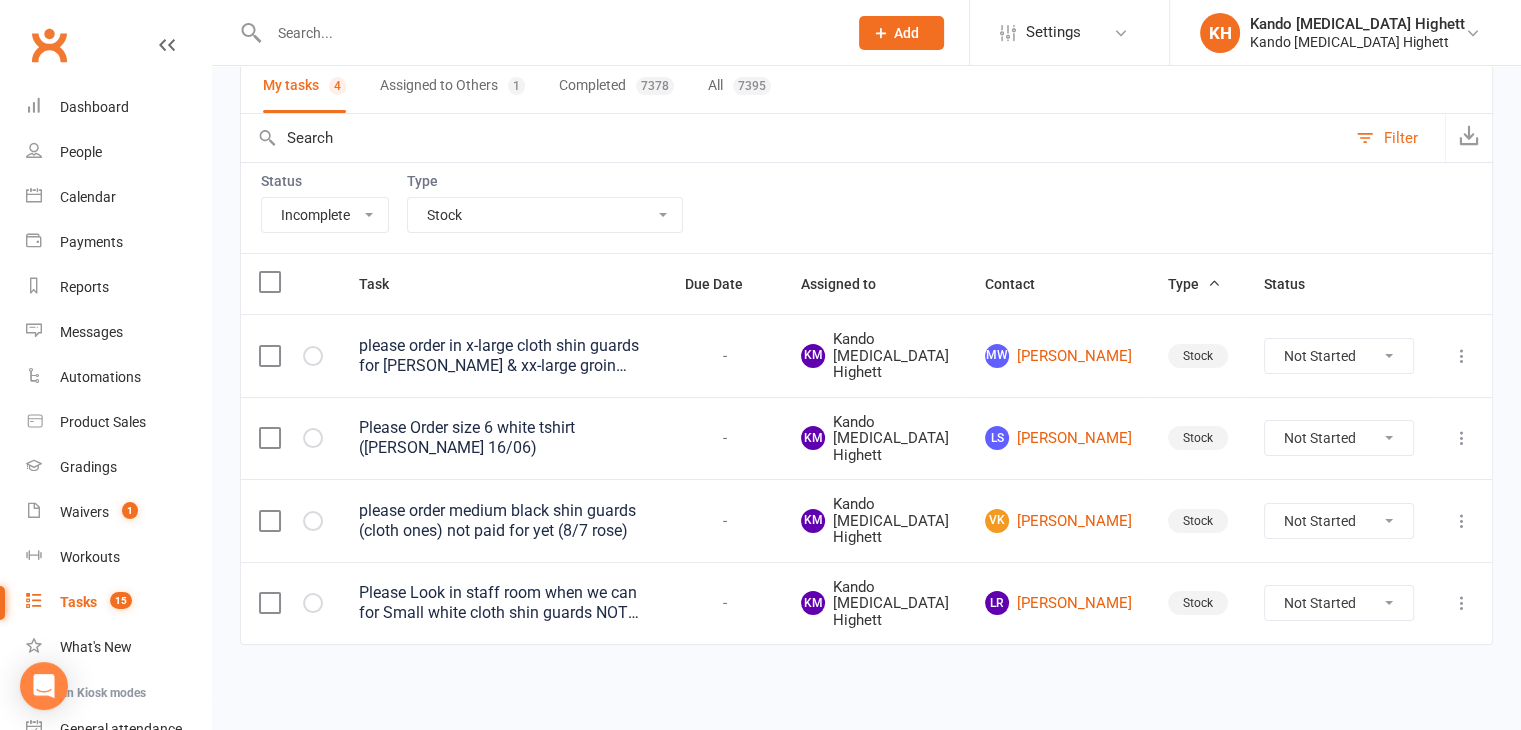 scroll, scrollTop: 216, scrollLeft: 0, axis: vertical 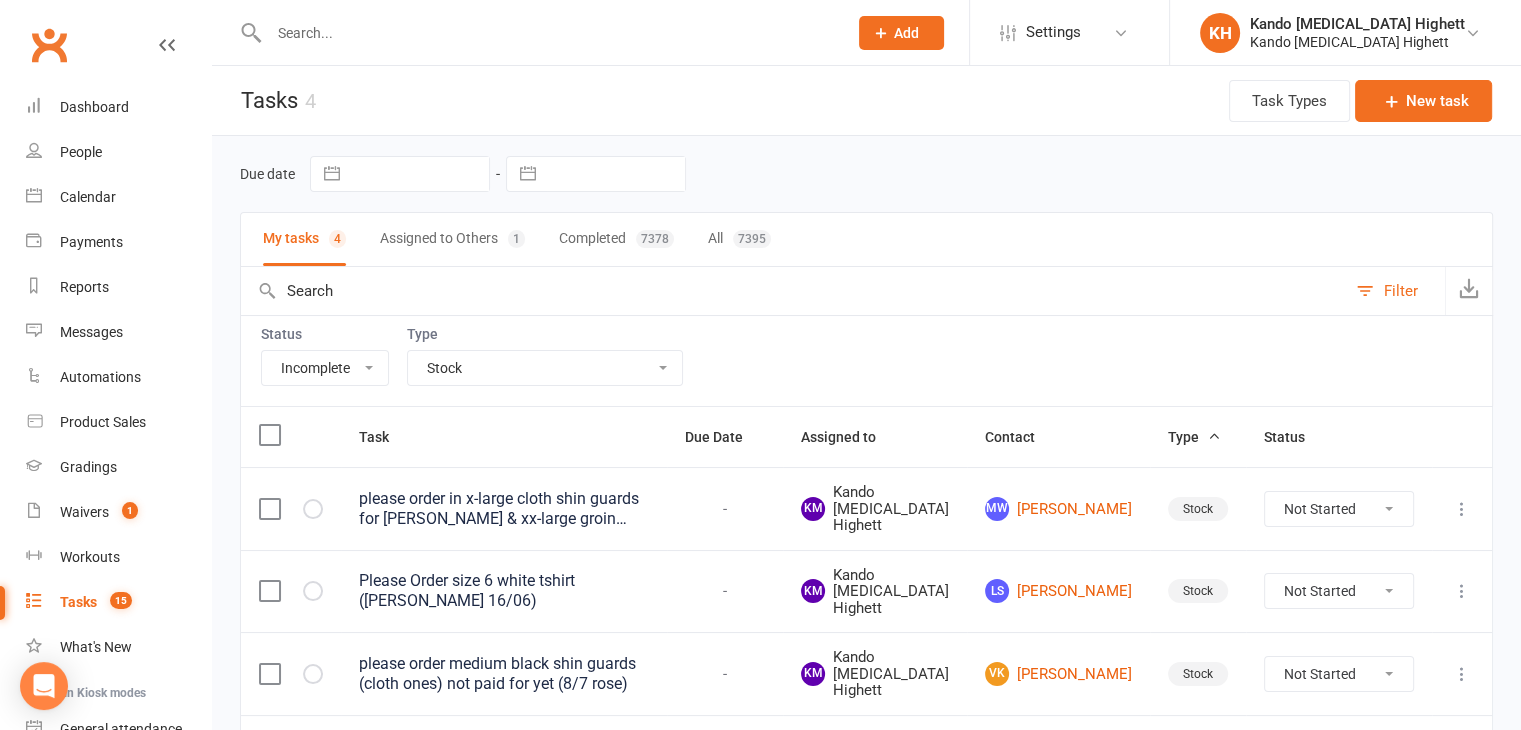 click on "Prospect
Member
Non-attending contact
Class / event
Appointment
Grading event
Task
Membership plan
Bulk message
Add" 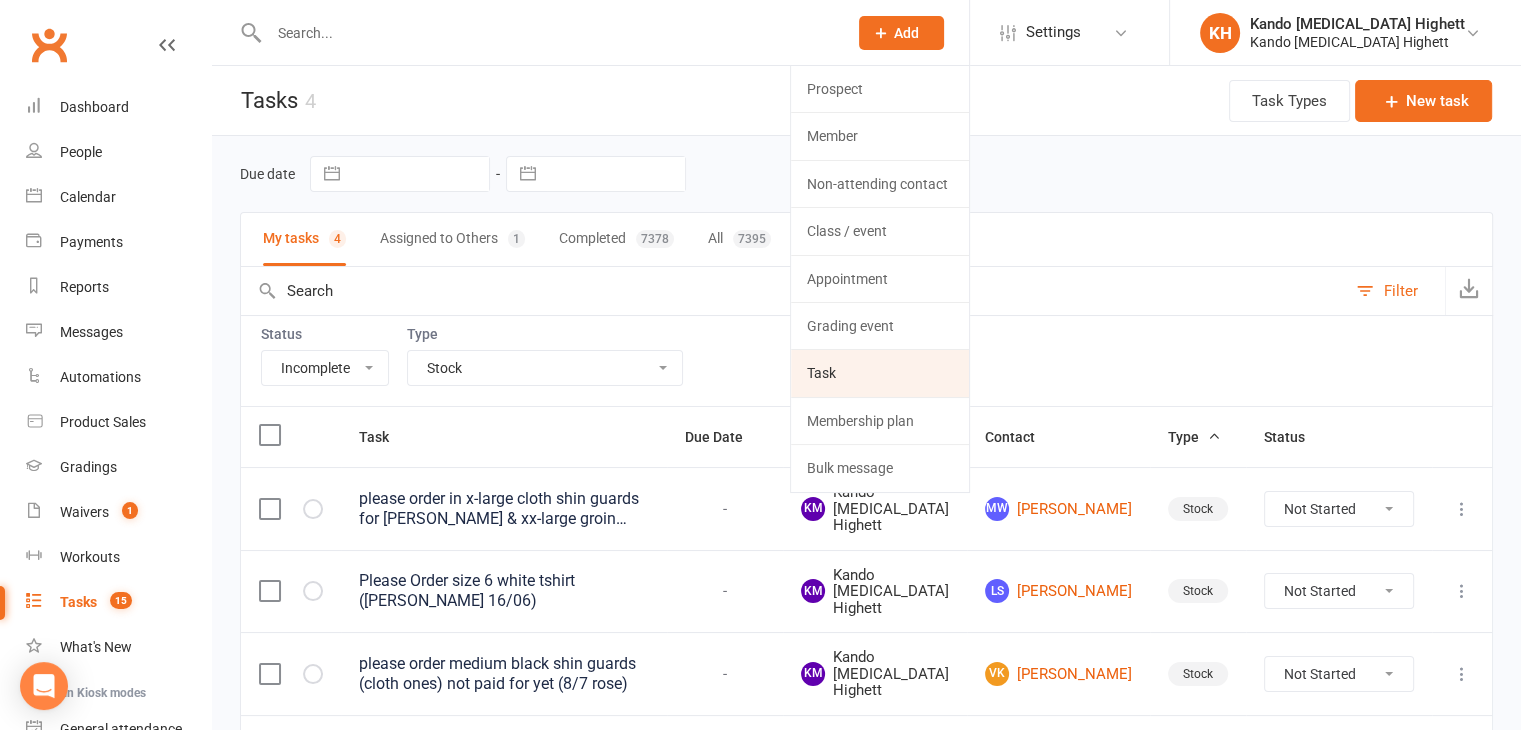 click on "Task" 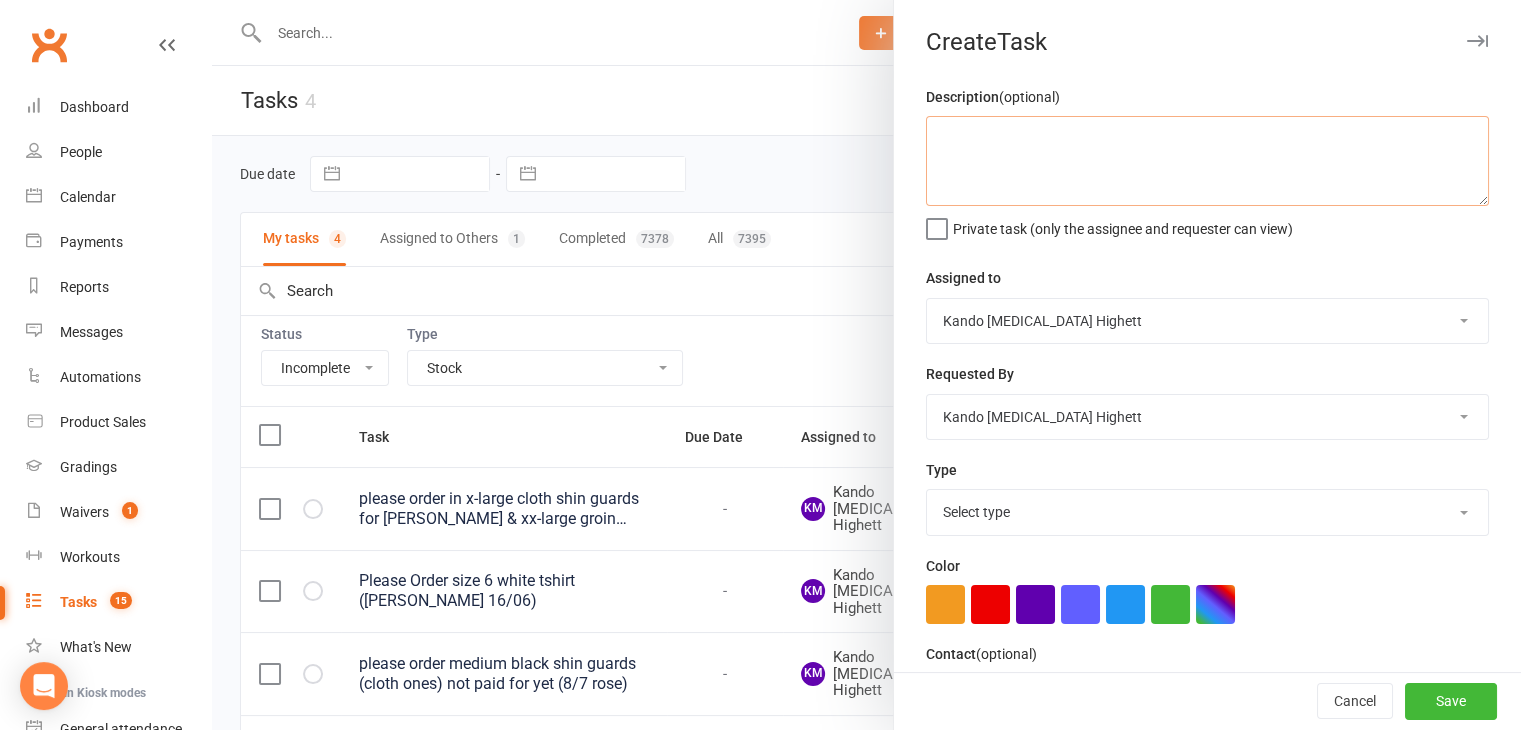 click at bounding box center [1207, 161] 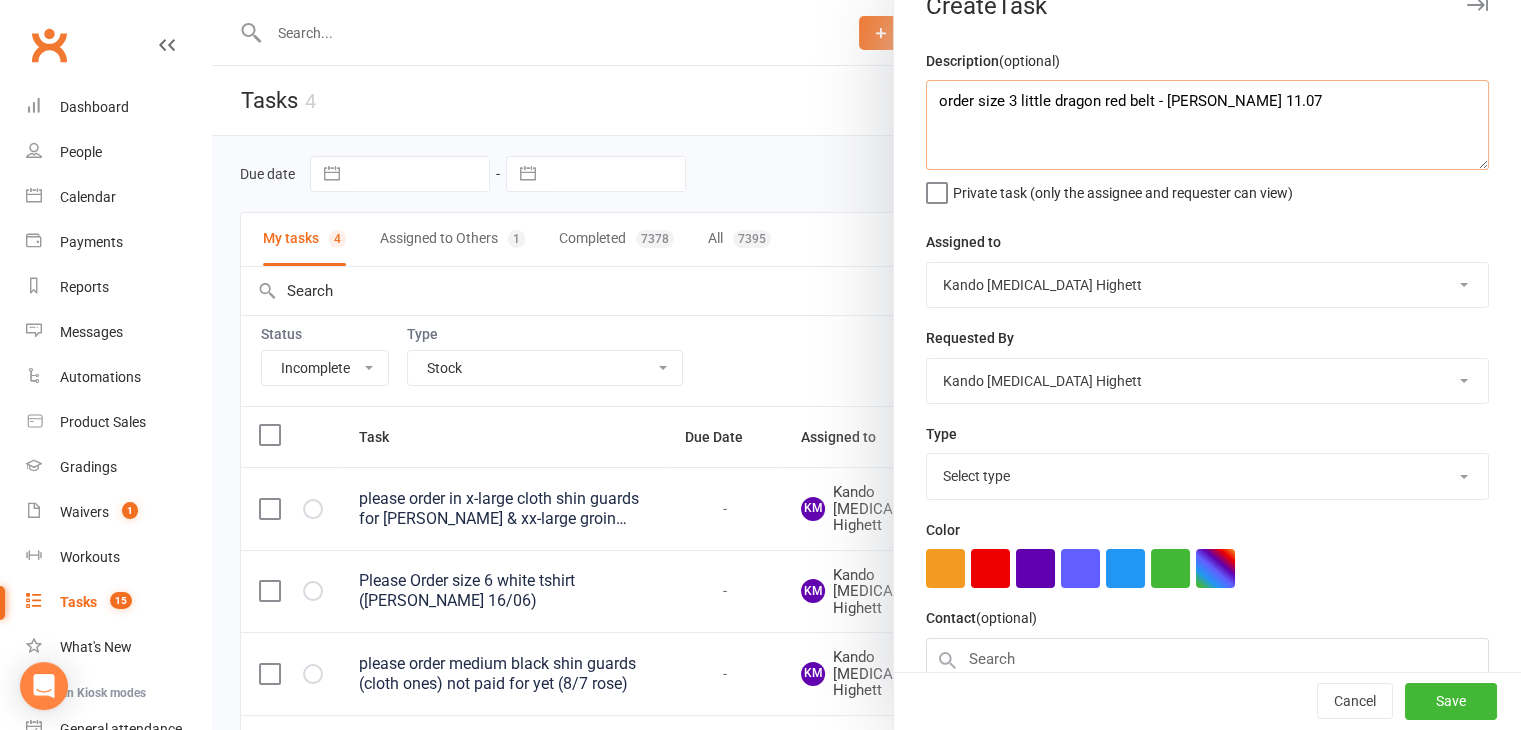scroll, scrollTop: 44, scrollLeft: 0, axis: vertical 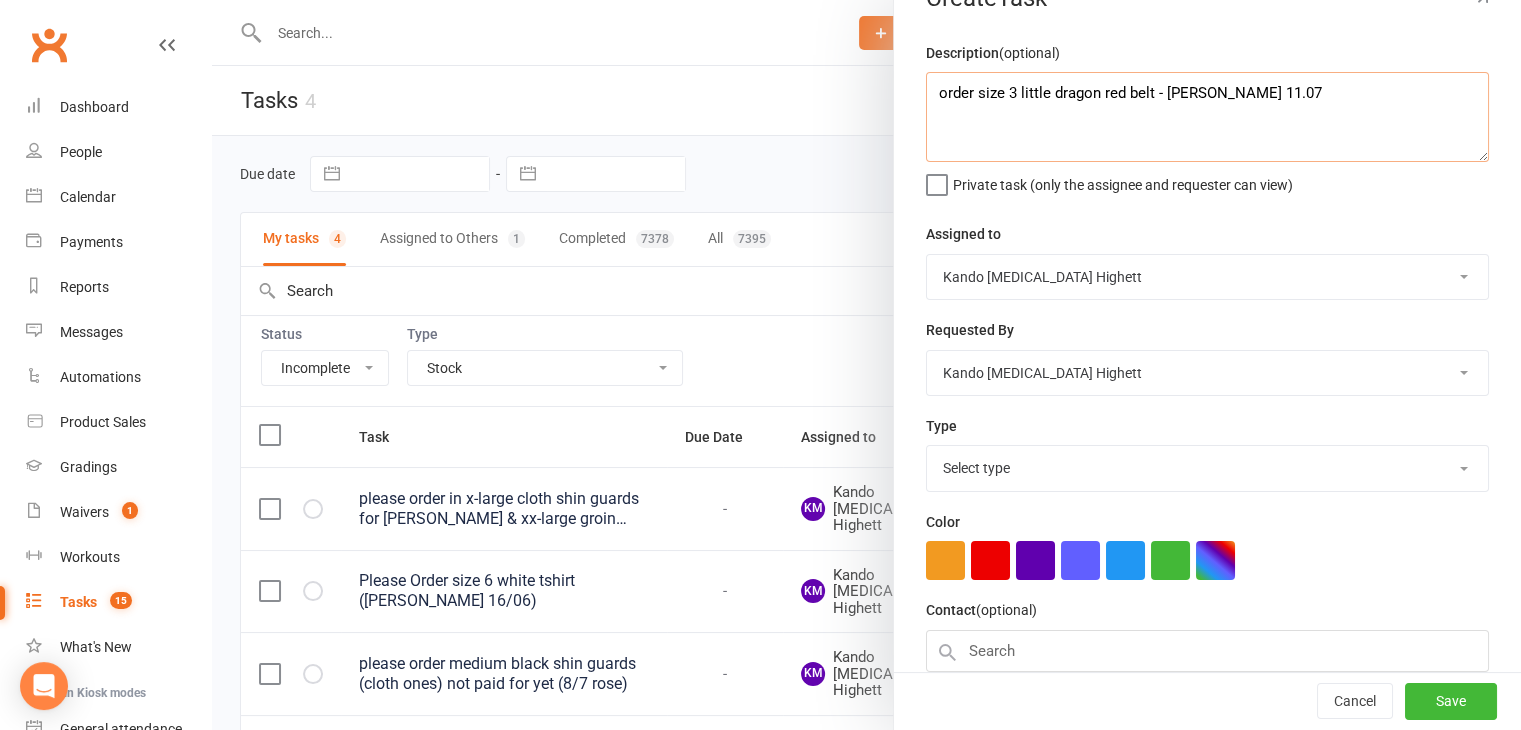 type on "order size 3 little dragon red belt - lucy 11.07" 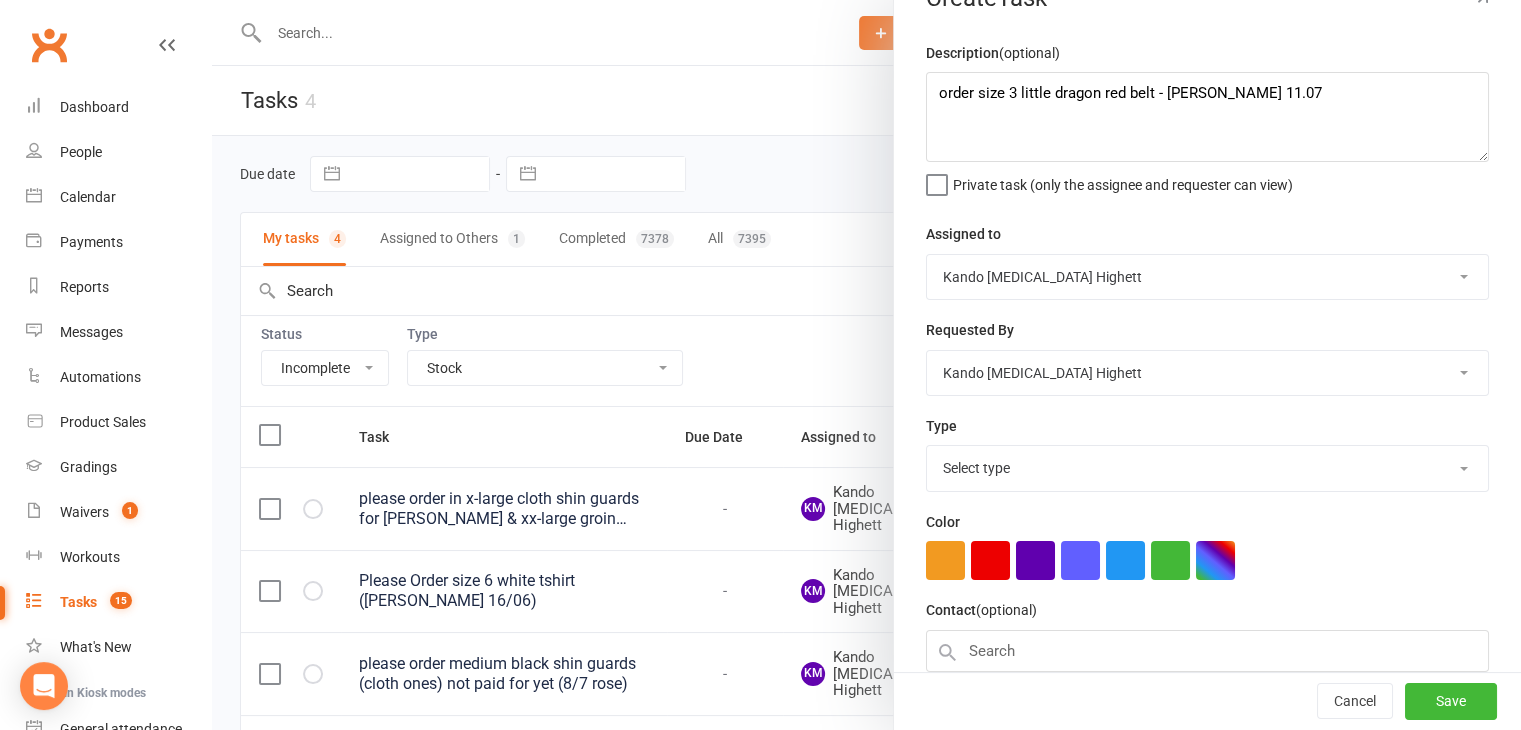 click on "Select type Admin Cancellation Class transfer Courtesy call Create welcome card E-mail Enquiry External In-class related Joining pack Ld/kn certificate and belt Leadership Membership related Phone call Staff communication Stock Suspension Waiting list - friday kn Waiting list - friday ld Waiting list - monday kn Waiting list - monday ld Waiting list - saturday 10:45 ld Waiting list - saturday 10am kn Waiting list - saturday 11:30am ld Waiting list - saturday 8:30 kn Waiting list - saturday 9:15 am ld Waiting list - sunday kn 10am Waiting list - thursday kn Waiting list - thursday ld Waiting list - tuesday kn Waiting list - tuesday ld Waiting list - wednesday kn Waiting list - wednesday ld Waitlist - sunday kn Waitlist - sunday ld Waiver approved - not contacted Waiver approved - waiting response Add new task type" at bounding box center (1207, 468) 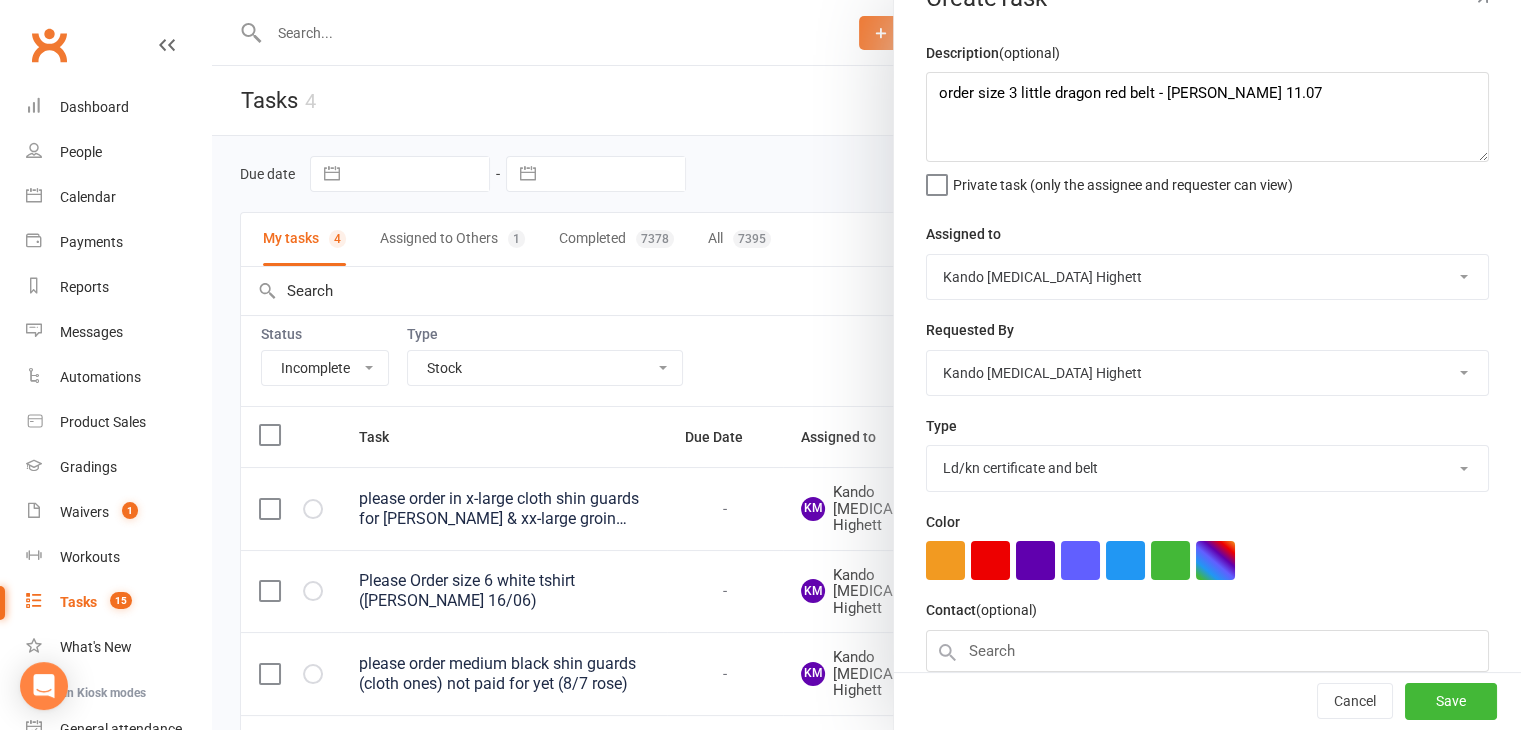 click on "Select type Admin Cancellation Class transfer Courtesy call Create welcome card E-mail Enquiry External In-class related Joining pack Ld/kn certificate and belt Leadership Membership related Phone call Staff communication Stock Suspension Waiting list - friday kn Waiting list - friday ld Waiting list - monday kn Waiting list - monday ld Waiting list - saturday 10:45 ld Waiting list - saturday 10am kn Waiting list - saturday 11:30am ld Waiting list - saturday 8:30 kn Waiting list - saturday 9:15 am ld Waiting list - sunday kn 10am Waiting list - thursday kn Waiting list - thursday ld Waiting list - tuesday kn Waiting list - tuesday ld Waiting list - wednesday kn Waiting list - wednesday ld Waitlist - sunday kn Waitlist - sunday ld Waiver approved - not contacted Waiver approved - waiting response Add new task type" at bounding box center [1207, 468] 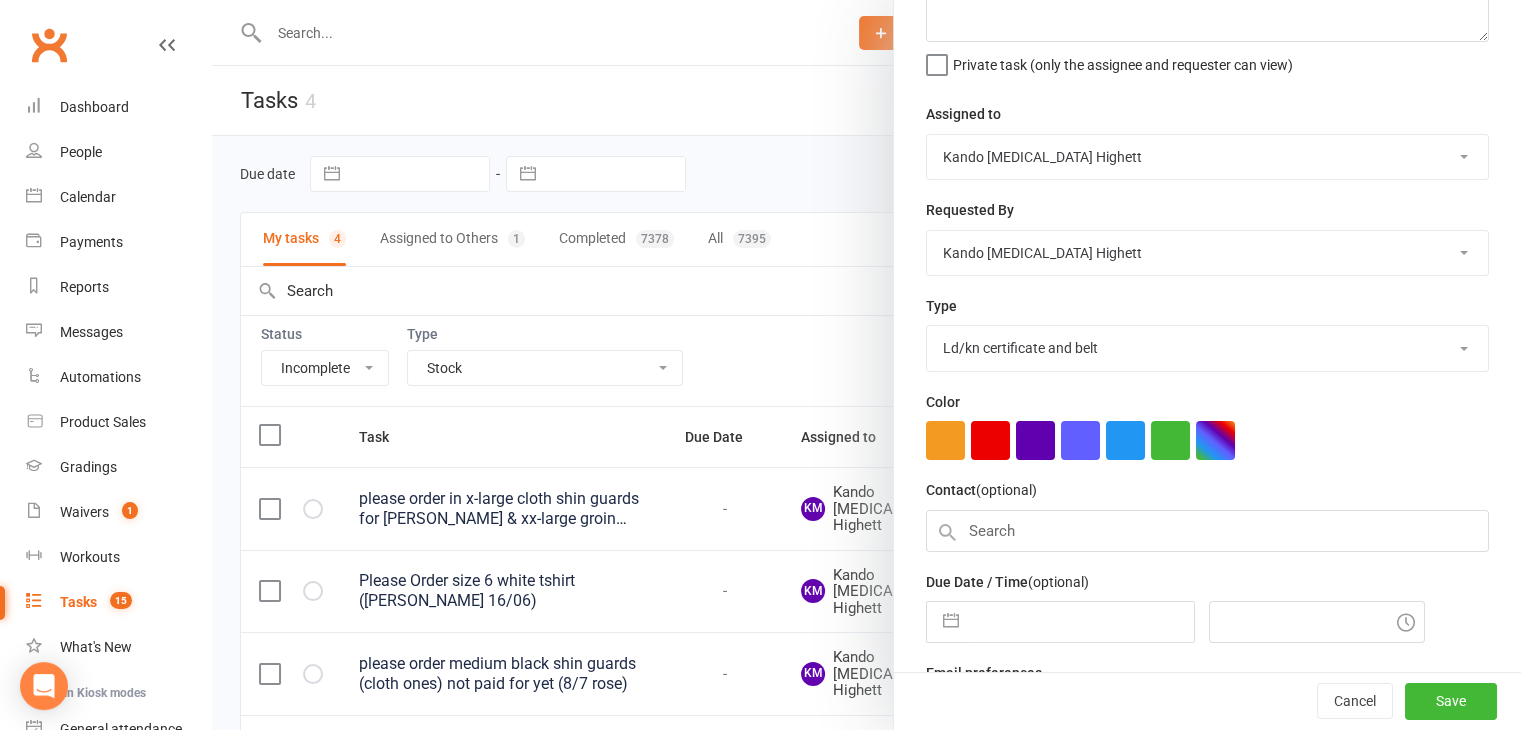 scroll, scrollTop: 221, scrollLeft: 0, axis: vertical 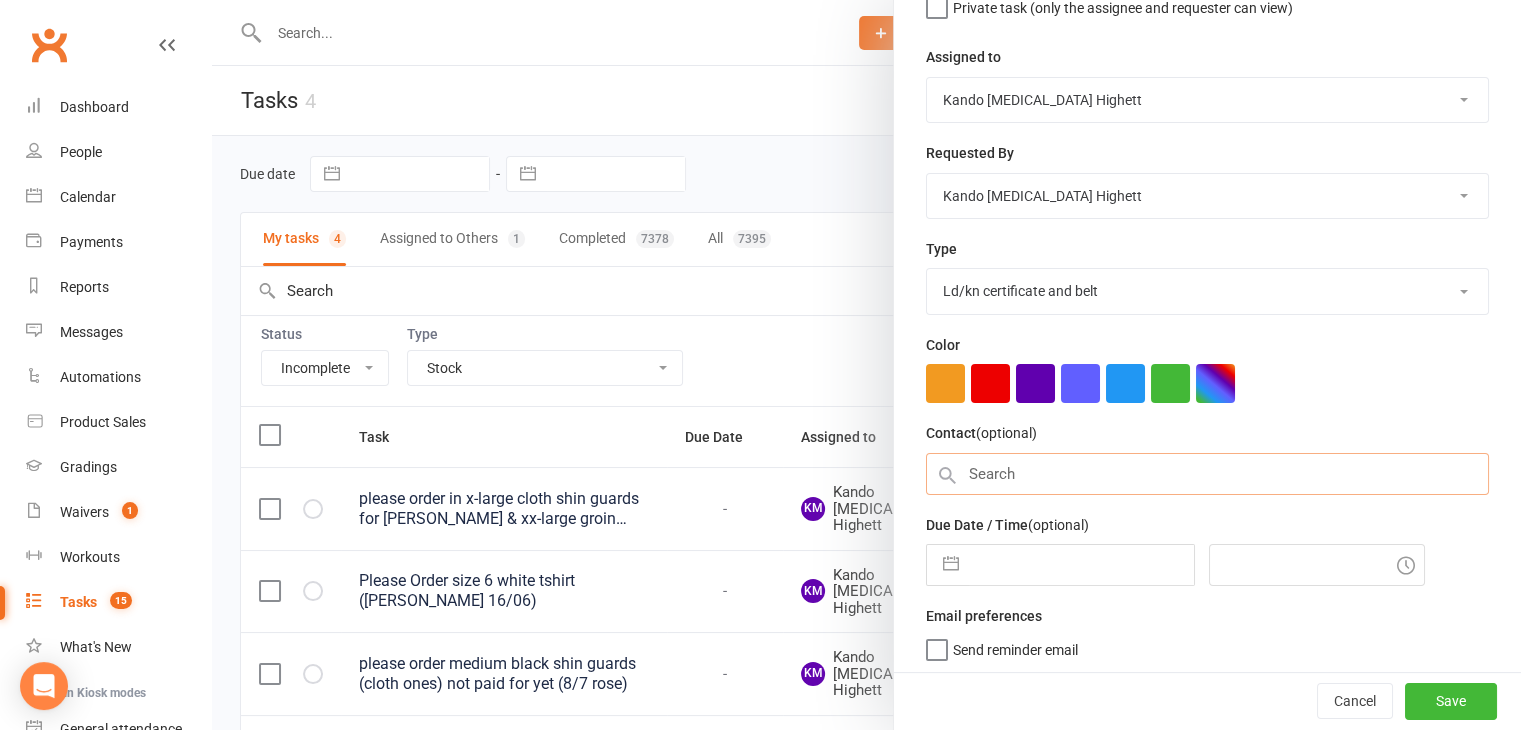click at bounding box center [1207, 474] 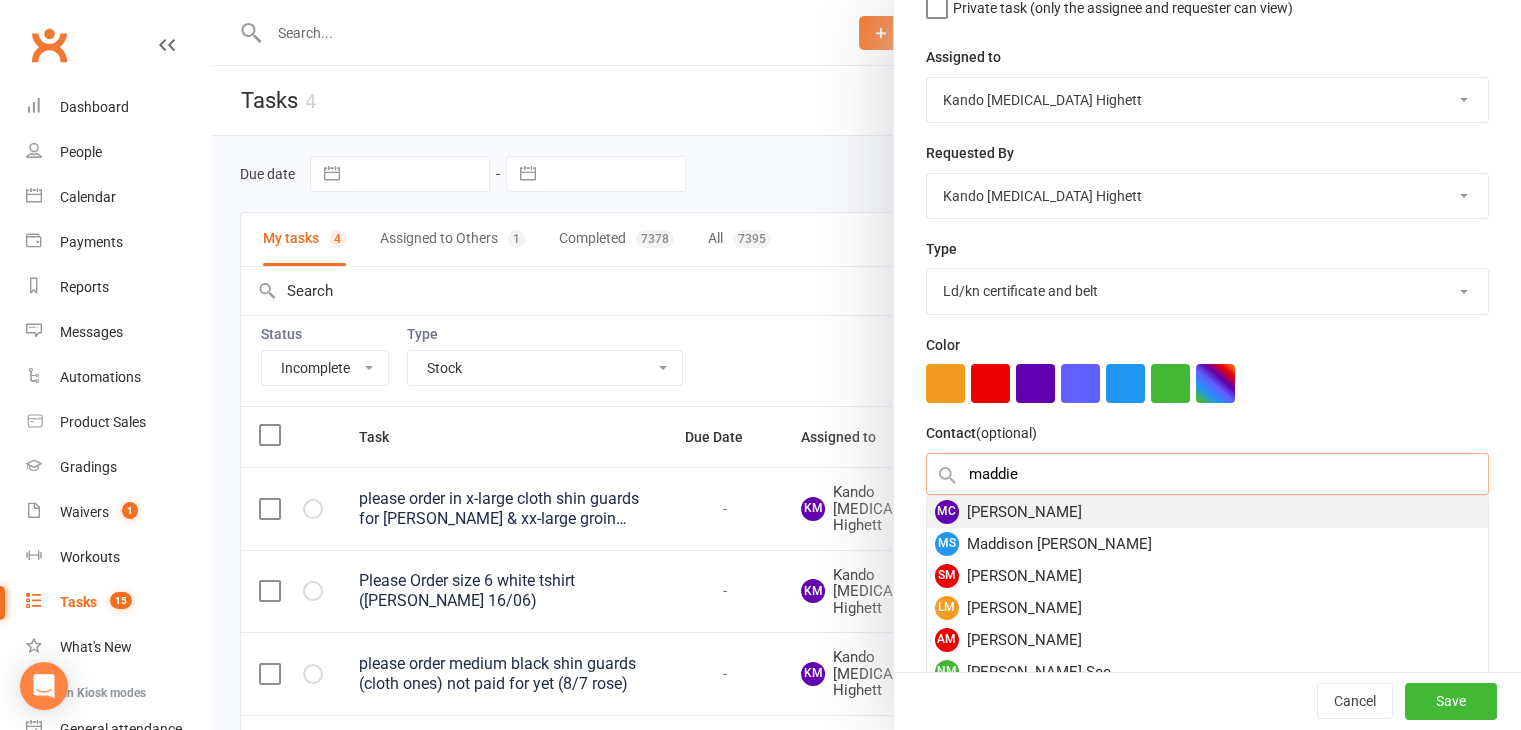 type on "maddie" 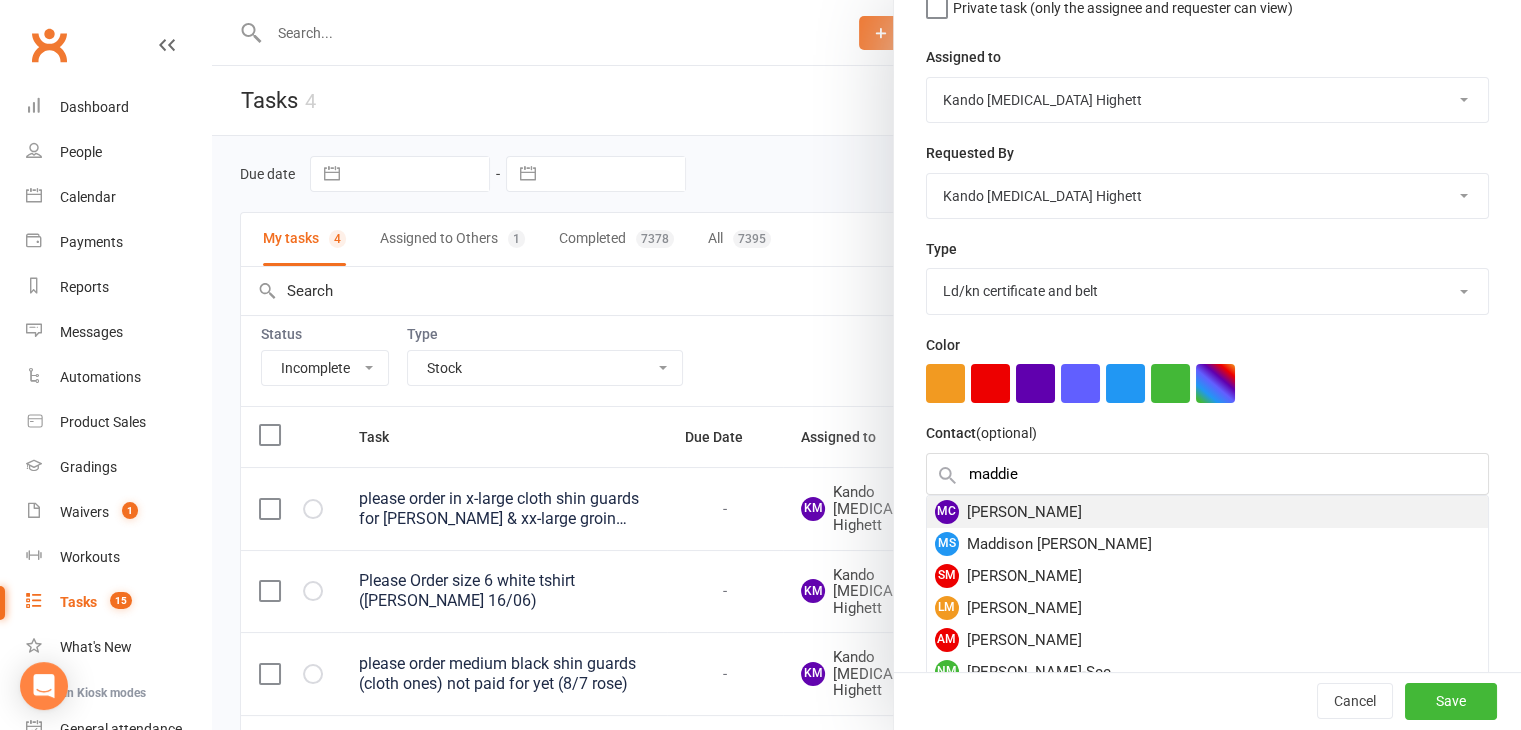 click on "MC Maddie Cameron" at bounding box center (1207, 512) 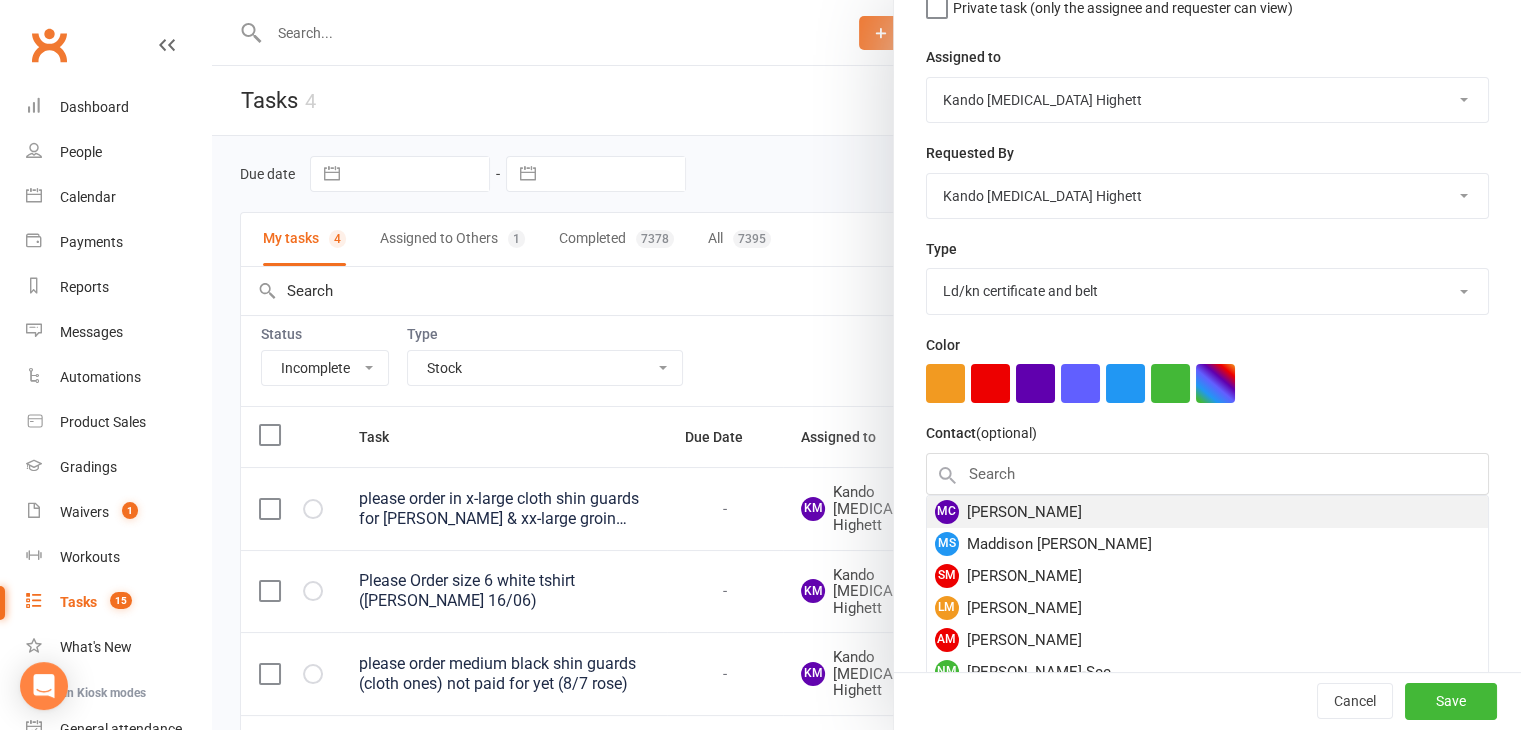 scroll, scrollTop: 216, scrollLeft: 0, axis: vertical 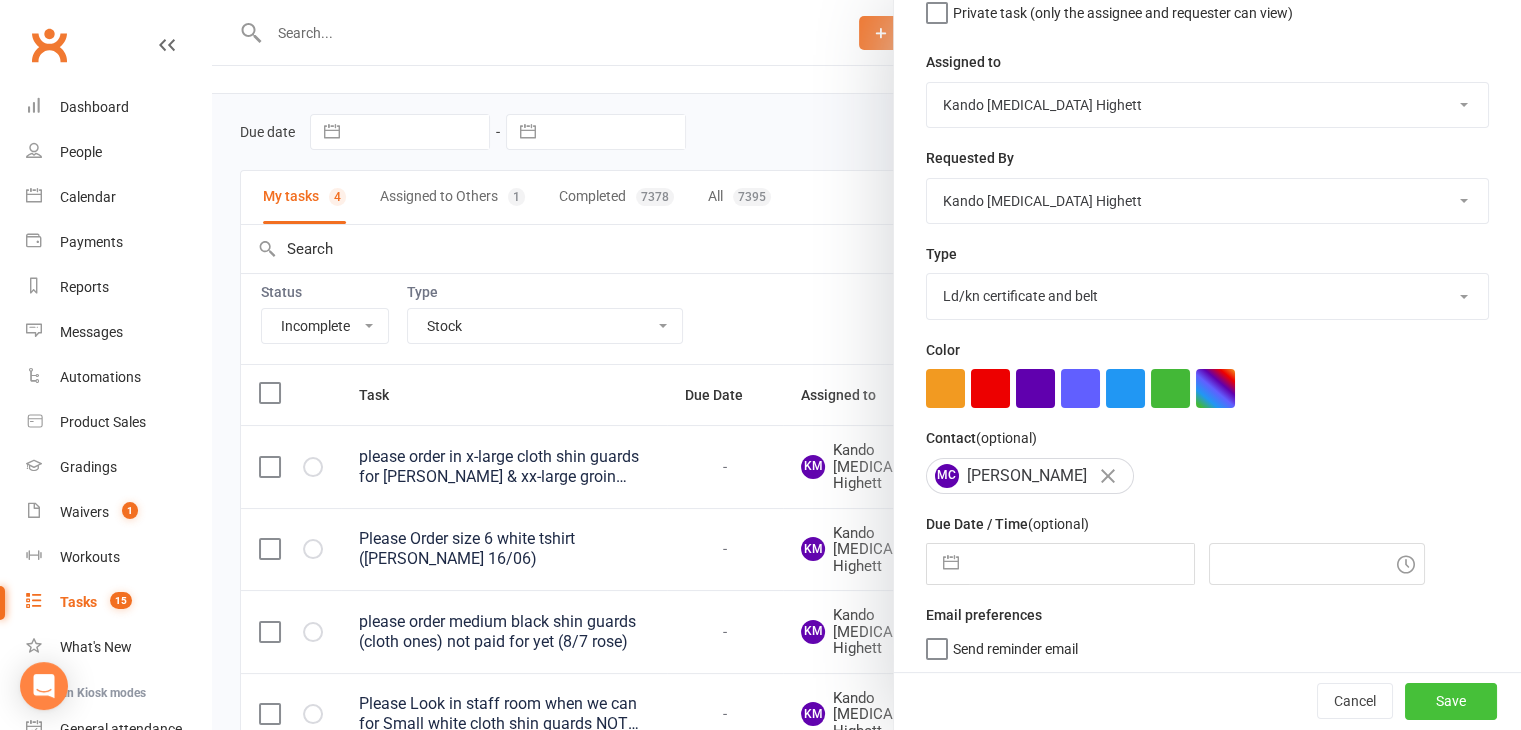 click on "Save" at bounding box center [1451, 702] 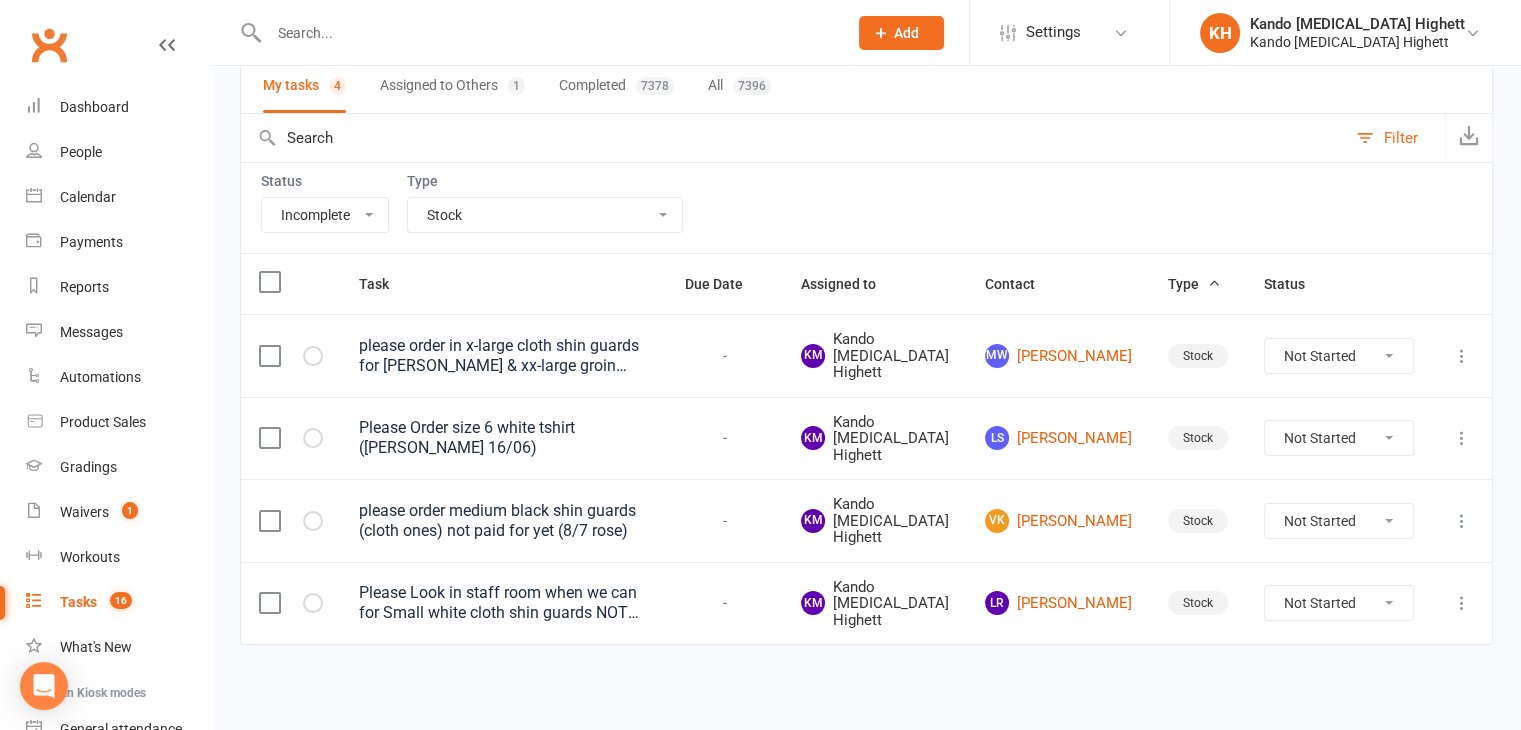 scroll, scrollTop: 216, scrollLeft: 0, axis: vertical 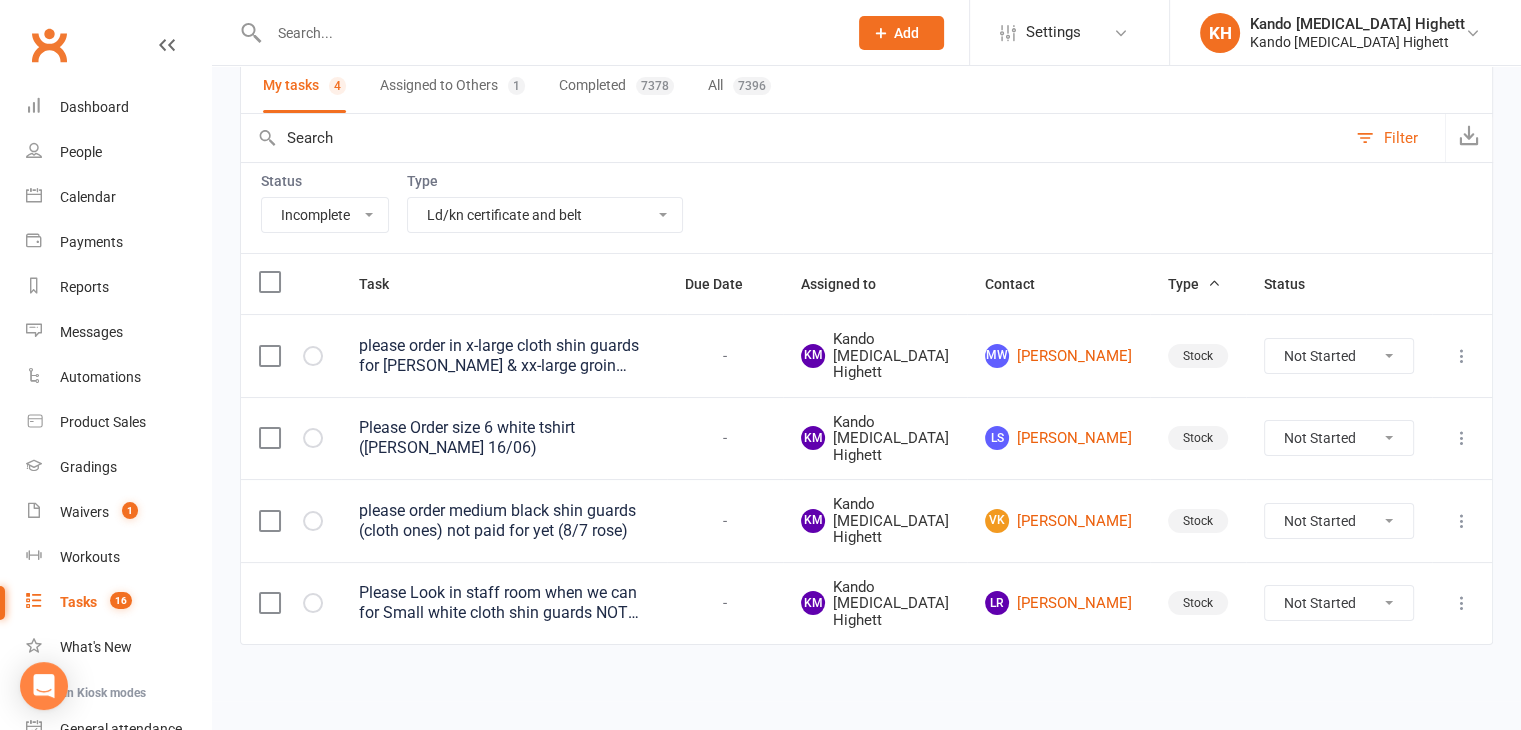 click on "All Admin Cancellation Class transfer Courtesy call Create welcome card E-mail Enquiry External In-class related Joining pack Ld/kn certificate and belt Leadership Membership related Phone call Staff communication Stock Suspension Waiting list - friday kn Waiting list - friday ld Waiting list - monday kn Waiting list - monday ld Waiting list - saturday 10:45 ld Waiting list - saturday 10am kn Waiting list - saturday 11:30am ld Waiting list - saturday 8:30 kn Waiting list - saturday 9:15 am ld Waiting list - sunday kn 10am Waiting list - thursday kn Waiting list - thursday ld Waiting list - tuesday kn Waiting list - tuesday ld Waiting list - wednesday kn Waiting list - wednesday ld Waitlist - sunday kn Waitlist - sunday ld Waiver approved - not contacted Waiver approved - waiting response" at bounding box center (545, 215) 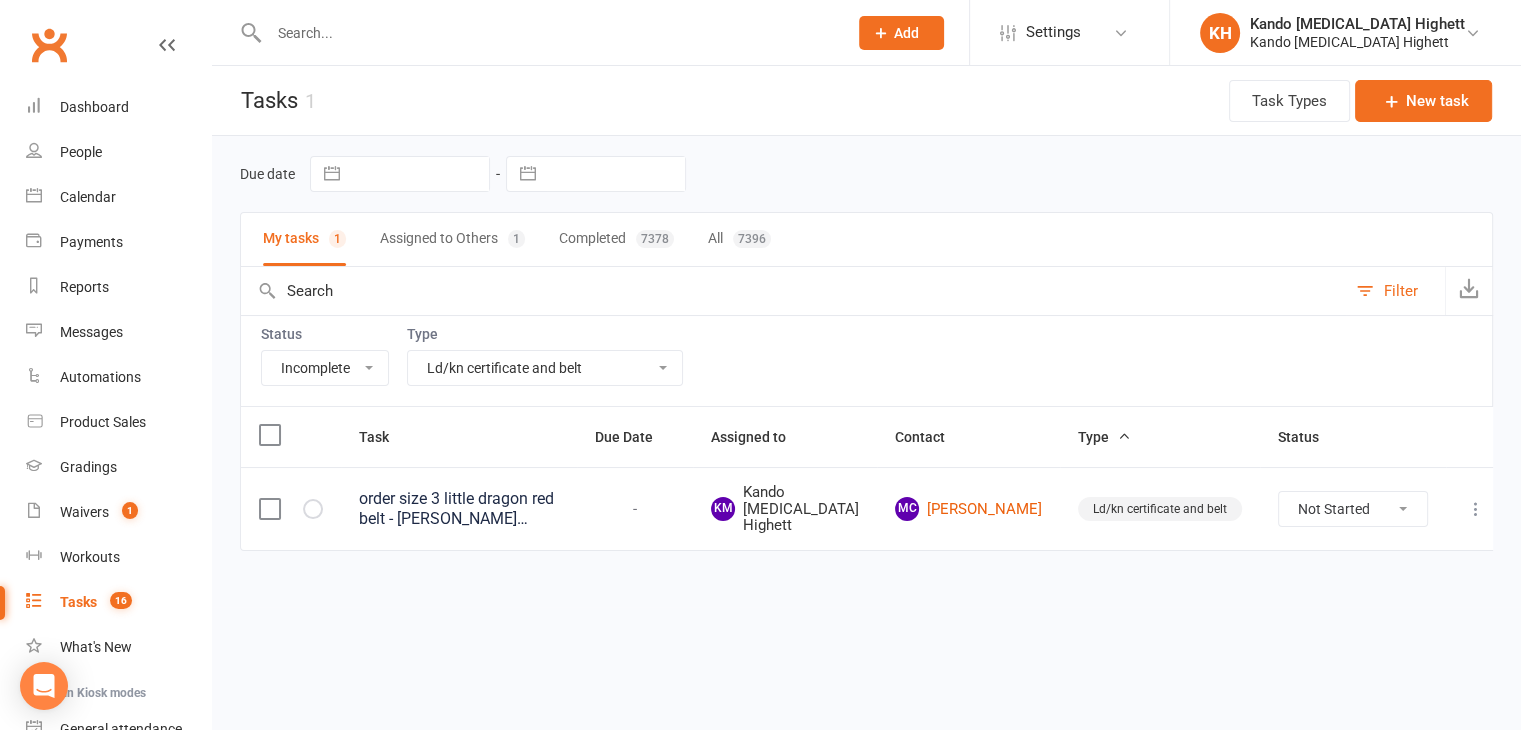 scroll, scrollTop: 0, scrollLeft: 0, axis: both 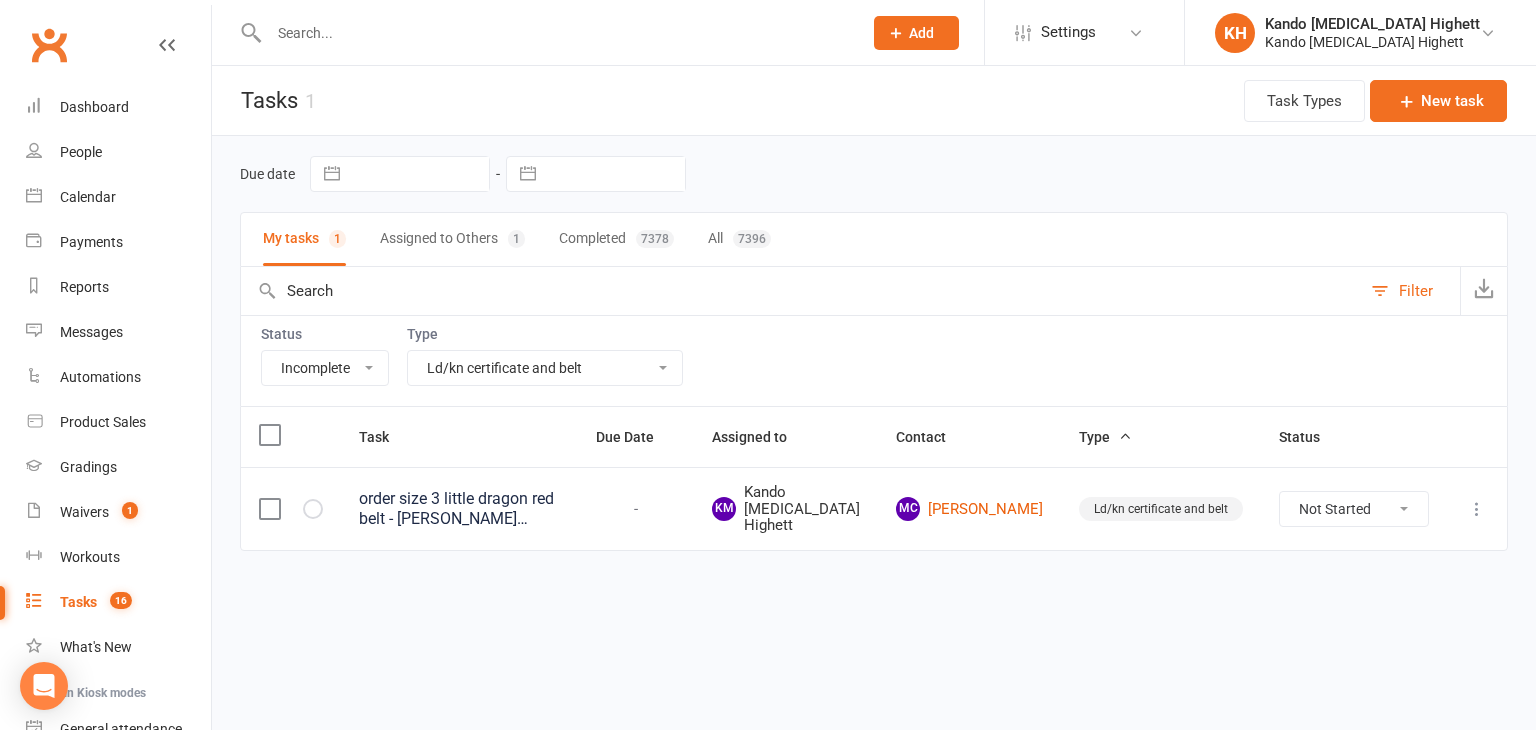 click on "Not Started In Progress Waiting Complete" at bounding box center [1354, 509] 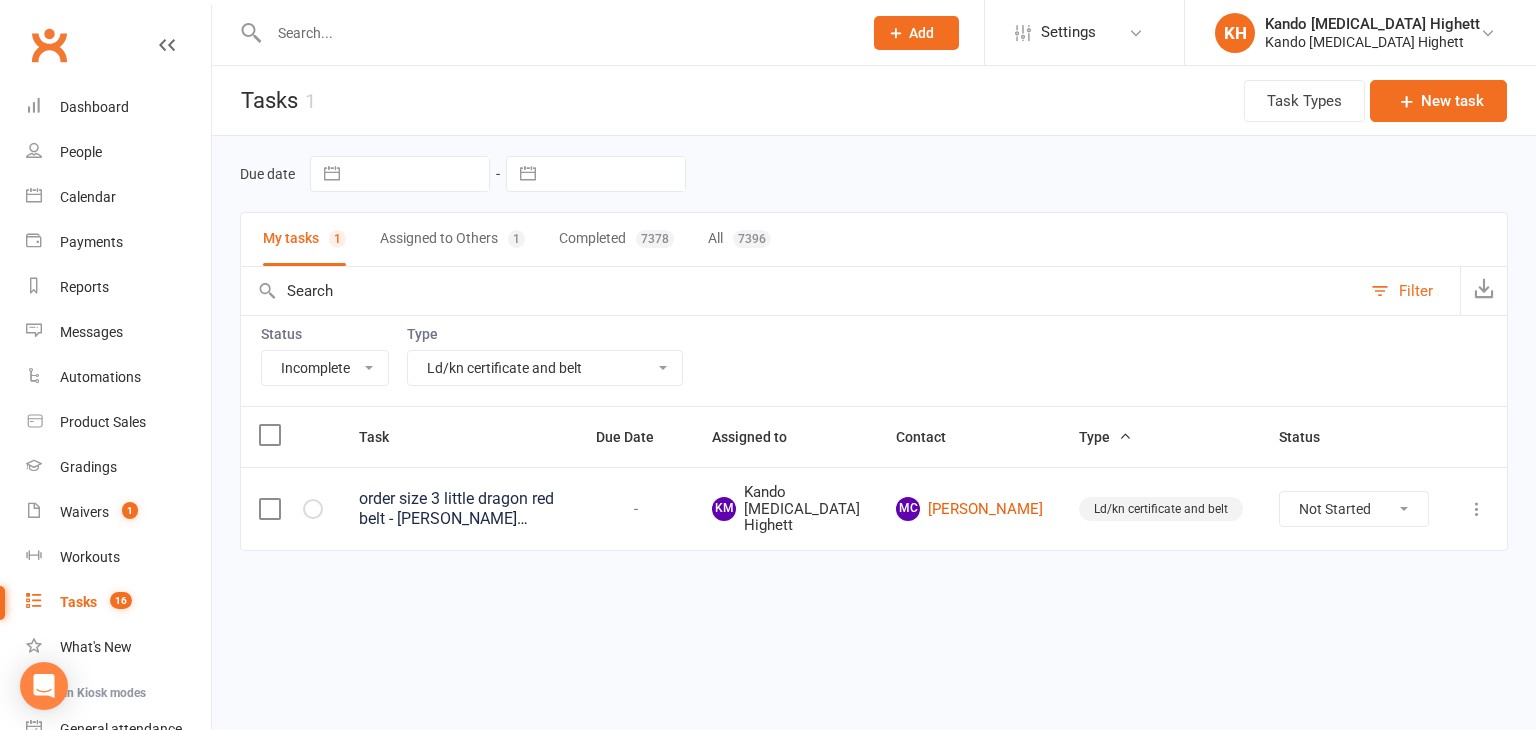 click on "Ld/kn certificate and belt" at bounding box center [1161, 509] 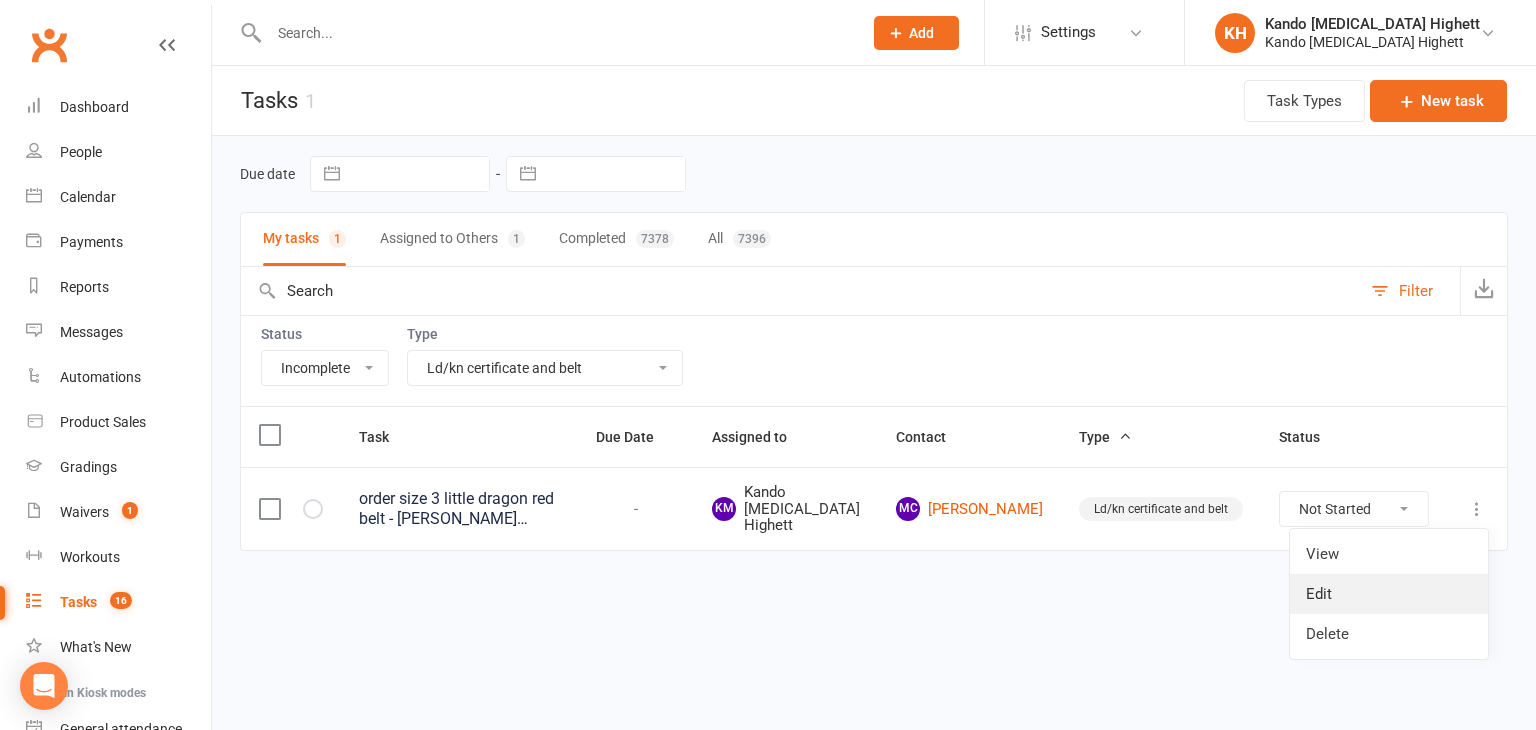 click on "Edit" at bounding box center [1389, 594] 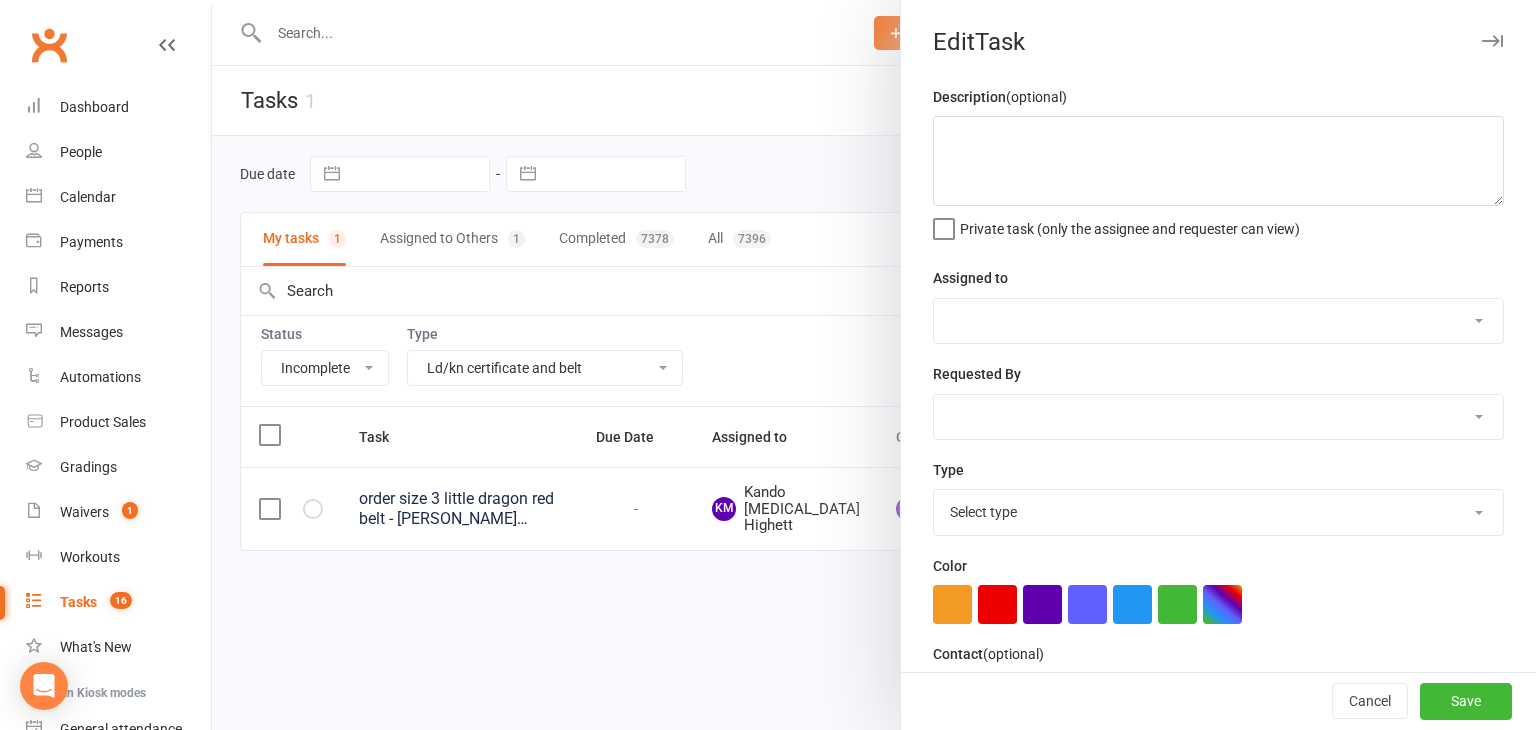 type on "order size 3 little dragon red belt - lucy 11.07" 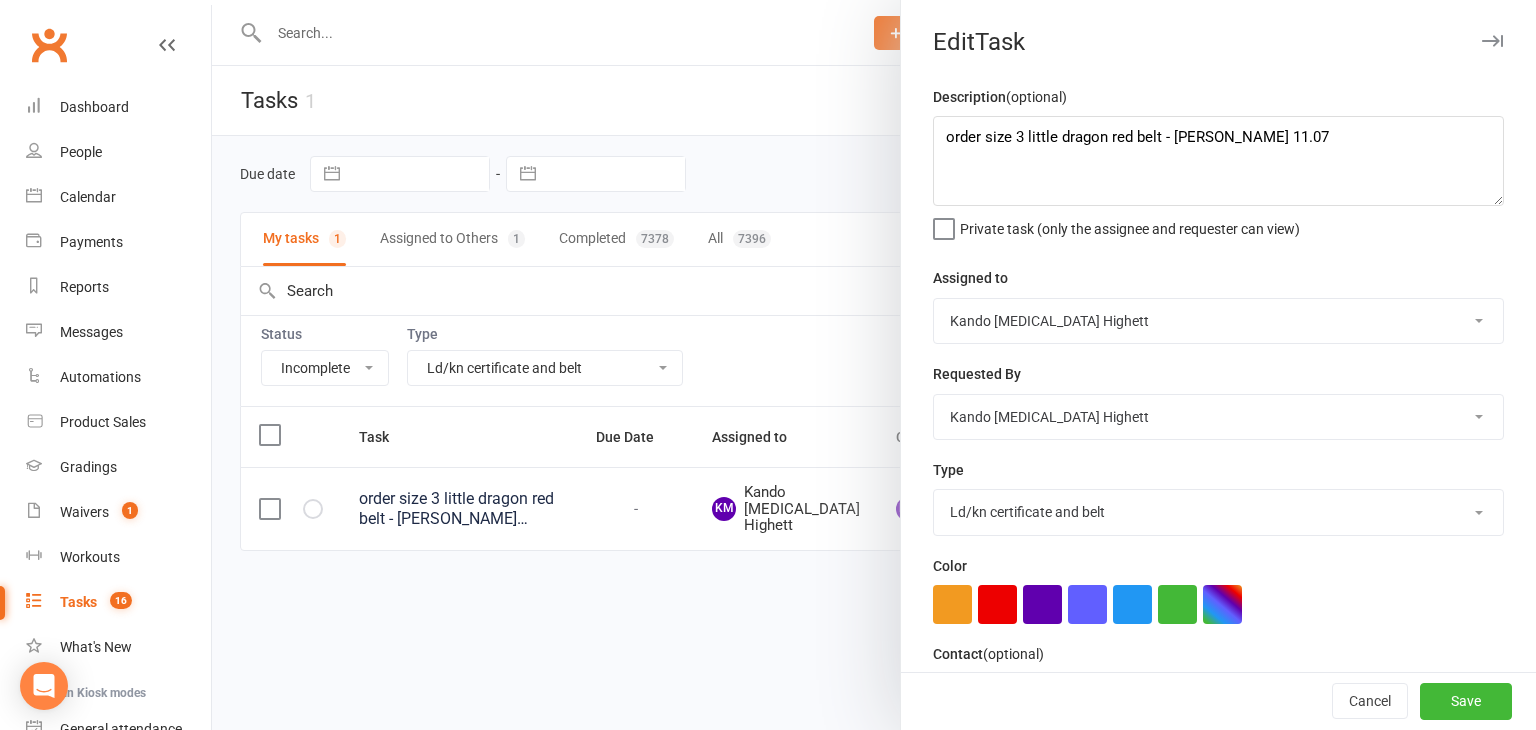 click on "Admin Cancellation Class transfer Courtesy call Create welcome card E-mail Enquiry External In-class related Joining pack Ld/kn certificate and belt Leadership Membership related Phone call Staff communication Stock Suspension Waiting list - friday kn Waiting list - friday ld Waiting list - monday kn Waiting list - monday ld Waiting list - saturday 10:45 ld Waiting list - saturday 10am kn Waiting list - saturday 11:30am ld Waiting list - saturday 8:30 kn Waiting list - saturday 9:15 am ld Waiting list - sunday kn 10am Waiting list - thursday kn Waiting list - thursday ld Waiting list - tuesday kn Waiting list - tuesday ld Waiting list - wednesday kn Waiting list - wednesday ld Waitlist - sunday kn Waitlist - sunday ld Waiver approved - not contacted Waiver approved - waiting response Add new task type" at bounding box center [1218, 512] 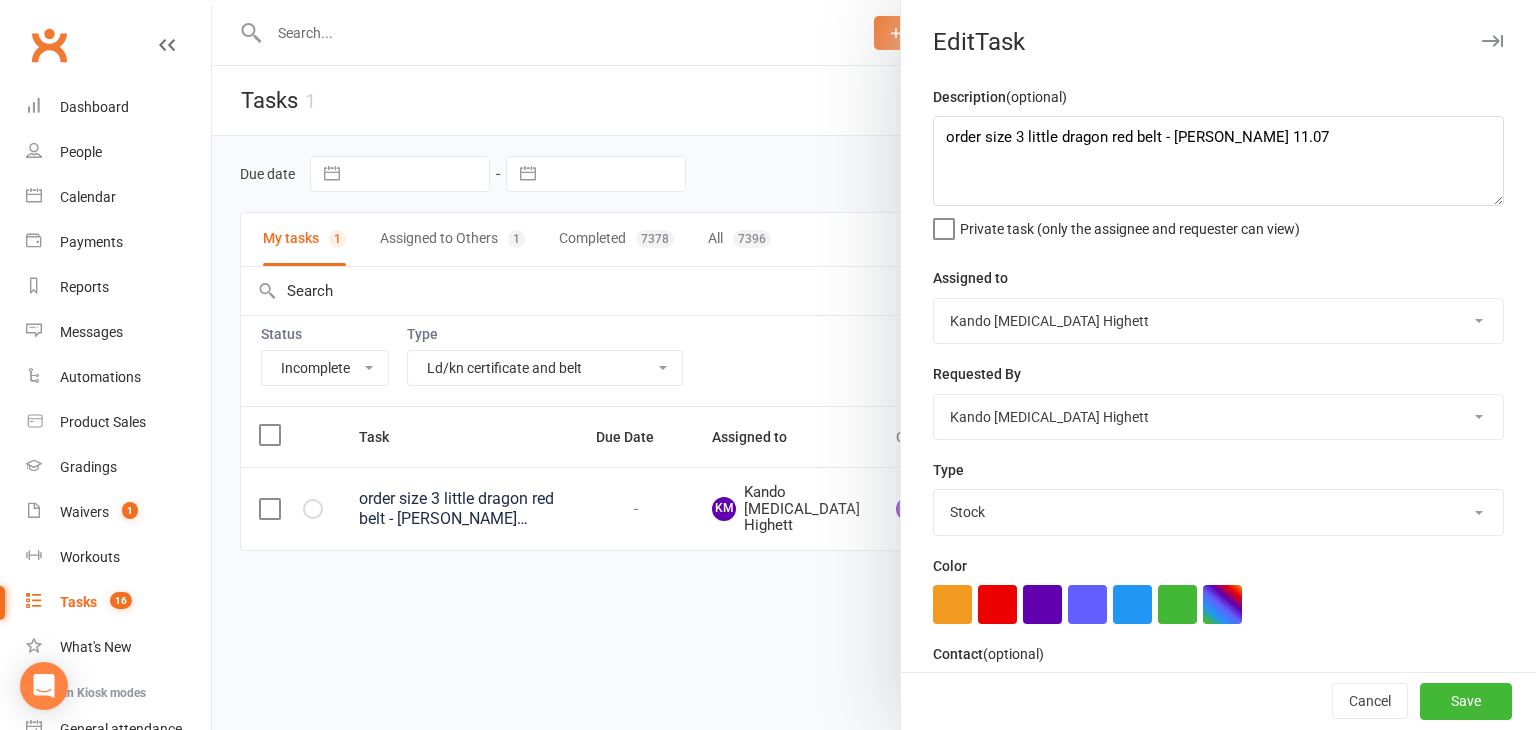 click on "Admin Cancellation Class transfer Courtesy call Create welcome card E-mail Enquiry External In-class related Joining pack Ld/kn certificate and belt Leadership Membership related Phone call Staff communication Stock Suspension Waiting list - friday kn Waiting list - friday ld Waiting list - monday kn Waiting list - monday ld Waiting list - saturday 10:45 ld Waiting list - saturday 10am kn Waiting list - saturday 11:30am ld Waiting list - saturday 8:30 kn Waiting list - saturday 9:15 am ld Waiting list - sunday kn 10am Waiting list - thursday kn Waiting list - thursday ld Waiting list - tuesday kn Waiting list - tuesday ld Waiting list - wednesday kn Waiting list - wednesday ld Waitlist - sunday kn Waitlist - sunday ld Waiver approved - not contacted Waiver approved - waiting response Add new task type" at bounding box center (1218, 512) 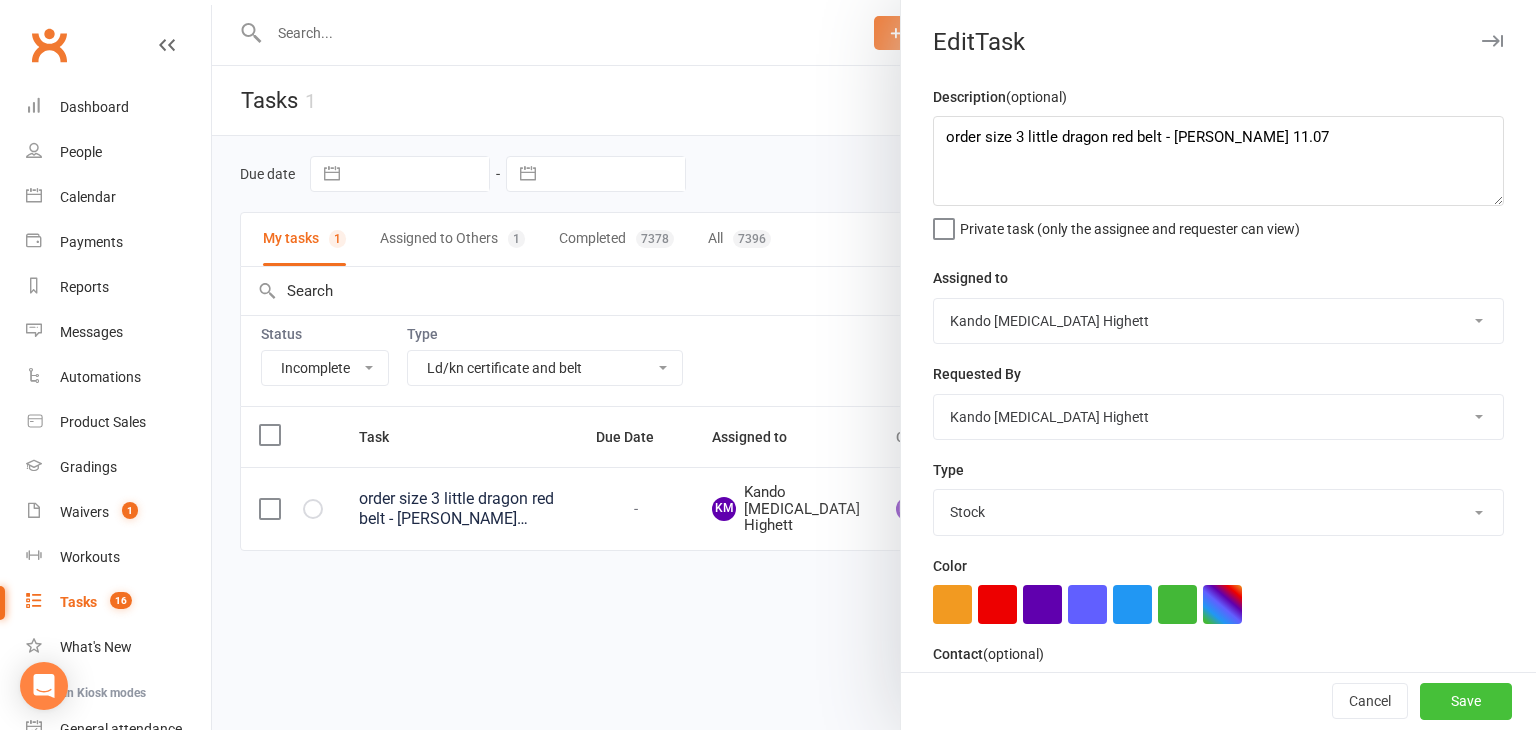 click on "Save" at bounding box center [1466, 702] 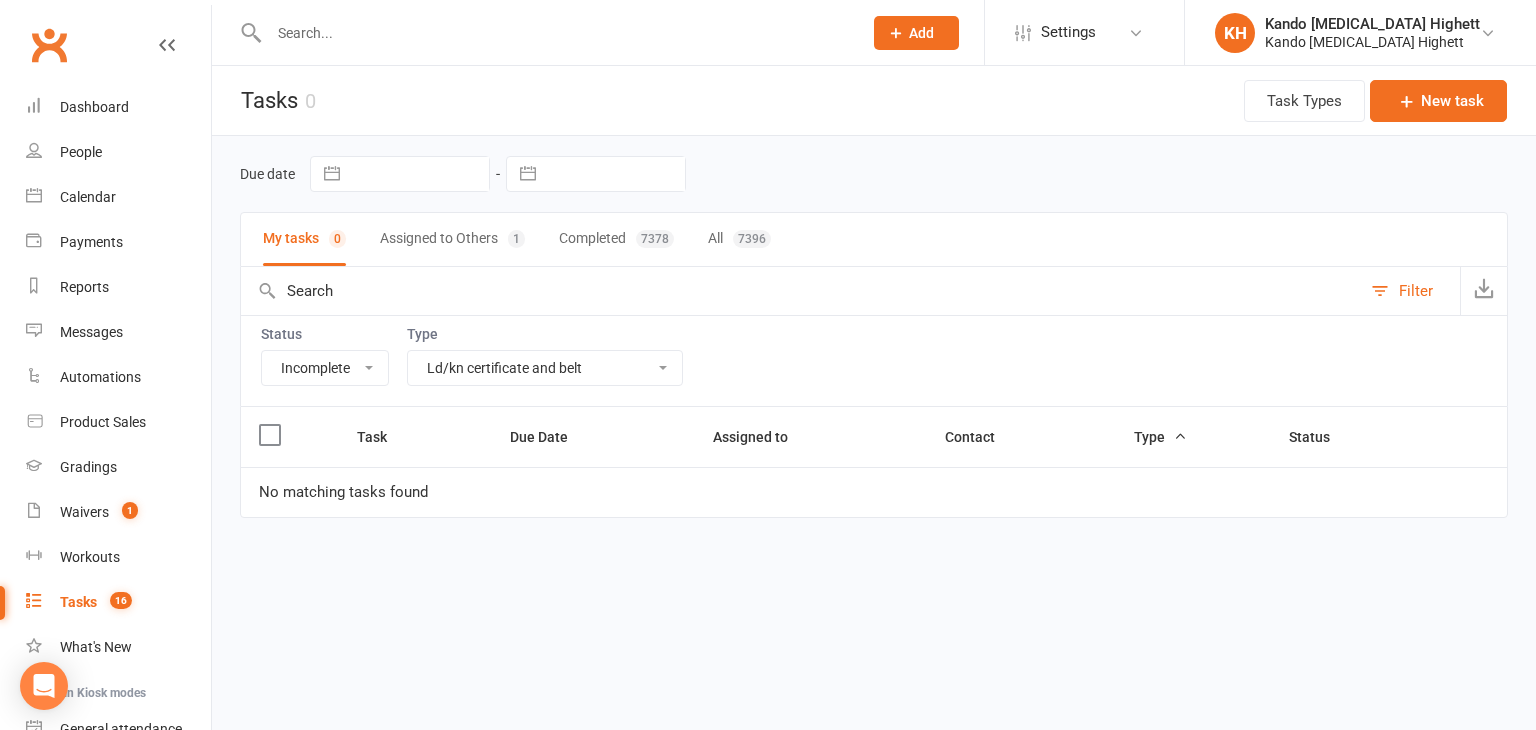 click on "All Admin Cancellation Class transfer Courtesy call Create welcome card E-mail Enquiry External In-class related Joining pack Ld/kn certificate and belt Leadership Membership related Phone call Staff communication Stock Suspension Waiting list - friday kn Waiting list - friday ld Waiting list - monday kn Waiting list - monday ld Waiting list - saturday 10:45 ld Waiting list - saturday 10am kn Waiting list - saturday 11:30am ld Waiting list - saturday 8:30 kn Waiting list - saturday 9:15 am ld Waiting list - sunday kn 10am Waiting list - thursday kn Waiting list - thursday ld Waiting list - tuesday kn Waiting list - tuesday ld Waiting list - wednesday kn Waiting list - wednesday ld Waitlist - sunday kn Waitlist - sunday ld Waiver approved - not contacted Waiver approved - waiting response" at bounding box center [545, 368] 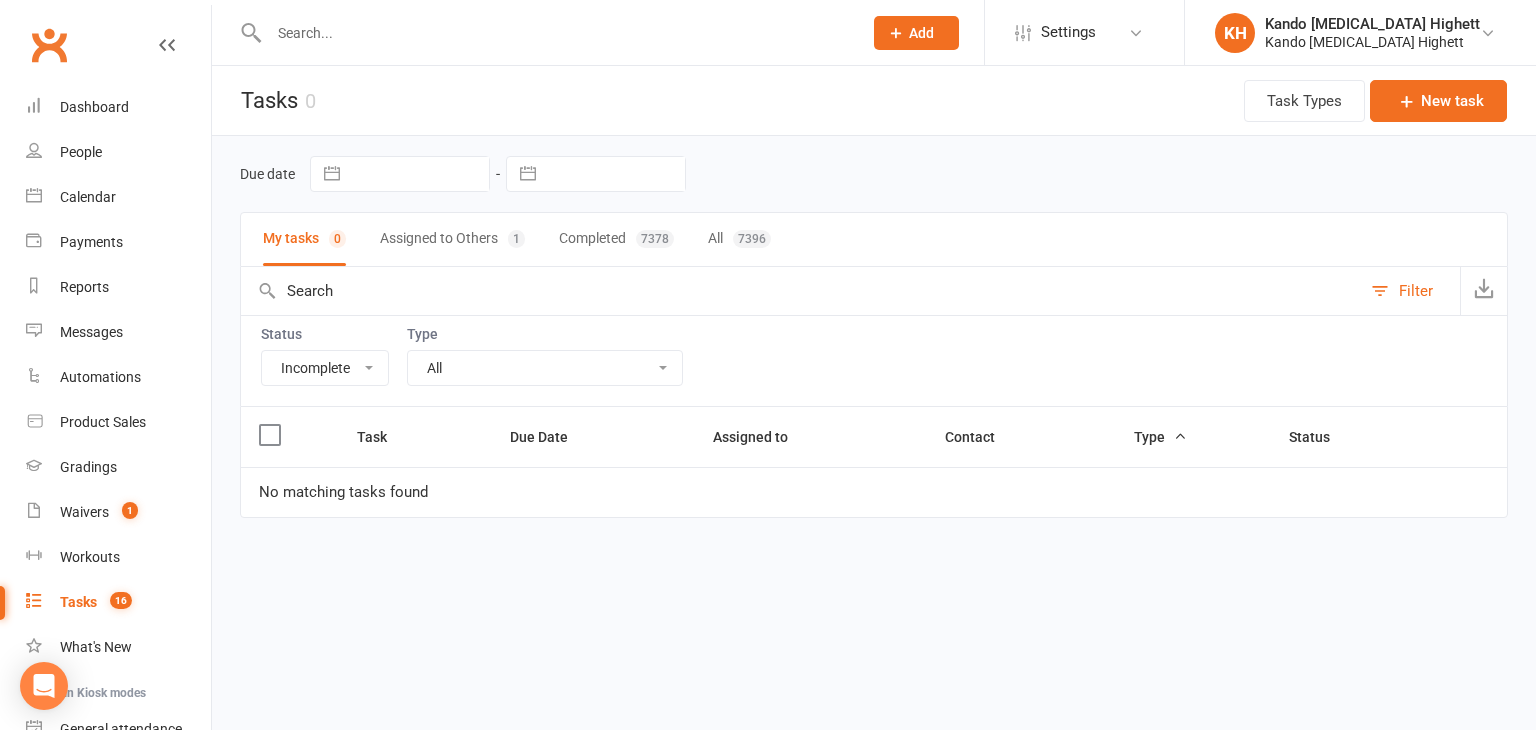 click on "All Admin Cancellation Class transfer Courtesy call Create welcome card E-mail Enquiry External In-class related Joining pack Ld/kn certificate and belt Leadership Membership related Phone call Staff communication Stock Suspension Waiting list - friday kn Waiting list - friday ld Waiting list - monday kn Waiting list - monday ld Waiting list - saturday 10:45 ld Waiting list - saturday 10am kn Waiting list - saturday 11:30am ld Waiting list - saturday 8:30 kn Waiting list - saturday 9:15 am ld Waiting list - sunday kn 10am Waiting list - thursday kn Waiting list - thursday ld Waiting list - tuesday kn Waiting list - tuesday ld Waiting list - wednesday kn Waiting list - wednesday ld Waitlist - sunday kn Waitlist - sunday ld Waiver approved - not contacted Waiver approved - waiting response" at bounding box center [545, 368] 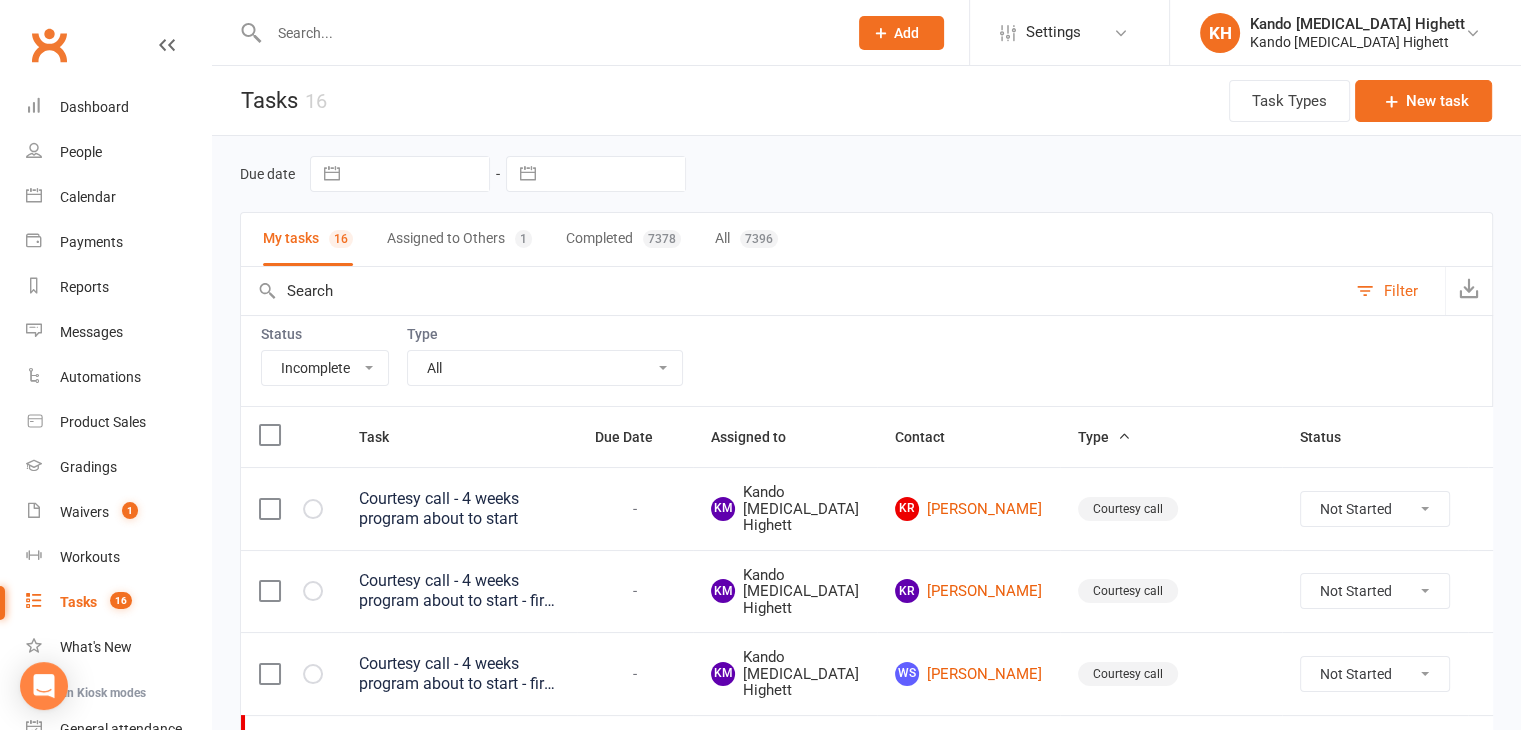 click on "All Admin Cancellation Class transfer Courtesy call Create welcome card E-mail Enquiry External In-class related Joining pack Ld/kn certificate and belt Leadership Membership related Phone call Staff communication Stock Suspension Waiting list - friday kn Waiting list - friday ld Waiting list - monday kn Waiting list - monday ld Waiting list - saturday 10:45 ld Waiting list - saturday 10am kn Waiting list - saturday 11:30am ld Waiting list - saturday 8:30 kn Waiting list - saturday 9:15 am ld Waiting list - sunday kn 10am Waiting list - thursday kn Waiting list - thursday ld Waiting list - tuesday kn Waiting list - tuesday ld Waiting list - wednesday kn Waiting list - wednesday ld Waitlist - sunday kn Waitlist - sunday ld Waiver approved - not contacted Waiver approved - waiting response" at bounding box center (545, 368) 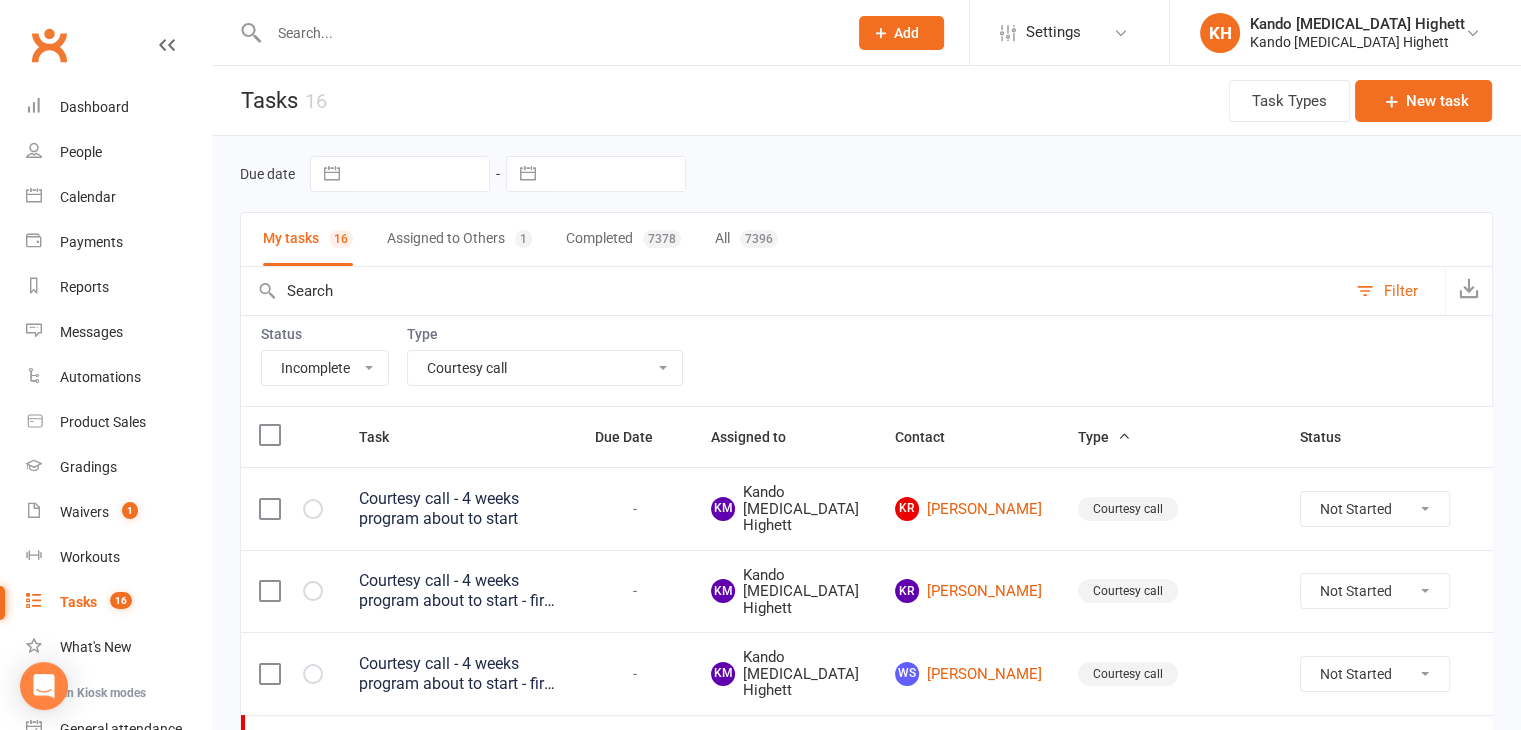 click on "All Admin Cancellation Class transfer Courtesy call Create welcome card E-mail Enquiry External In-class related Joining pack Ld/kn certificate and belt Leadership Membership related Phone call Staff communication Stock Suspension Waiting list - friday kn Waiting list - friday ld Waiting list - monday kn Waiting list - monday ld Waiting list - saturday 10:45 ld Waiting list - saturday 10am kn Waiting list - saturday 11:30am ld Waiting list - saturday 8:30 kn Waiting list - saturday 9:15 am ld Waiting list - sunday kn 10am Waiting list - thursday kn Waiting list - thursday ld Waiting list - tuesday kn Waiting list - tuesday ld Waiting list - wednesday kn Waiting list - wednesday ld Waitlist - sunday kn Waitlist - sunday ld Waiver approved - not contacted Waiver approved - waiting response" at bounding box center (545, 368) 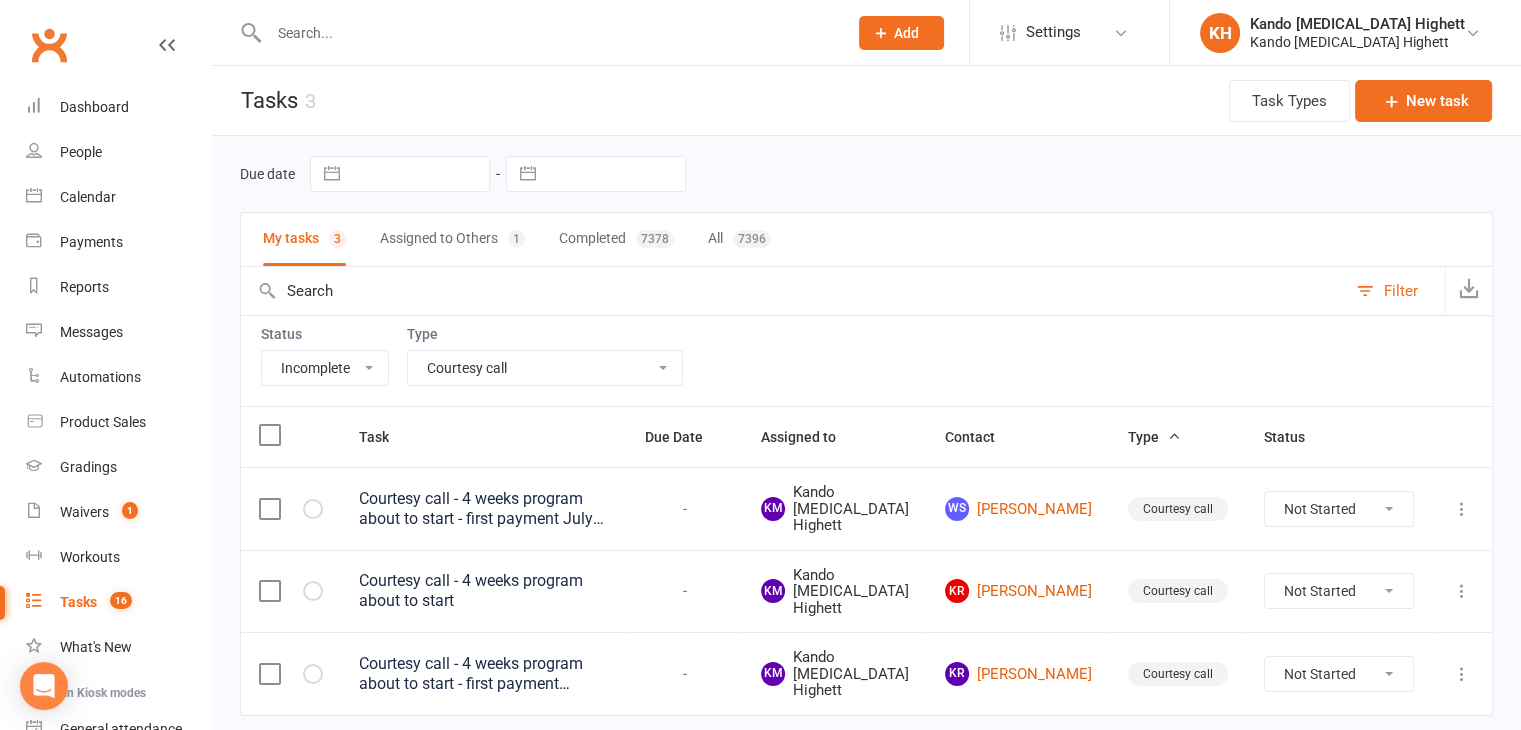 click at bounding box center (536, 32) 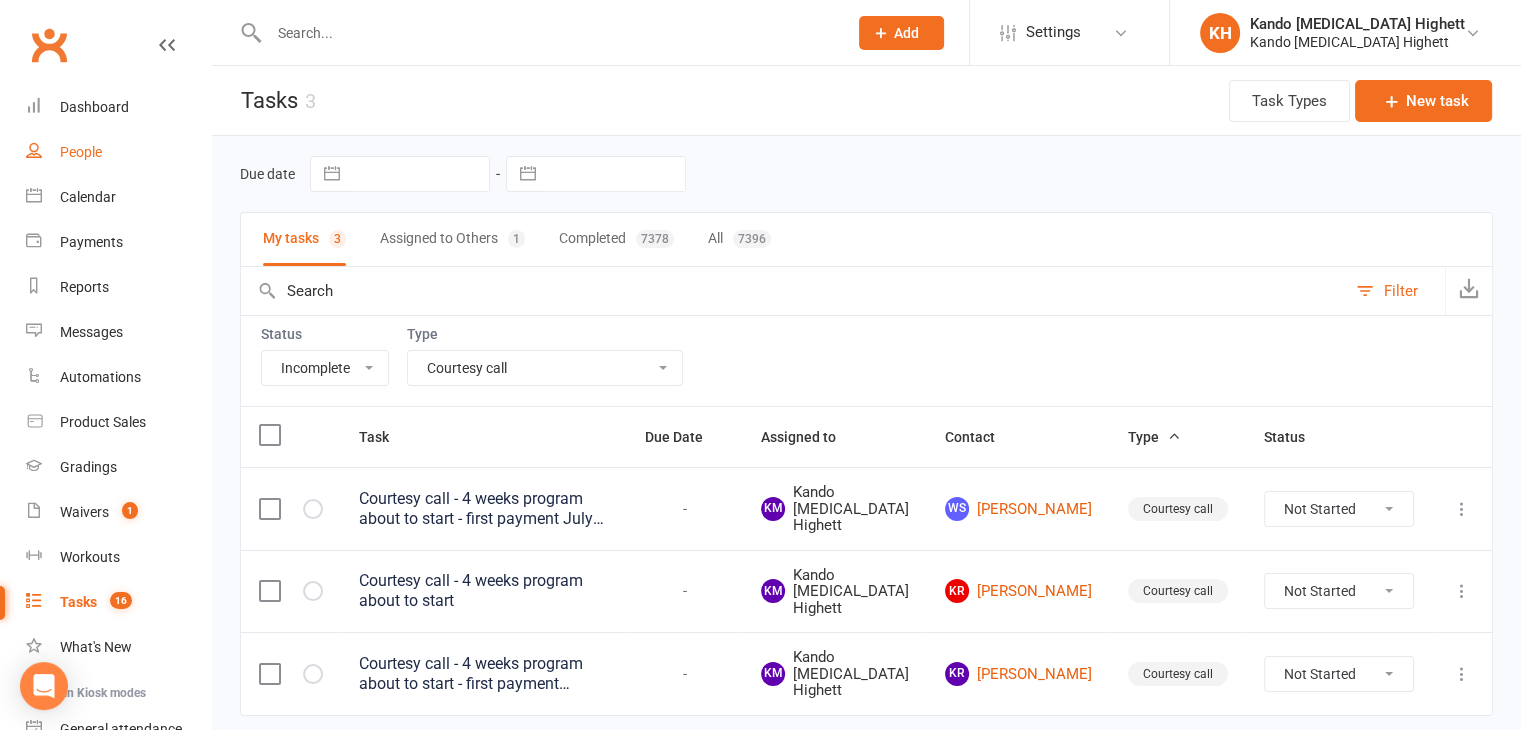 click on "People" at bounding box center [118, 152] 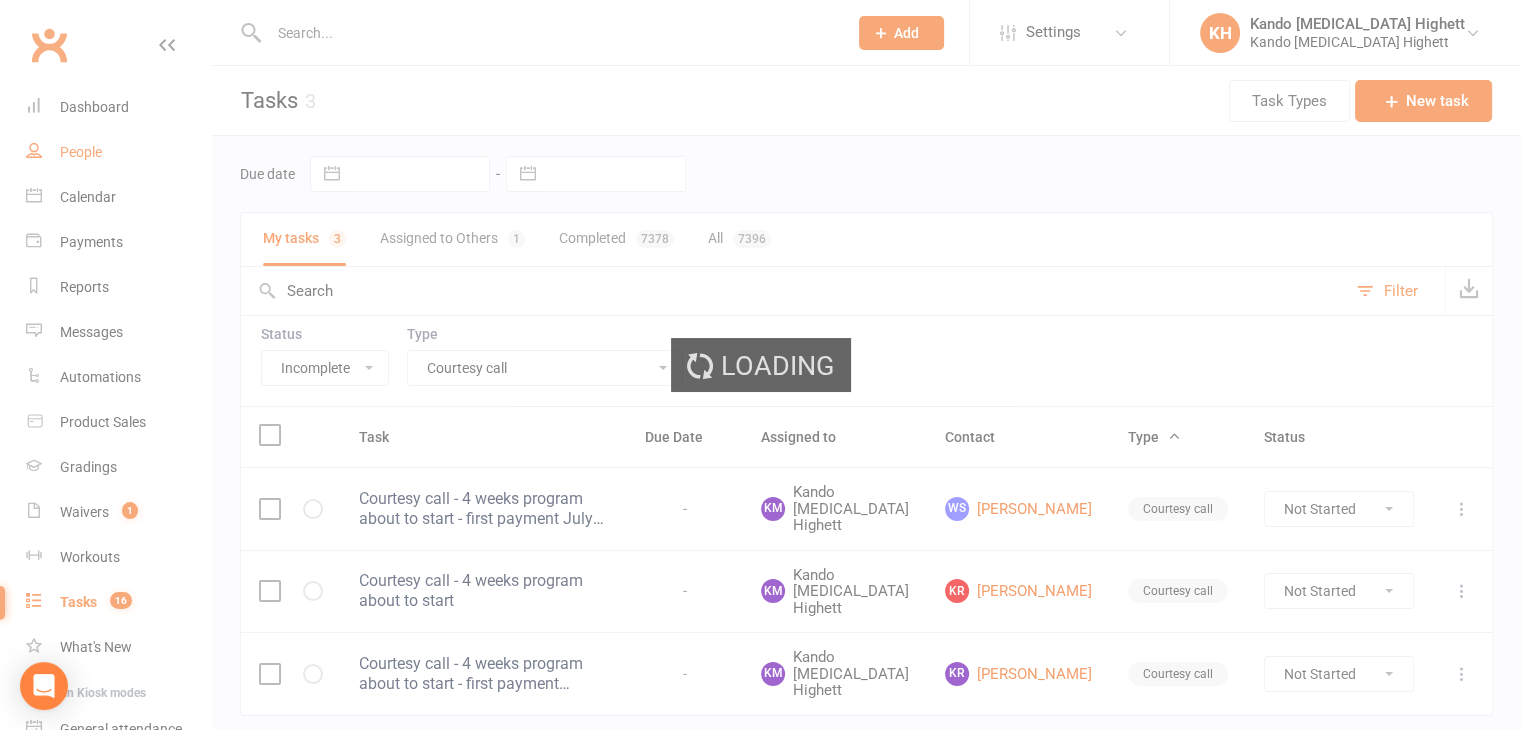 select on "100" 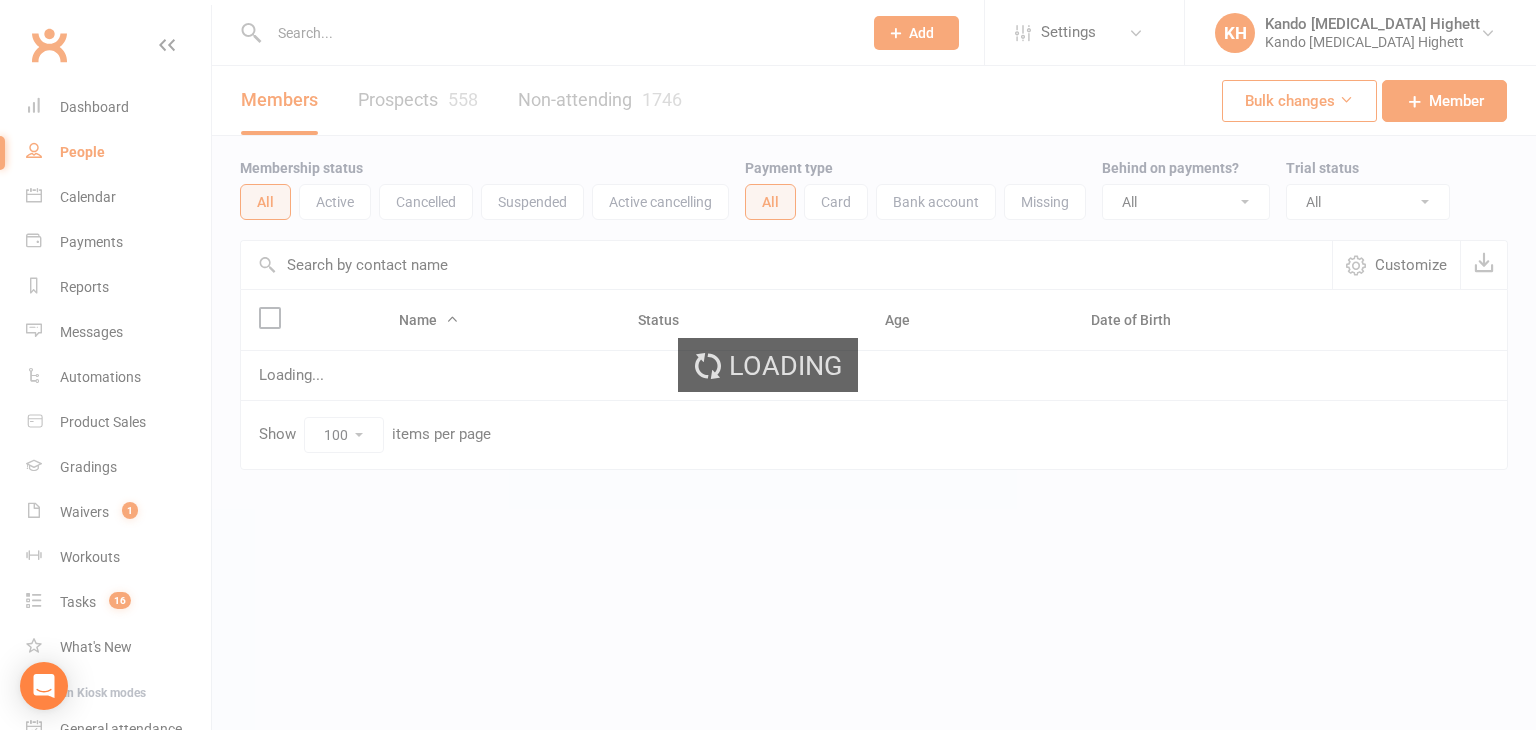 click at bounding box center (555, 33) 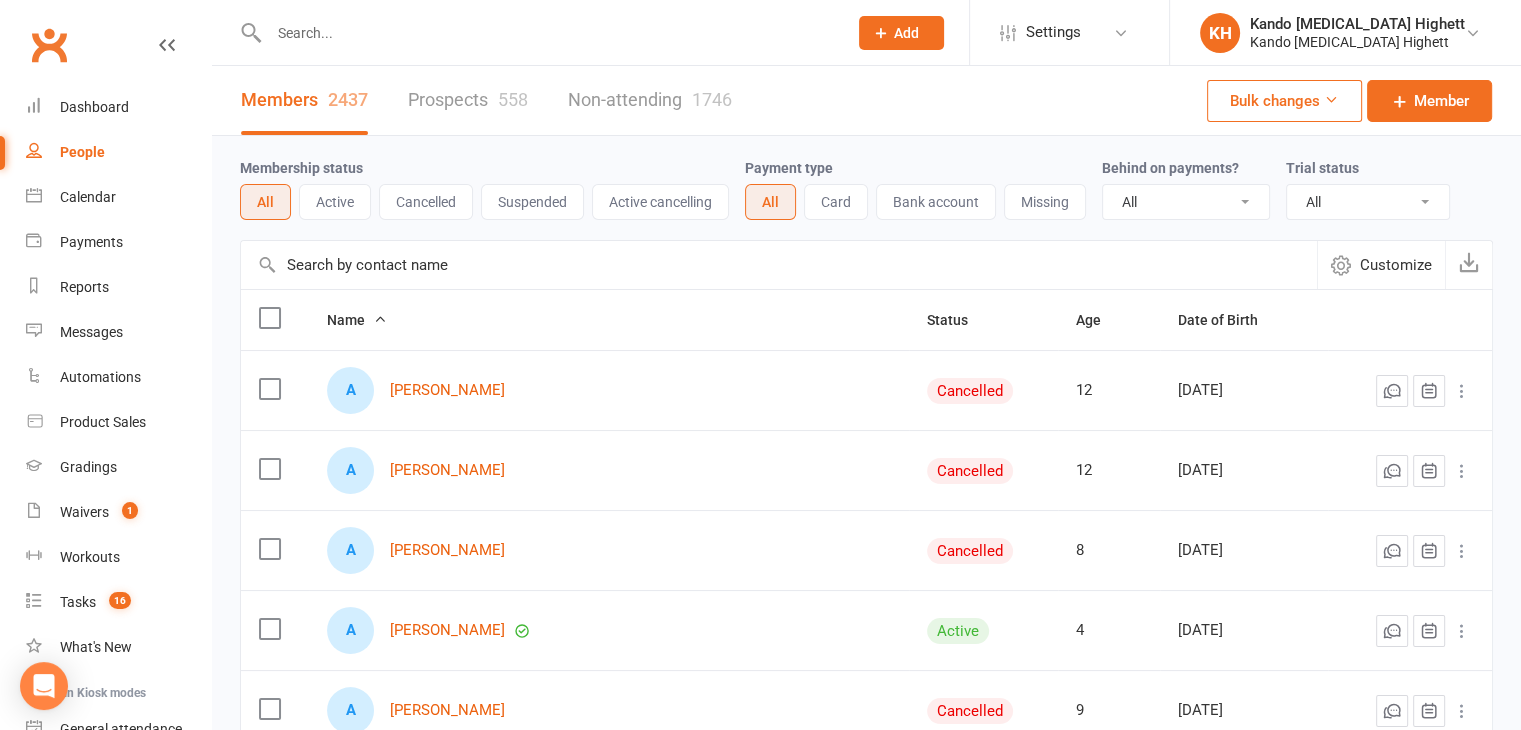 click at bounding box center (548, 33) 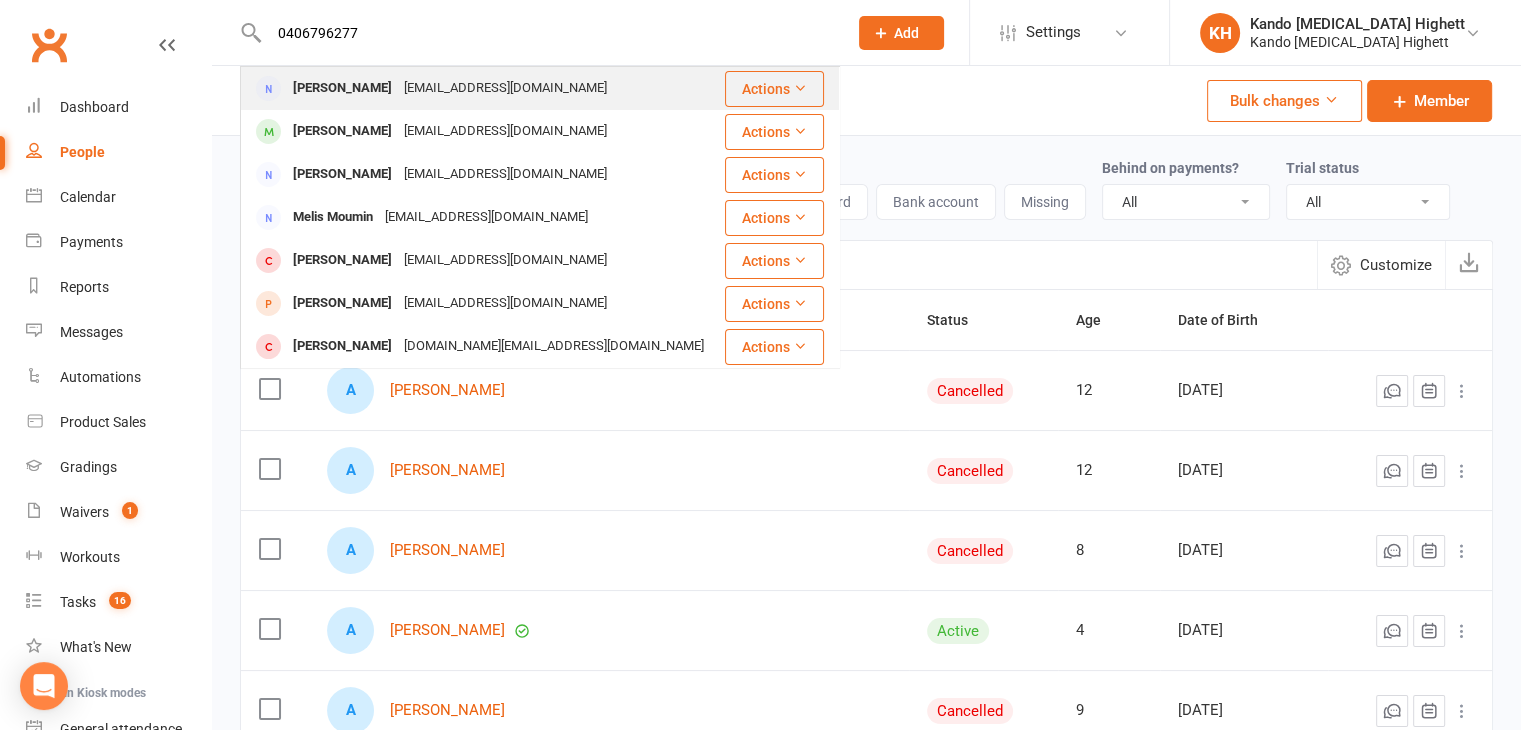 type on "0406796277" 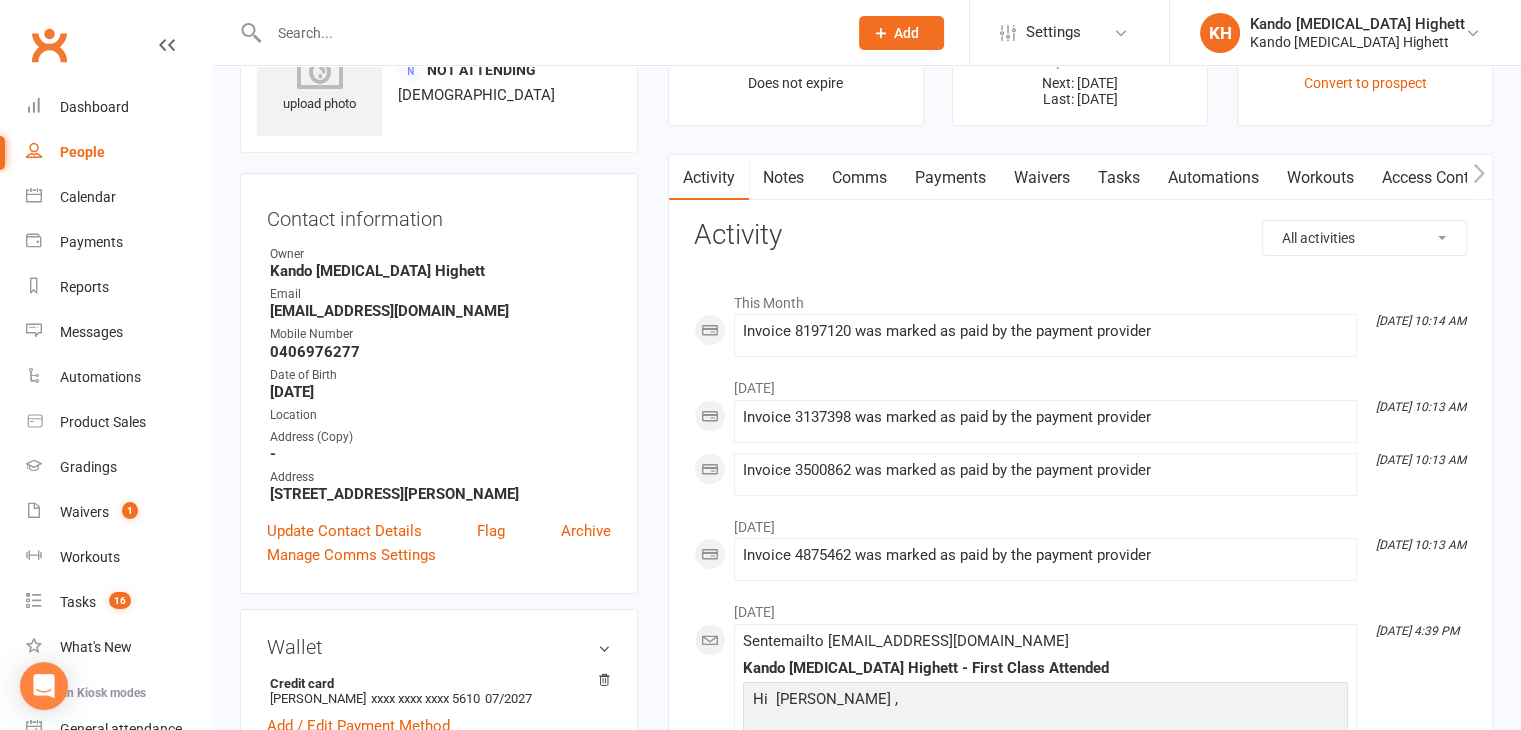 scroll, scrollTop: 0, scrollLeft: 0, axis: both 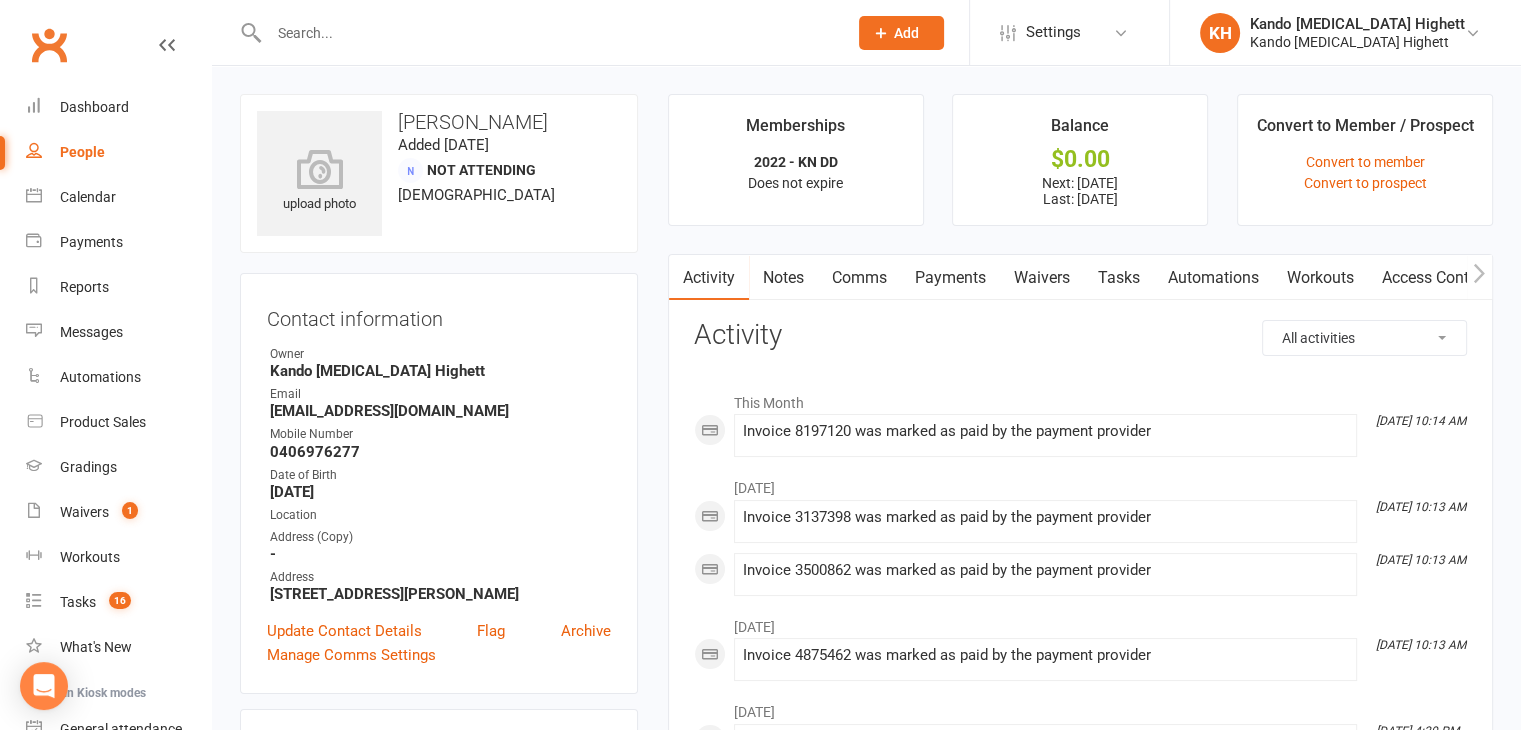 click at bounding box center [548, 33] 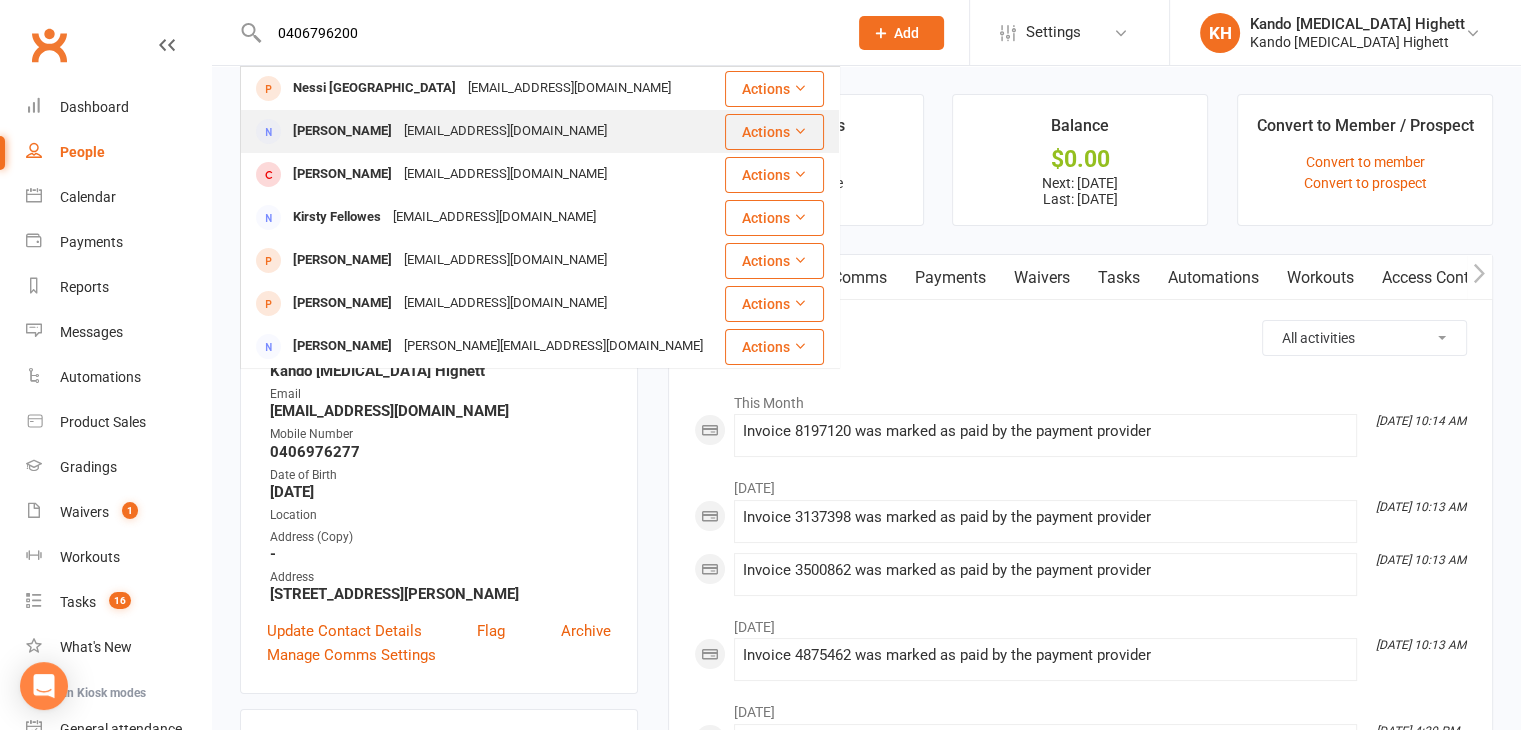 type on "0406796200" 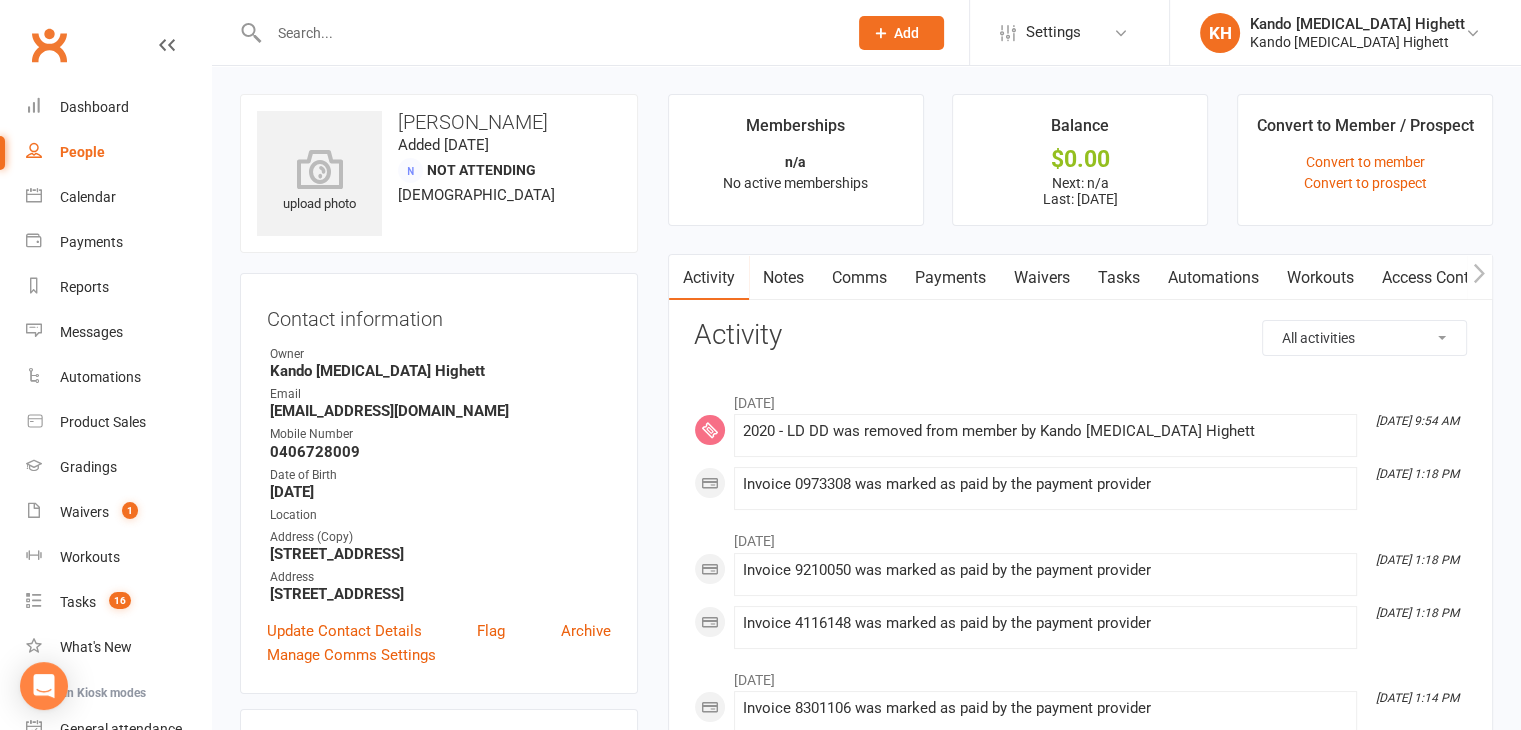 click at bounding box center (548, 33) 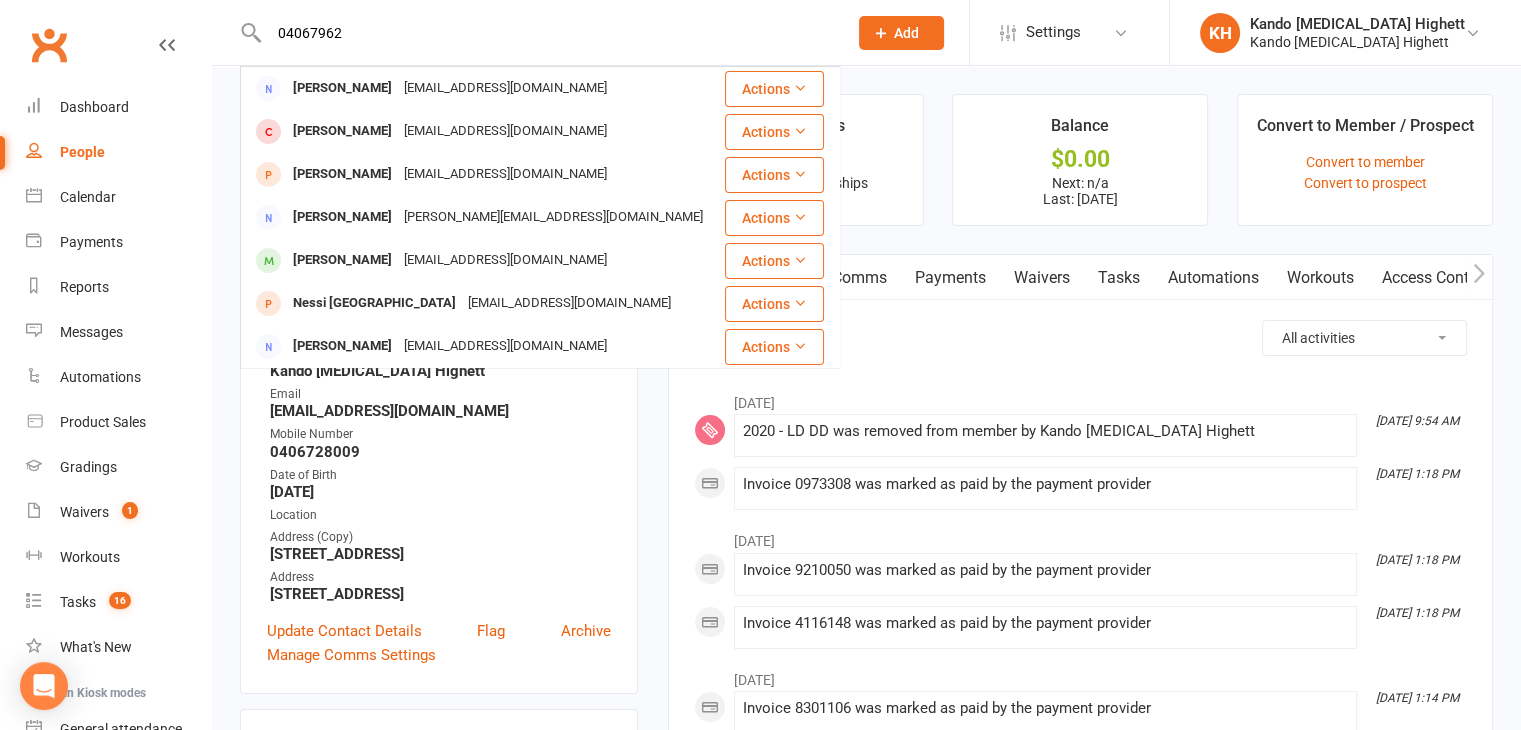 click on "04067962" at bounding box center (548, 33) 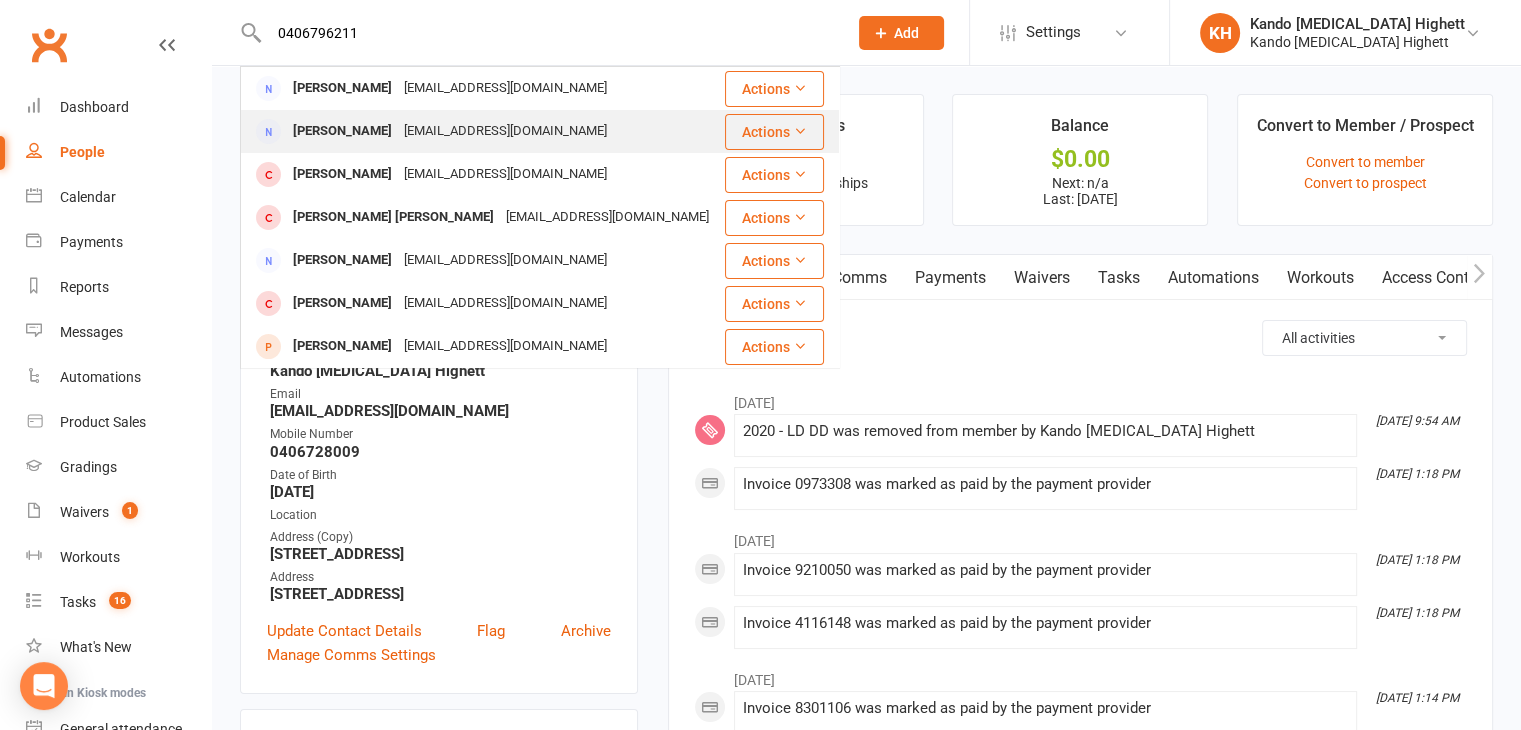 type on "0406796211" 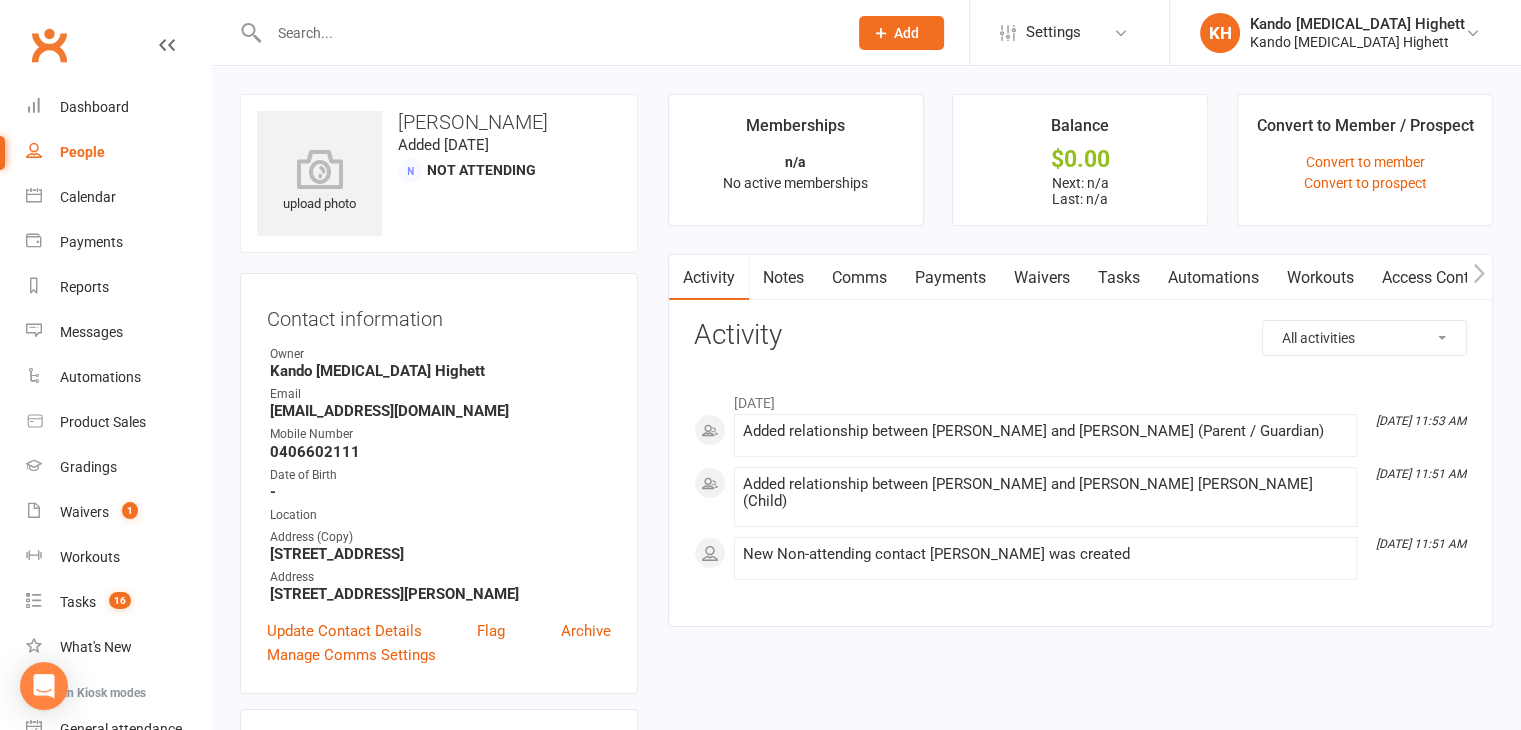 click at bounding box center [536, 32] 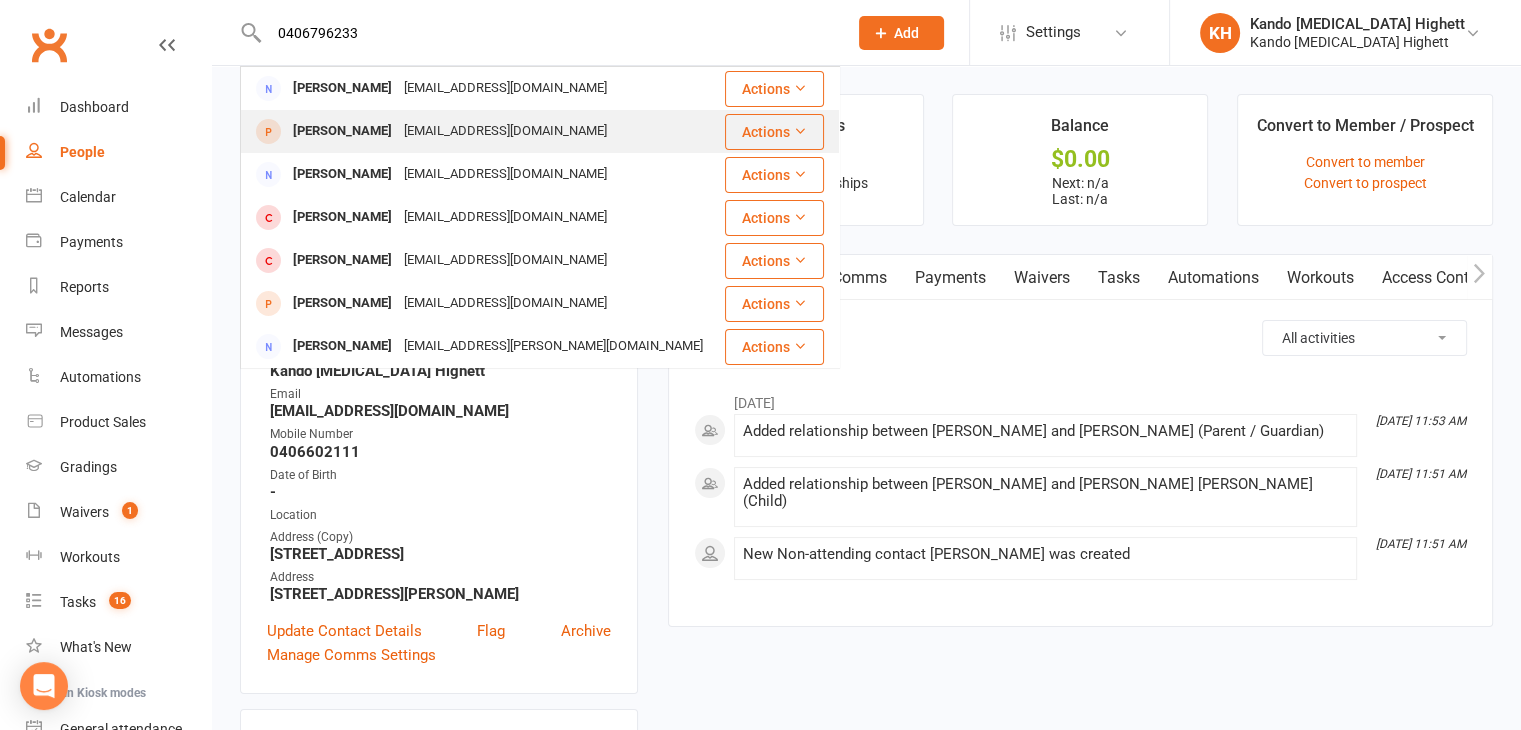 type on "0406796233" 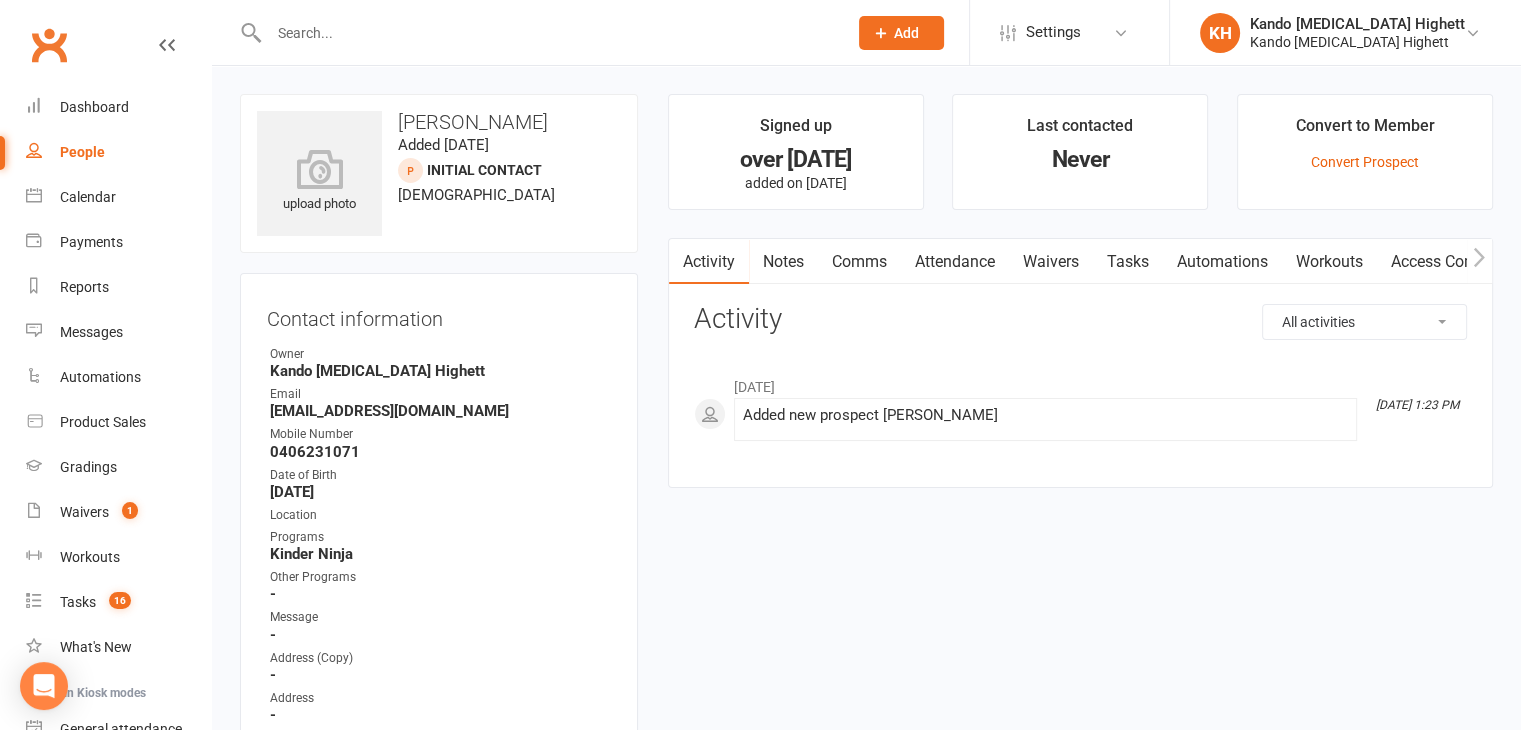 click at bounding box center (536, 32) 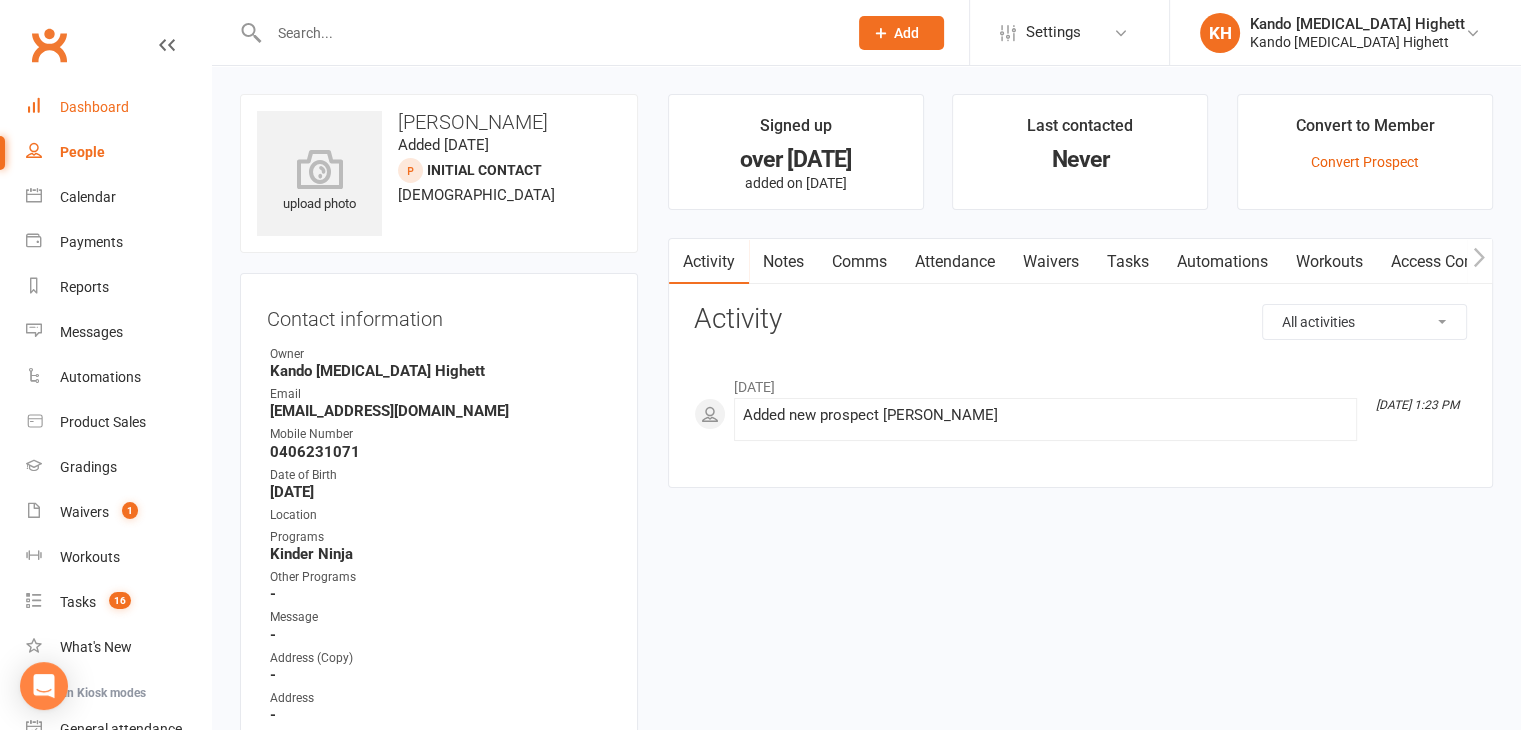 click on "Dashboard" at bounding box center (94, 107) 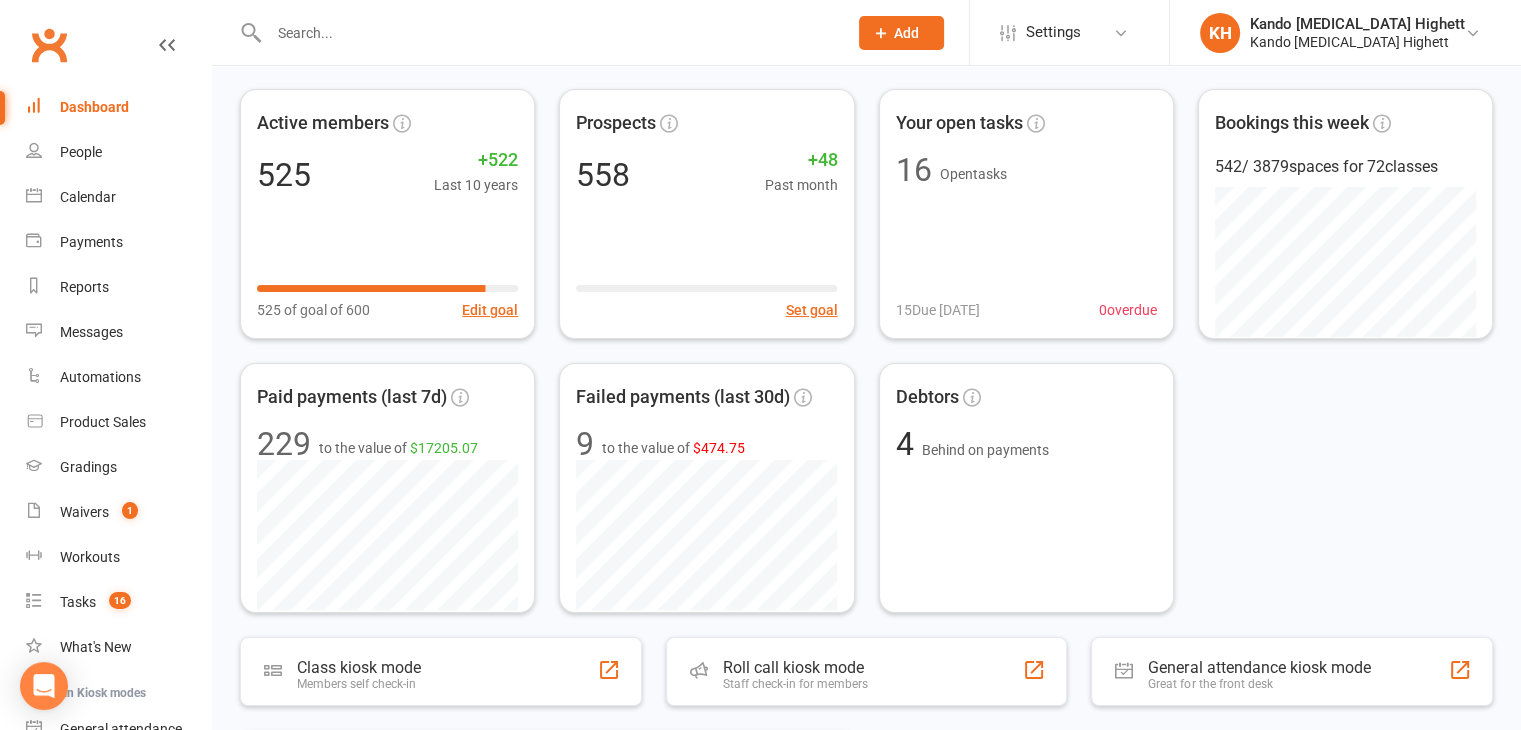 scroll, scrollTop: 0, scrollLeft: 0, axis: both 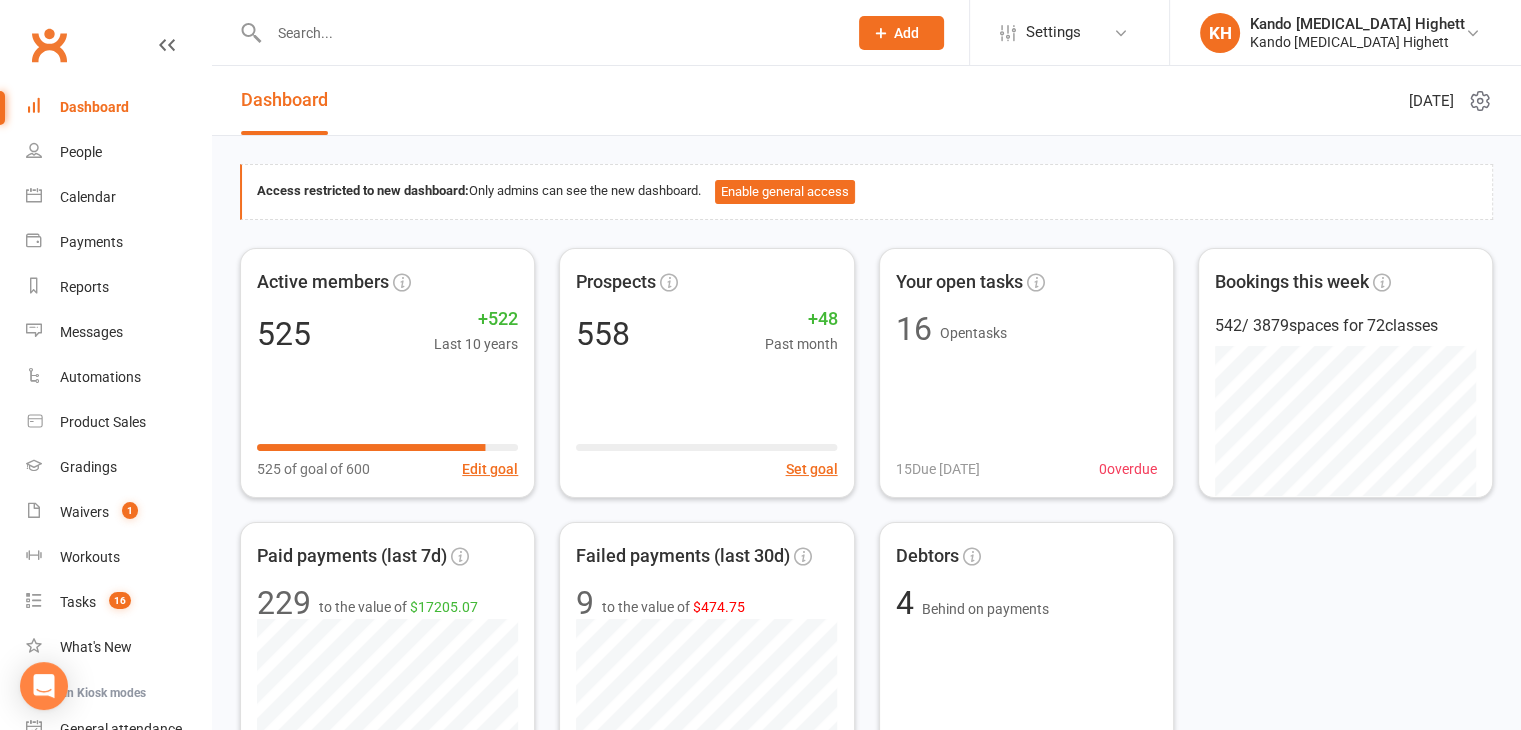 click at bounding box center [548, 33] 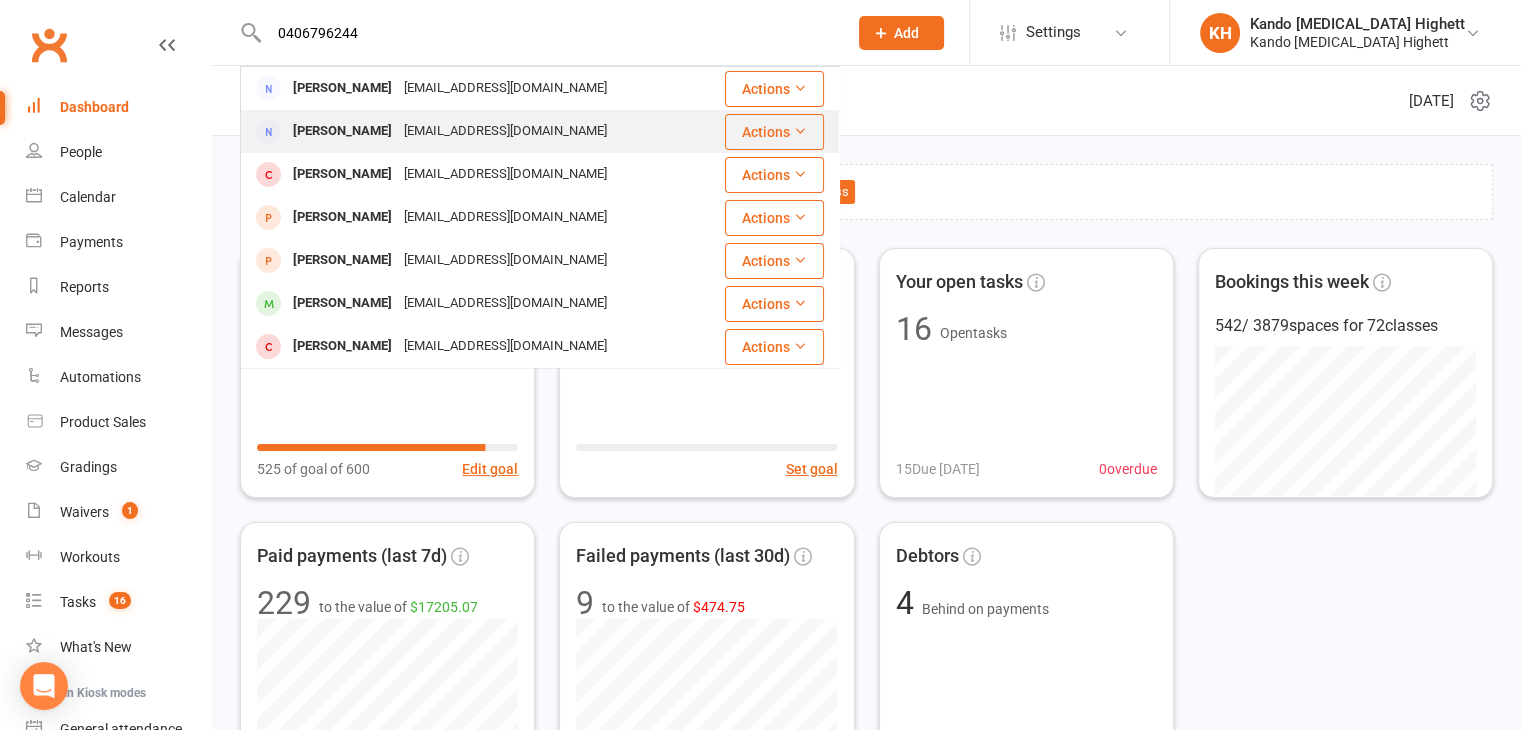 type on "0406796244" 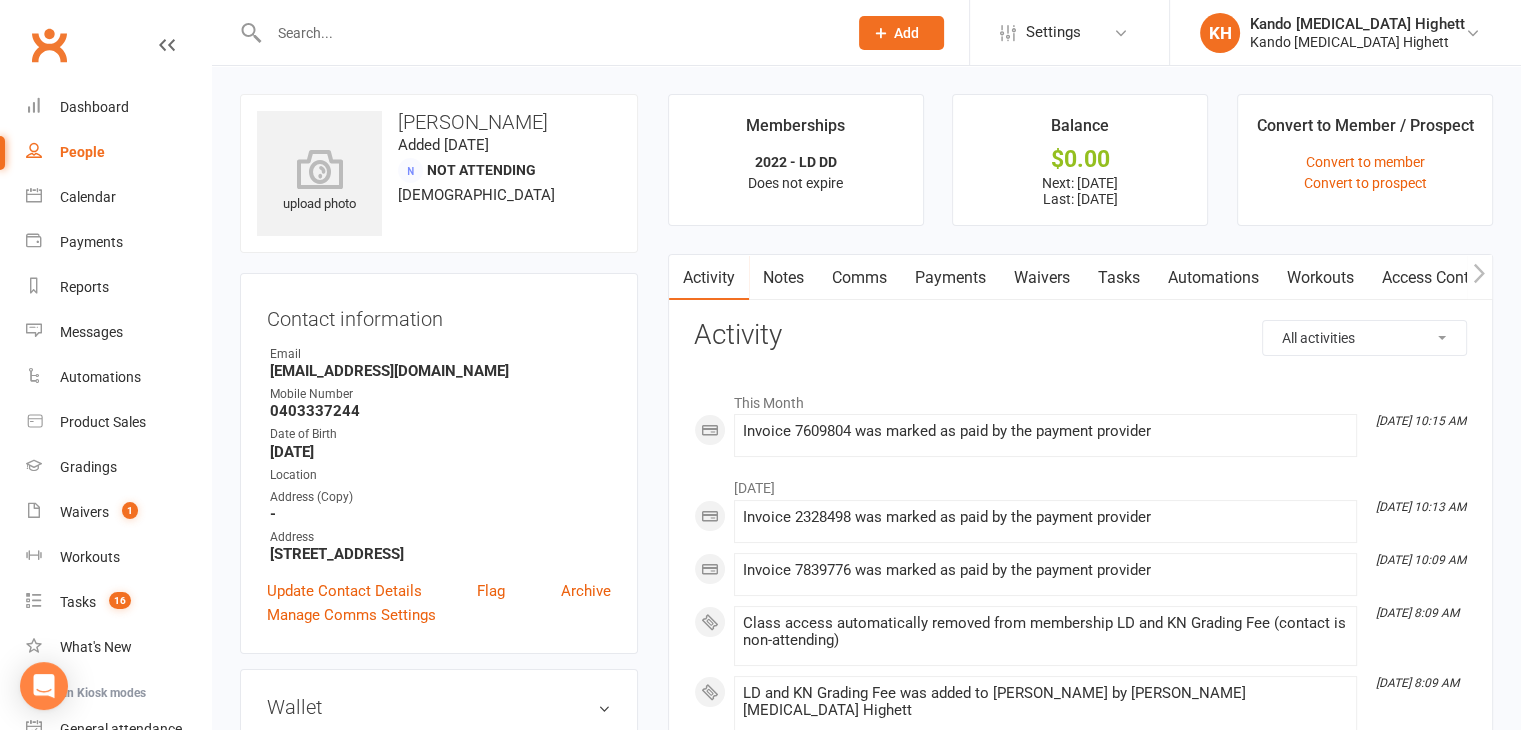 click at bounding box center (548, 33) 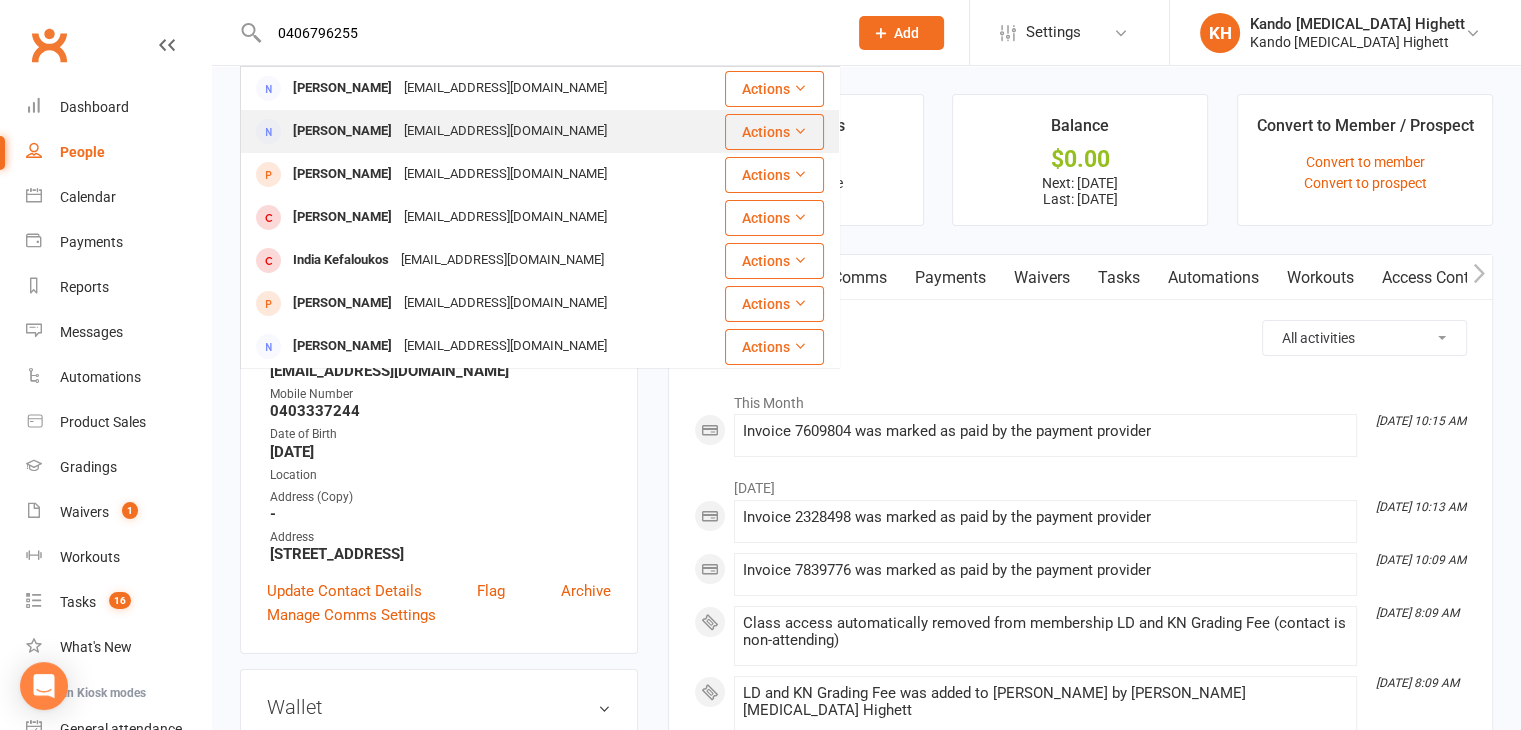 type on "0406796255" 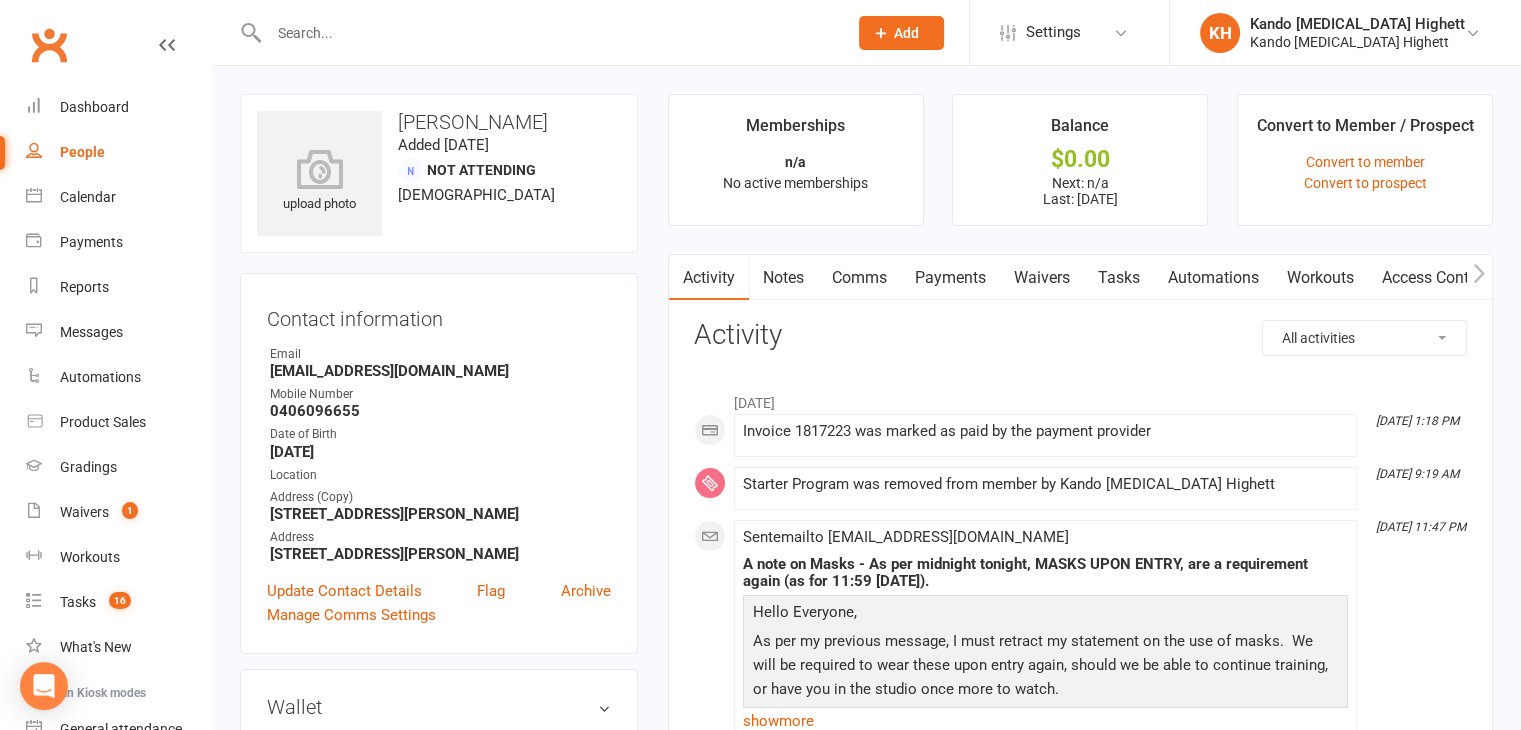 click at bounding box center [536, 32] 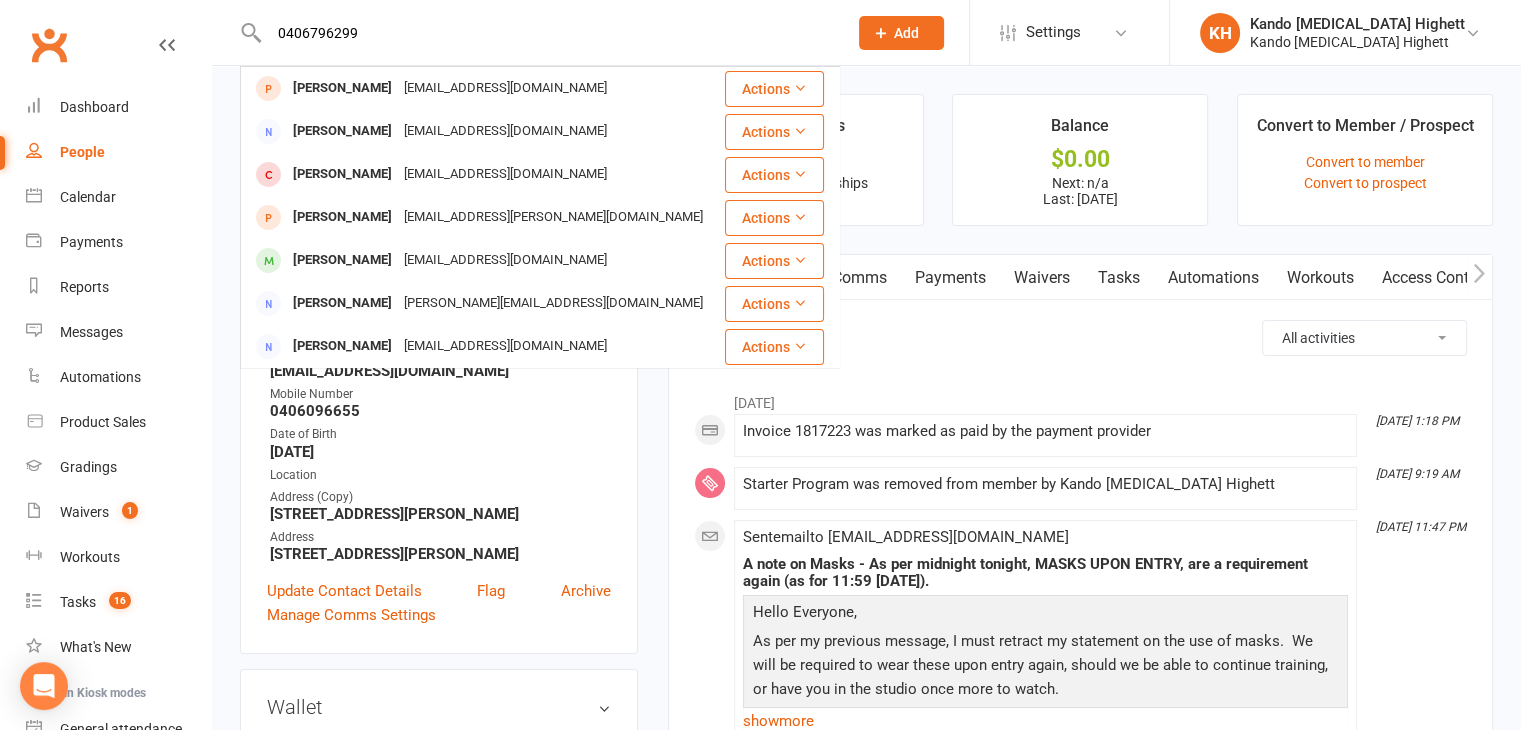 type on "0406796299" 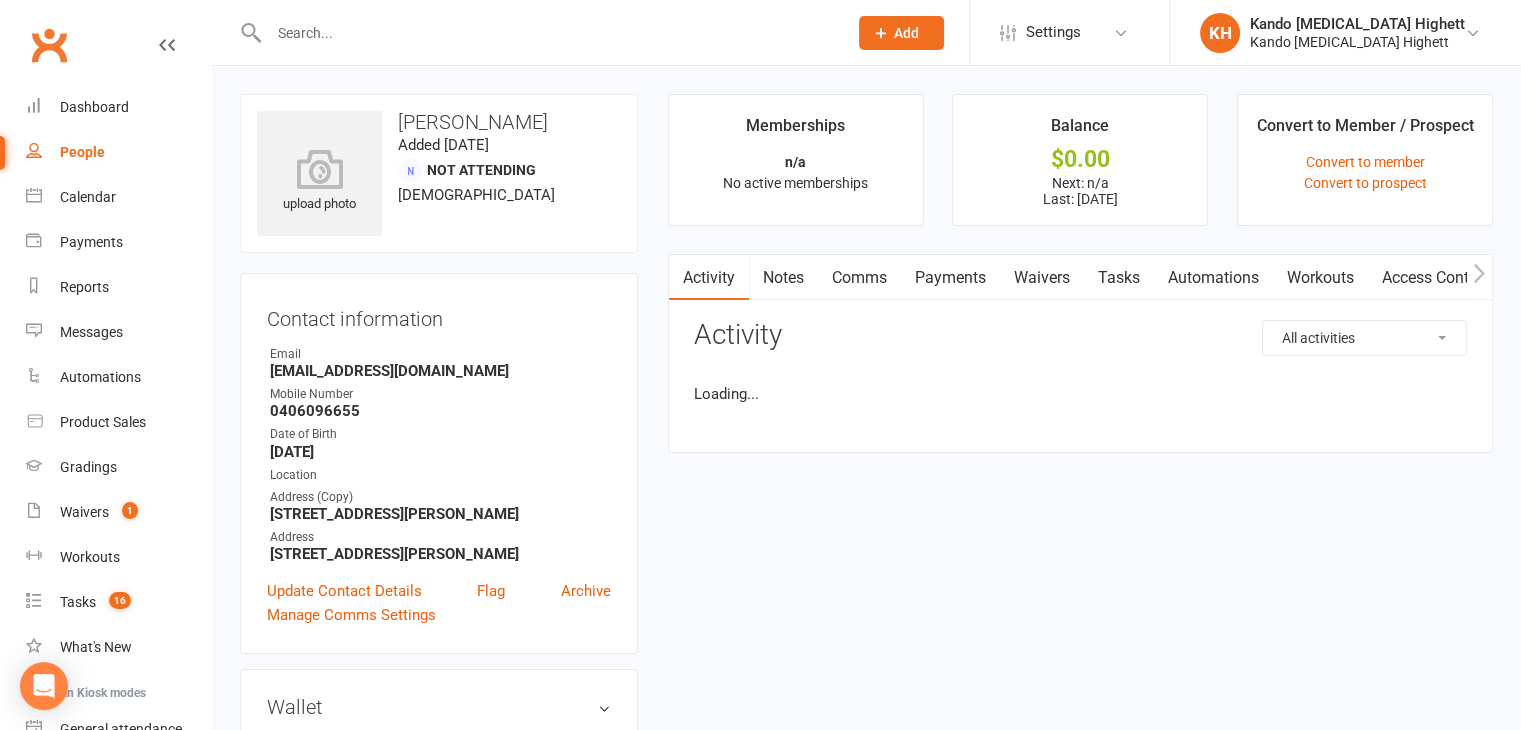 click at bounding box center [548, 33] 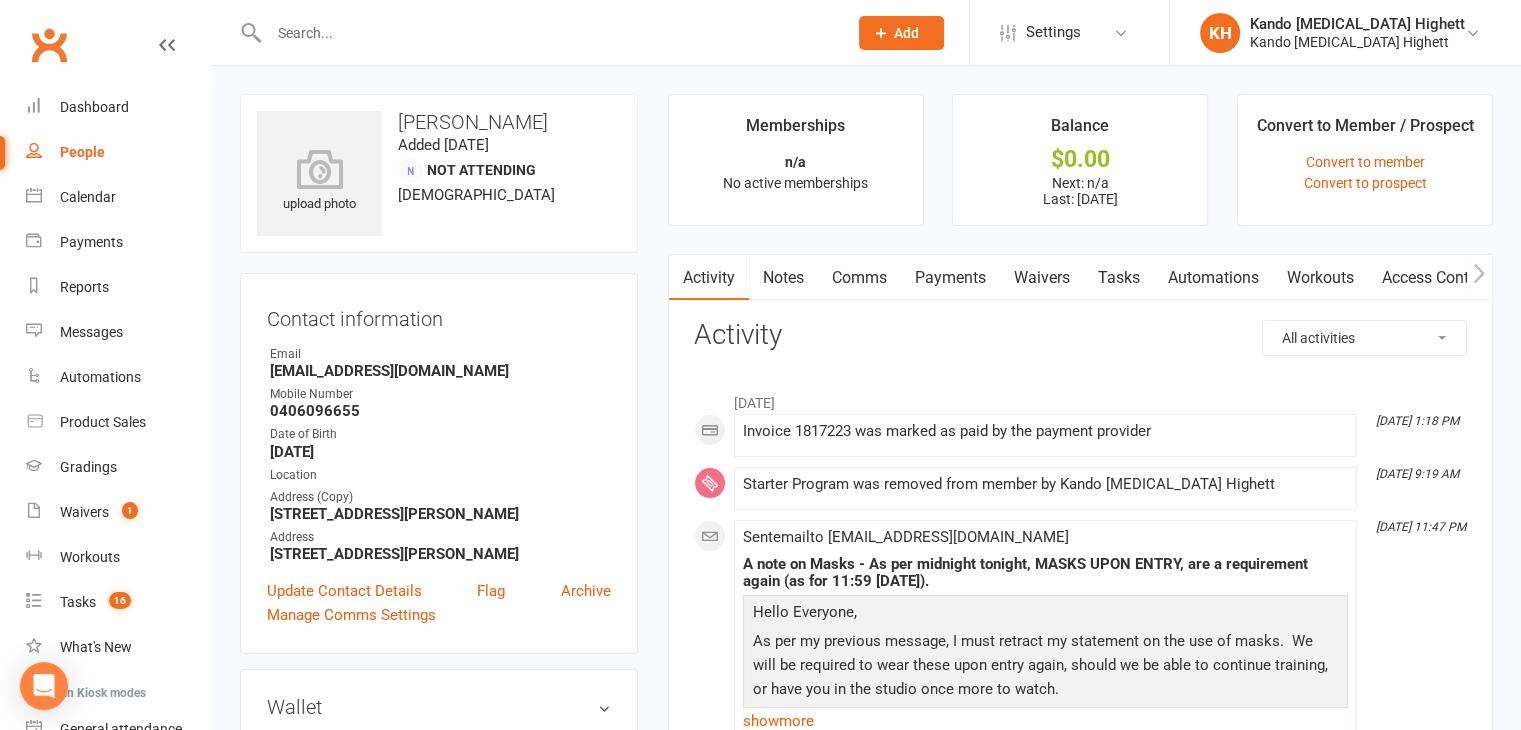 paste on "04067962" 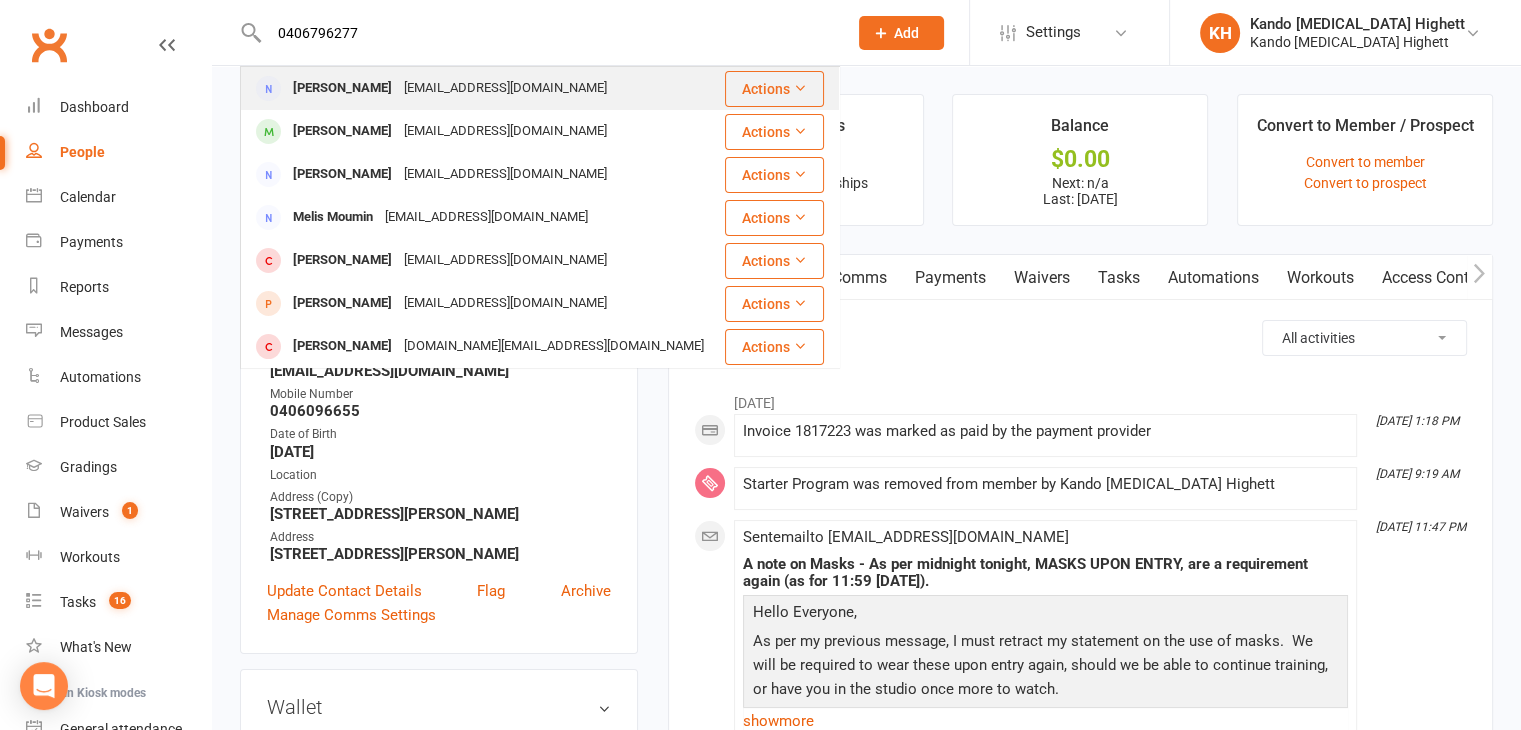 type on "0406796277" 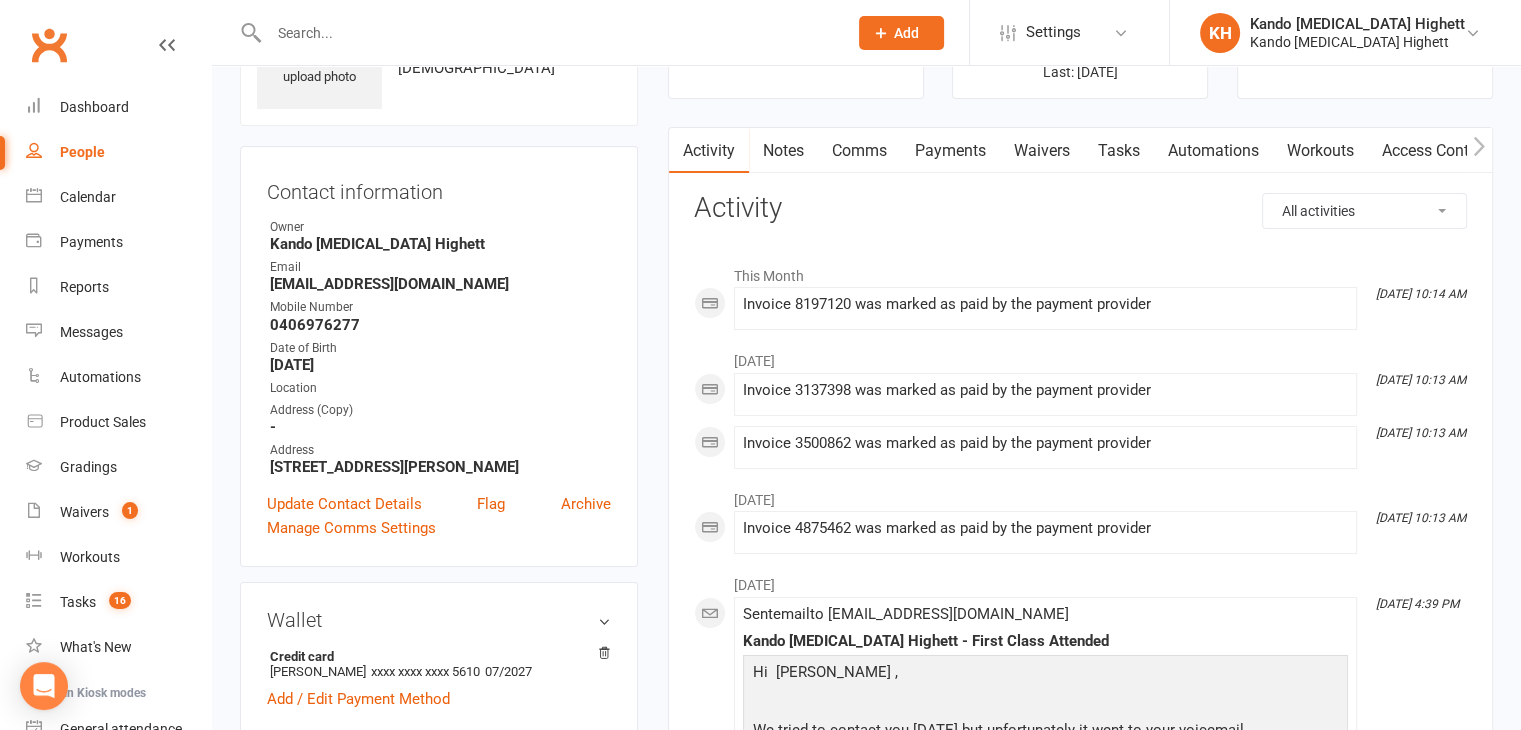 scroll, scrollTop: 128, scrollLeft: 0, axis: vertical 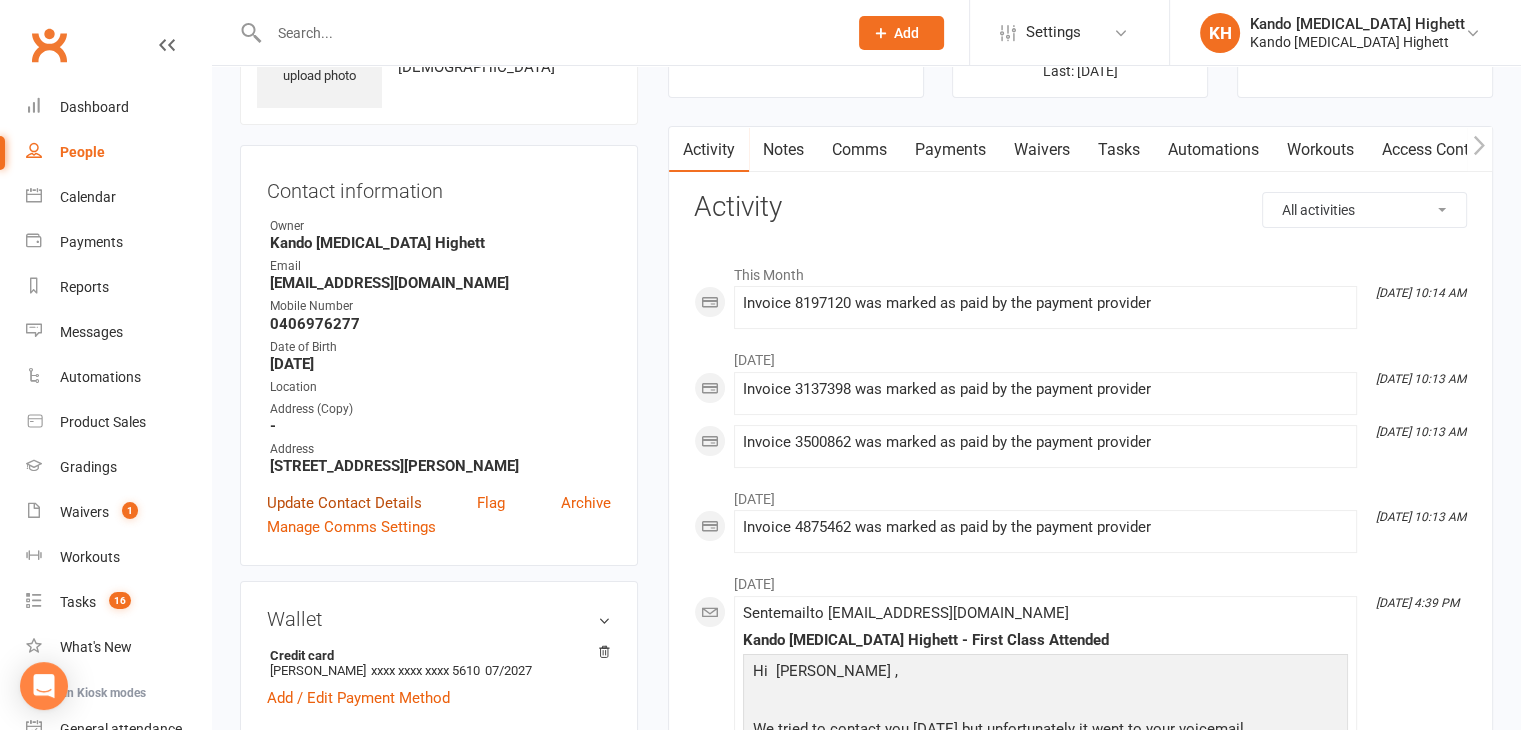 click on "Update Contact Details" at bounding box center [344, 503] 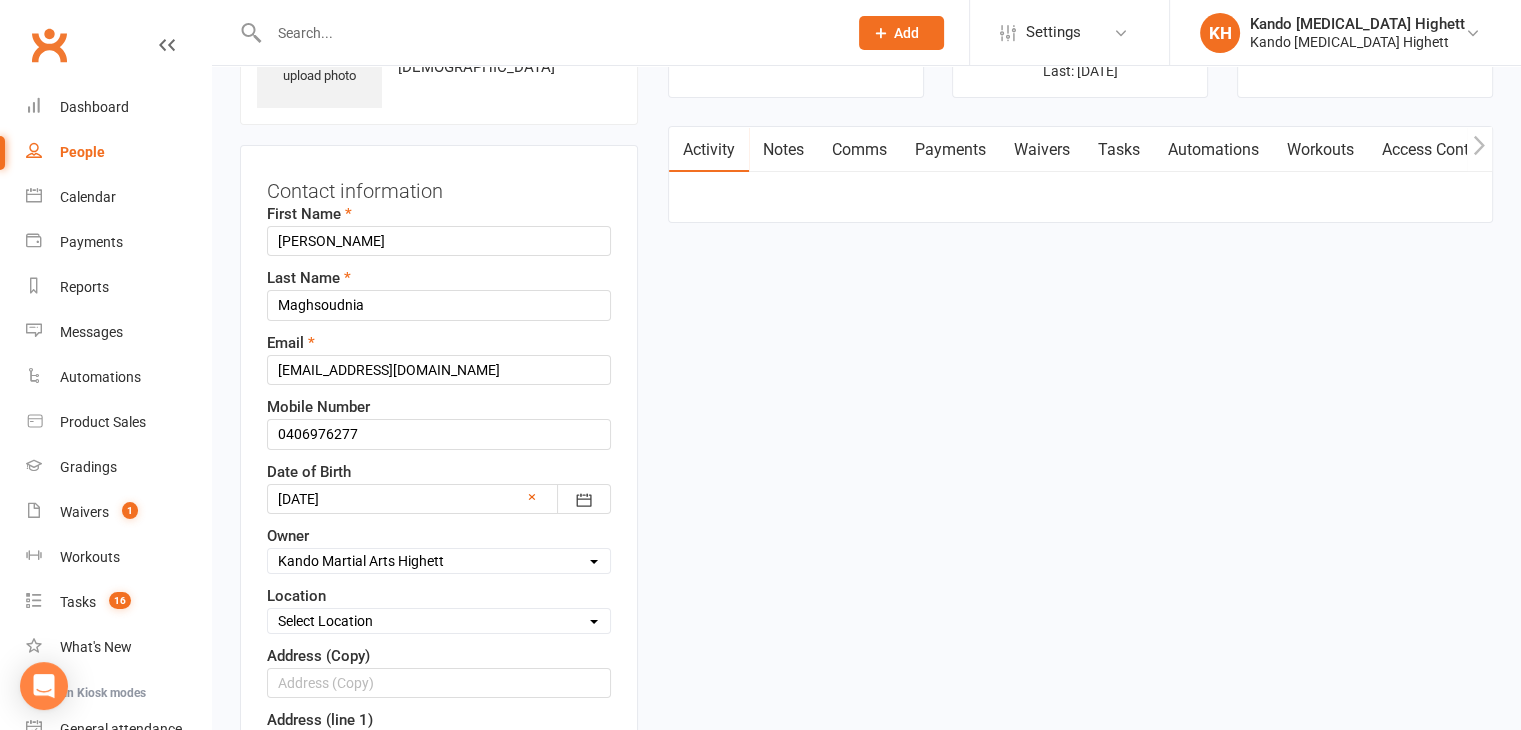 scroll, scrollTop: 94, scrollLeft: 0, axis: vertical 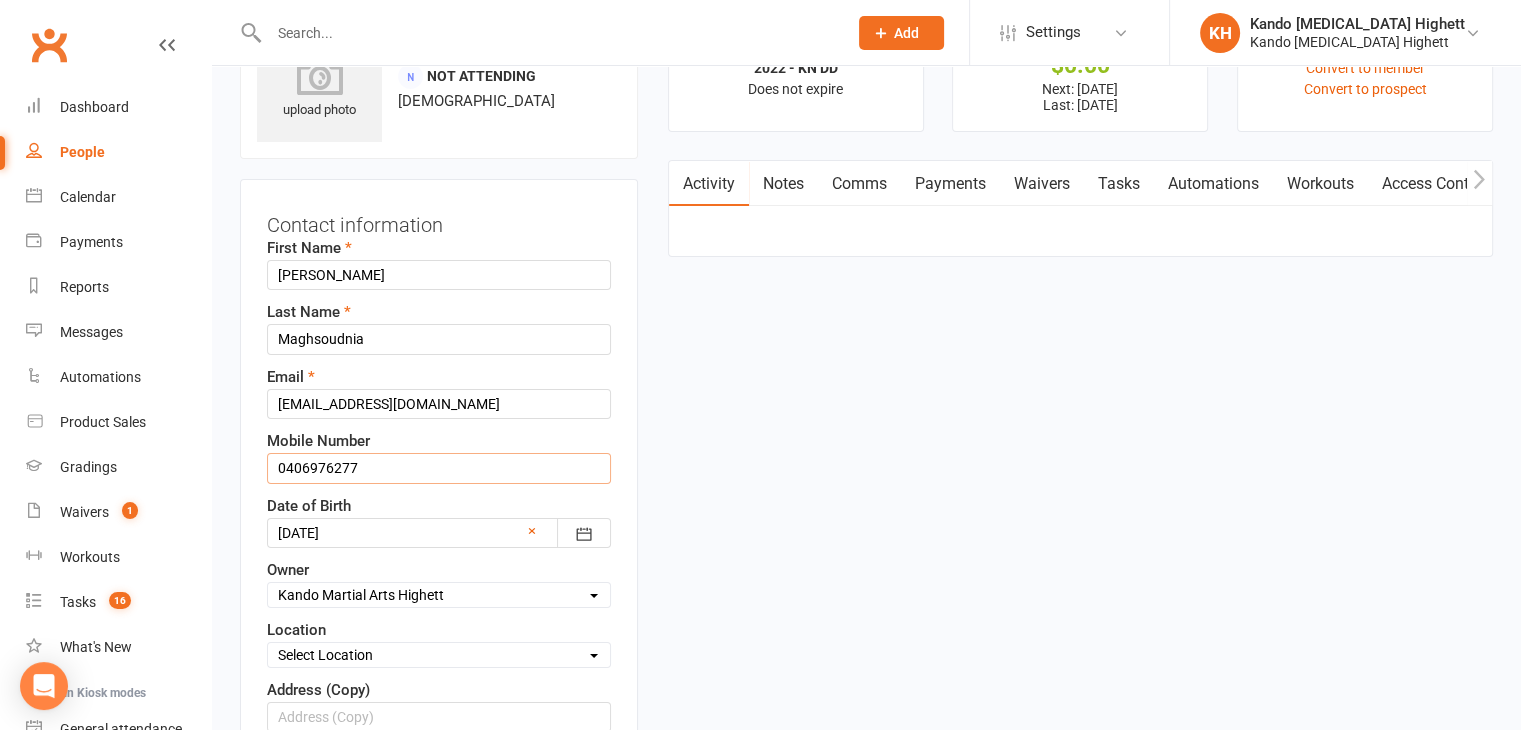 click on "0406976277" at bounding box center [439, 468] 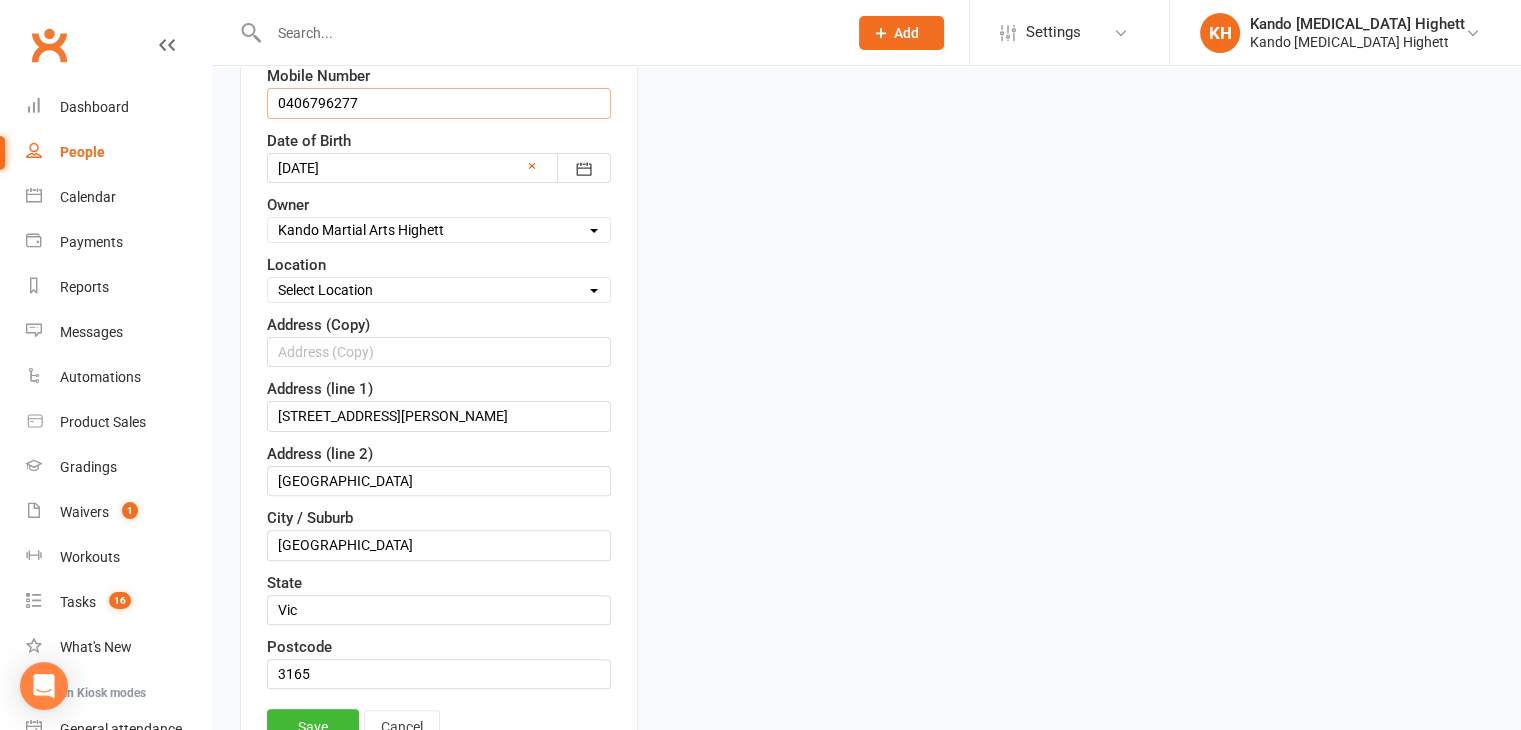 scroll, scrollTop: 458, scrollLeft: 0, axis: vertical 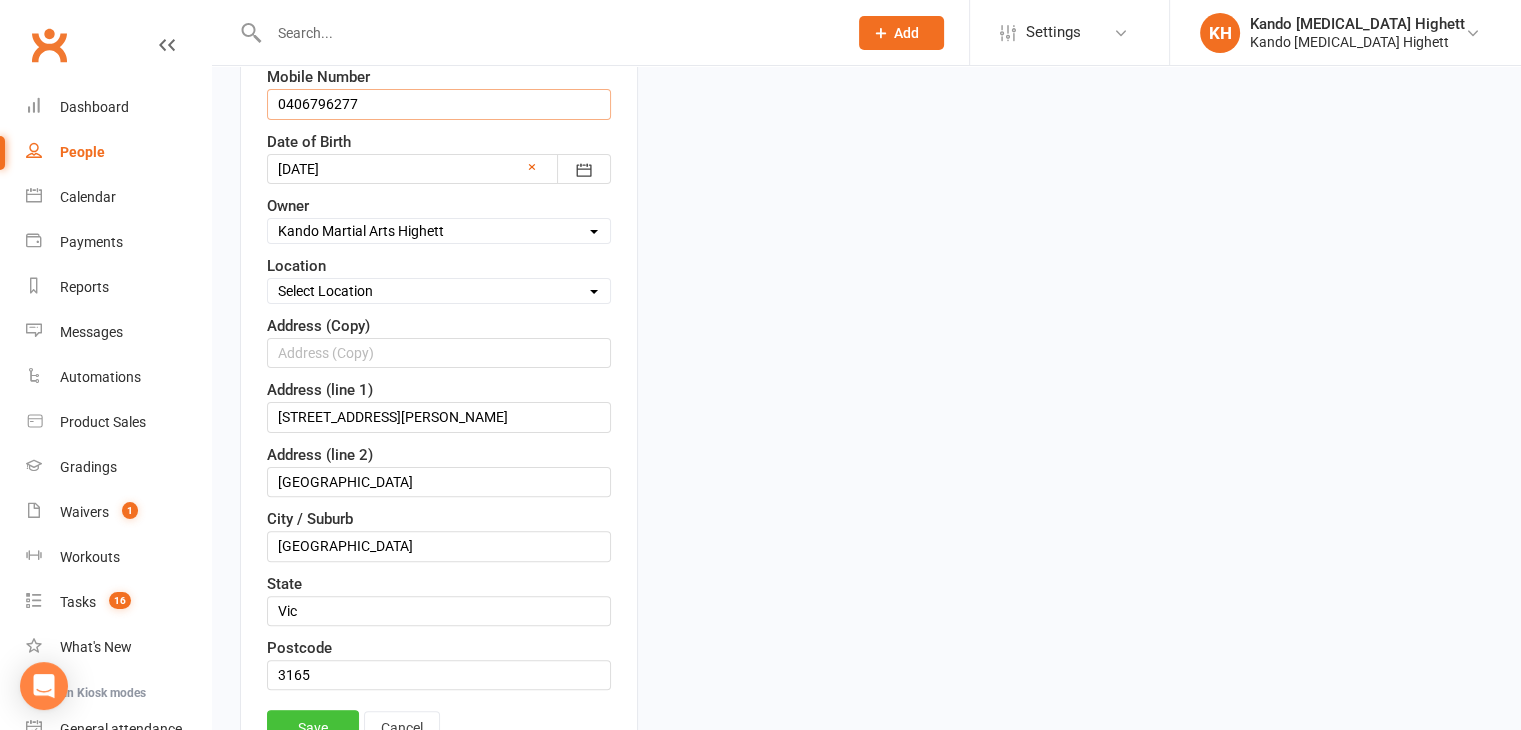 type on "0406796277" 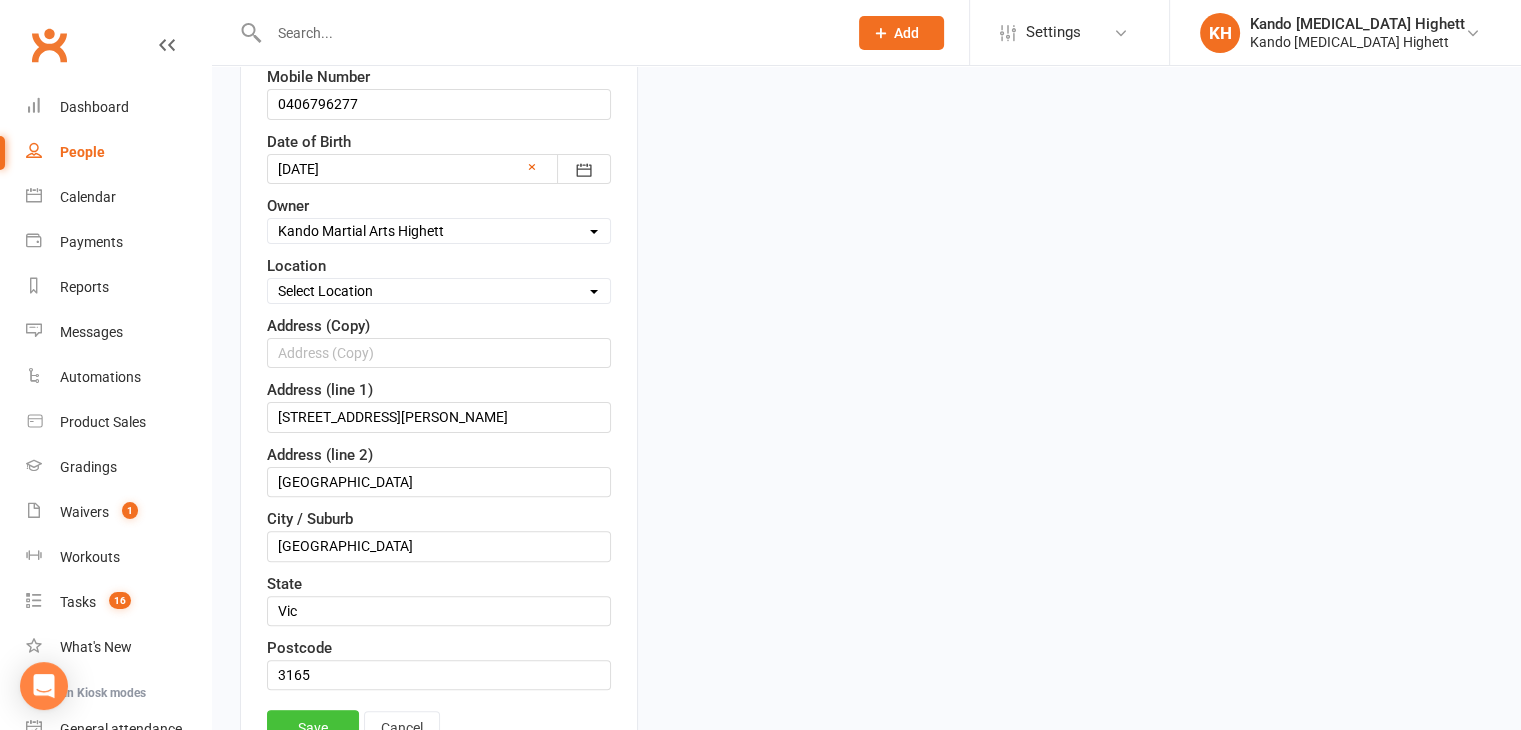click on "Save" at bounding box center [313, 728] 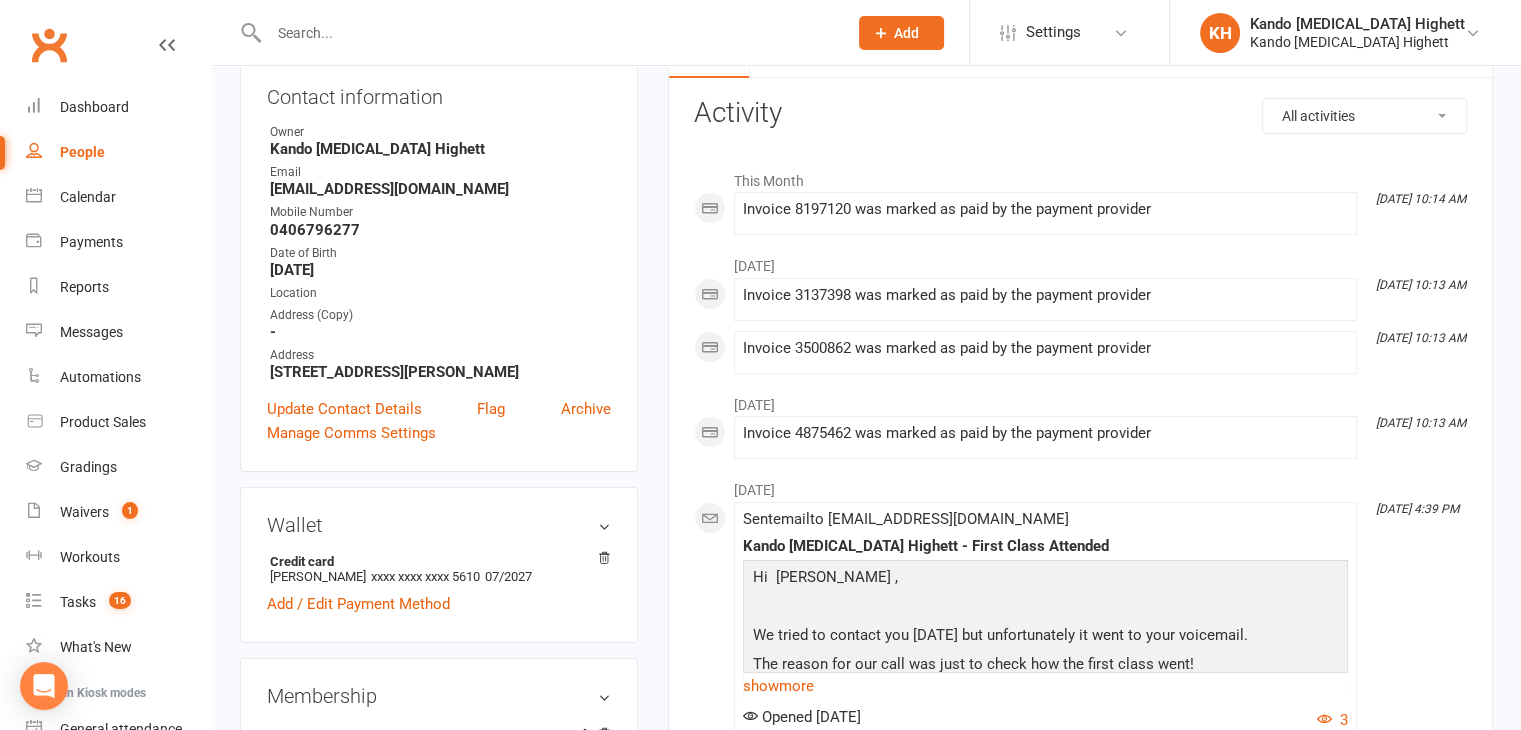scroll, scrollTop: 0, scrollLeft: 0, axis: both 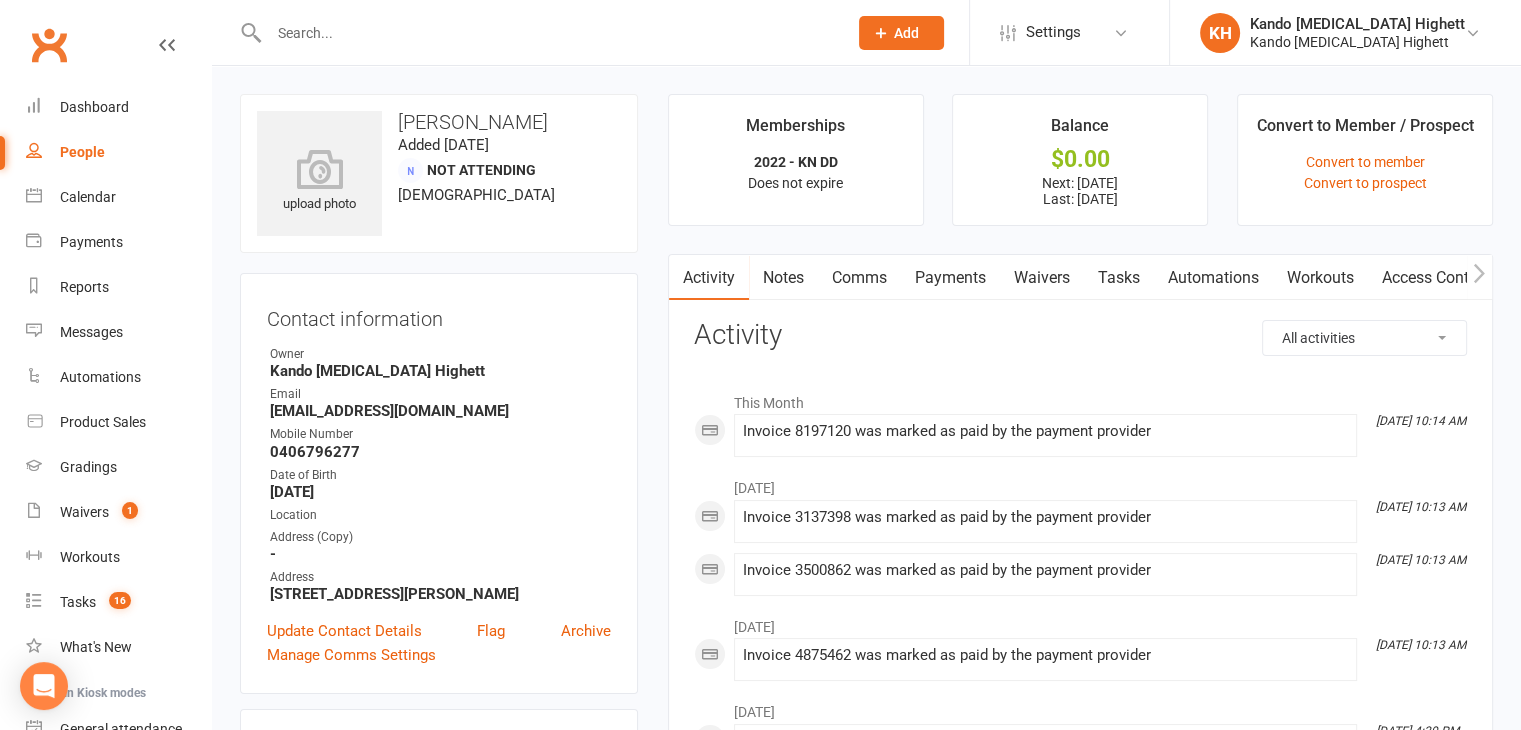 click on "[EMAIL_ADDRESS][DOMAIN_NAME]" at bounding box center [440, 411] 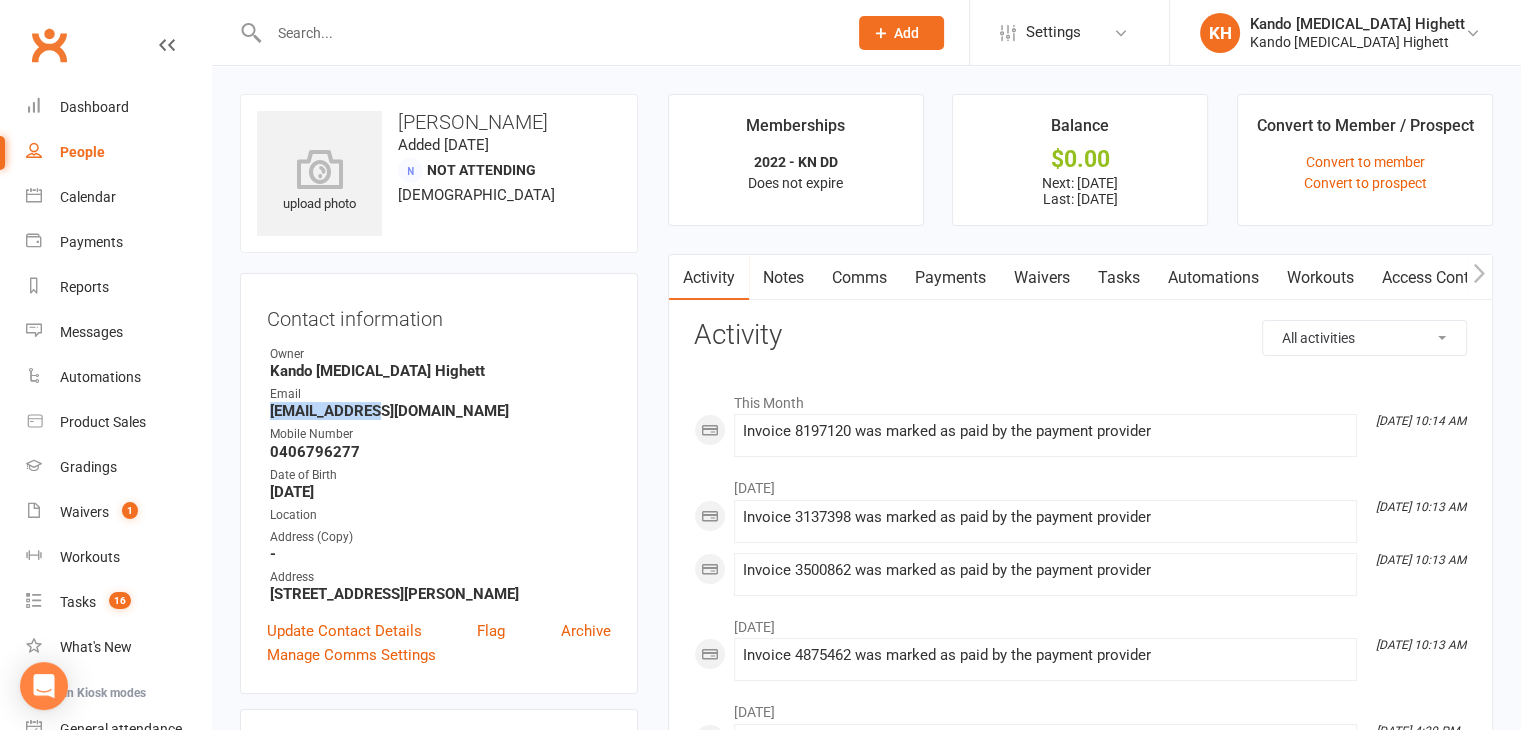 click on "[EMAIL_ADDRESS][DOMAIN_NAME]" at bounding box center [440, 411] 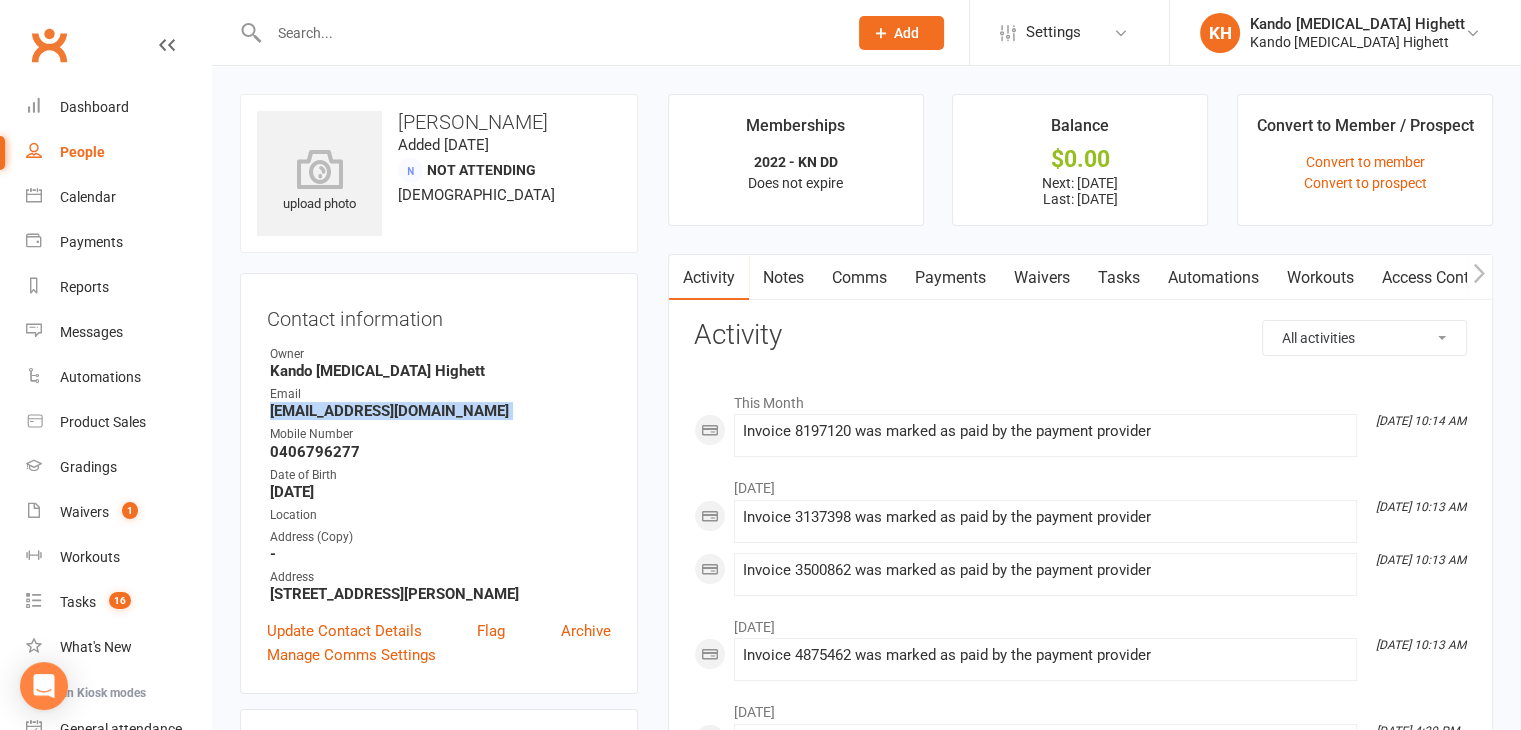 click on "[EMAIL_ADDRESS][DOMAIN_NAME]" at bounding box center (440, 411) 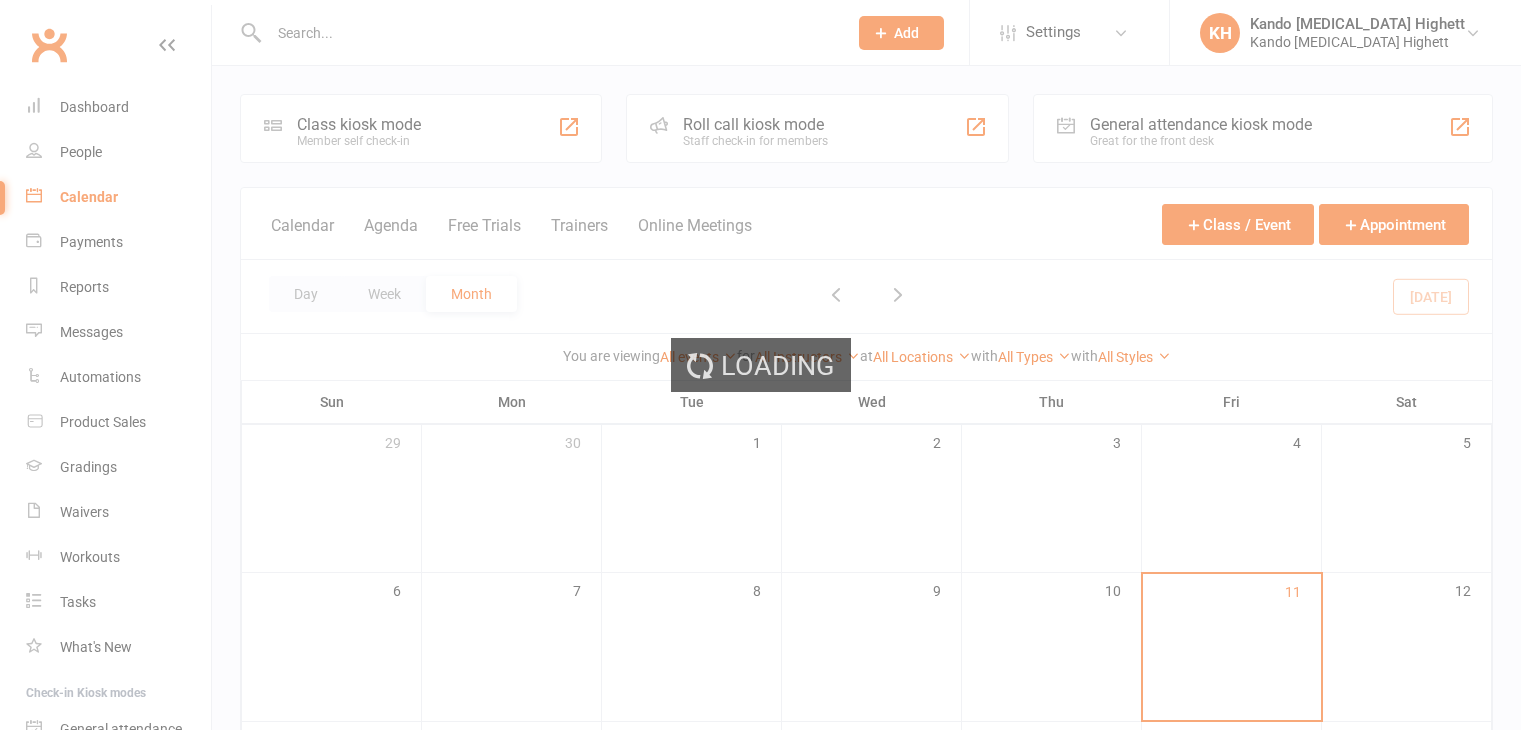 click on "Loading" at bounding box center [760, 365] 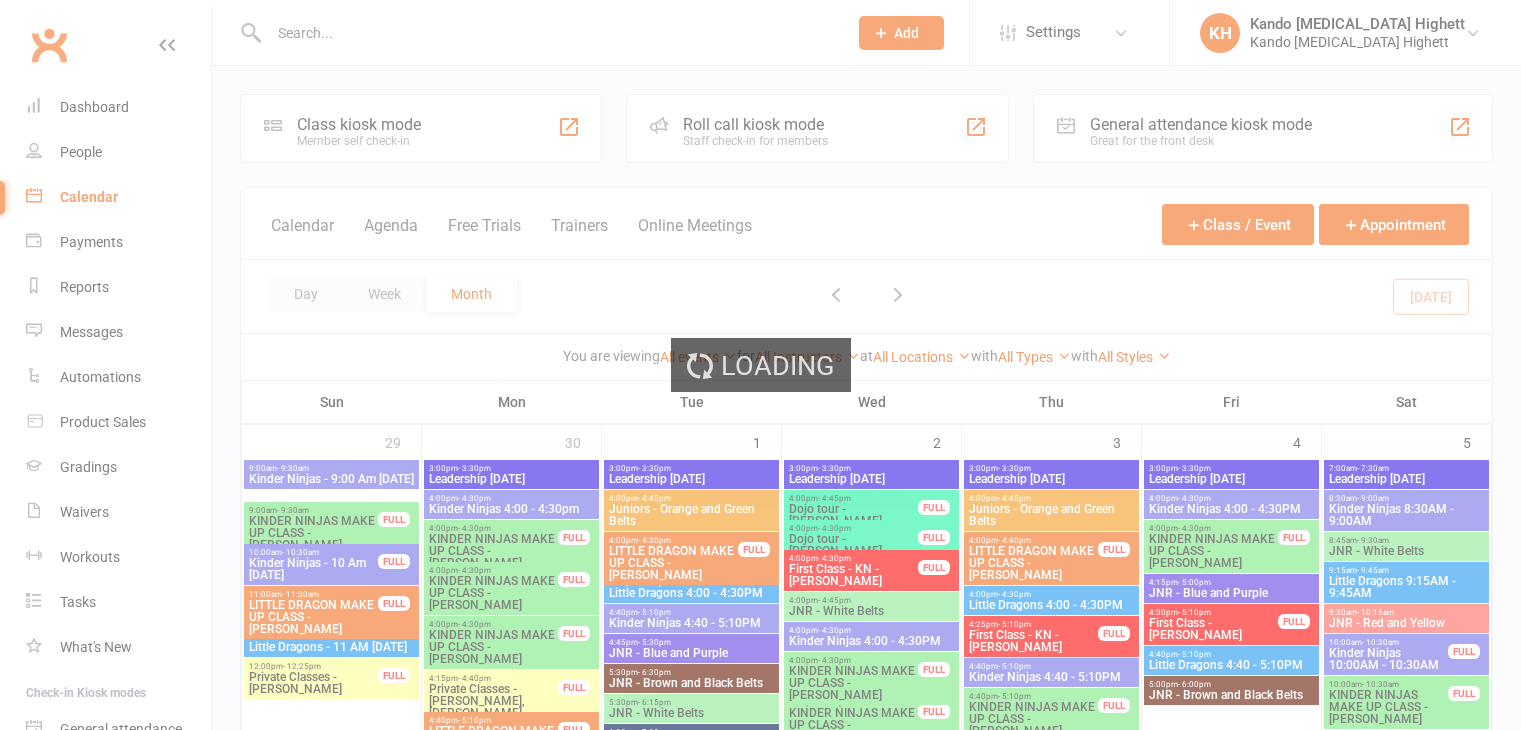 scroll, scrollTop: 0, scrollLeft: 0, axis: both 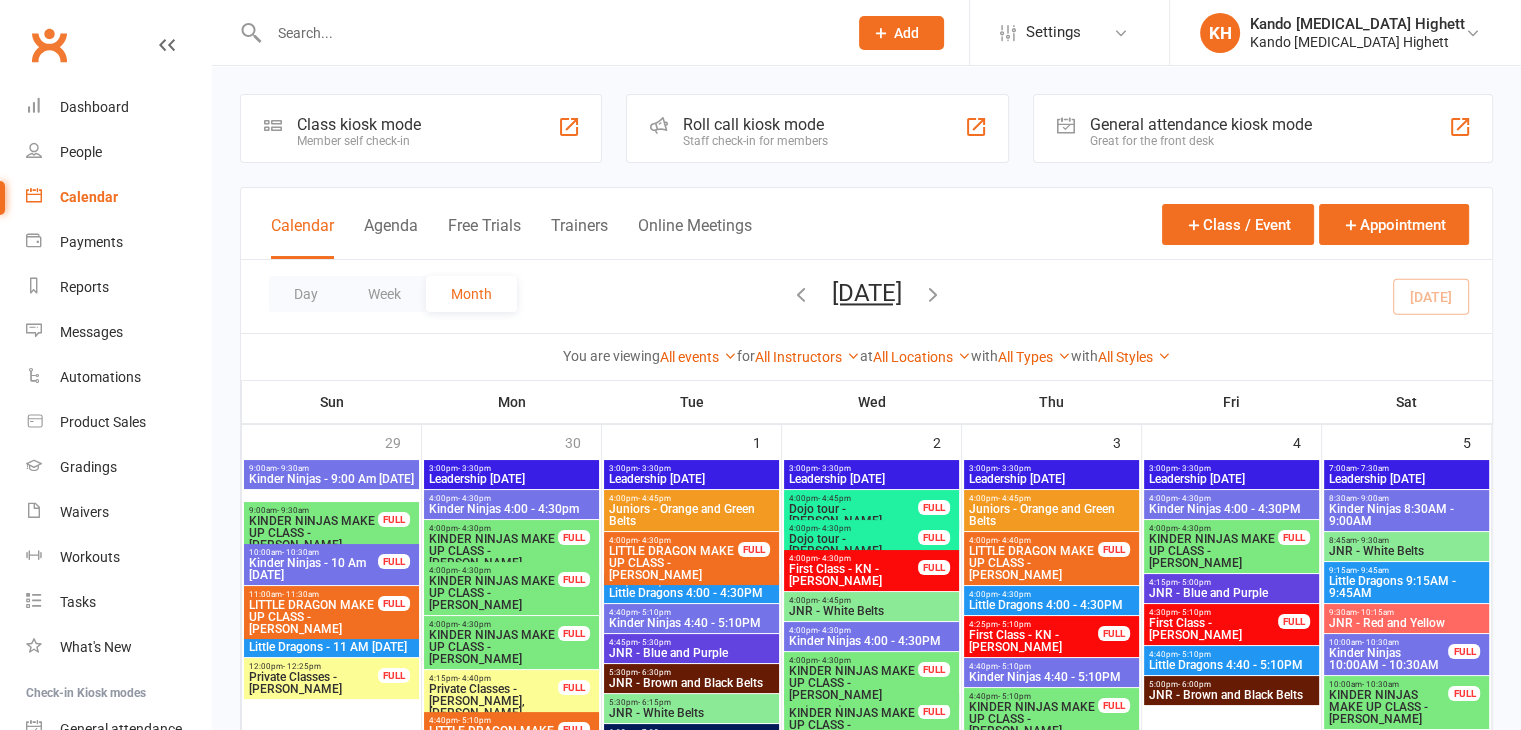 click on "Prospect
Member
Non-attending contact
Class / event
Appointment
Grading event
Task
Membership plan
Bulk message
Add
Settings Membership Plans Event Templates Appointment Types Mobile App  Website Image Library Customize Contacts Access Control Users Account Profile Clubworx API KH Kando Martial Arts Highett Kando Martial Arts Highett My profile My subscription Help Terms & conditions  Privacy policy  Sign out Clubworx Dashboard People Calendar Payments Reports Messages   Automations   Product Sales Gradings   Waivers   Workouts   Tasks   What's New Check-in Kiosk modes General attendance Roll call Class check-in × × × Class kiosk mode Member self check-in Roll call kiosk mode Staff check-in for members General attendance kiosk mode" at bounding box center (760, 1790) 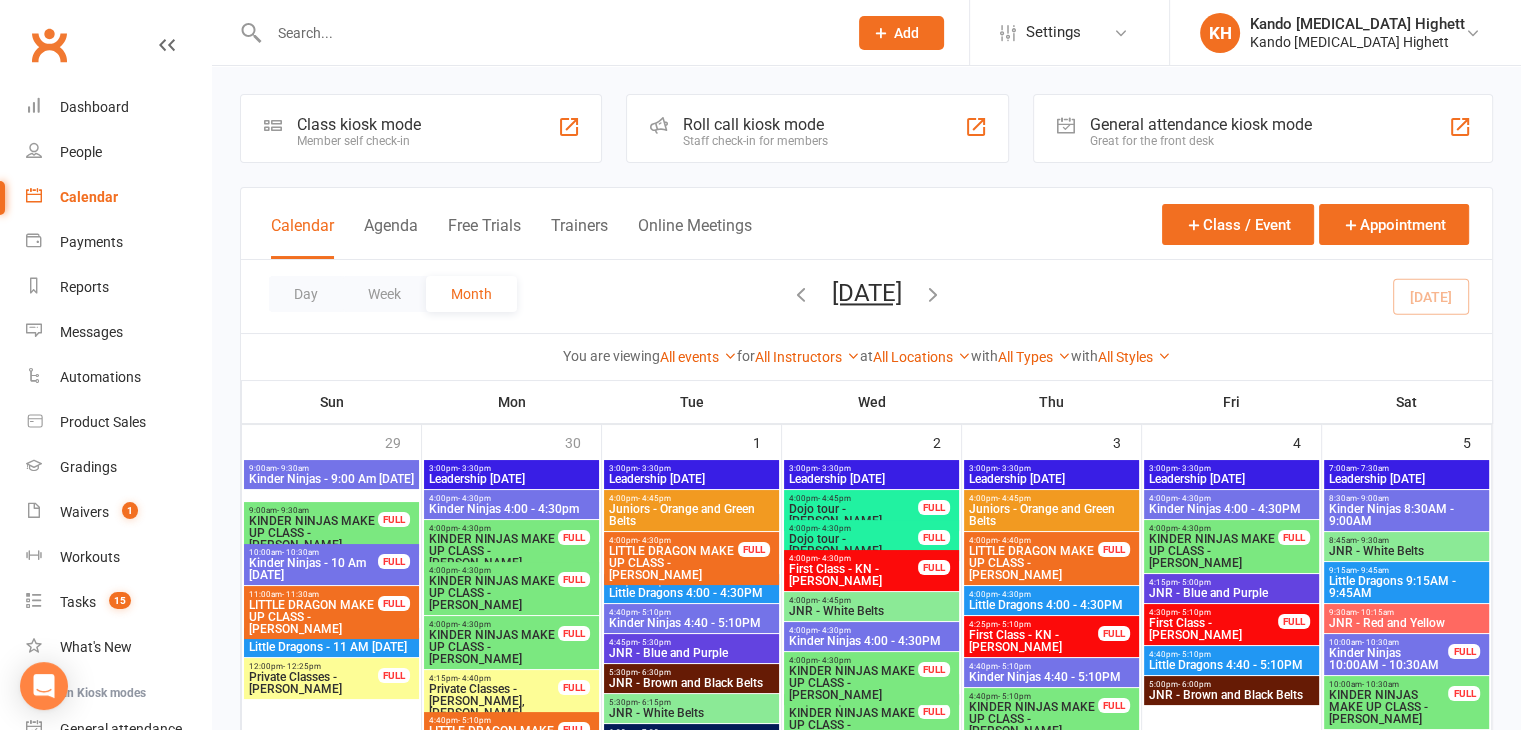 click at bounding box center (548, 33) 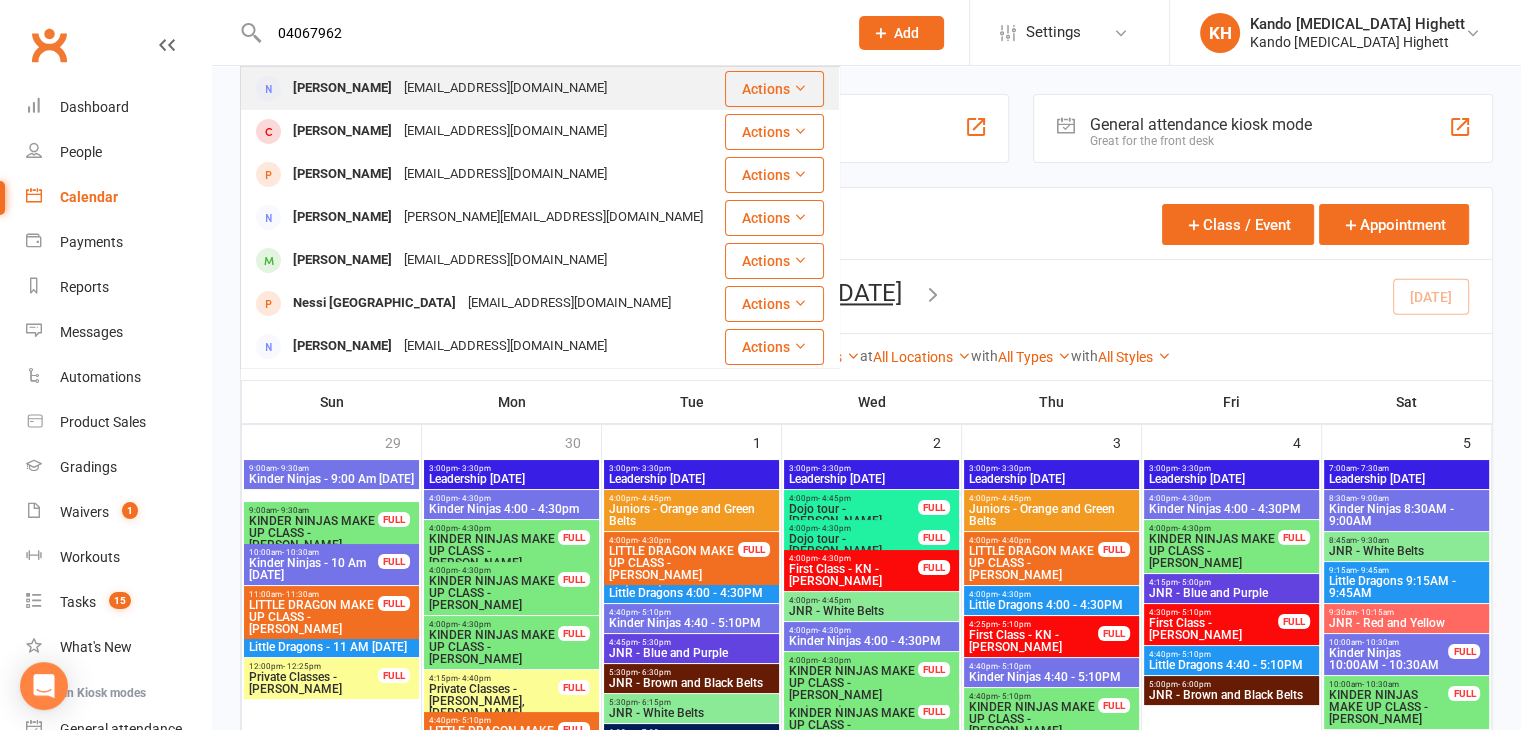type on "04067962" 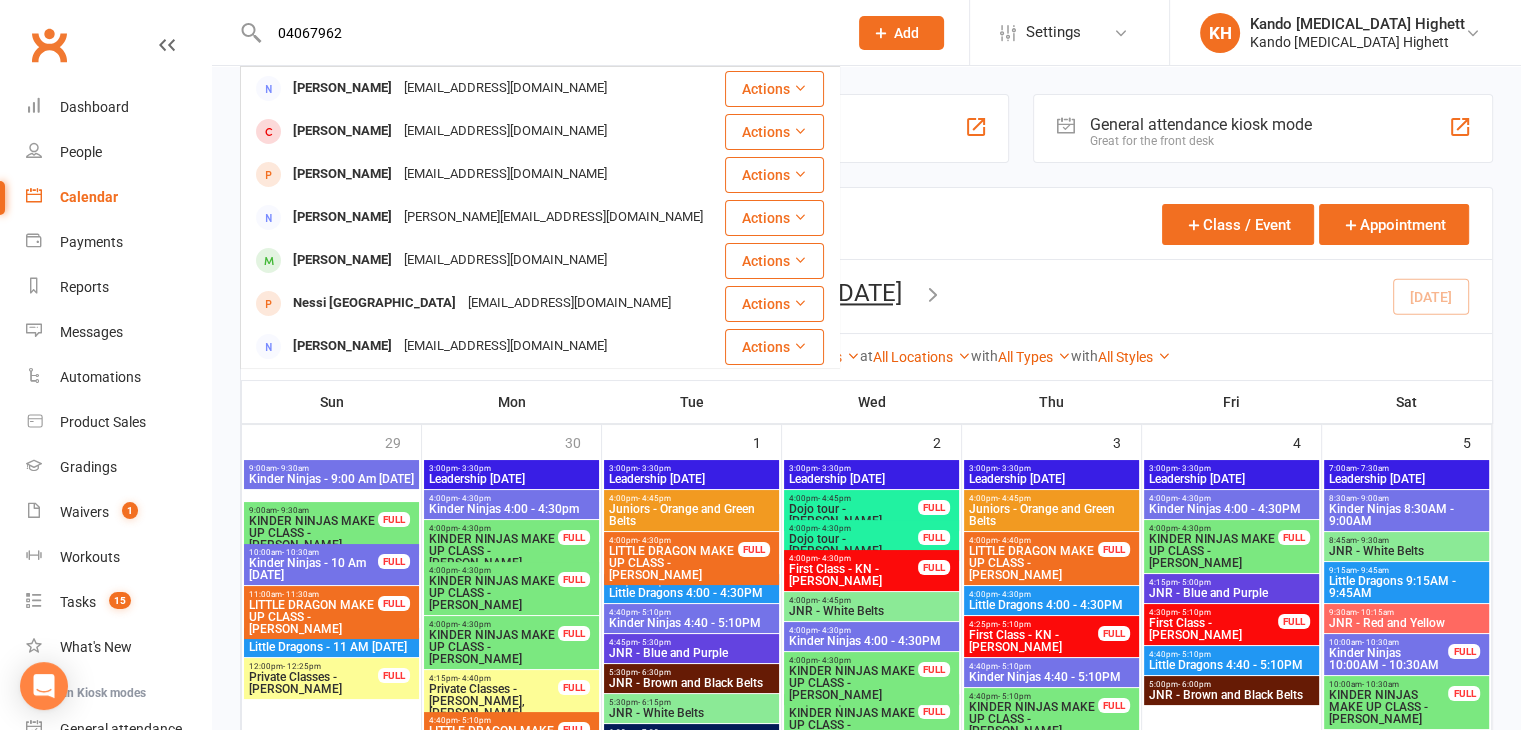 type 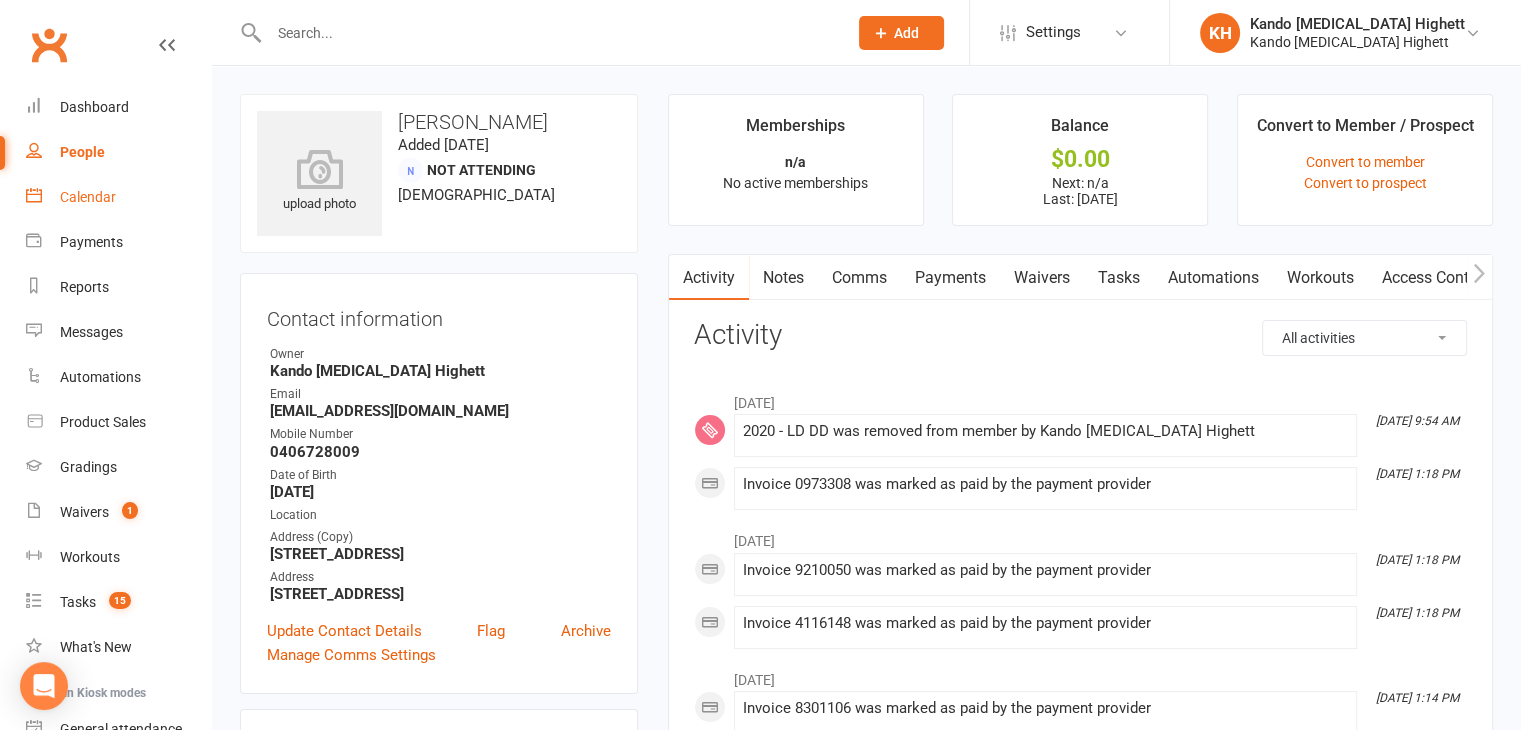 click on "Calendar" at bounding box center [88, 197] 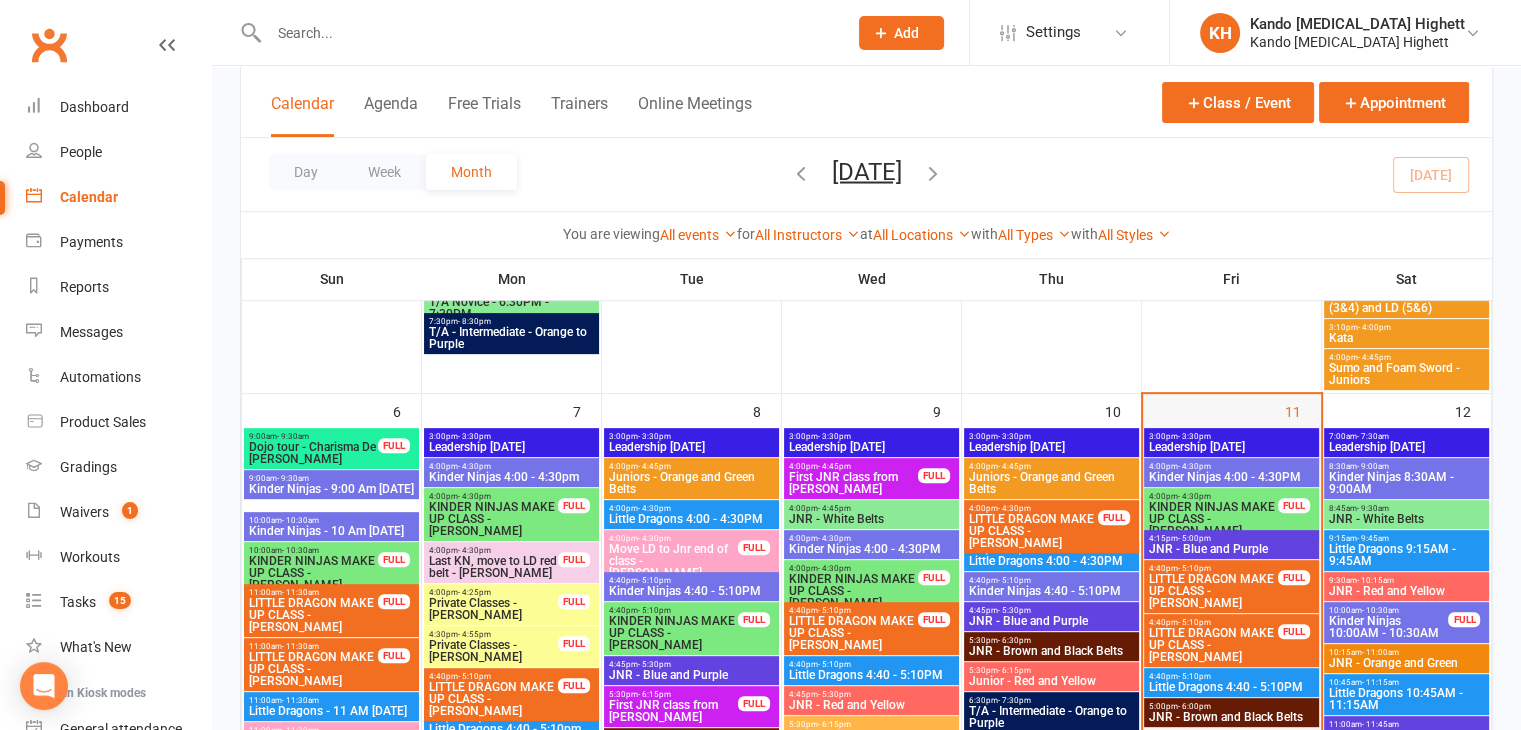 scroll, scrollTop: 743, scrollLeft: 0, axis: vertical 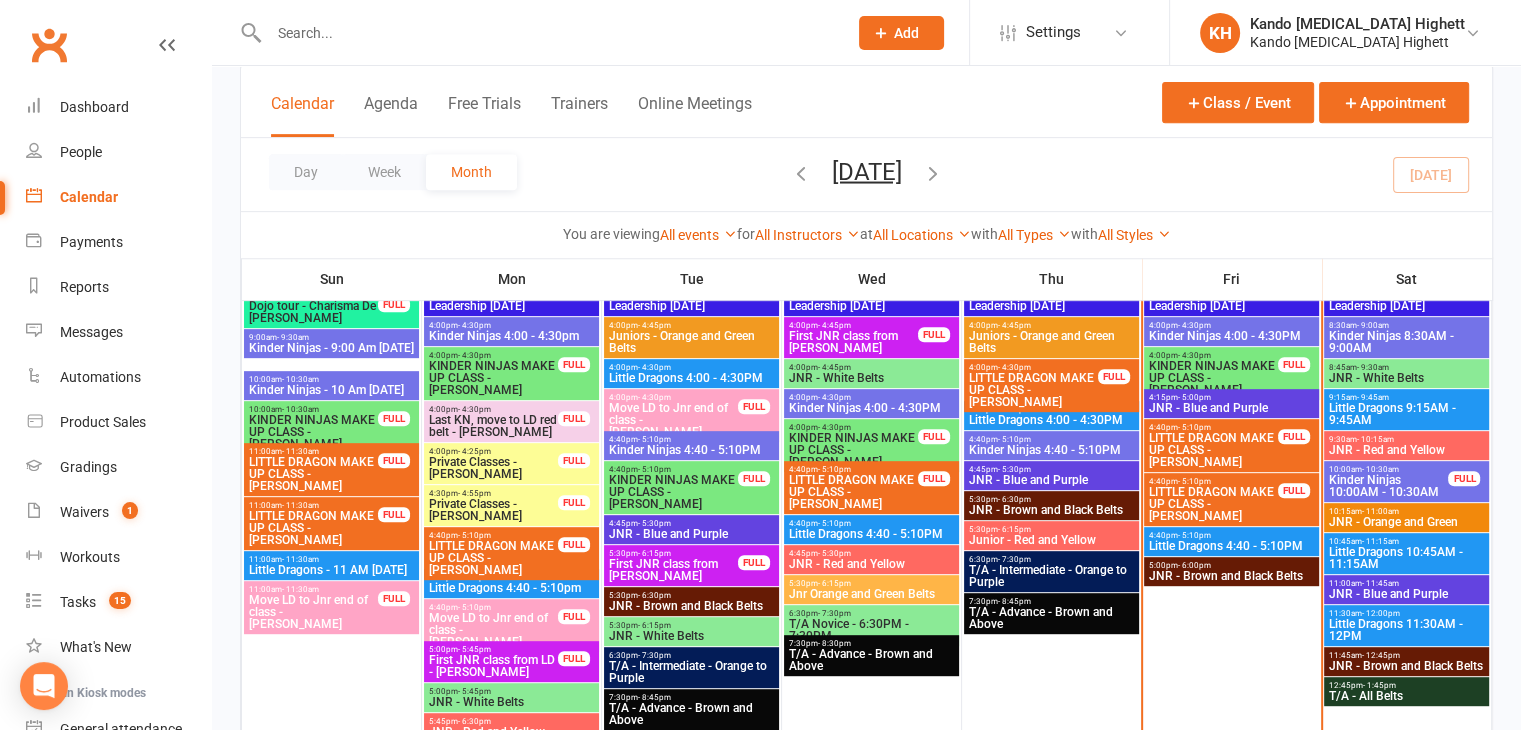 click at bounding box center [548, 33] 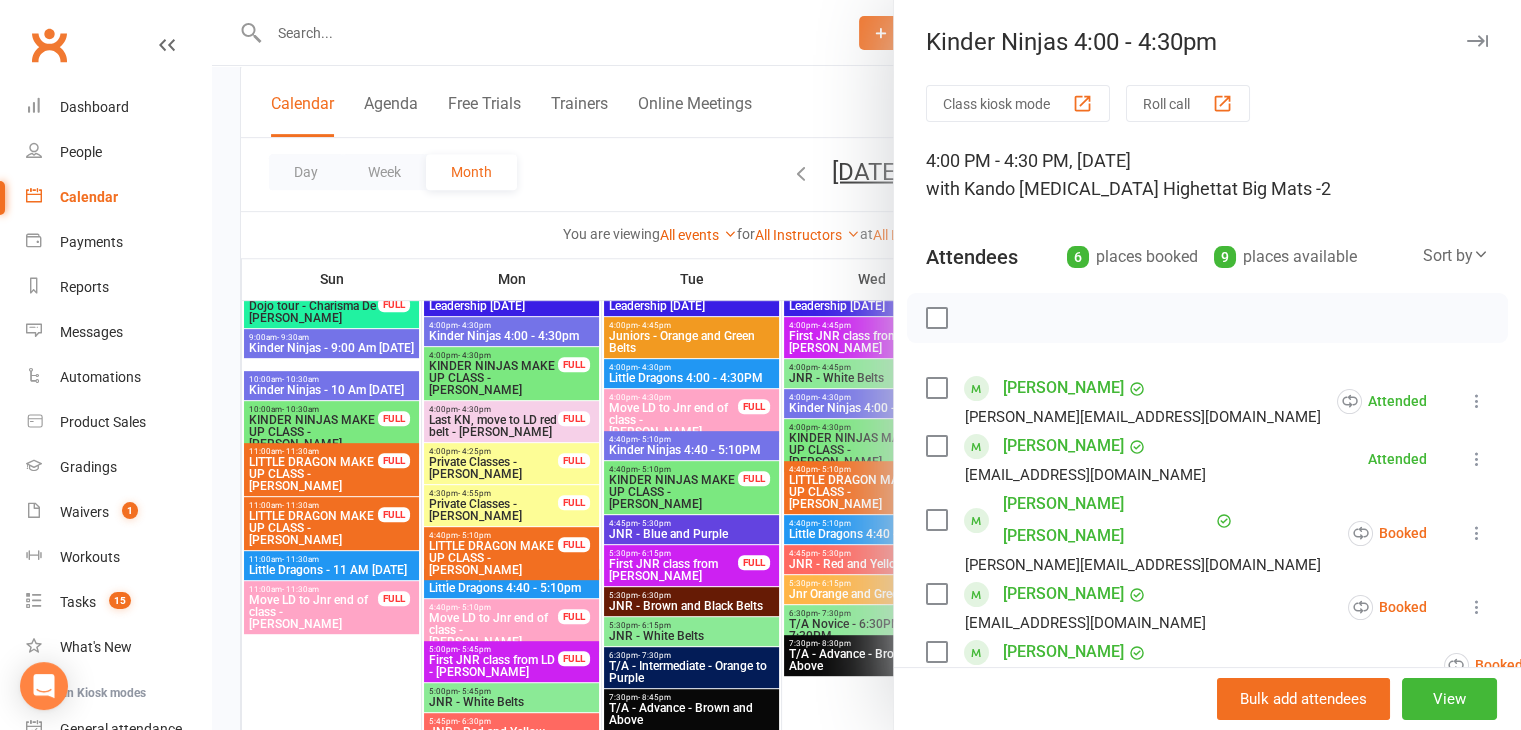 click at bounding box center [866, 365] 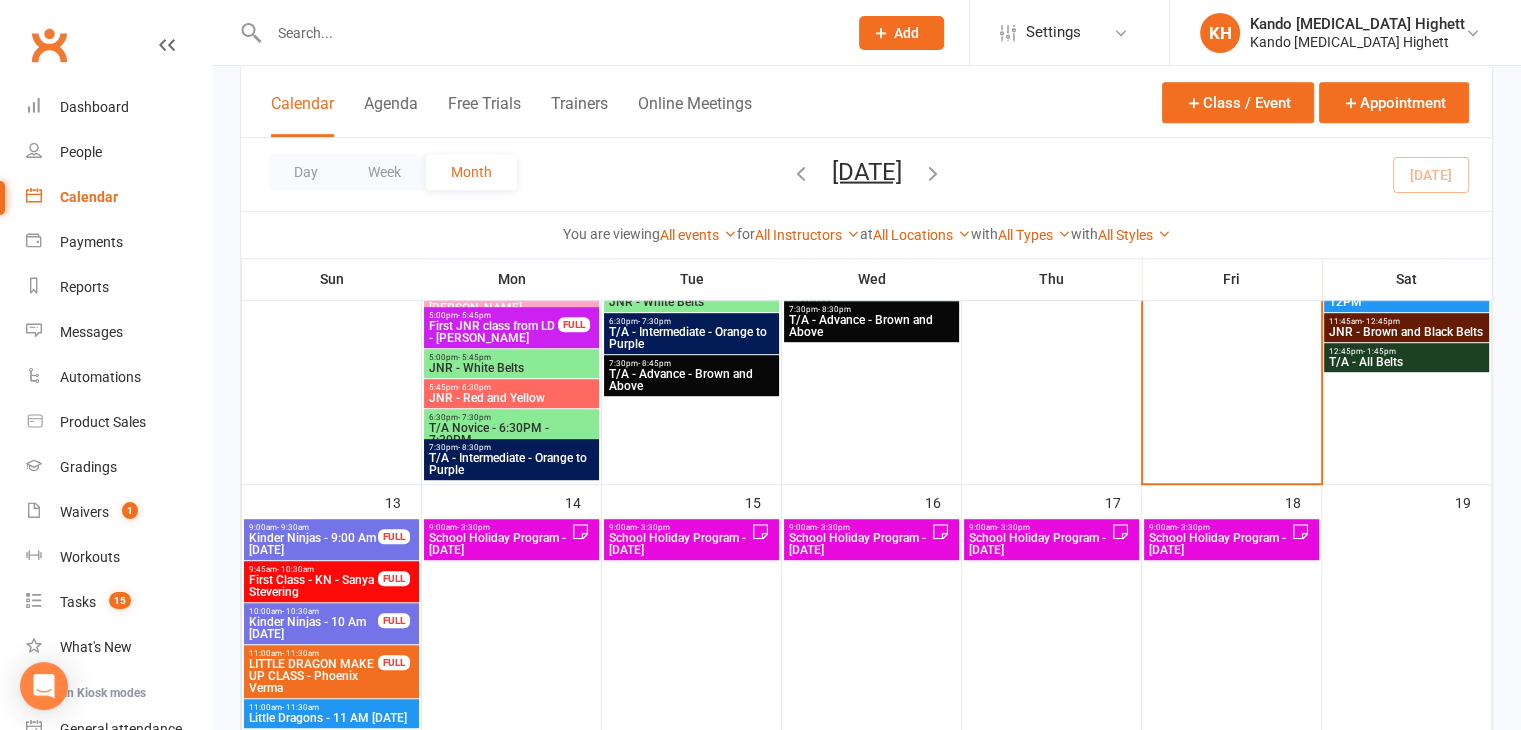 scroll, scrollTop: 1187, scrollLeft: 0, axis: vertical 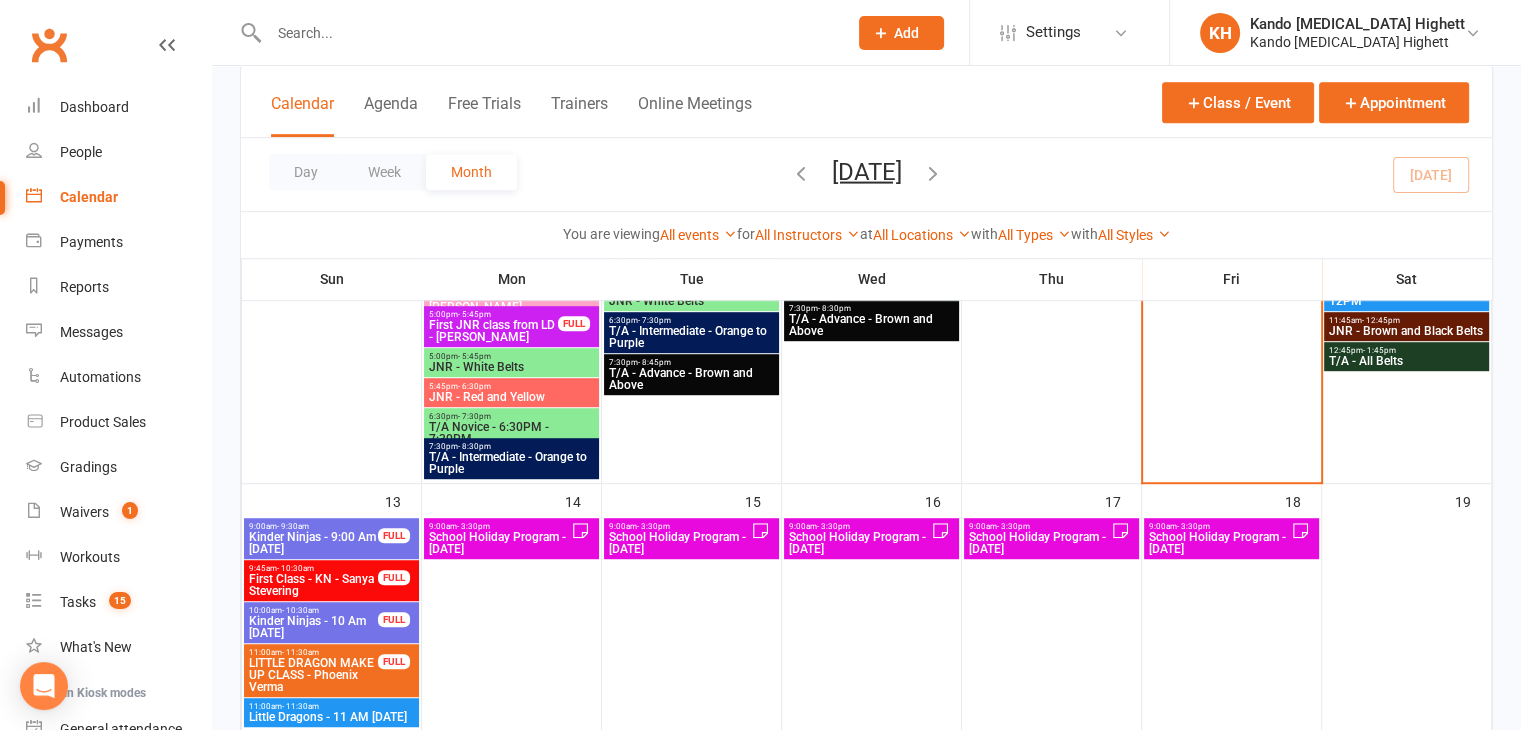 click on "School Holiday Program - [DATE]" at bounding box center (499, 543) 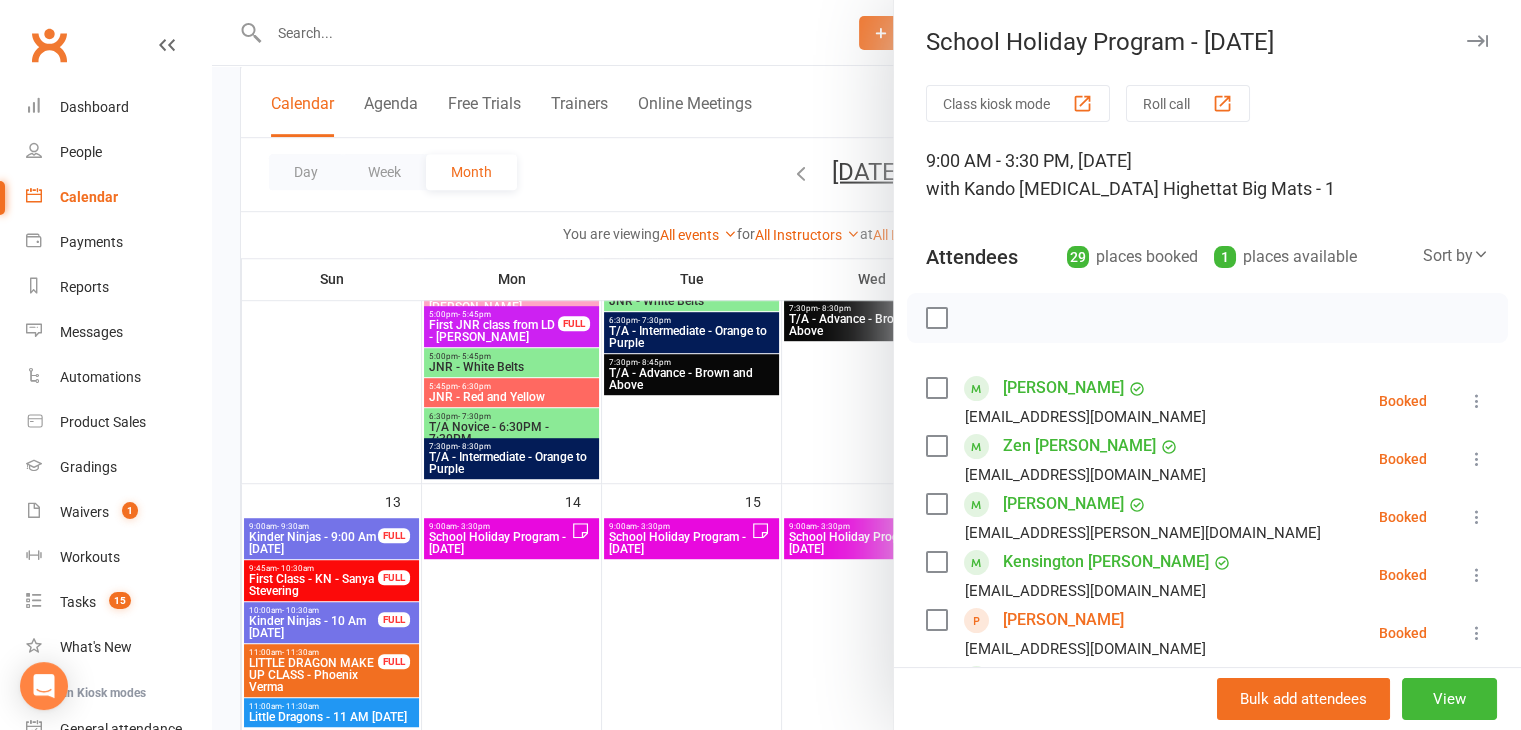 click at bounding box center [866, 365] 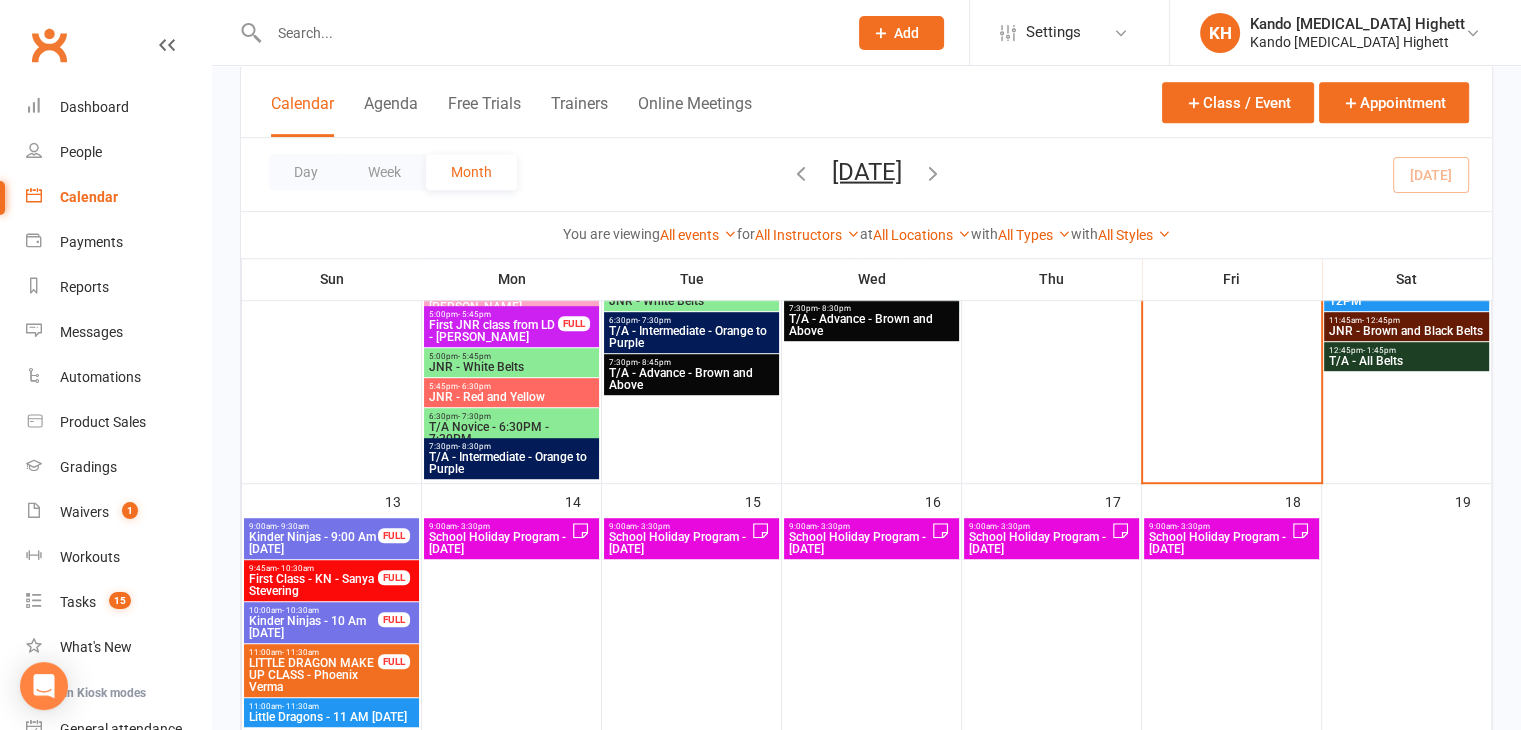 click on "9:00am  - 3:30pm School Holiday Program - Tuesday" at bounding box center [691, 538] 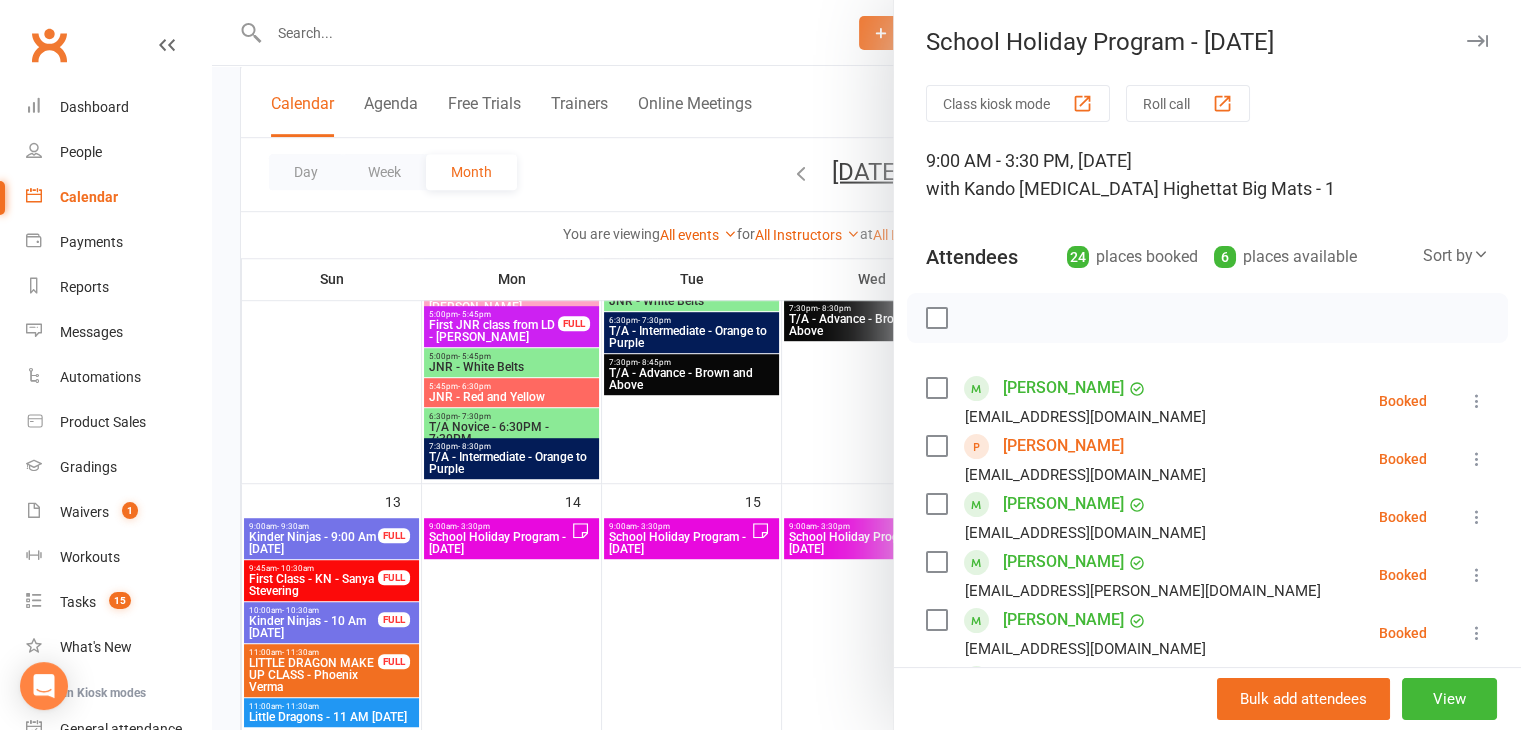 click at bounding box center (866, 365) 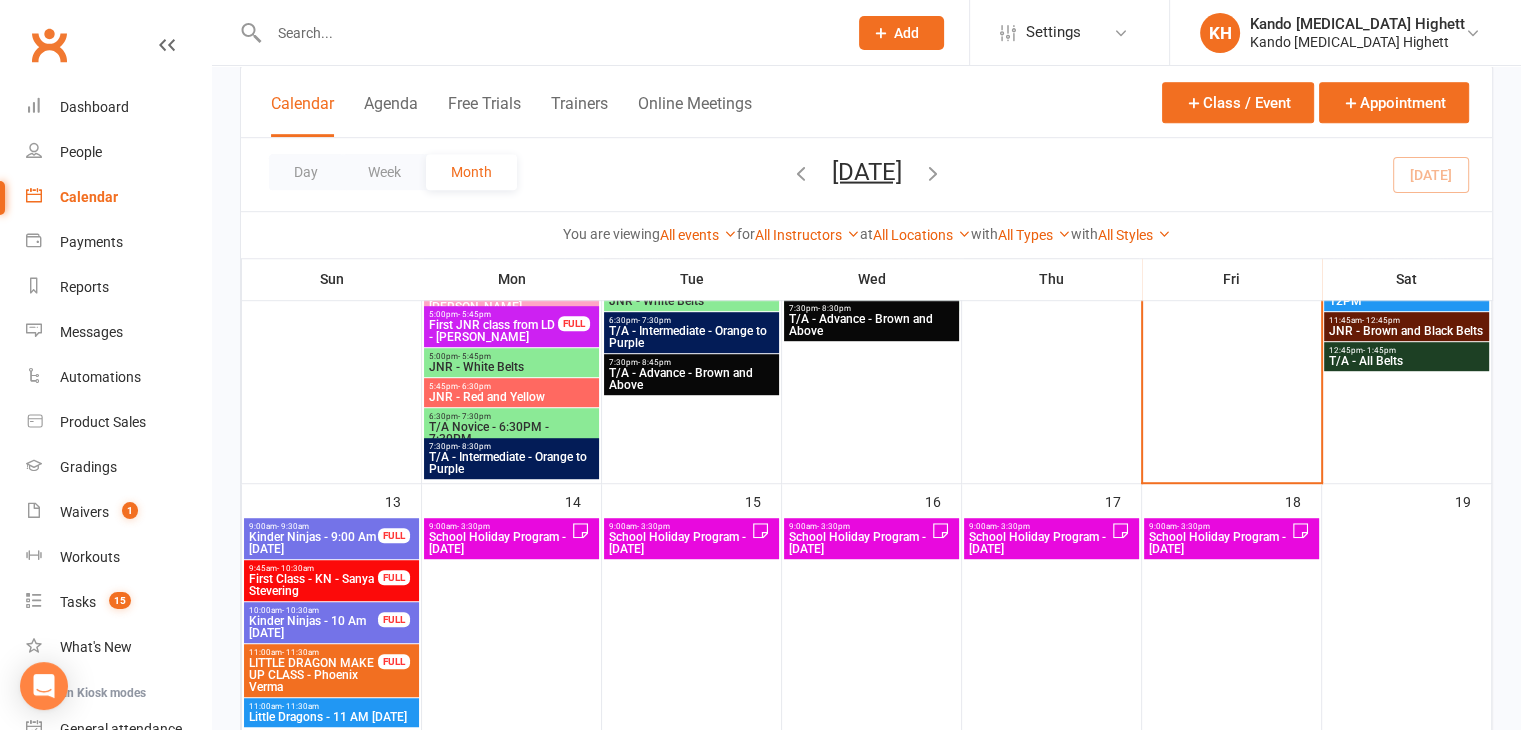 click on "School Holiday Program - [DATE]" at bounding box center [859, 543] 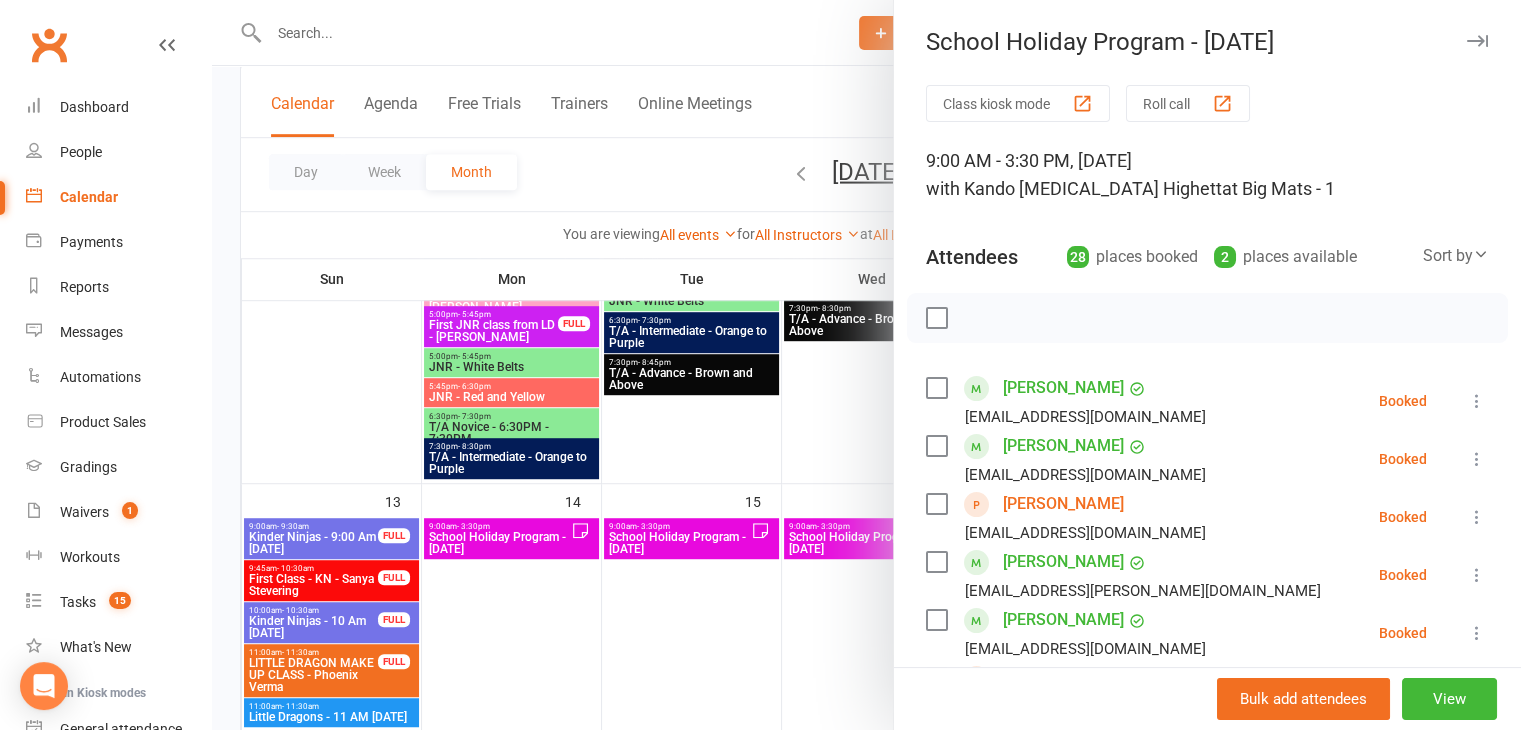 click at bounding box center [866, 365] 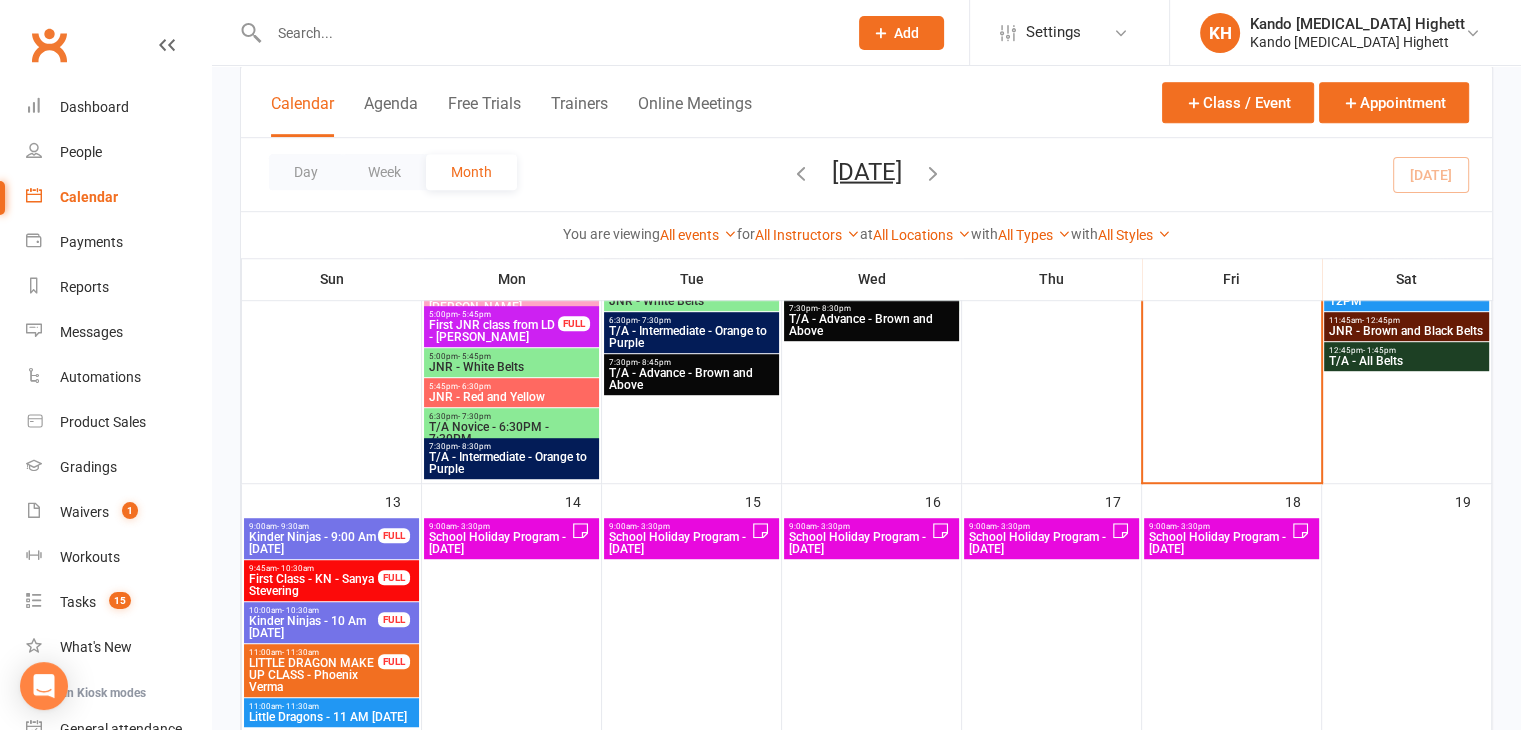 click on "9:00am  - 3:30pm" at bounding box center [1039, 526] 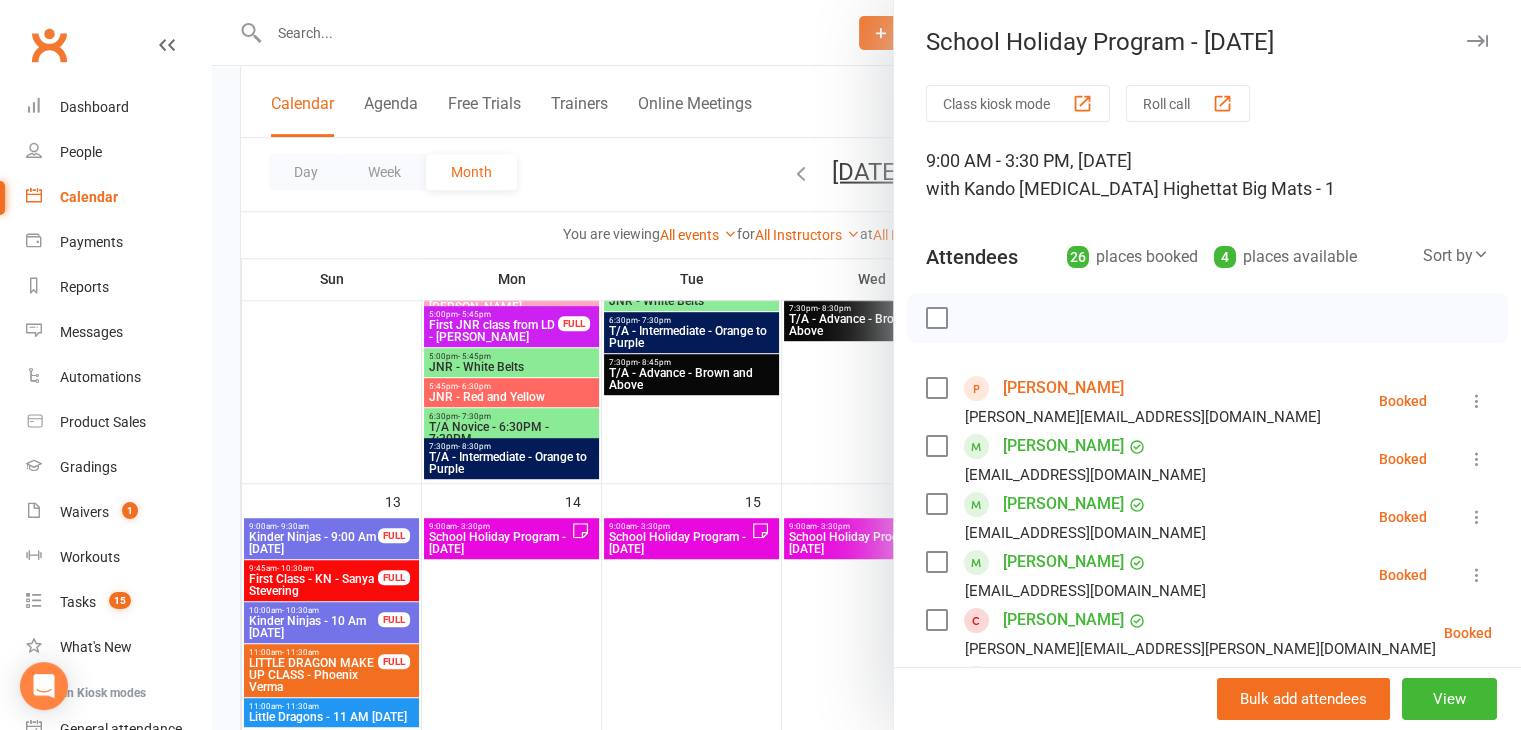 click at bounding box center (866, 365) 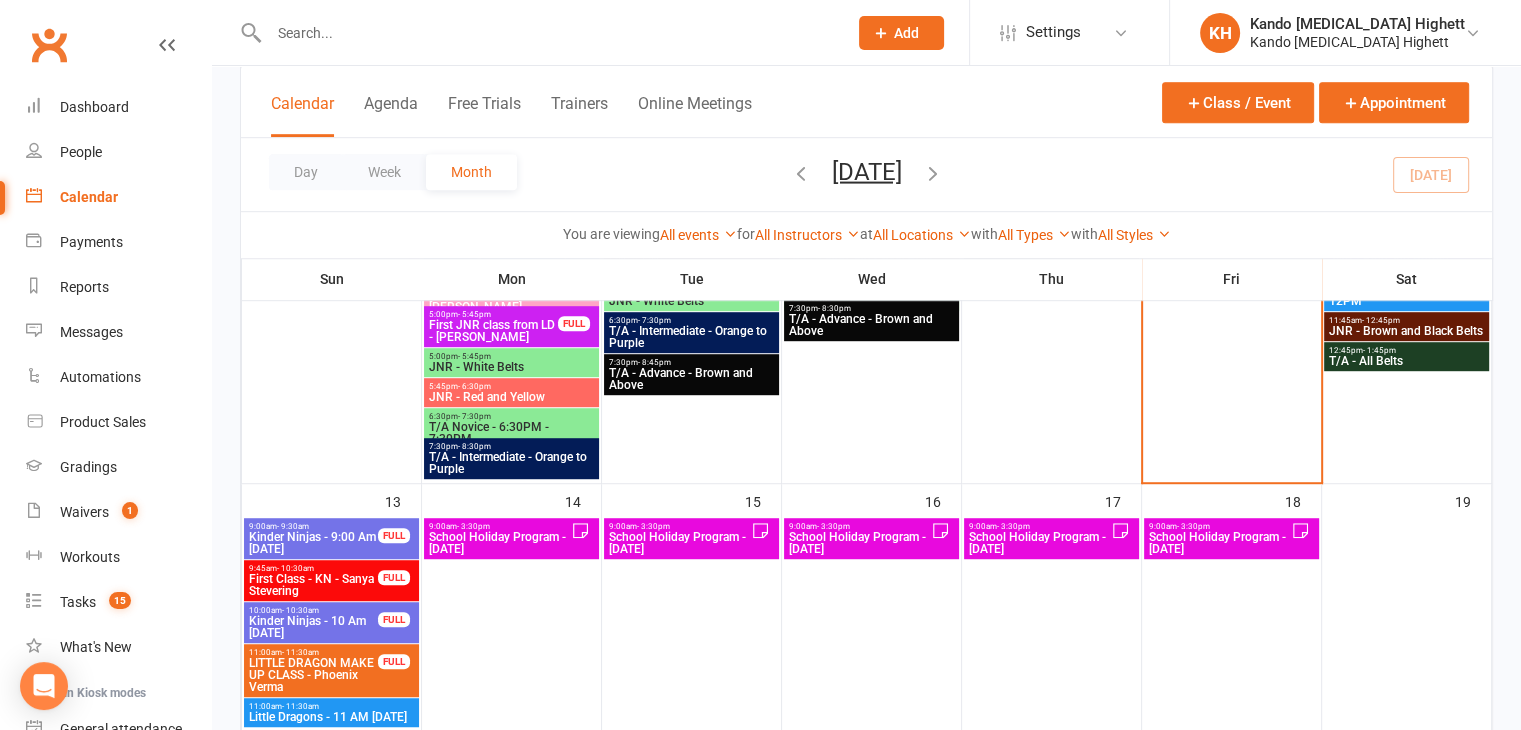 click on "School Holiday Program - Friday" at bounding box center (1219, 543) 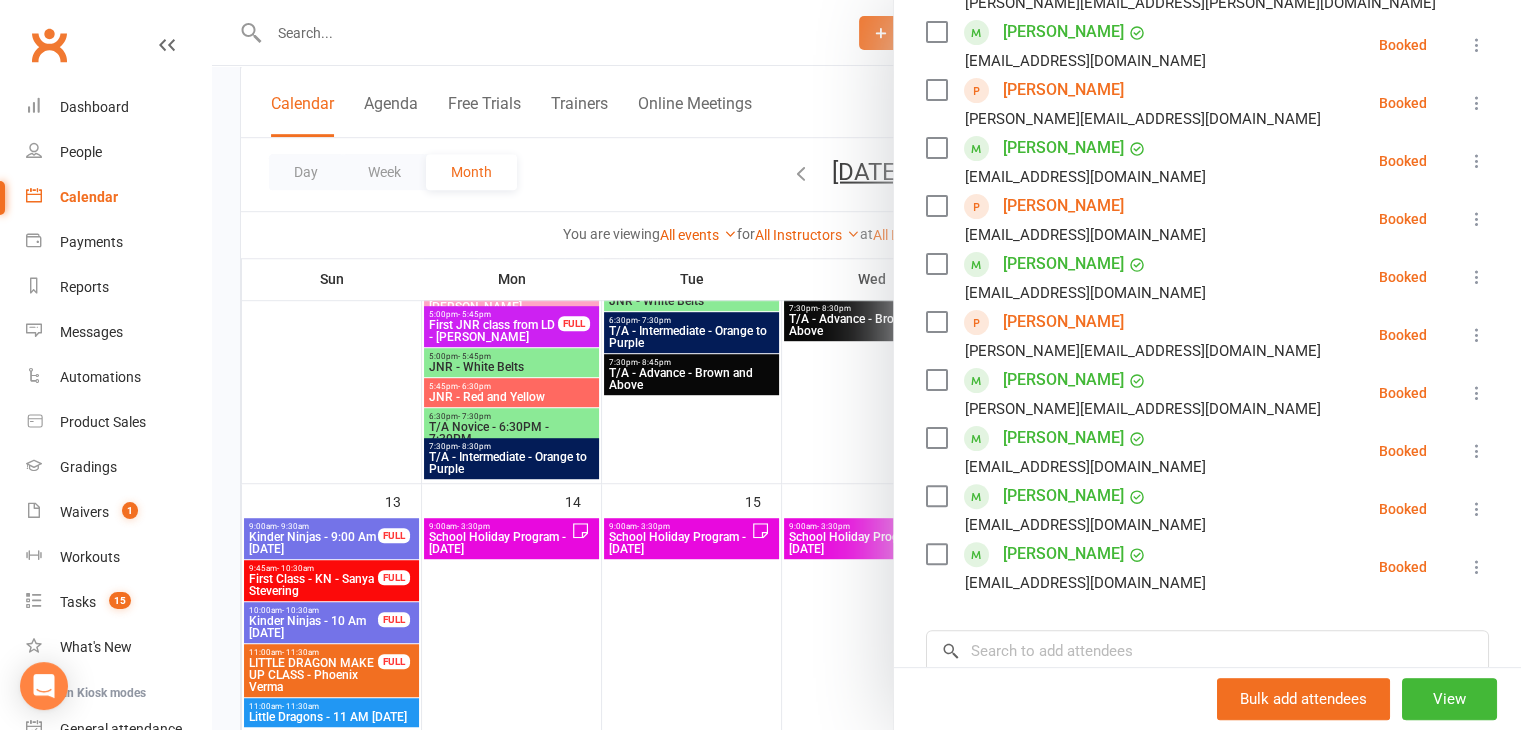 scroll, scrollTop: 759, scrollLeft: 0, axis: vertical 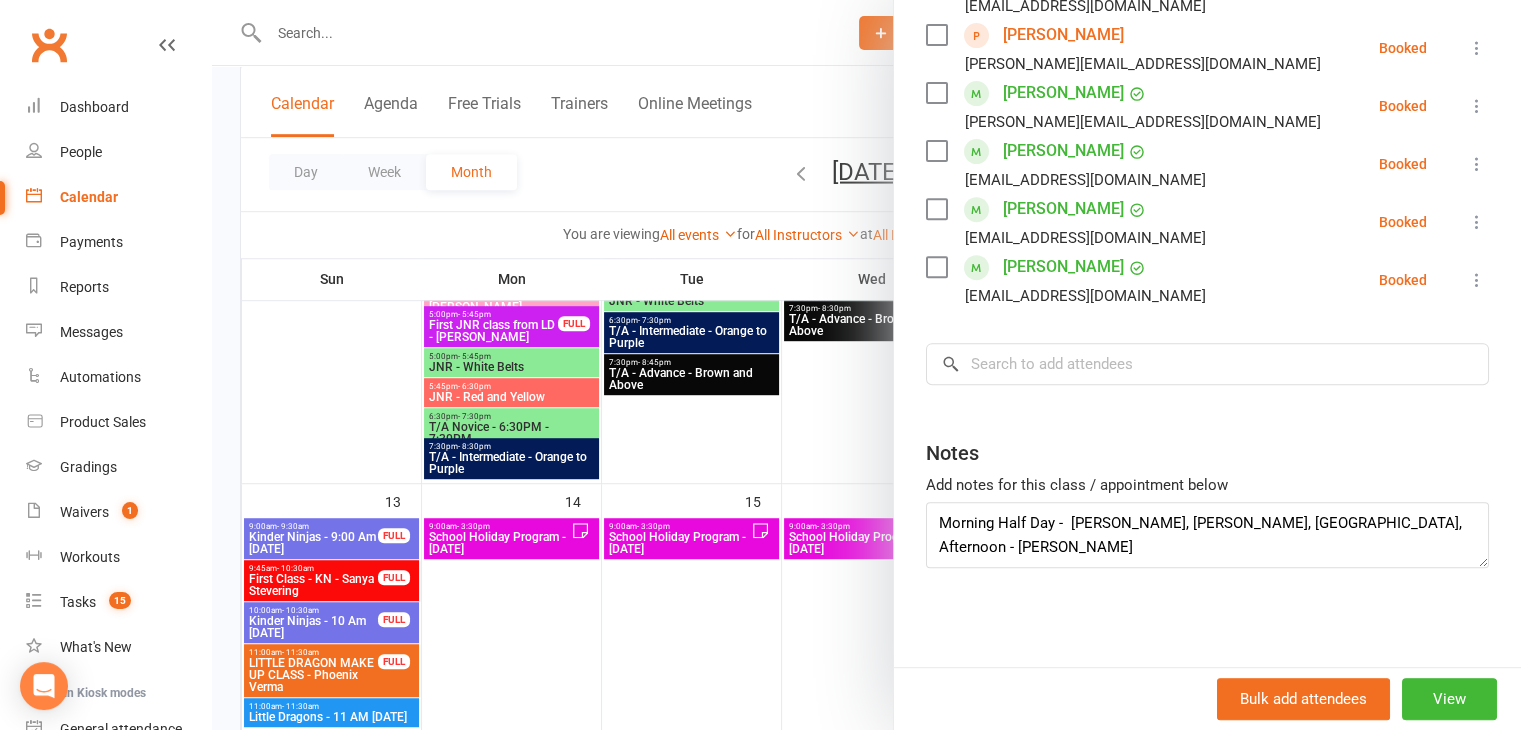 click at bounding box center [866, 365] 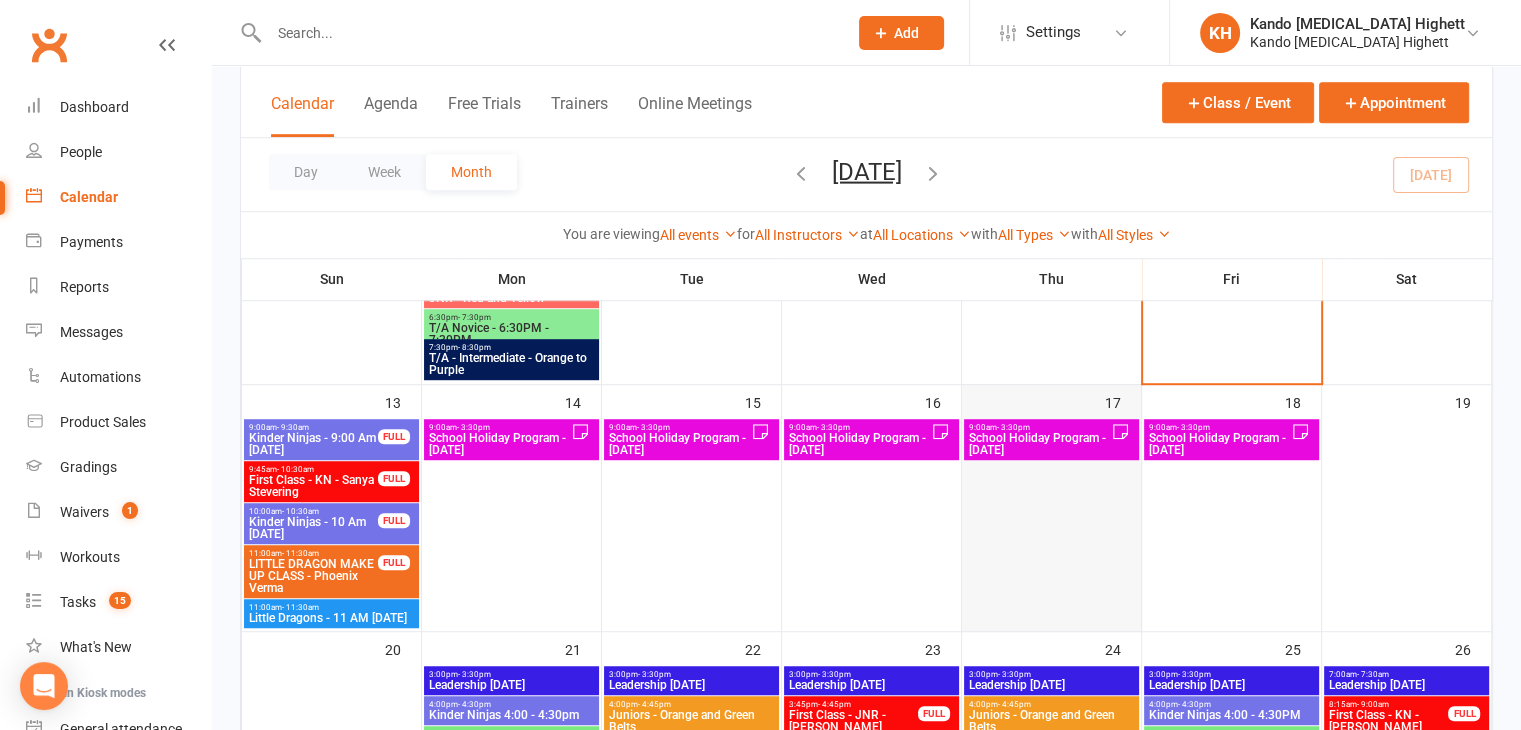 scroll, scrollTop: 1316, scrollLeft: 0, axis: vertical 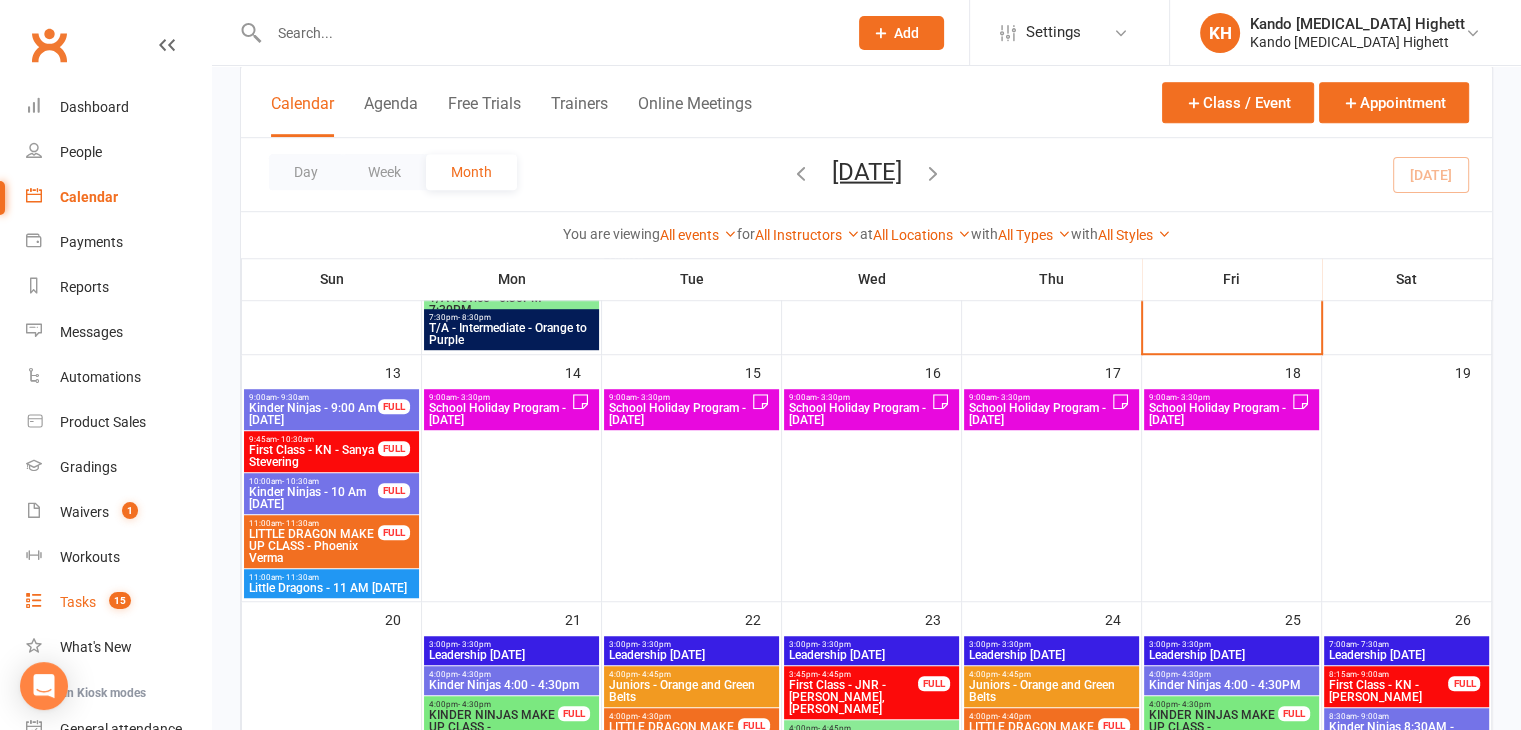 click on "Tasks" at bounding box center (78, 602) 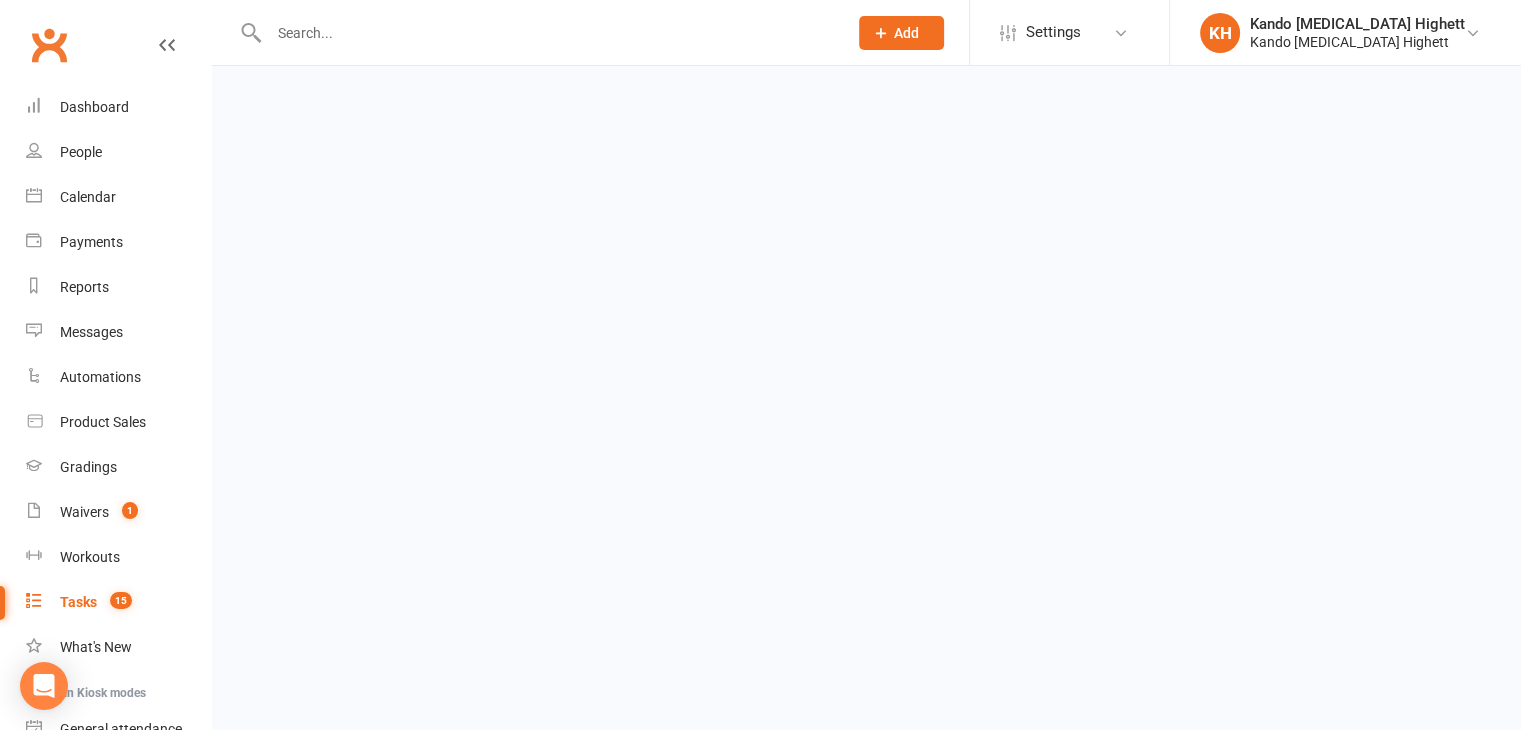 scroll, scrollTop: 0, scrollLeft: 0, axis: both 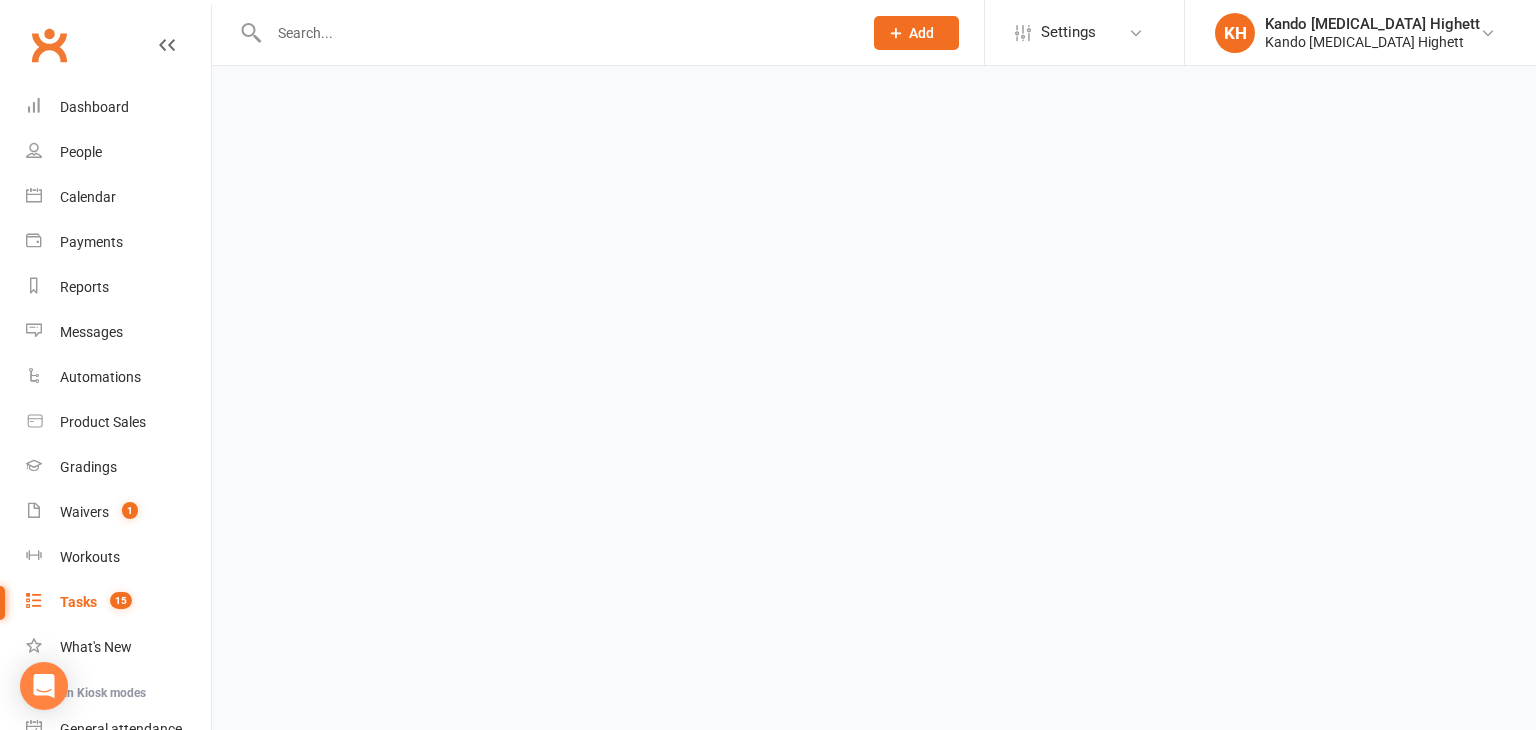 select on "incomplete" 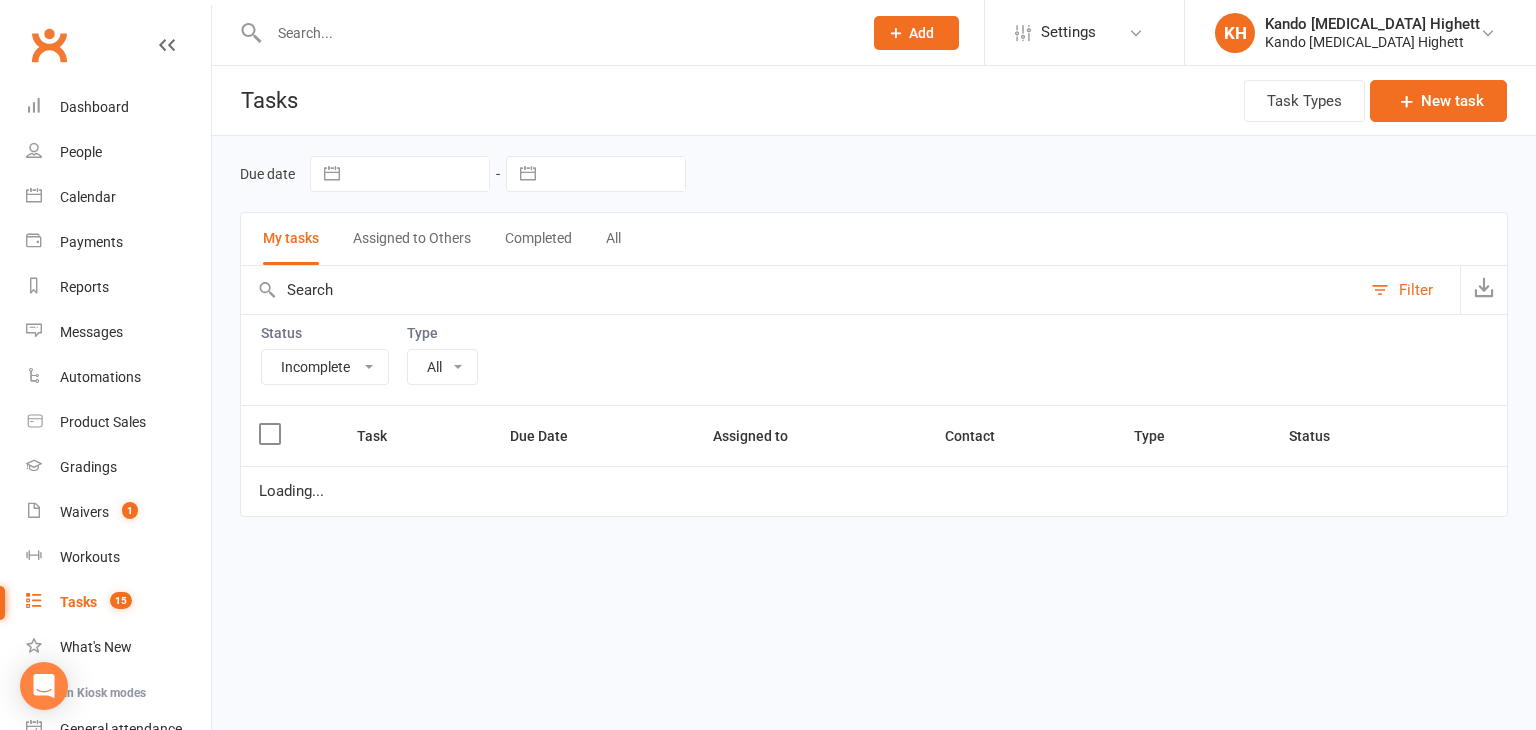 select on "23096" 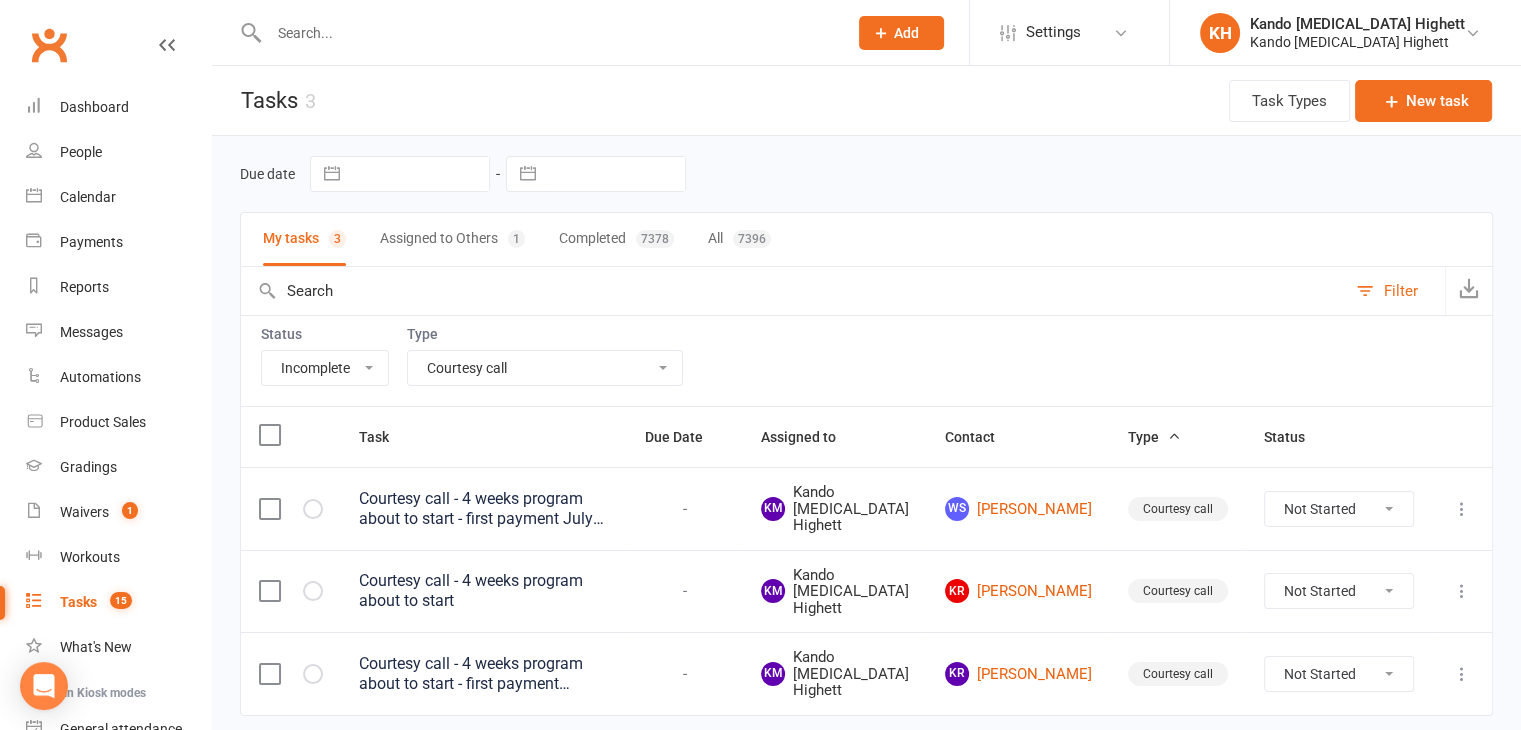 click on "Courtesy call - 4 weeks program about to start - first payment July 18t - i spoke to her and she said she'll think about it after the 6th/07 class her last one and she'll give a call back letting us know
(lily :)" at bounding box center (484, 509) 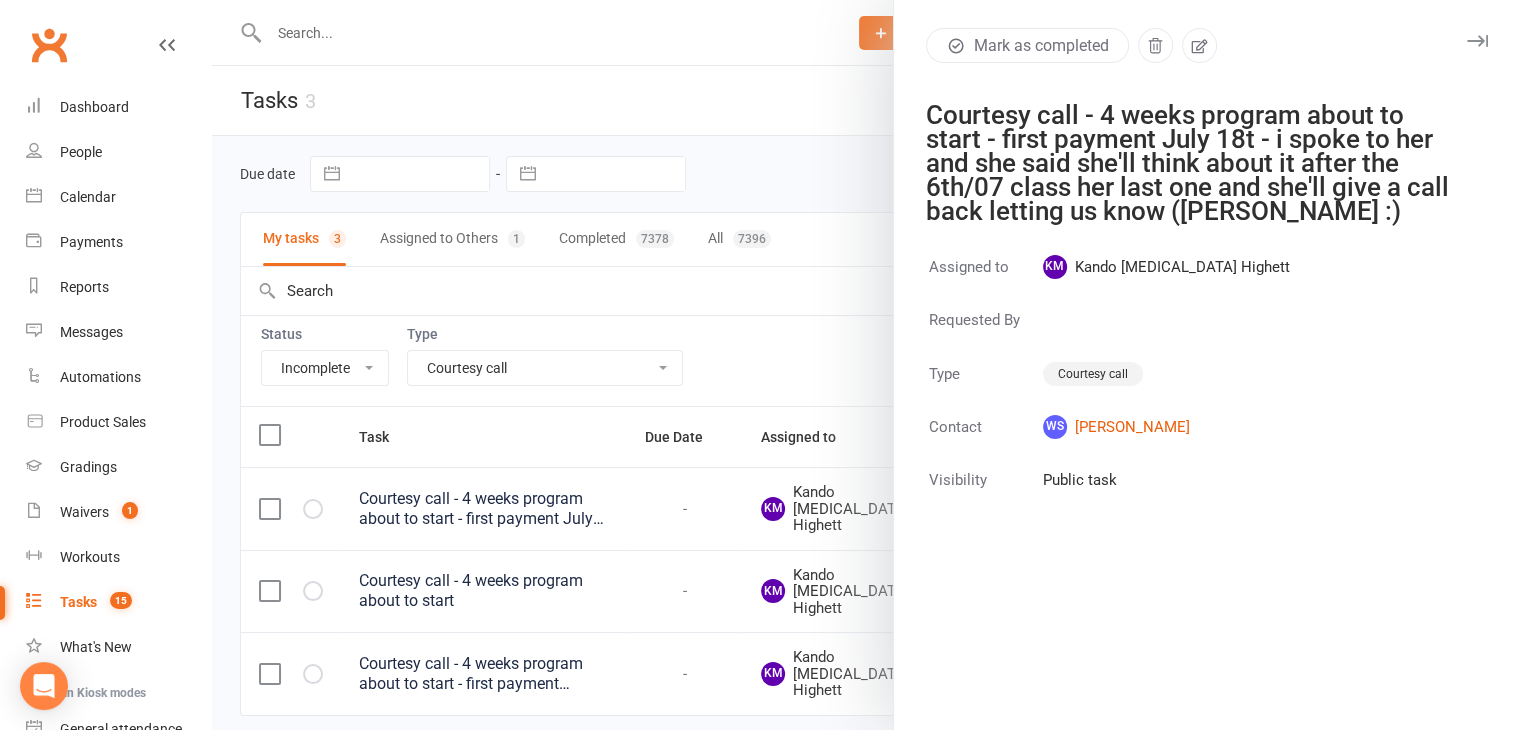 click at bounding box center (866, 365) 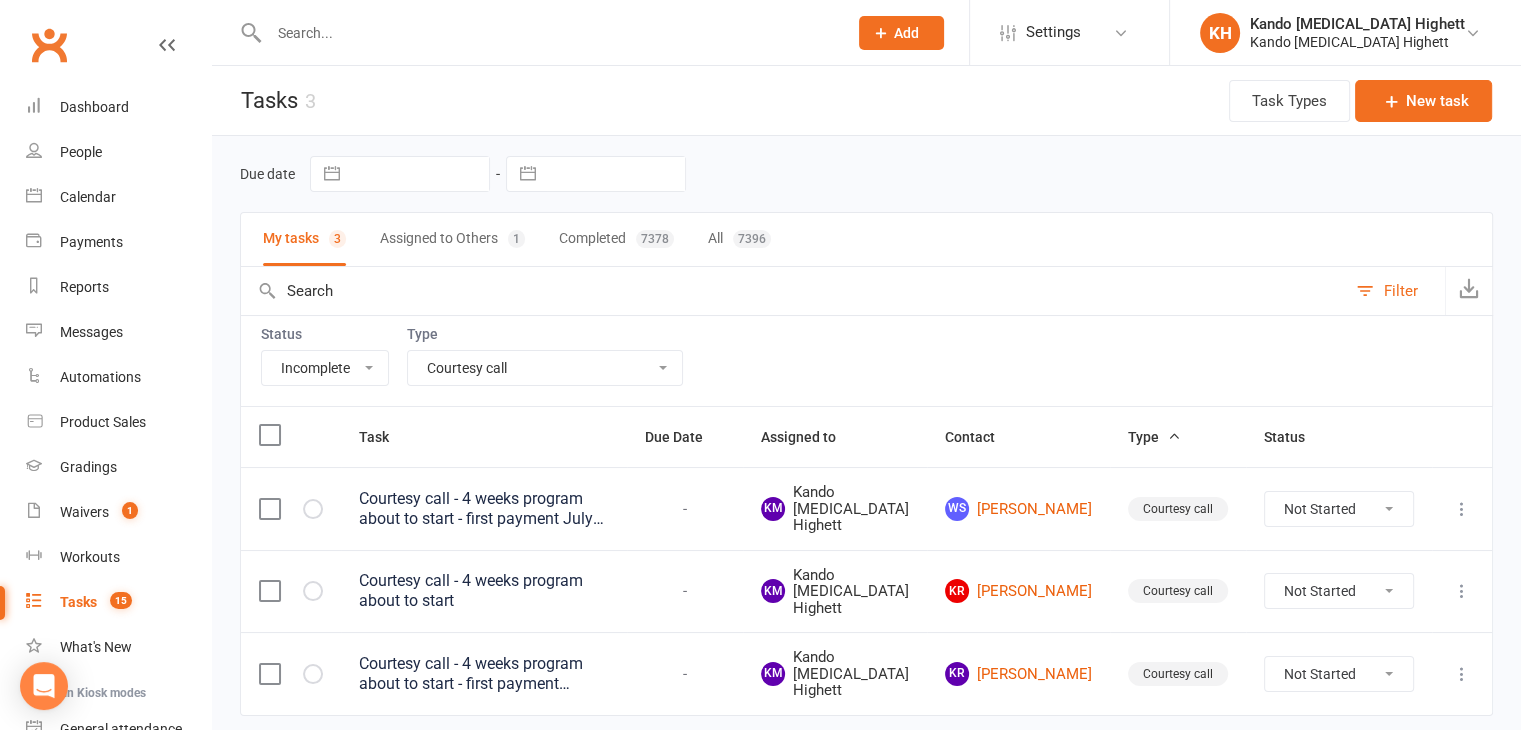 click on "Courtesy call - 4 weeks program about to start" at bounding box center [484, 591] 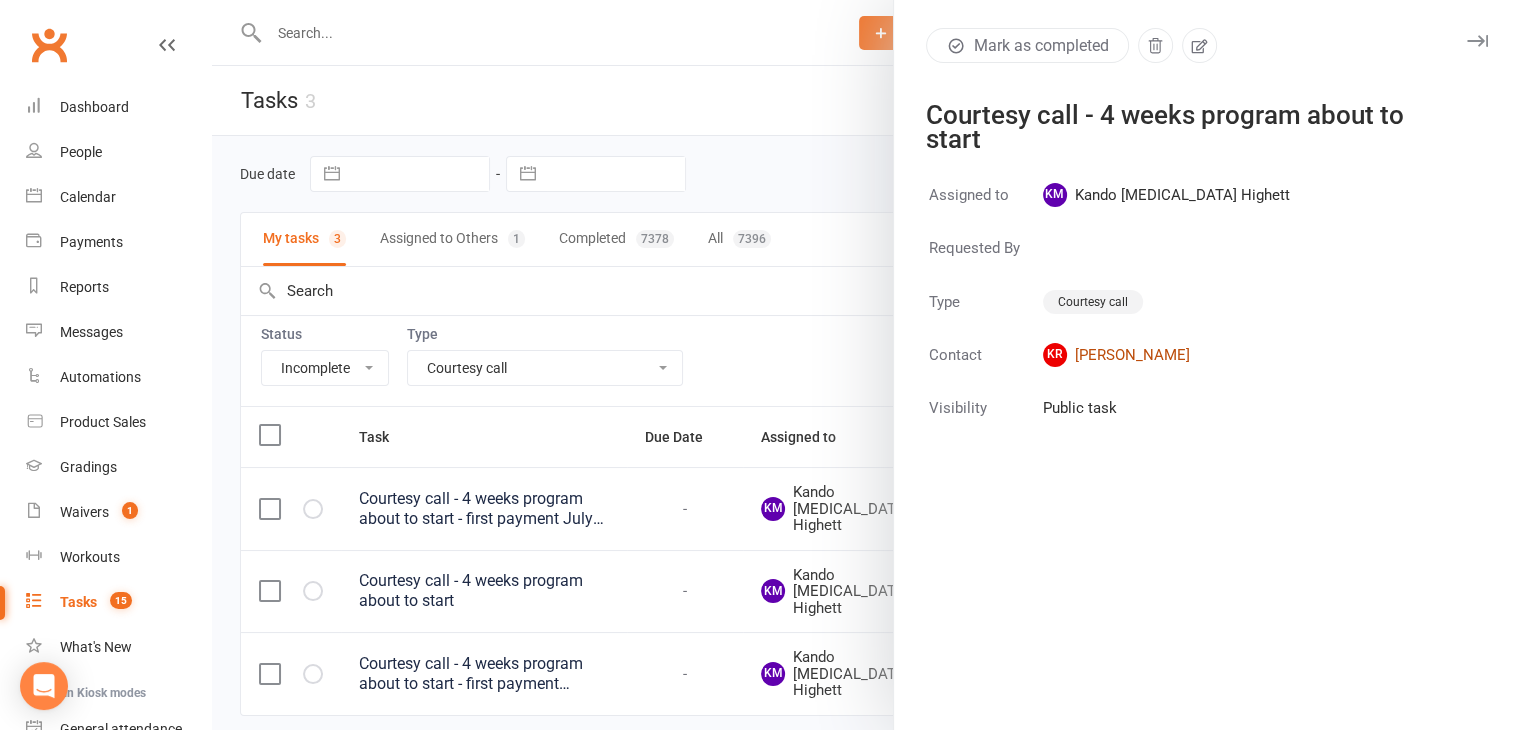 click on "KR Kenzie Rigoni" at bounding box center (1166, 355) 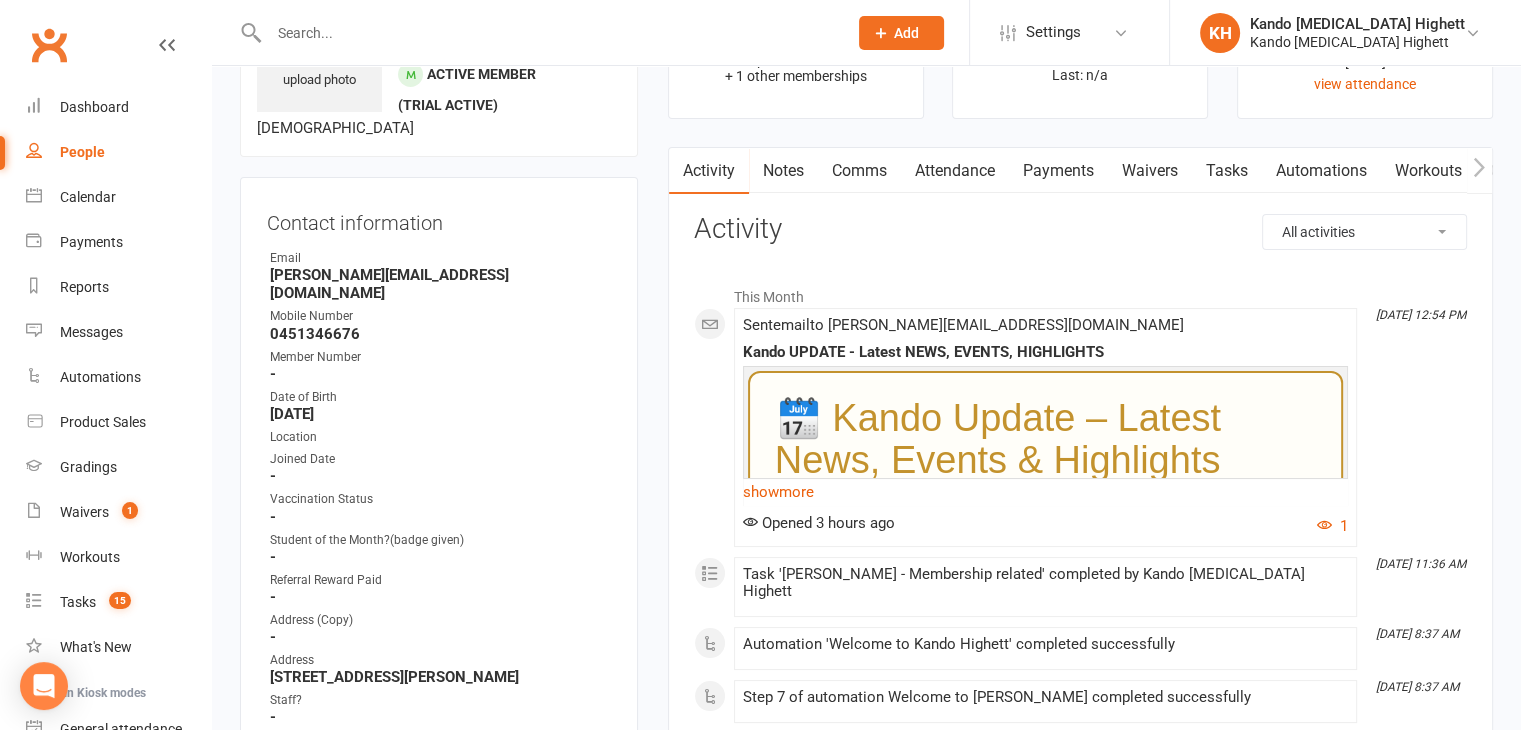 scroll, scrollTop: 0, scrollLeft: 0, axis: both 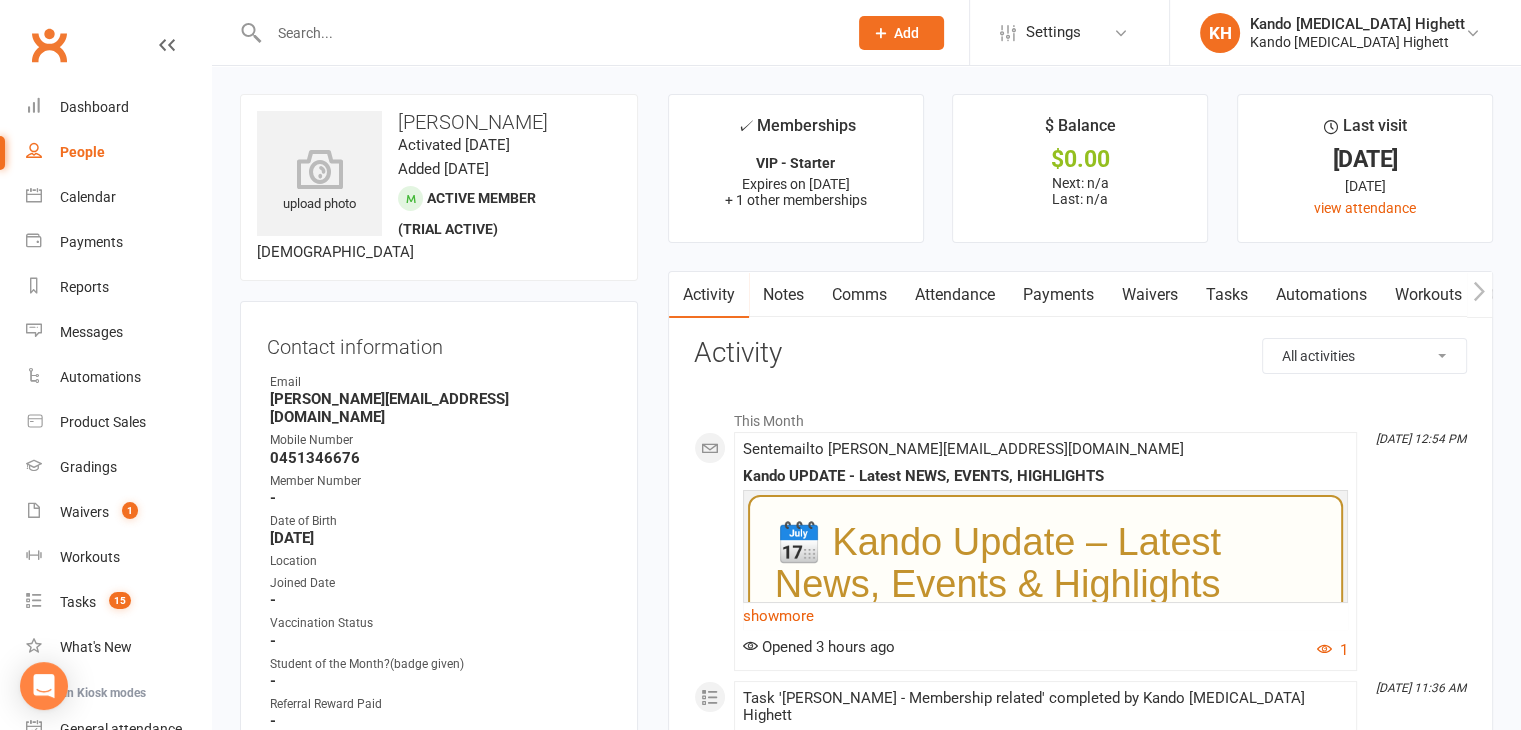 click on "Attendance" at bounding box center (955, 295) 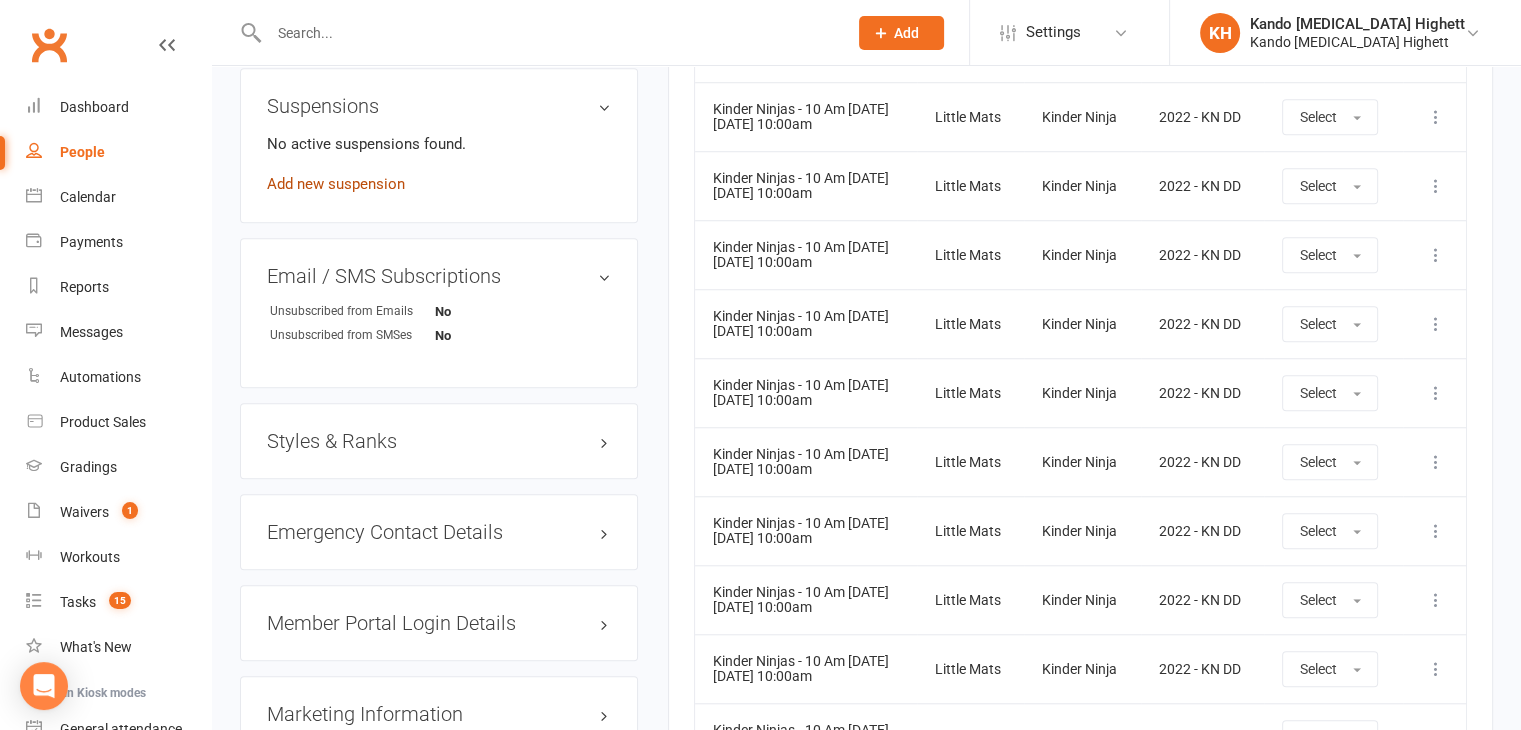 scroll, scrollTop: 1300, scrollLeft: 0, axis: vertical 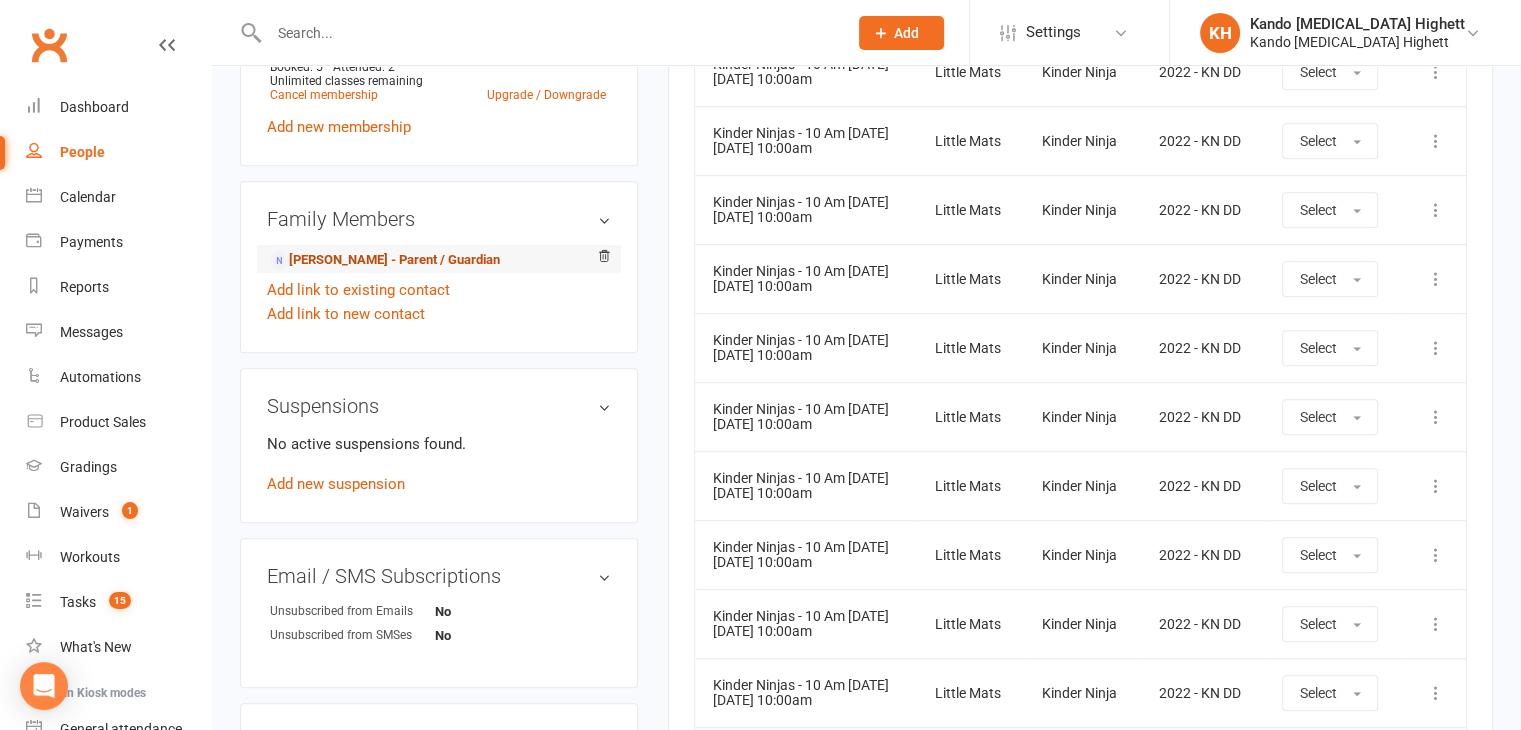 click on "Helen Frederikson - Parent / Guardian" at bounding box center [385, 260] 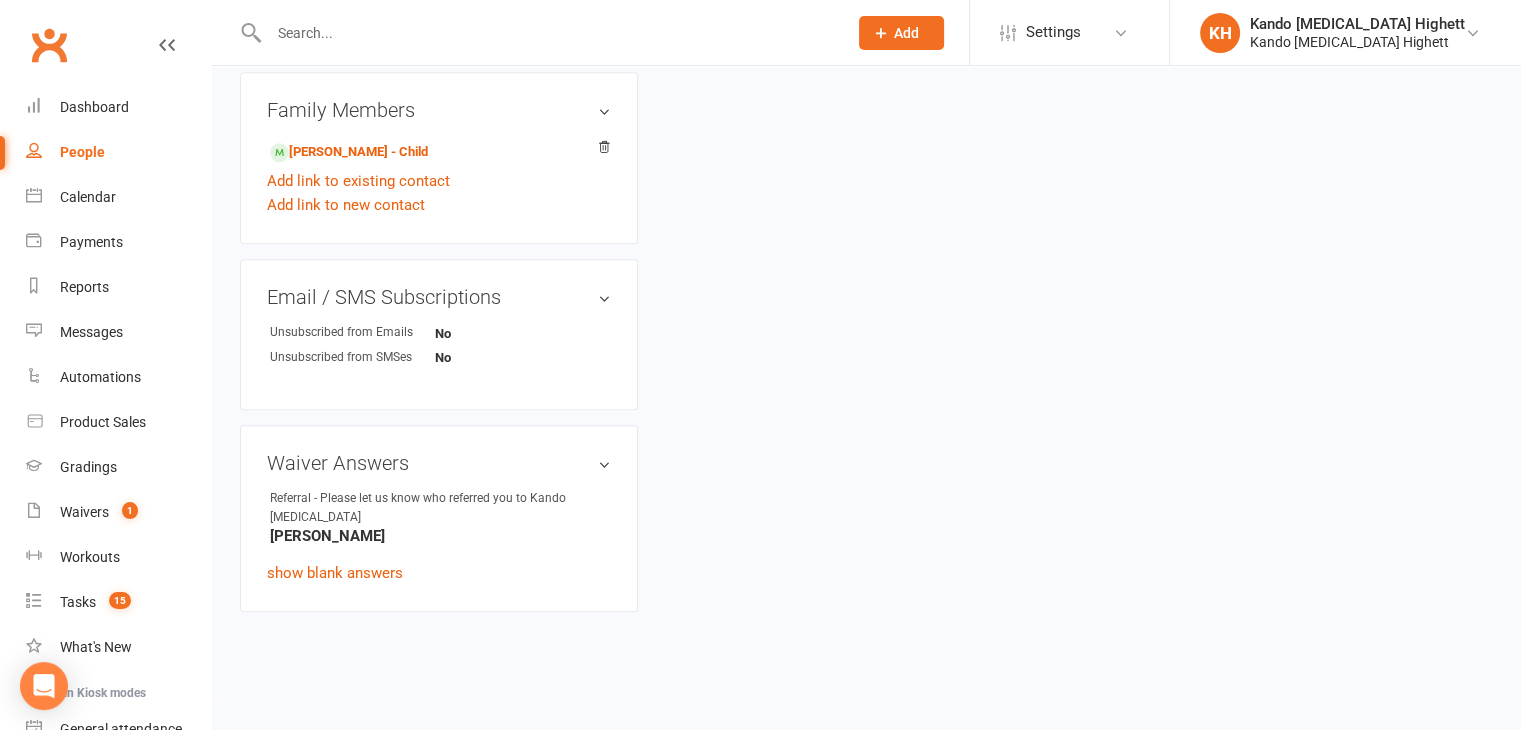 scroll, scrollTop: 0, scrollLeft: 0, axis: both 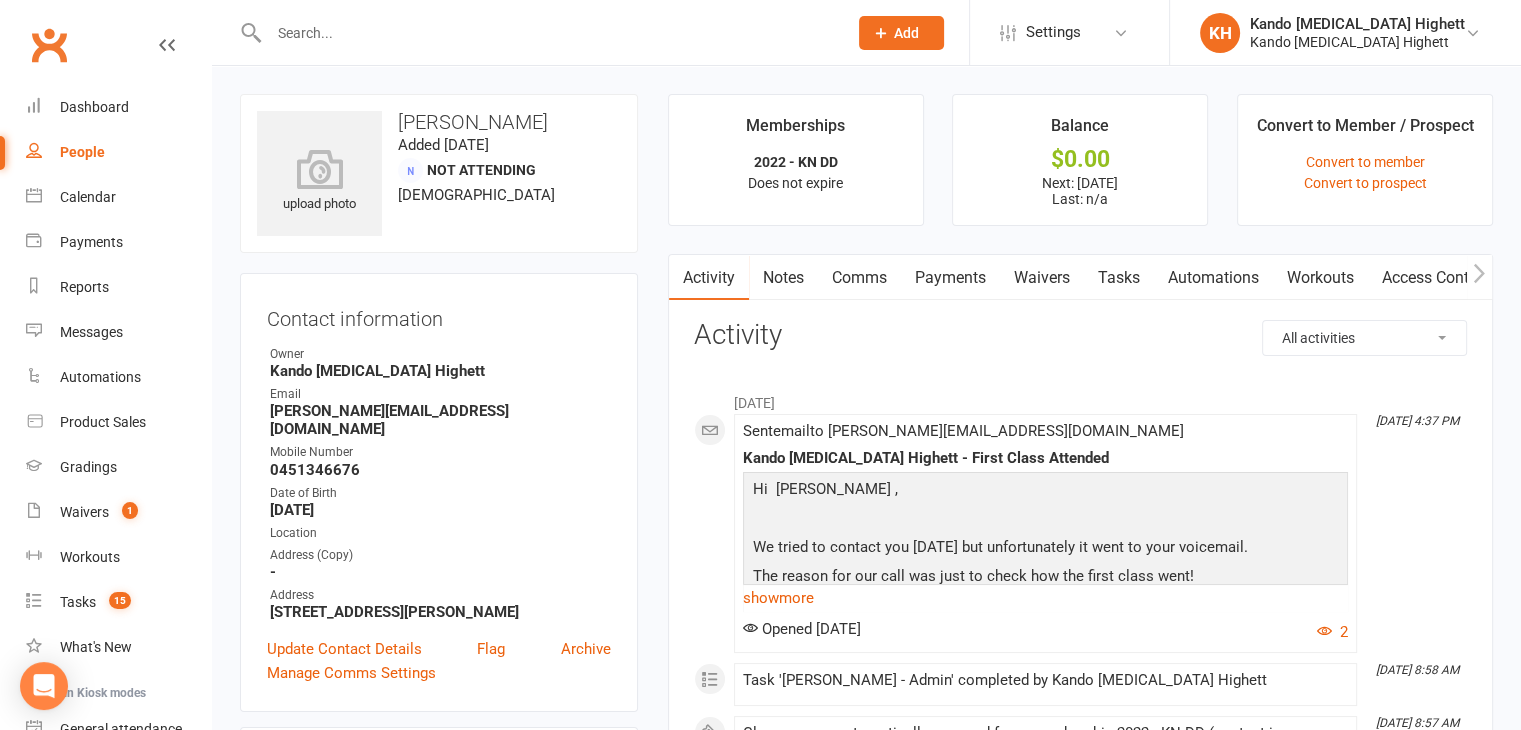 click on "Payments" at bounding box center [950, 278] 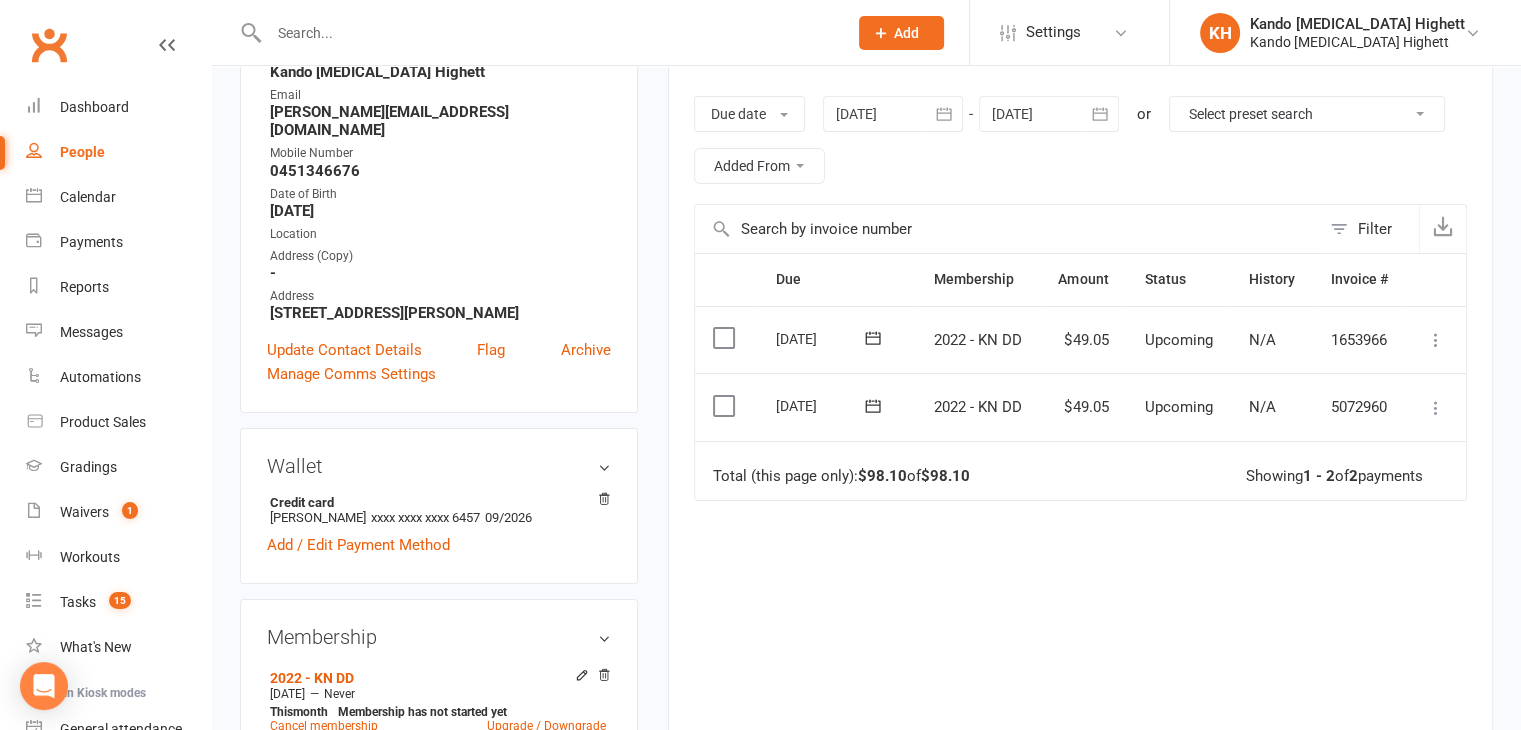 scroll, scrollTop: 300, scrollLeft: 0, axis: vertical 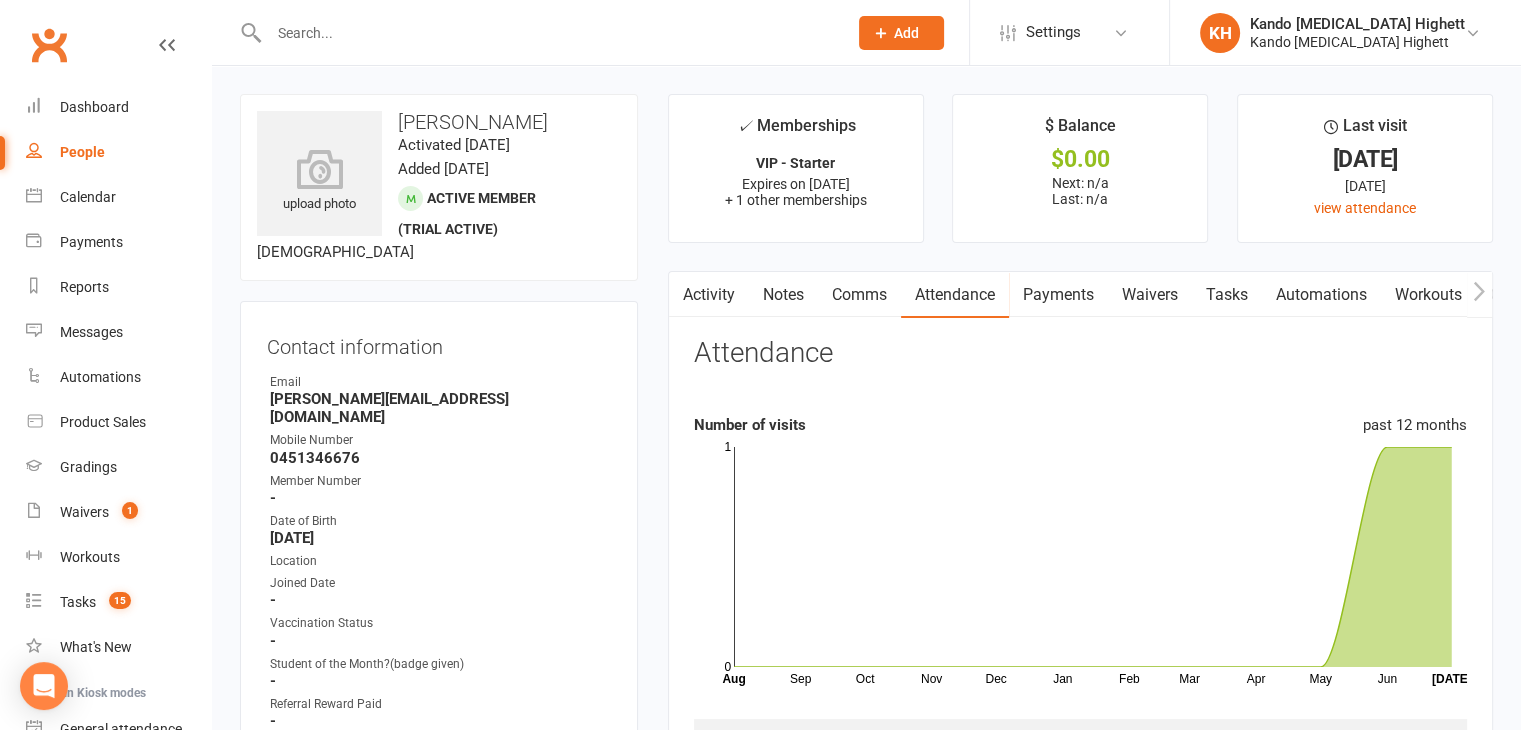 select on "incomplete" 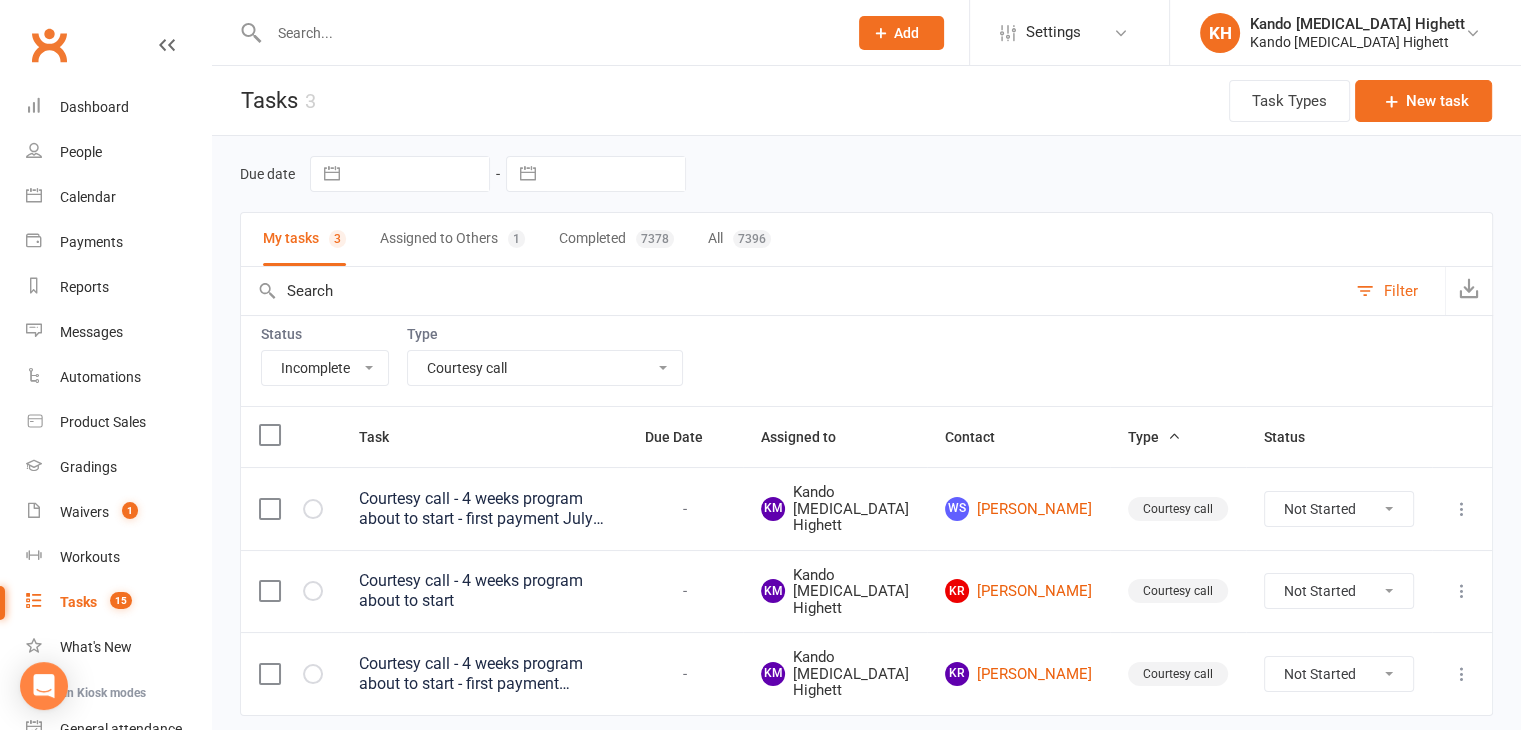 click on "Courtesy call - 4 weeks program about to start" at bounding box center (484, 591) 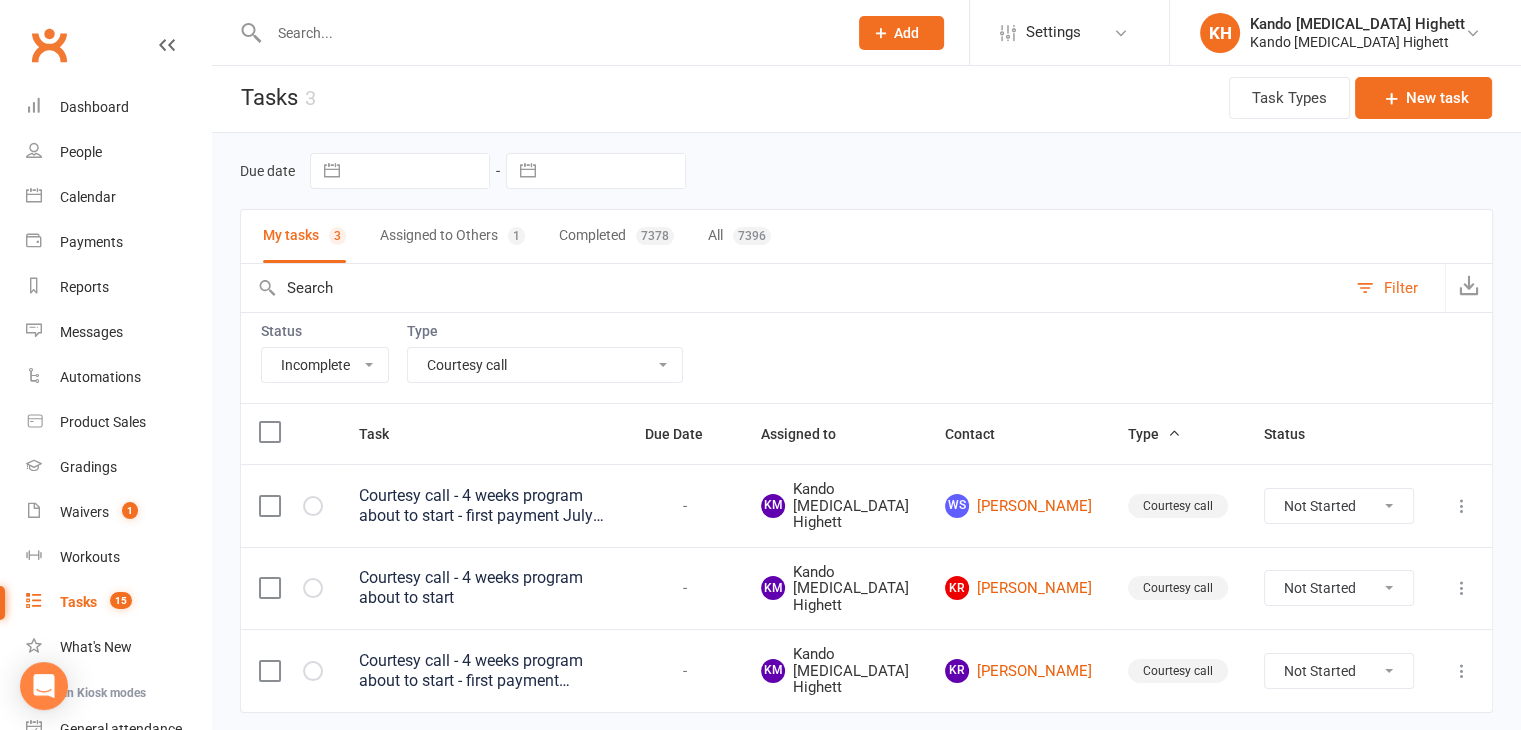 scroll, scrollTop: 0, scrollLeft: 0, axis: both 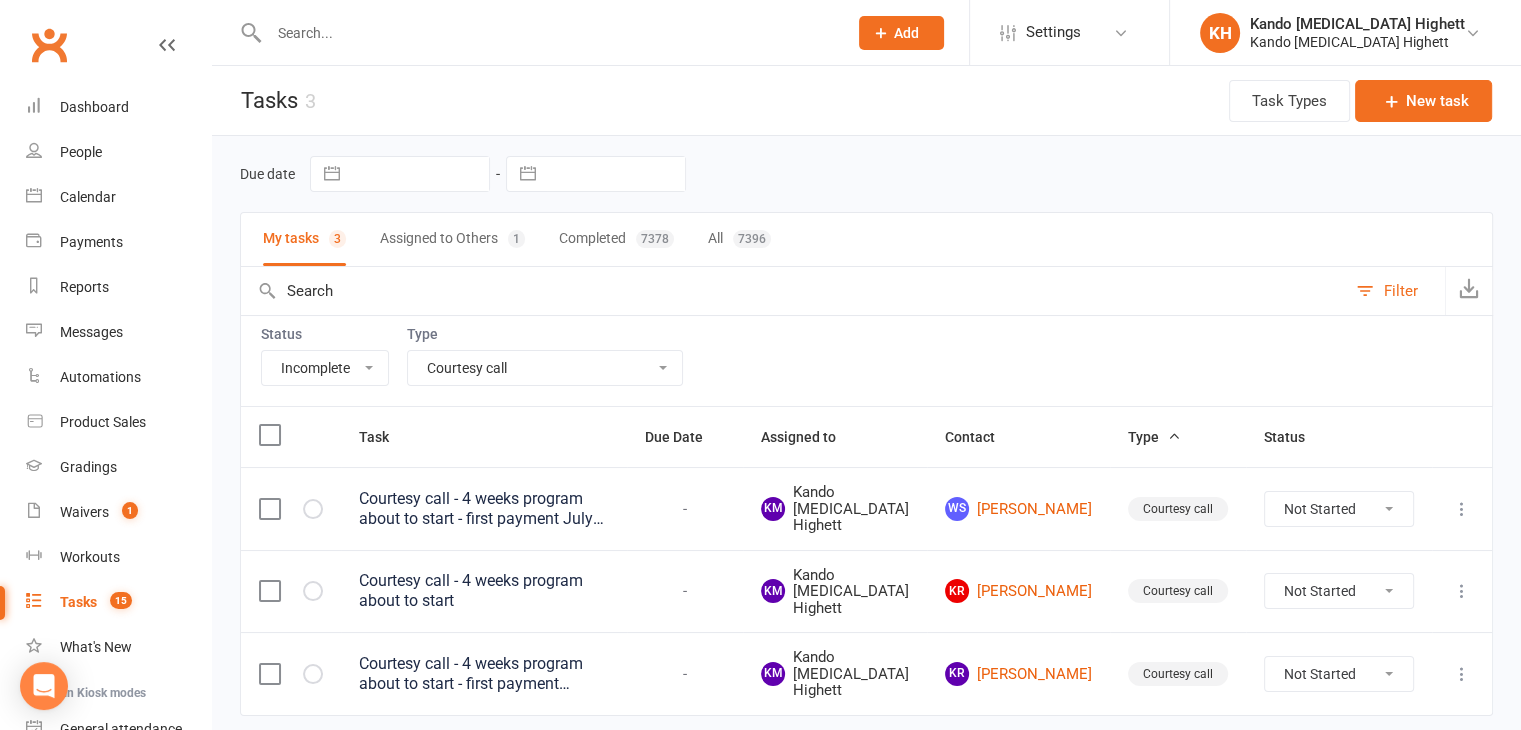 click on "Status All Incomplete Not Started In Progress Waiting Complete Type All Admin Cancellation Class transfer Courtesy call Create welcome card E-mail Enquiry External In-class related Joining pack Ld/kn certificate and belt Leadership Membership related Phone call Staff communication Stock Suspension Waiting list - friday kn Waiting list - friday ld Waiting list - monday kn Waiting list - monday ld Waiting list - saturday 10:45 ld Waiting list - saturday 10am kn Waiting list - saturday 11:30am ld Waiting list - saturday 8:30 kn Waiting list - saturday 9:15 am ld Waiting list - sunday kn 10am Waiting list - thursday kn Waiting list - thursday ld Waiting list - tuesday kn Waiting list - tuesday ld Waiting list - wednesday kn Waiting list - wednesday ld Waitlist - sunday kn Waitlist - sunday ld Waiver approved - not contacted Waiver approved - waiting response" at bounding box center [866, 360] 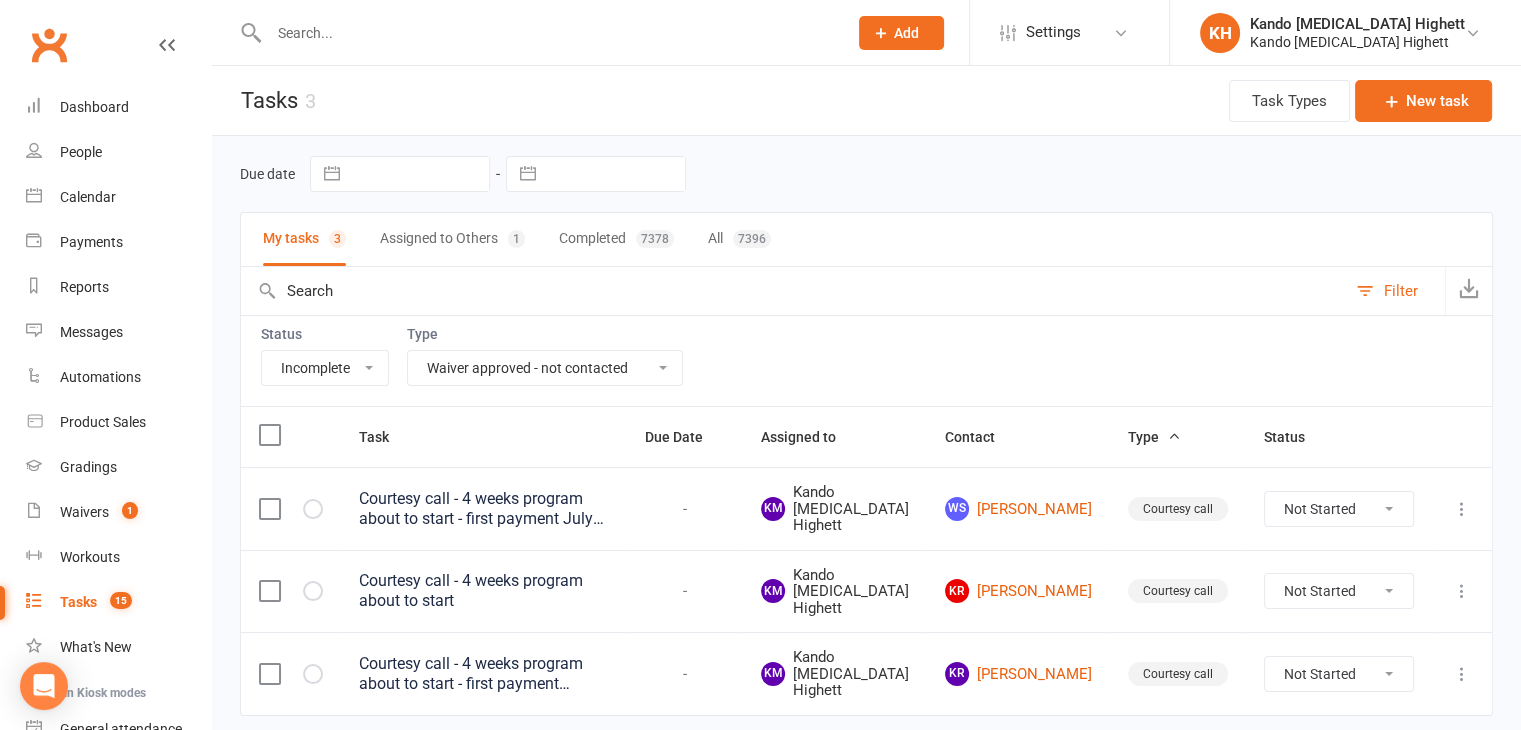 click on "All Admin Cancellation Class transfer Courtesy call Create welcome card E-mail Enquiry External In-class related Joining pack Ld/kn certificate and belt Leadership Membership related Phone call Staff communication Stock Suspension Waiting list - friday kn Waiting list - friday ld Waiting list - monday kn Waiting list - monday ld Waiting list - saturday 10:45 ld Waiting list - saturday 10am kn Waiting list - saturday 11:30am ld Waiting list - saturday 8:30 kn Waiting list - saturday 9:15 am ld Waiting list - sunday kn 10am Waiting list - thursday kn Waiting list - thursday ld Waiting list - tuesday kn Waiting list - tuesday ld Waiting list - wednesday kn Waiting list - wednesday ld Waitlist - sunday kn Waitlist - sunday ld Waiver approved - not contacted Waiver approved - waiting response" at bounding box center (545, 368) 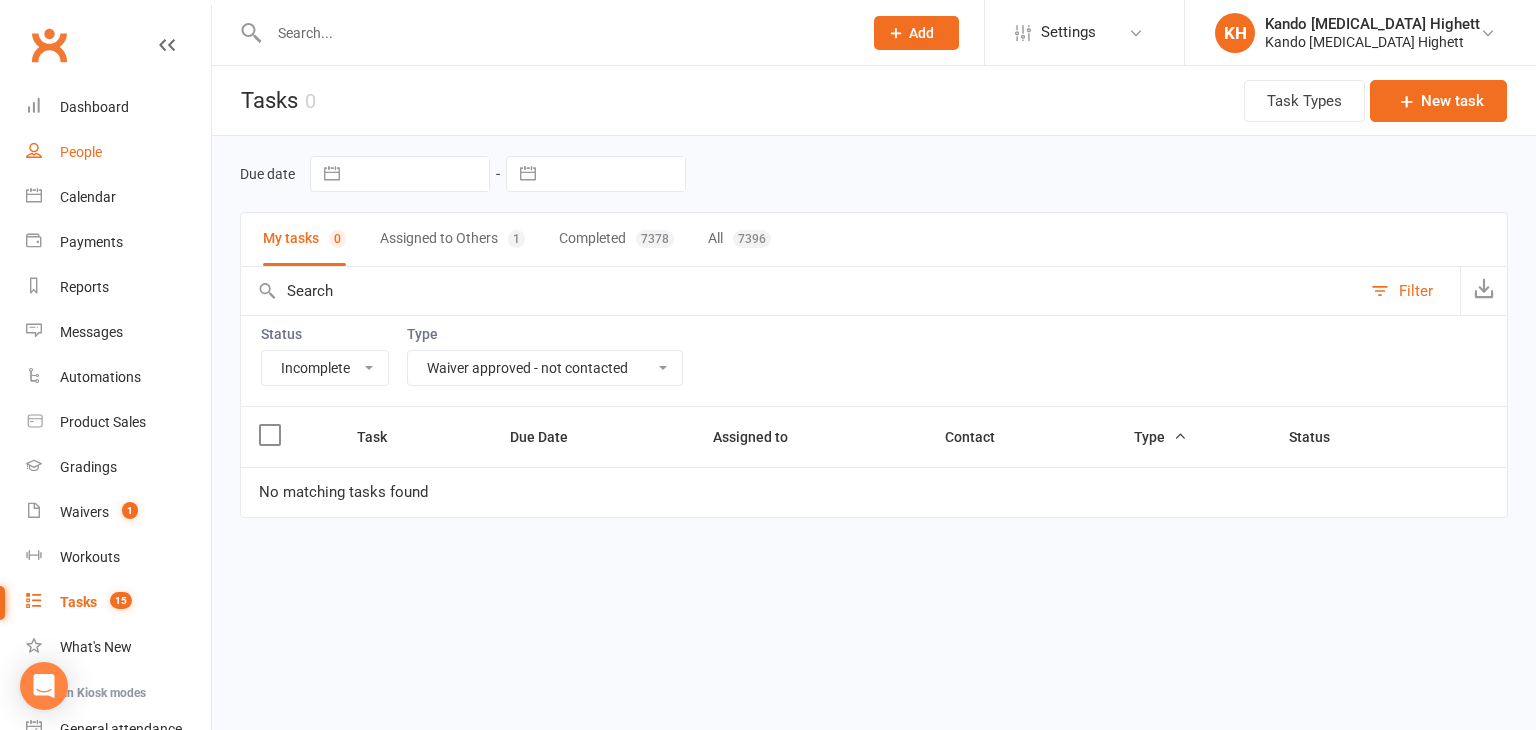 click on "People" at bounding box center (118, 152) 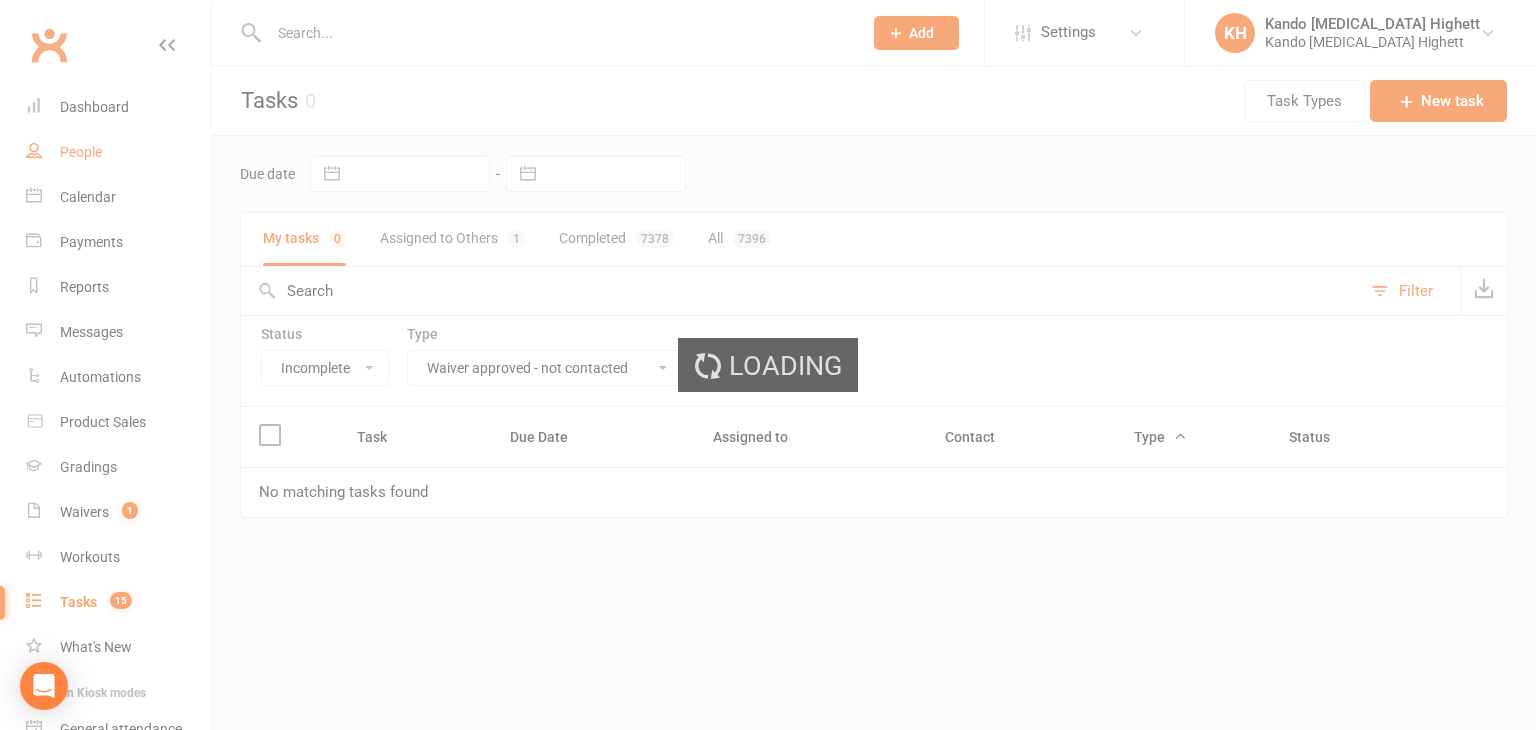 select on "100" 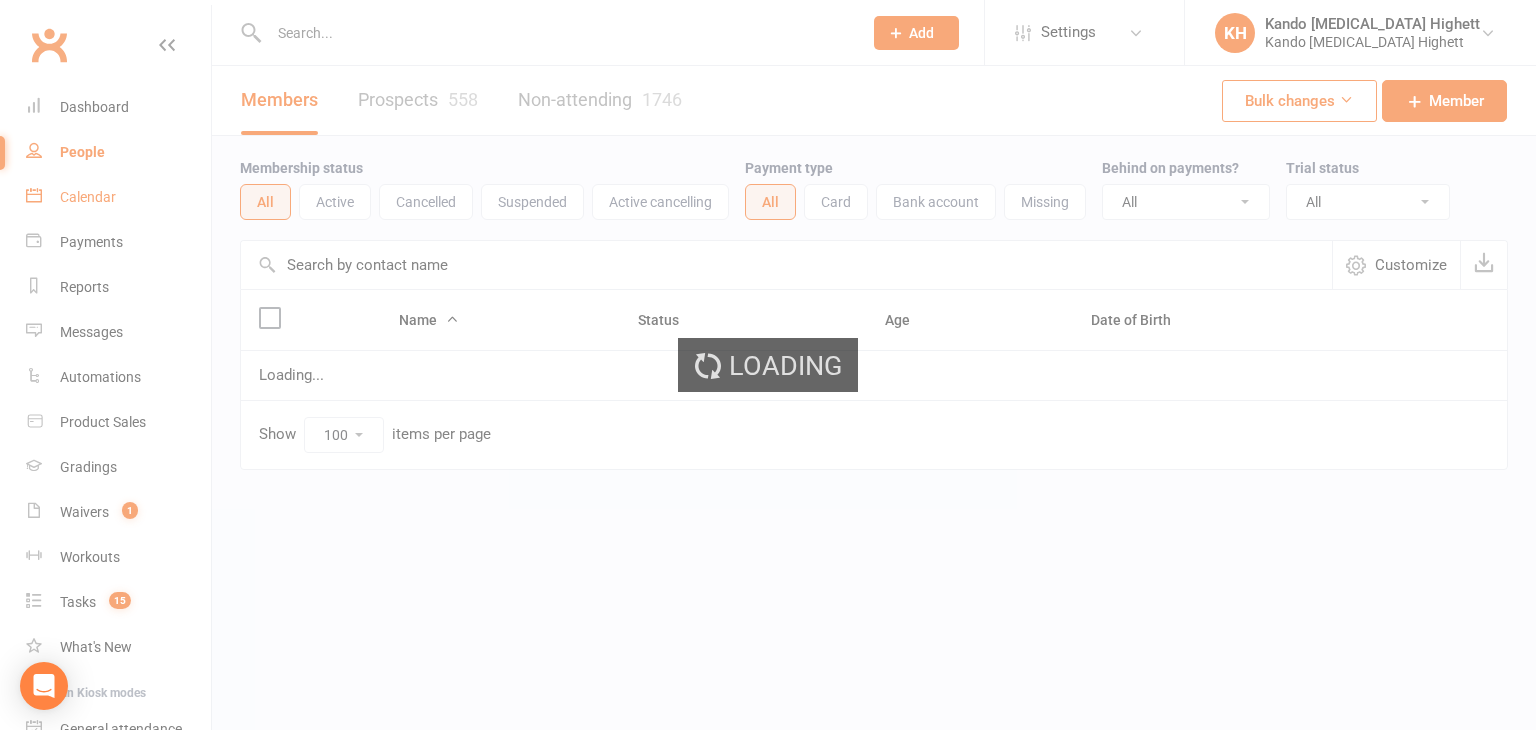 drag, startPoint x: 40, startPoint y: 182, endPoint x: 80, endPoint y: 194, distance: 41.761227 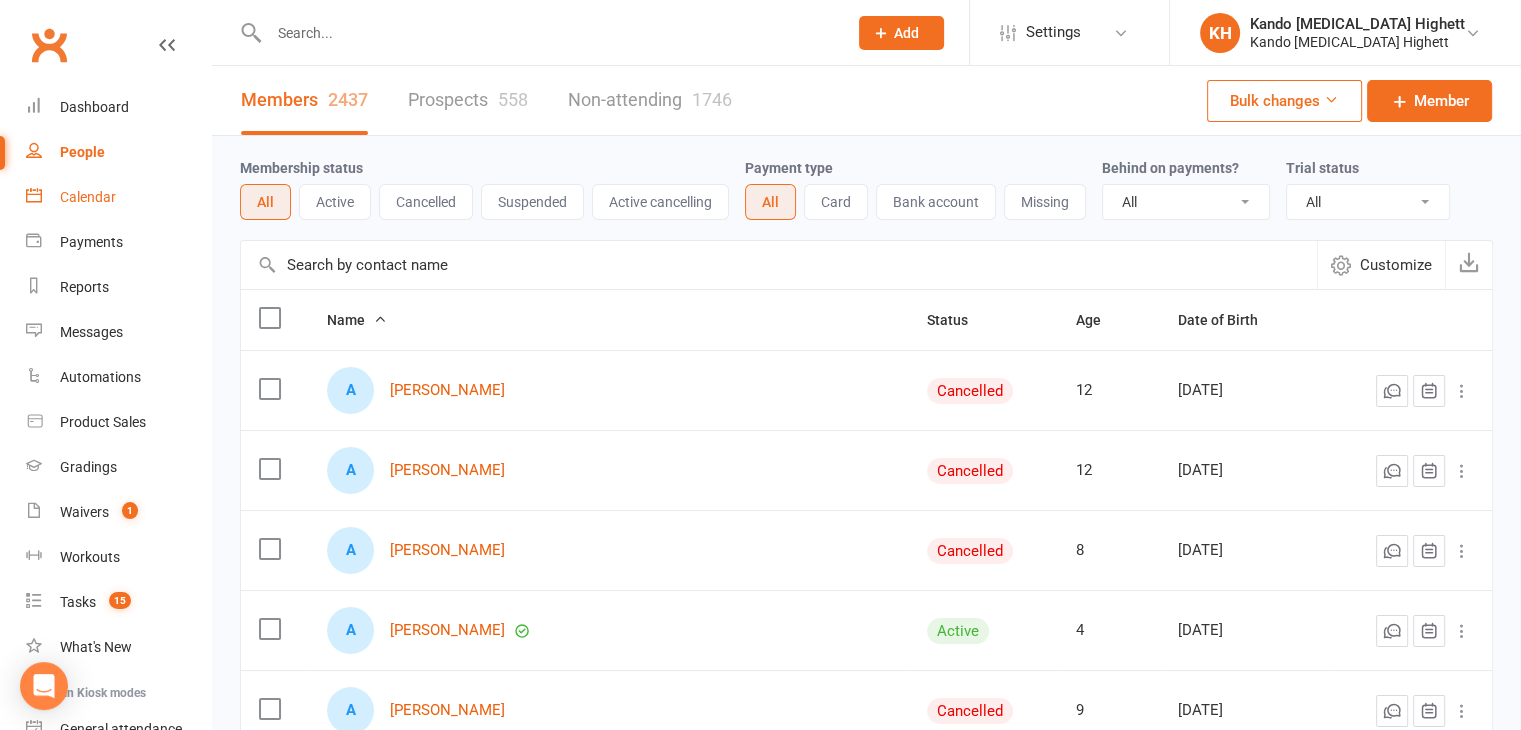 click on "Calendar" at bounding box center (88, 197) 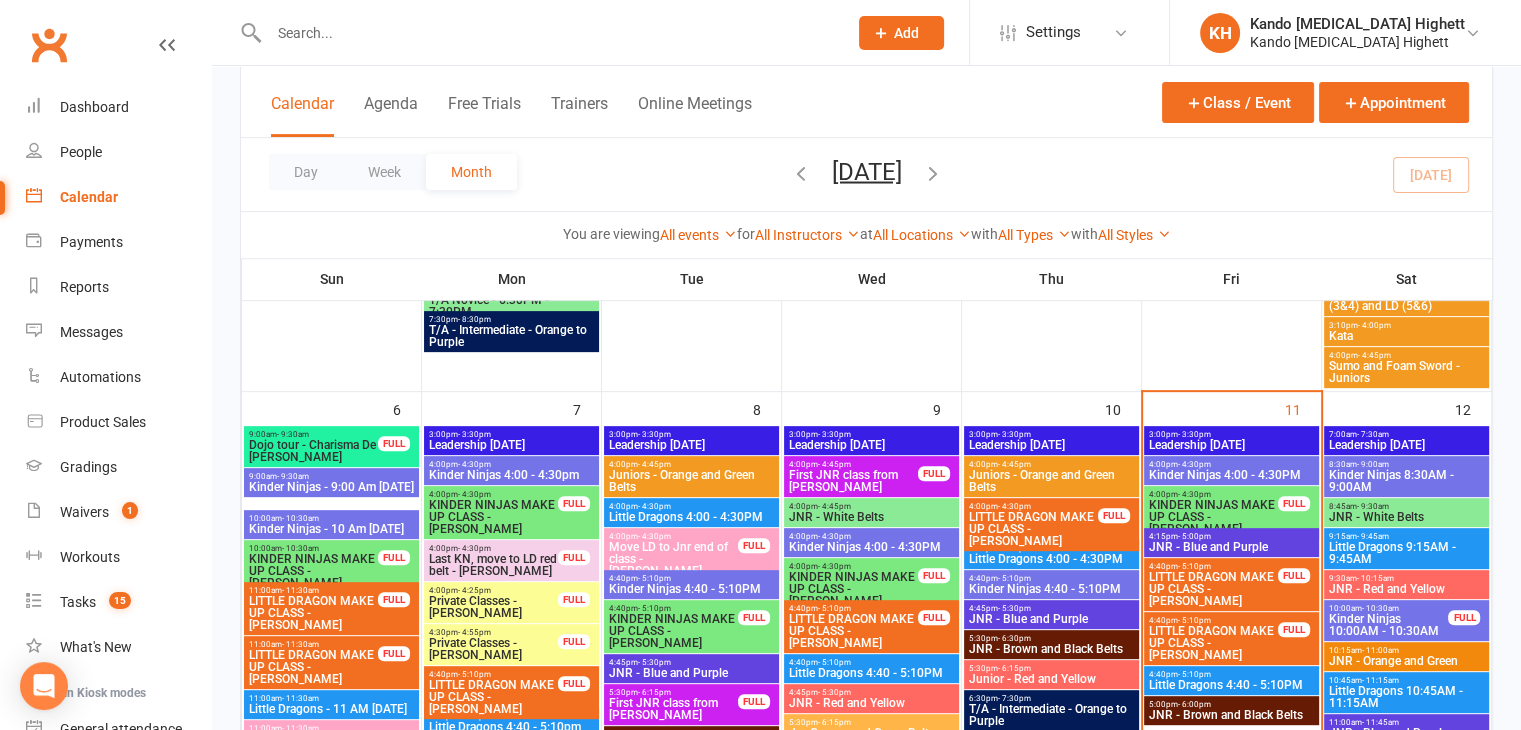 scroll, scrollTop: 800, scrollLeft: 0, axis: vertical 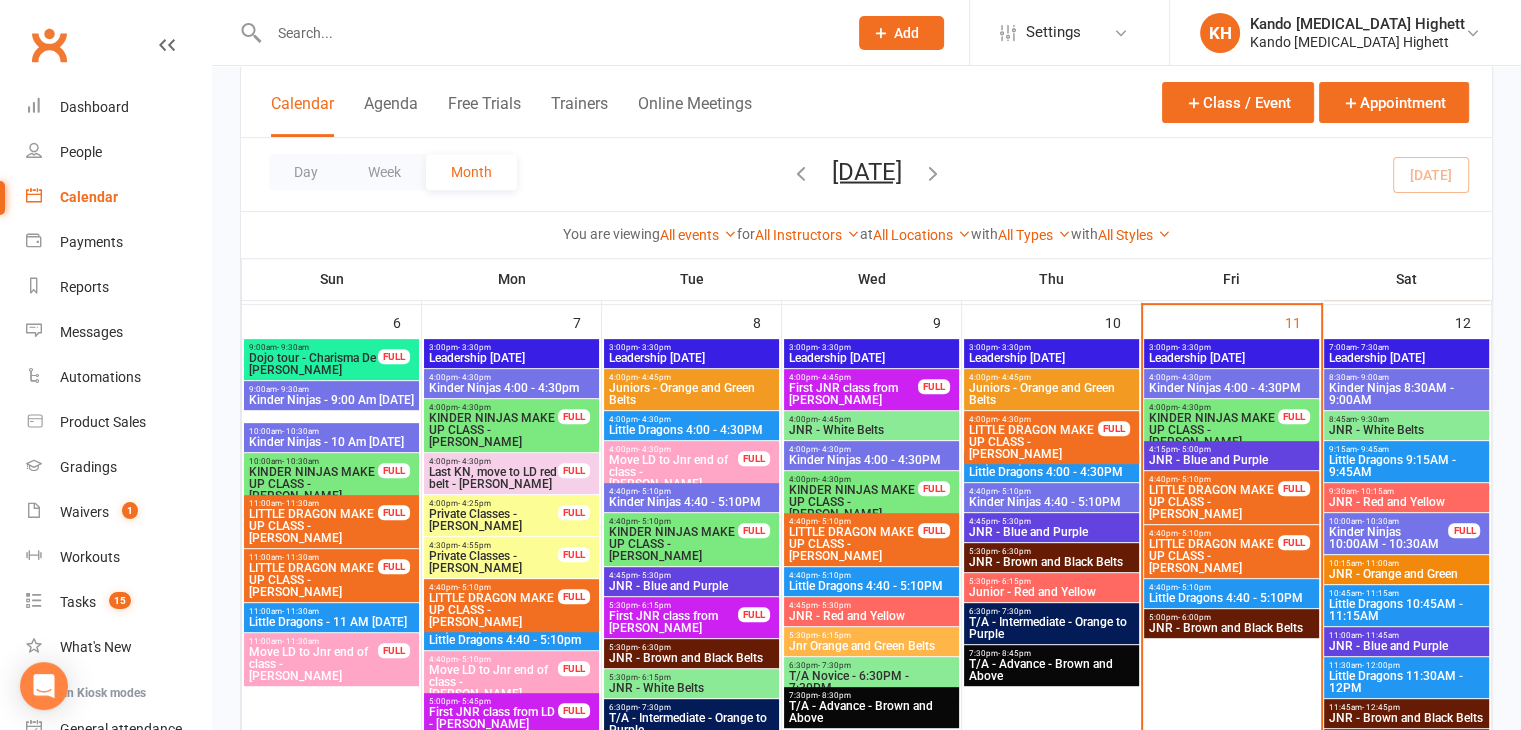 click at bounding box center [548, 33] 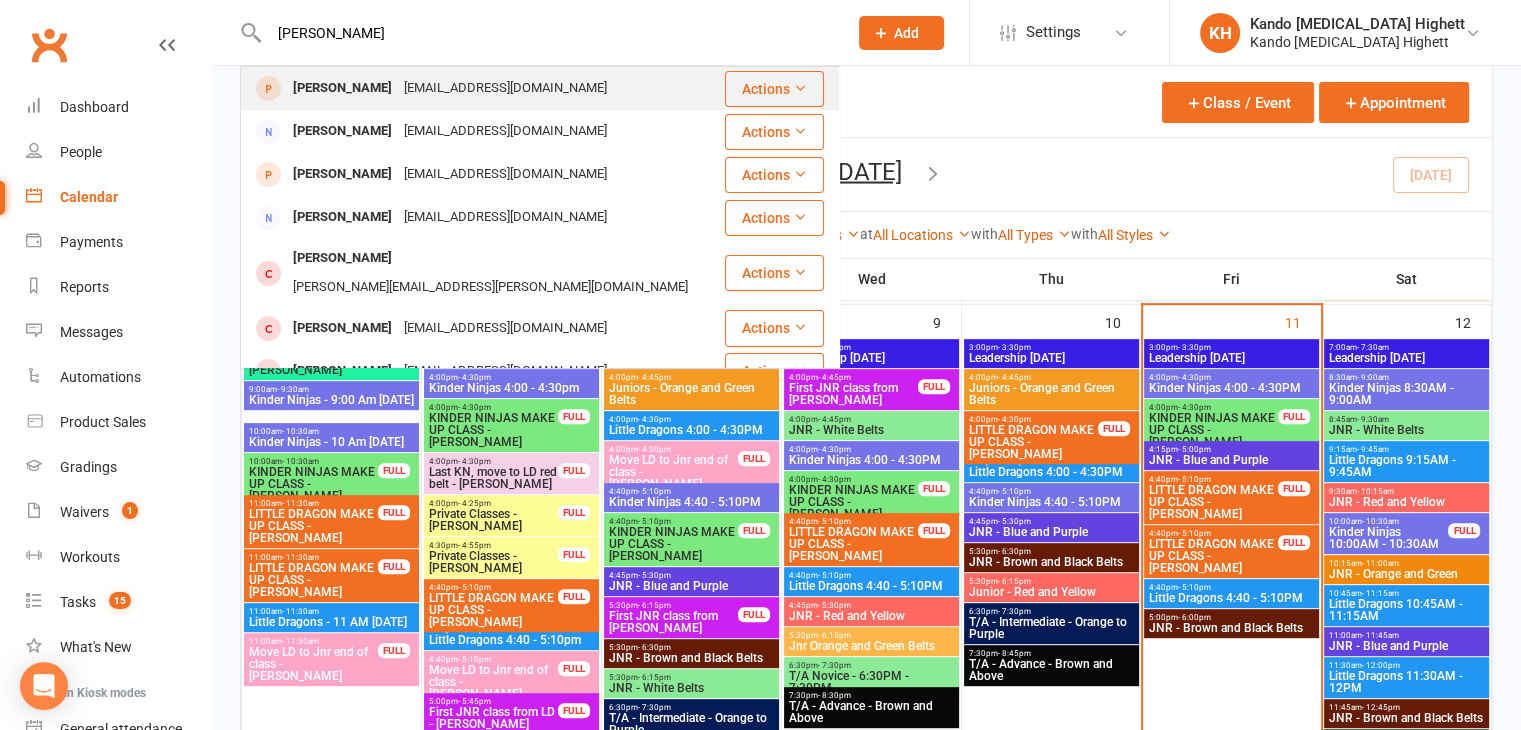 type on "Arthur Bucholtz" 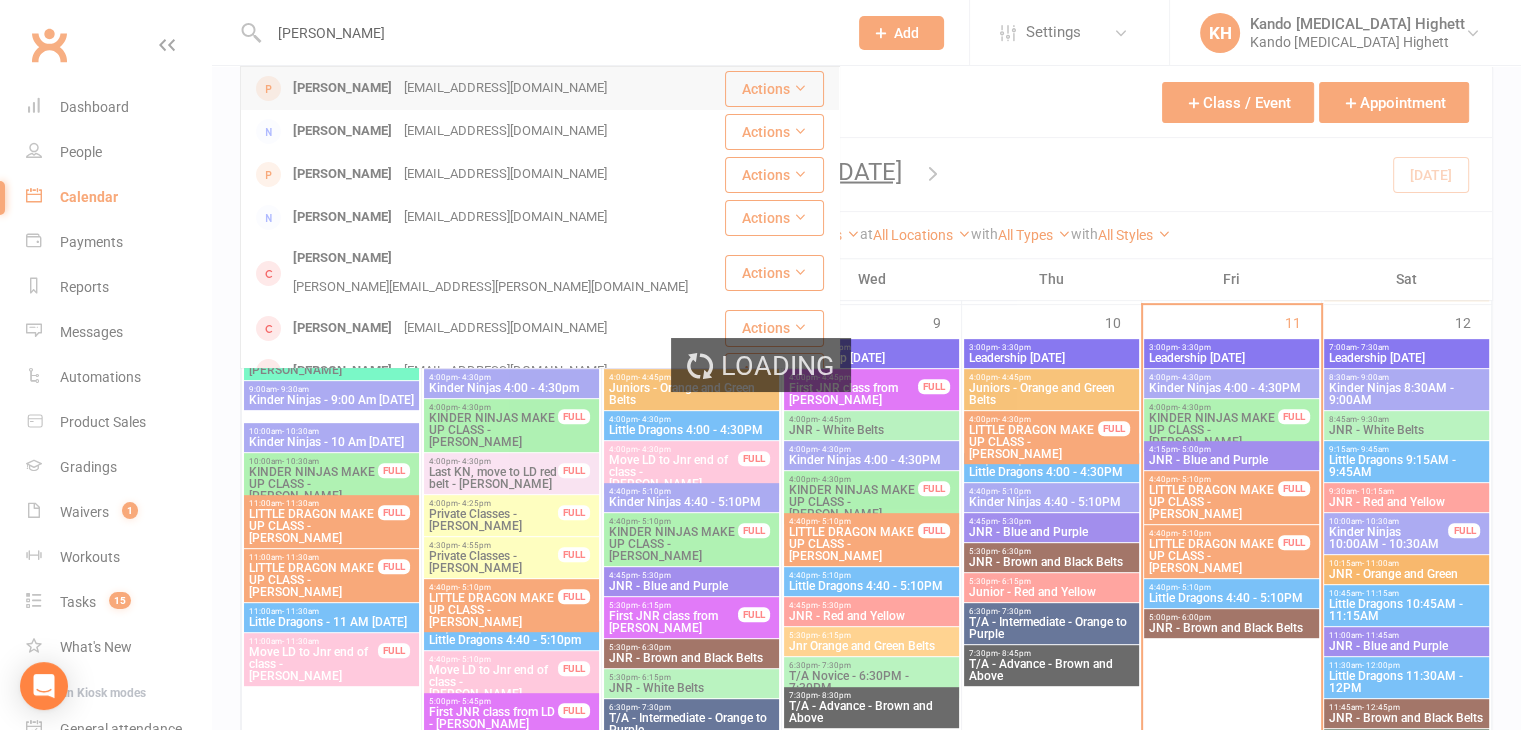 type 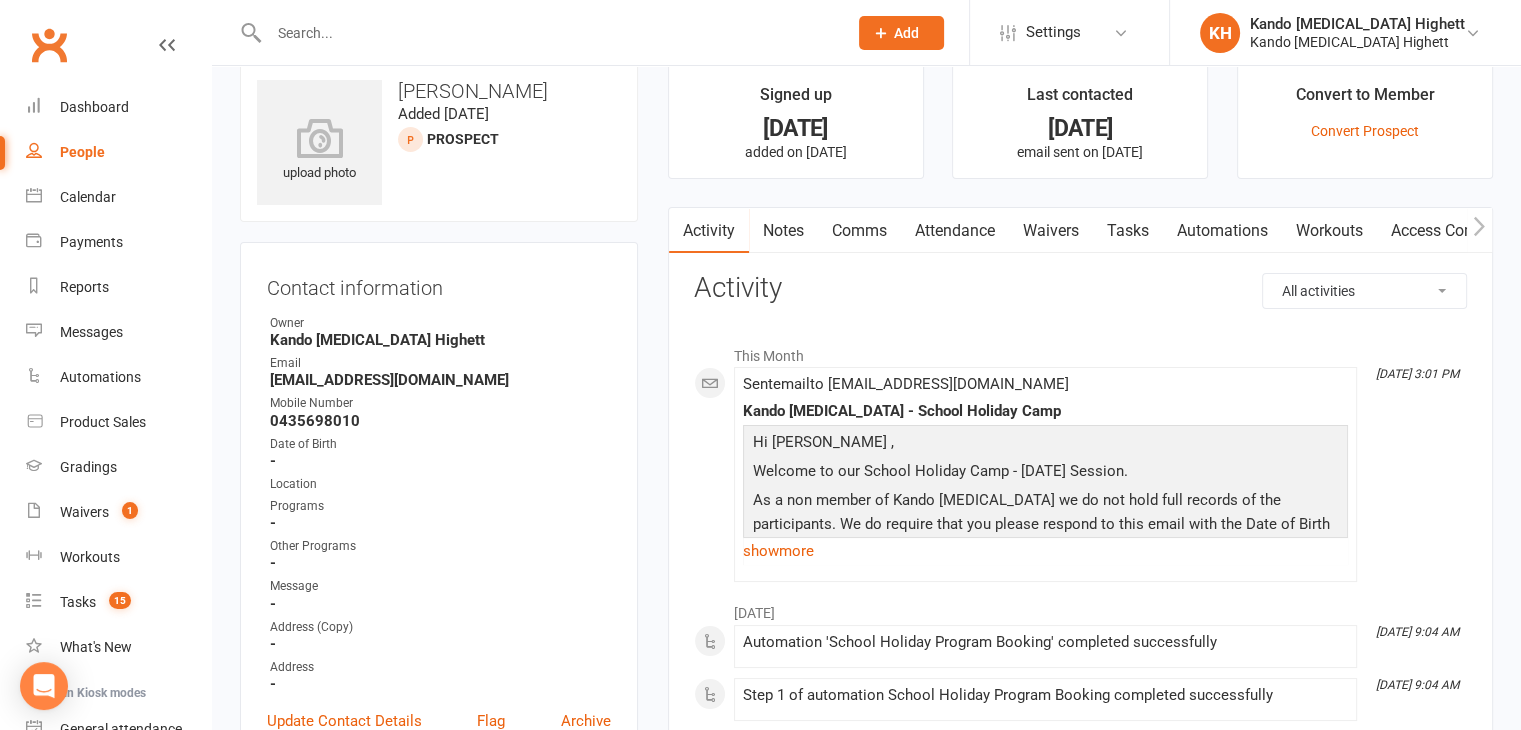 scroll, scrollTop: 0, scrollLeft: 0, axis: both 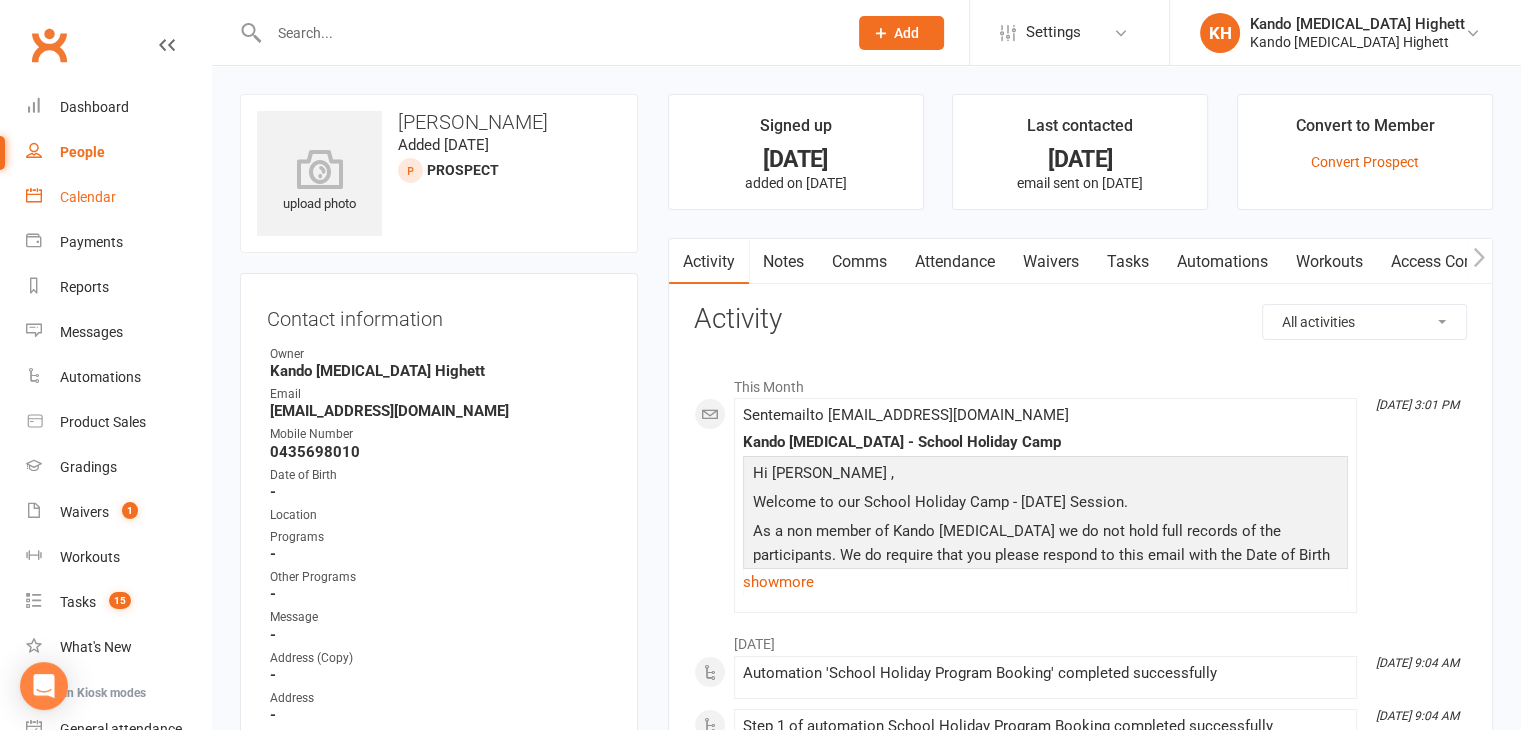 click on "Calendar" at bounding box center [88, 197] 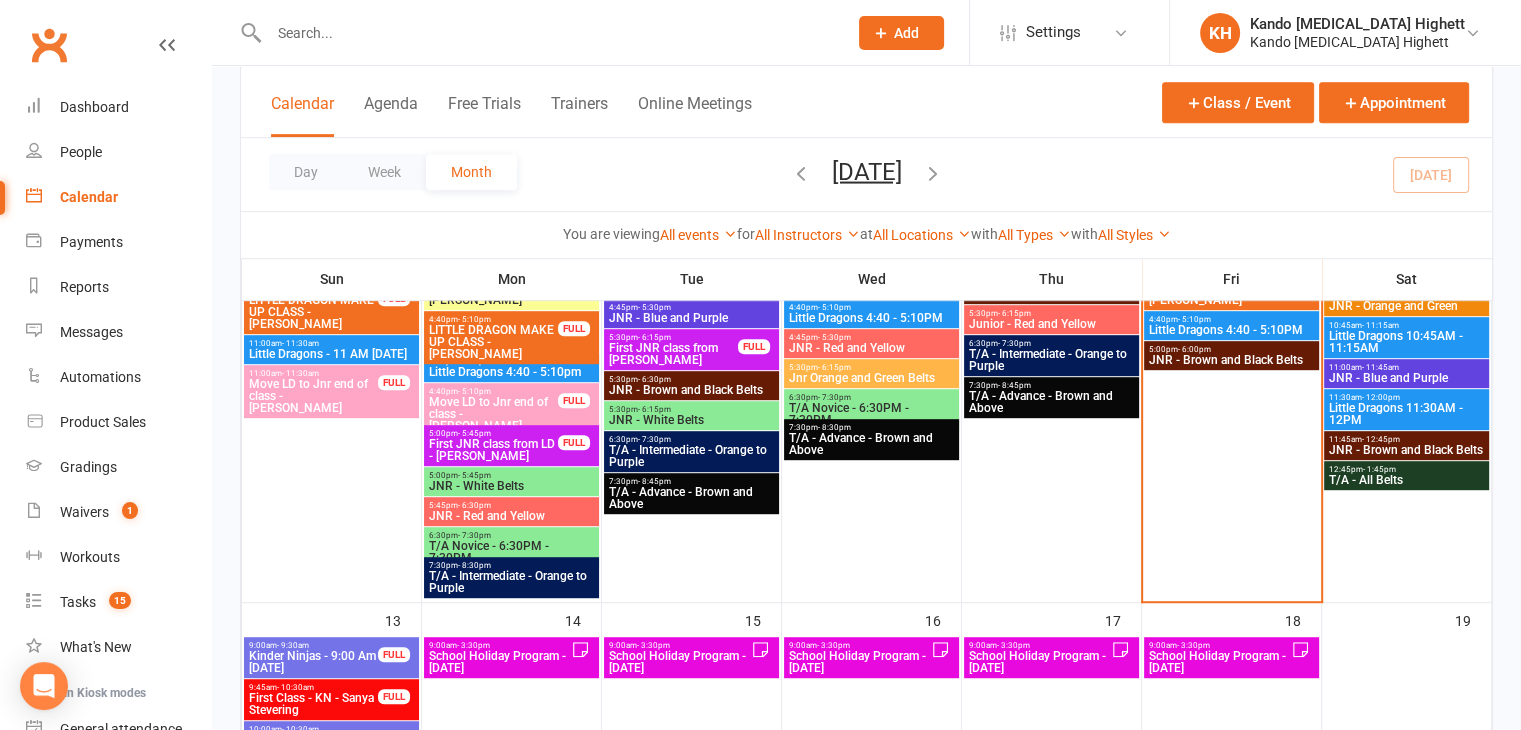 scroll, scrollTop: 1300, scrollLeft: 0, axis: vertical 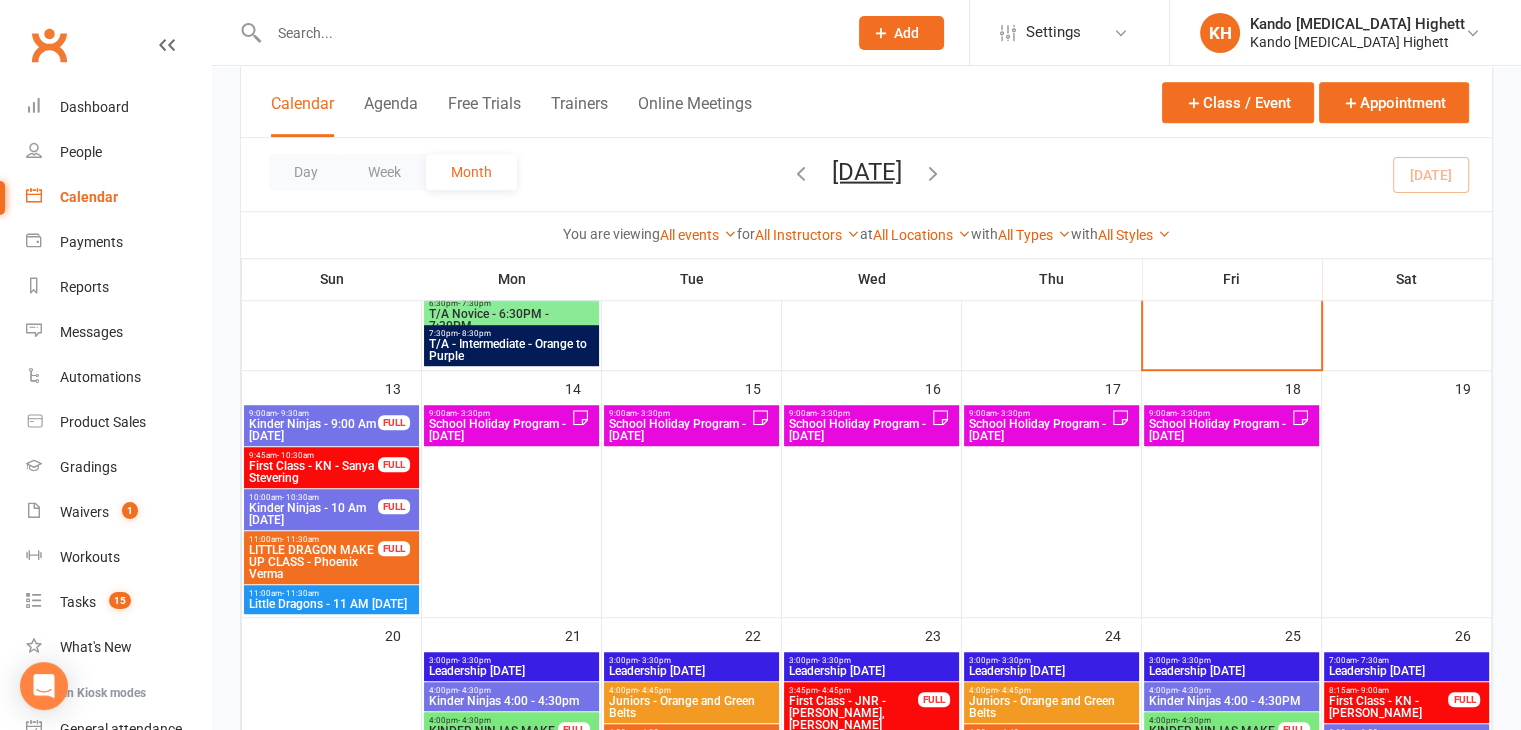 click on "School Holiday Program - [DATE]" at bounding box center [499, 430] 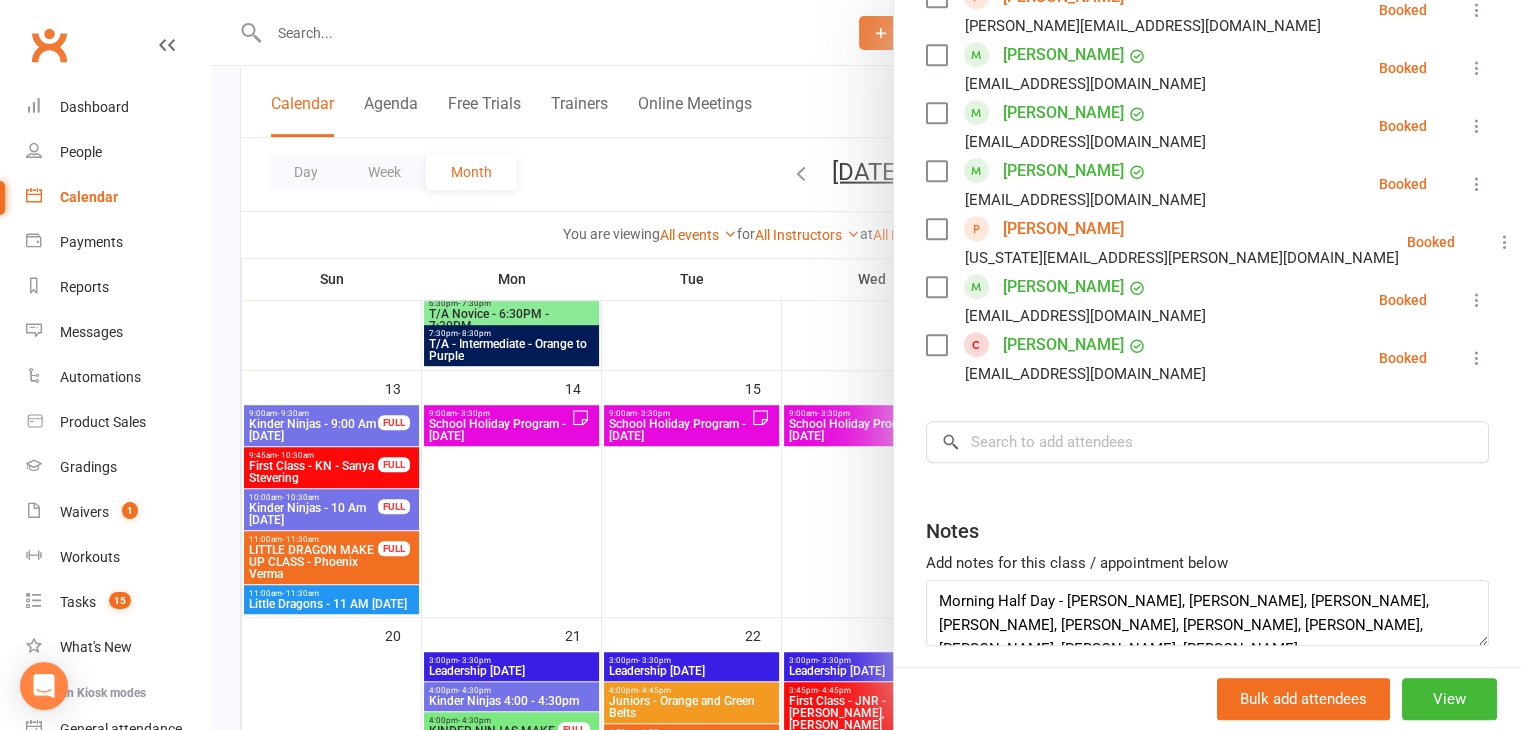 scroll, scrollTop: 1745, scrollLeft: 0, axis: vertical 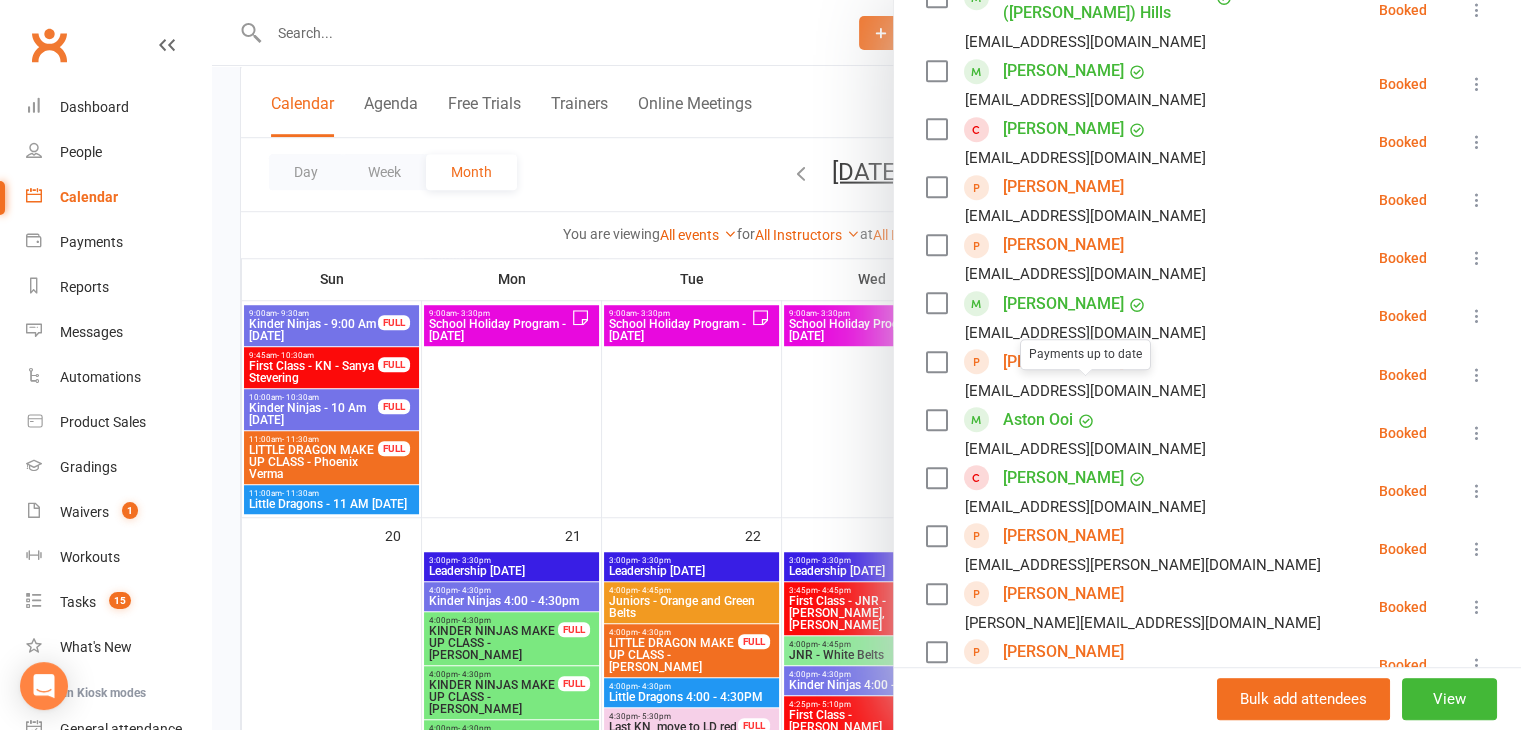 click at bounding box center [866, 365] 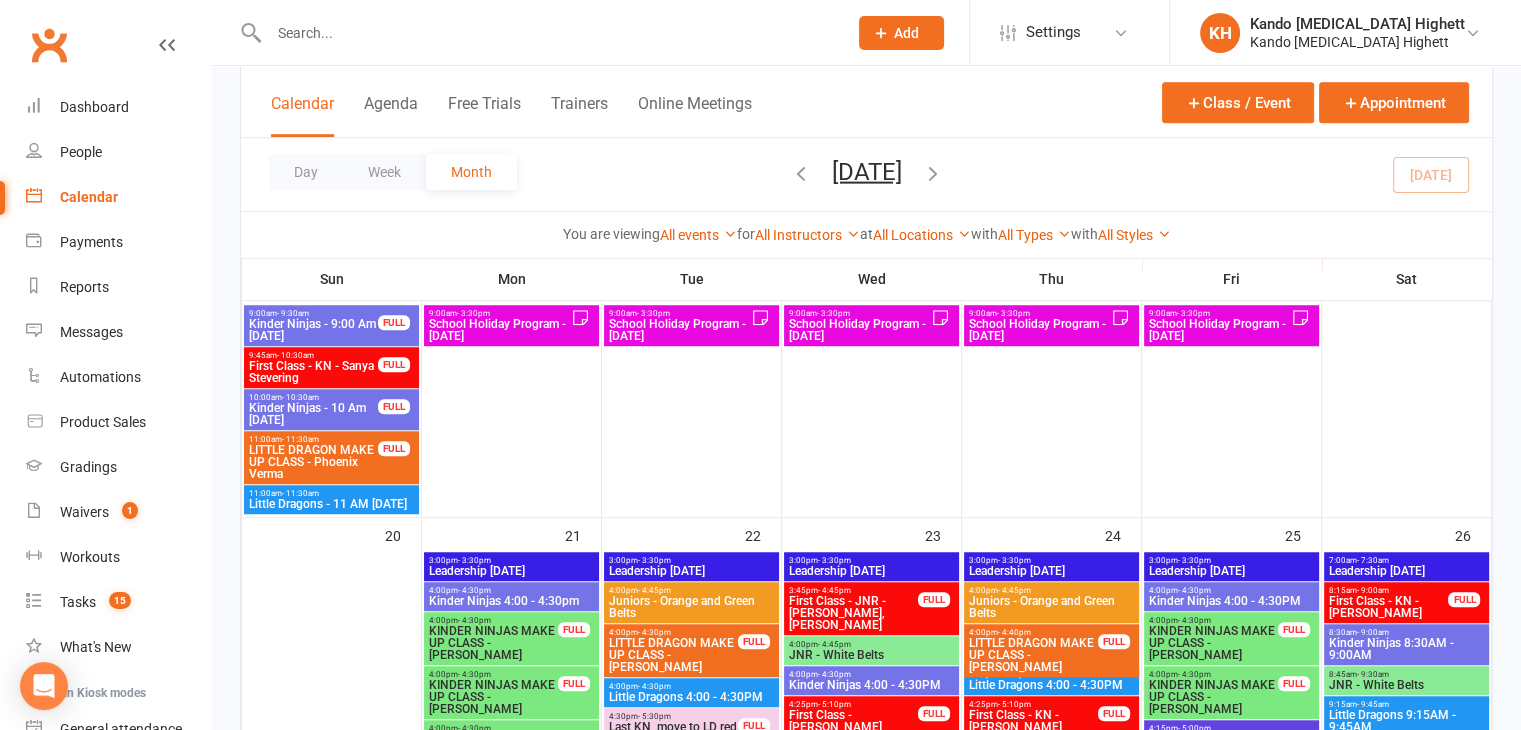 click on "School Holiday Program - [DATE]" at bounding box center (859, 330) 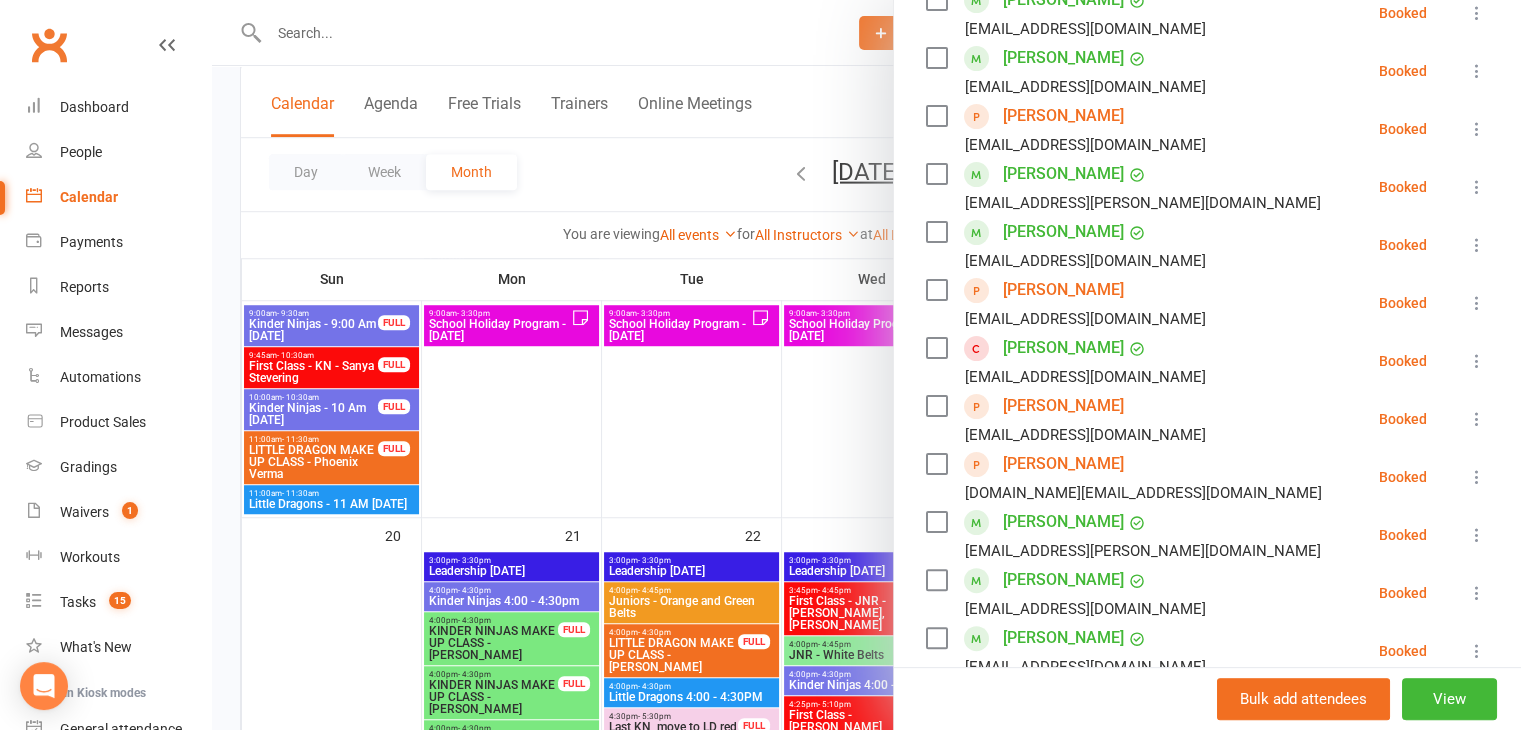 scroll, scrollTop: 0, scrollLeft: 0, axis: both 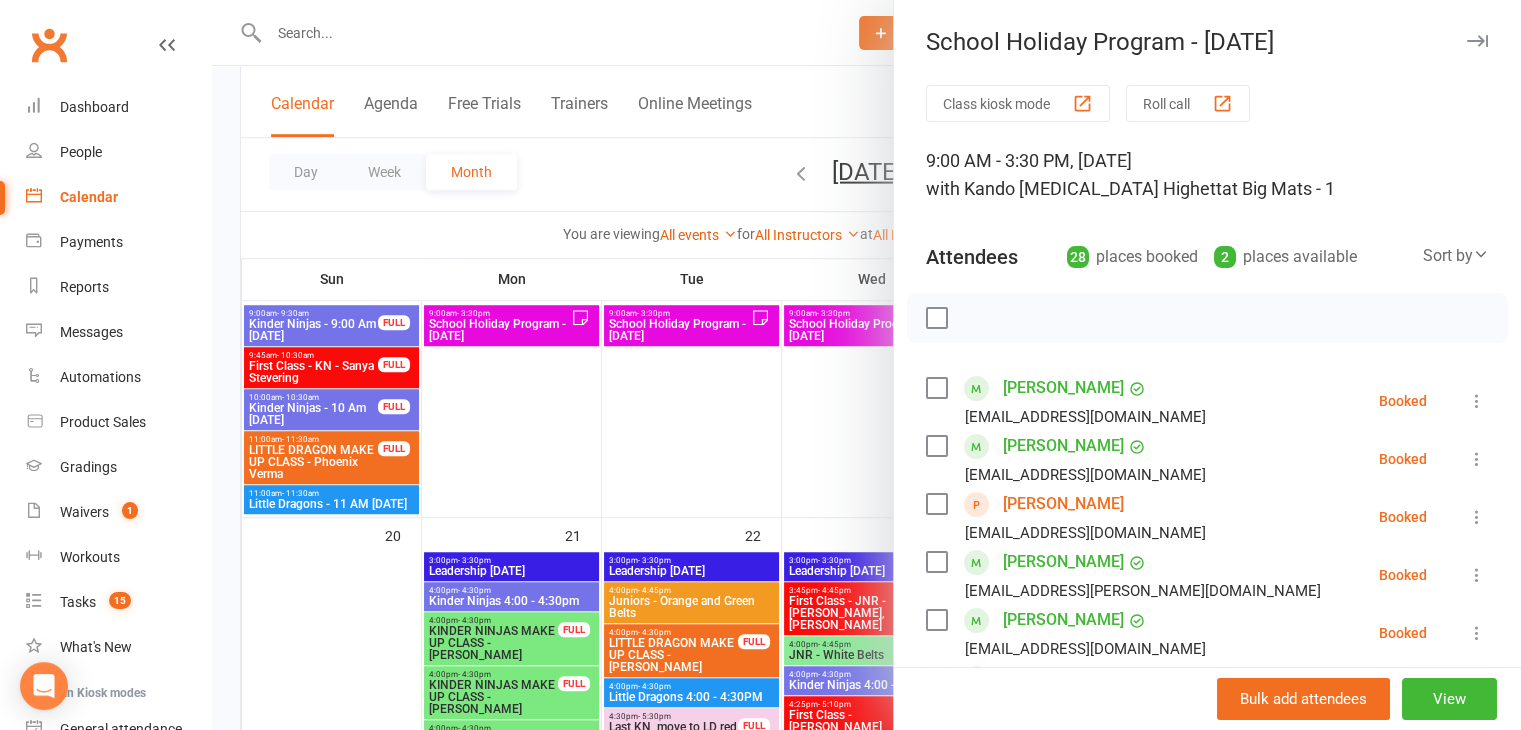 click at bounding box center (866, 365) 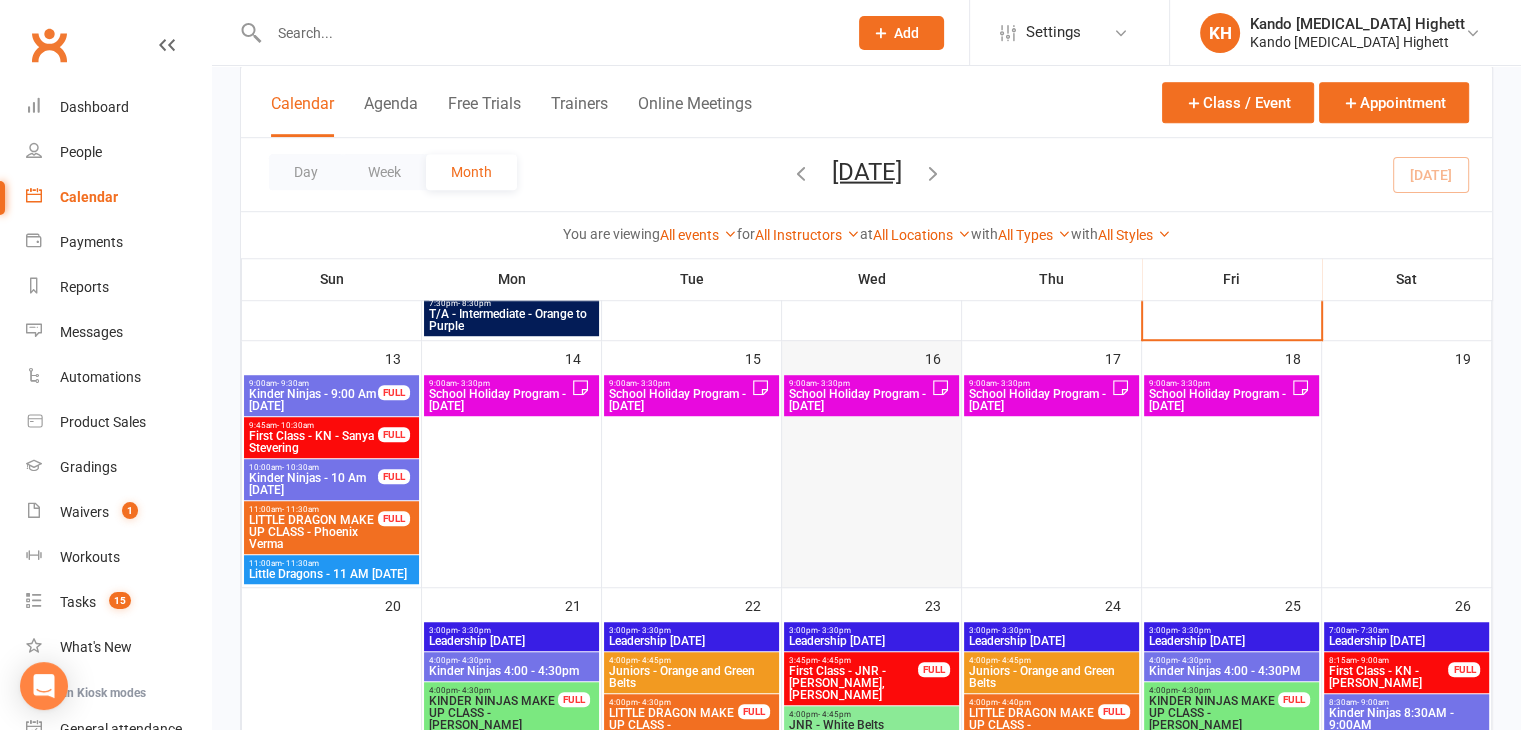 scroll, scrollTop: 1200, scrollLeft: 0, axis: vertical 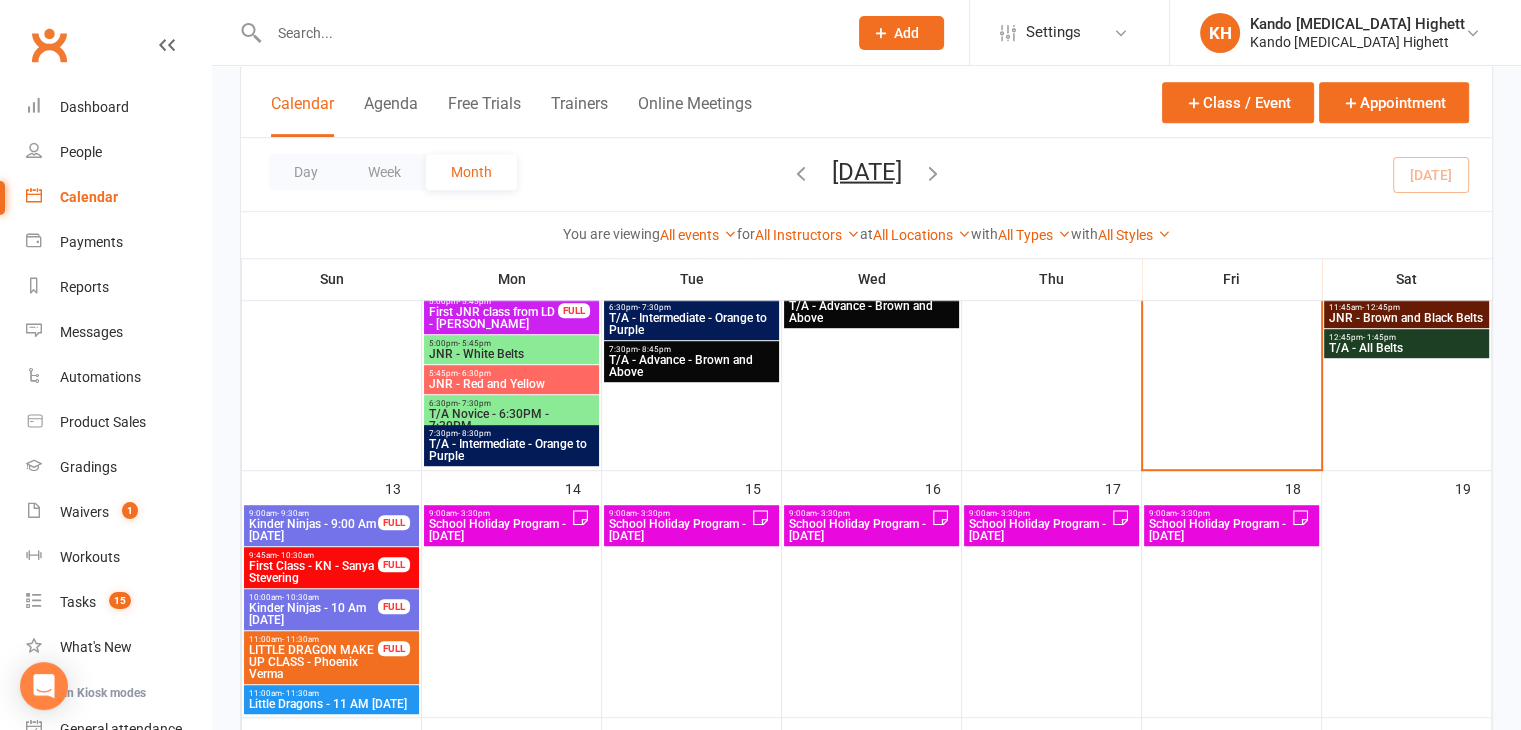 drag, startPoint x: 273, startPoint y: 13, endPoint x: 1172, endPoint y: 189, distance: 916.06604 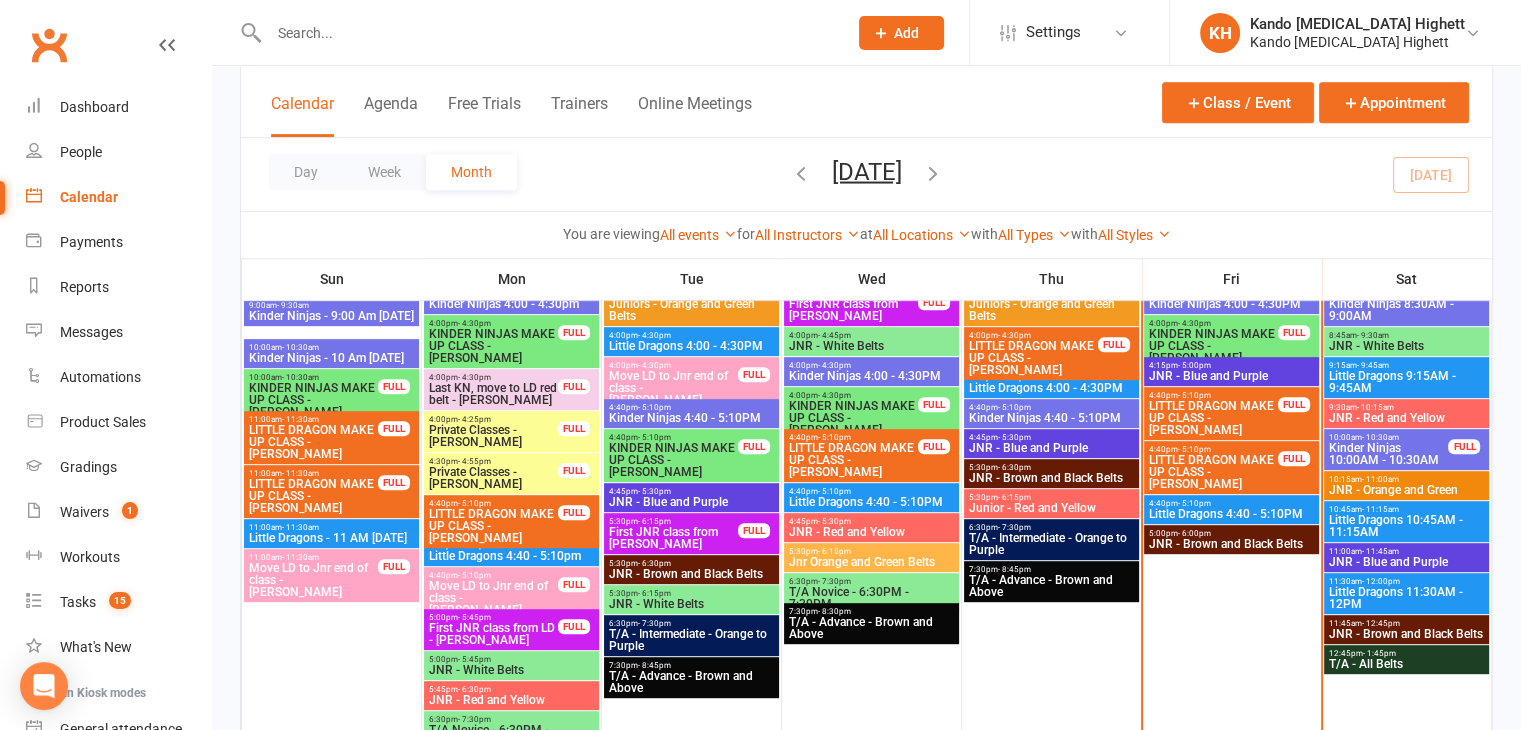 scroll, scrollTop: 700, scrollLeft: 0, axis: vertical 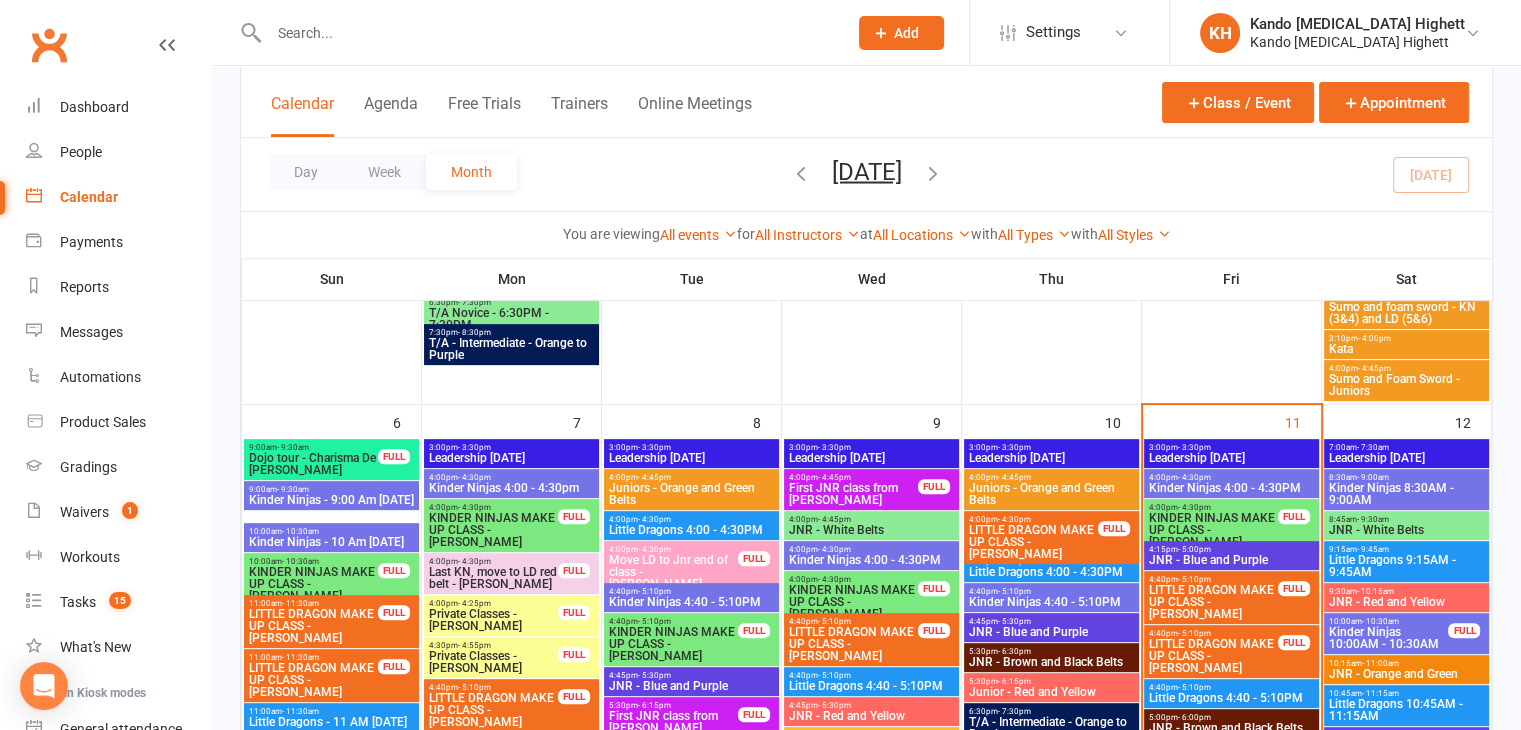 click on "JNR - Blue and Purple" at bounding box center [1231, 560] 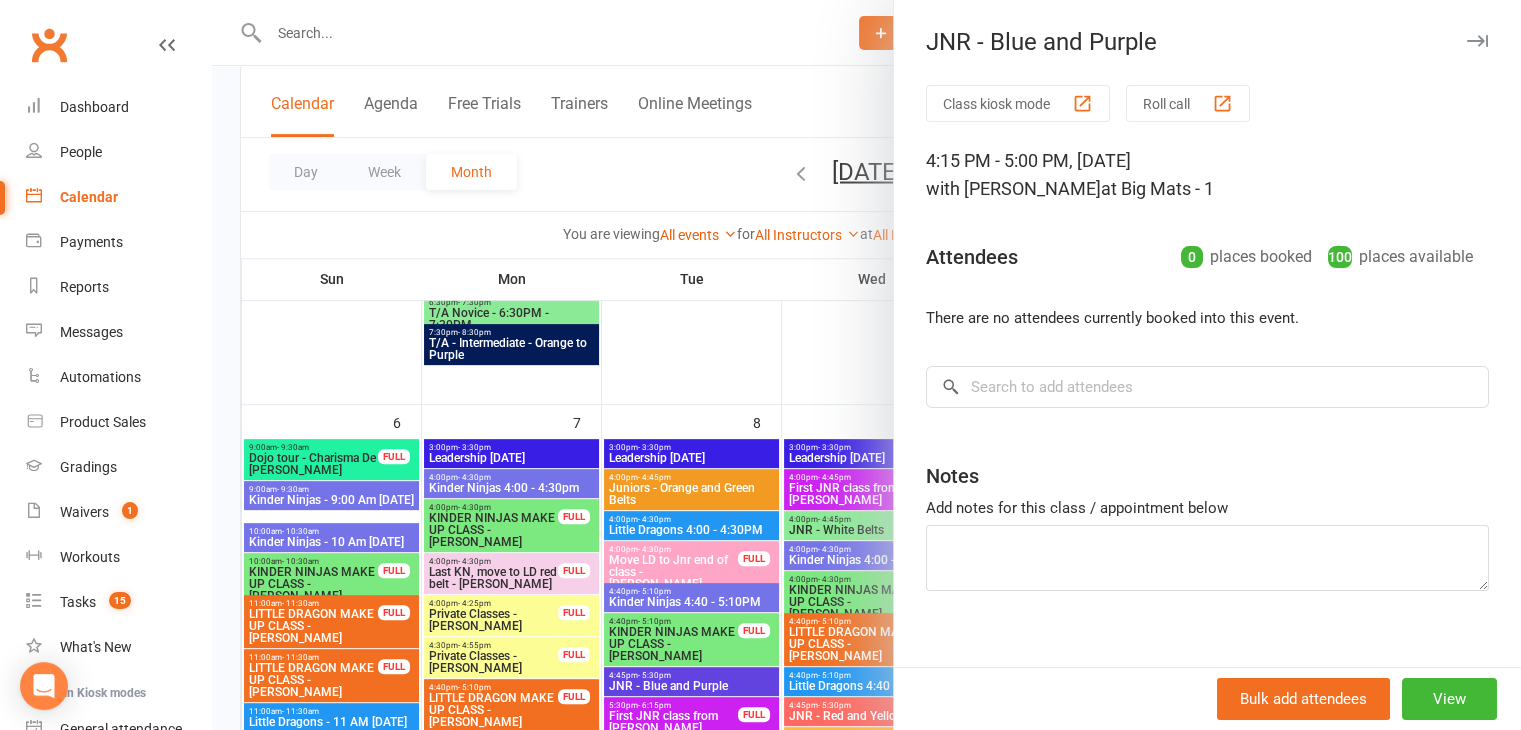 click on "Roll call" at bounding box center [1188, 103] 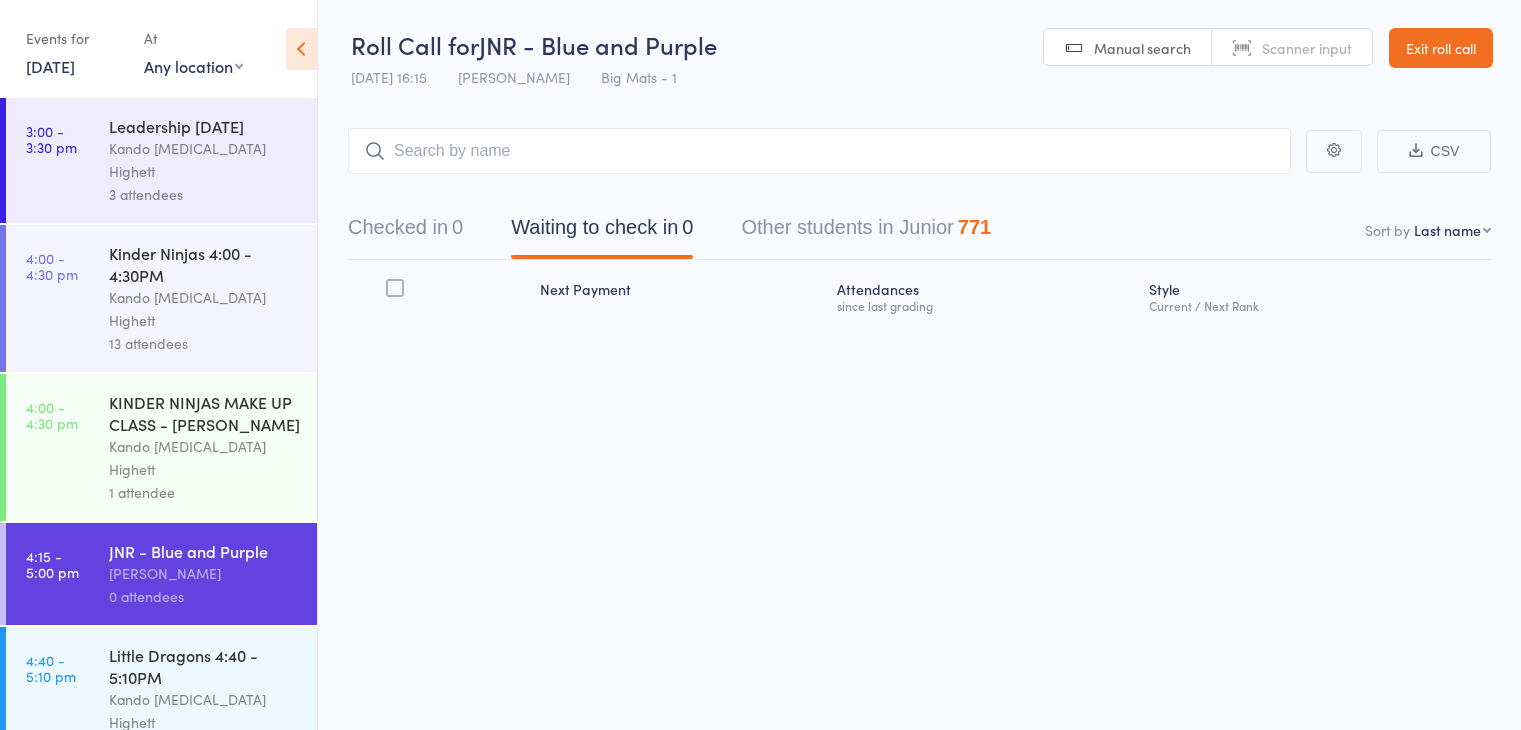 scroll, scrollTop: 0, scrollLeft: 0, axis: both 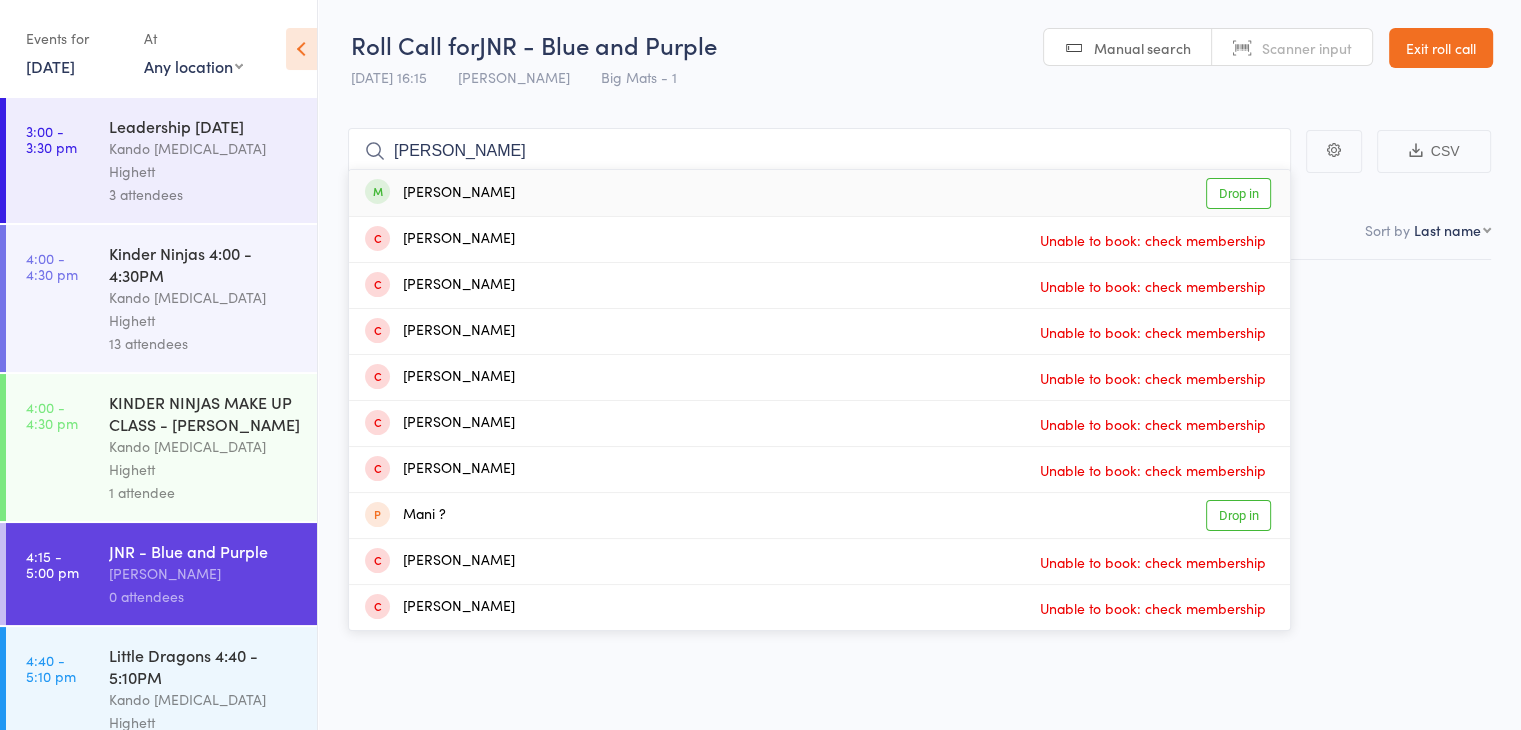 type on "[PERSON_NAME]" 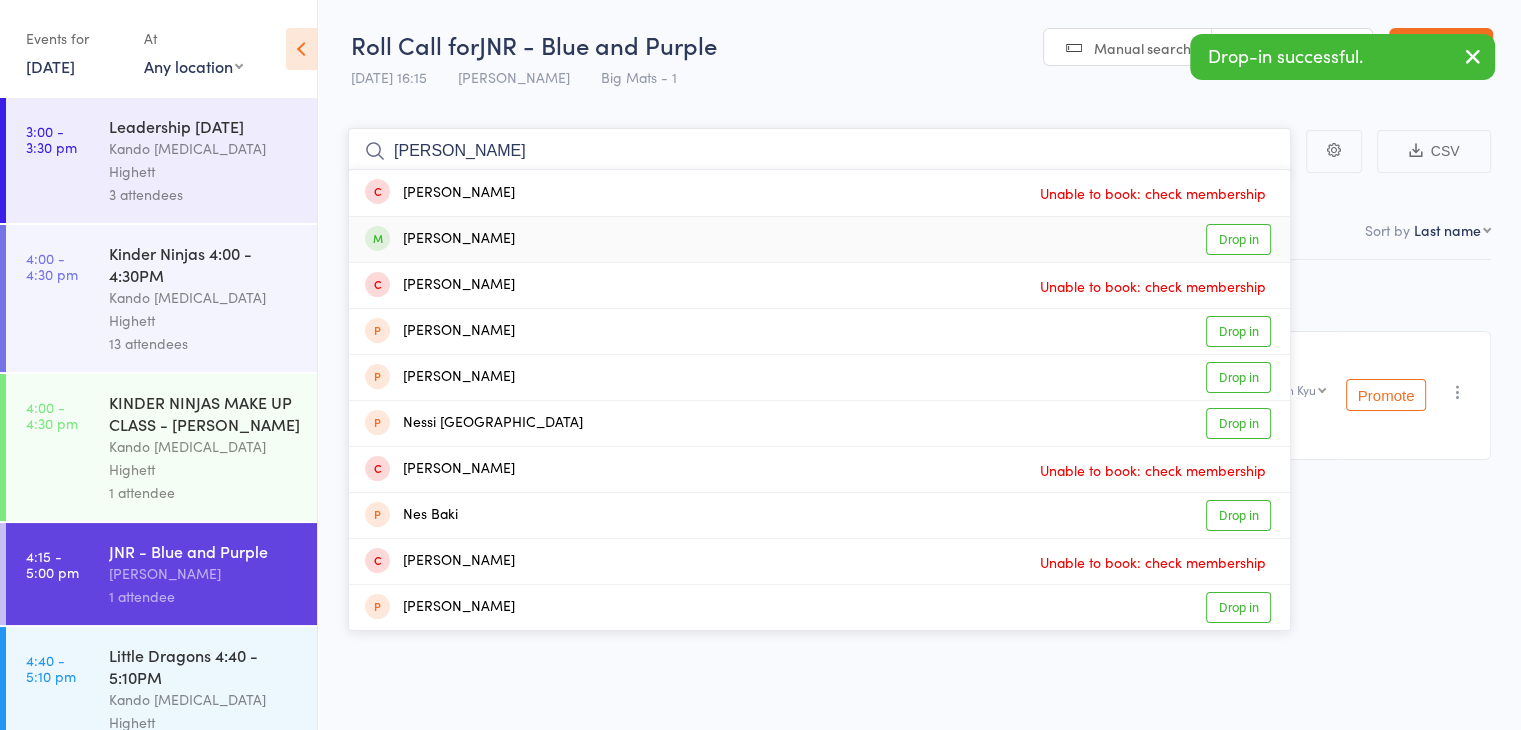type on "[PERSON_NAME]" 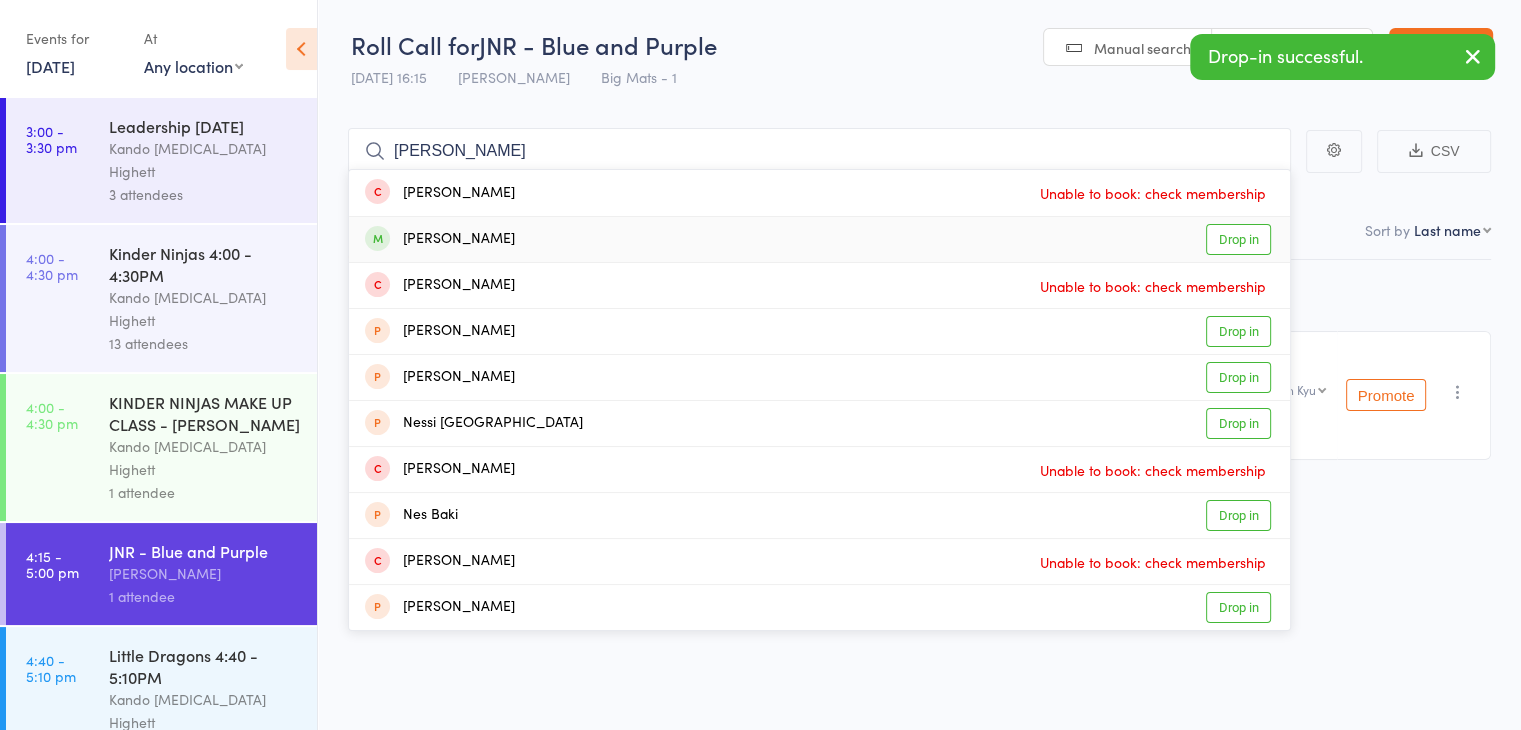 click on "[PERSON_NAME] Drop in" at bounding box center [819, 239] 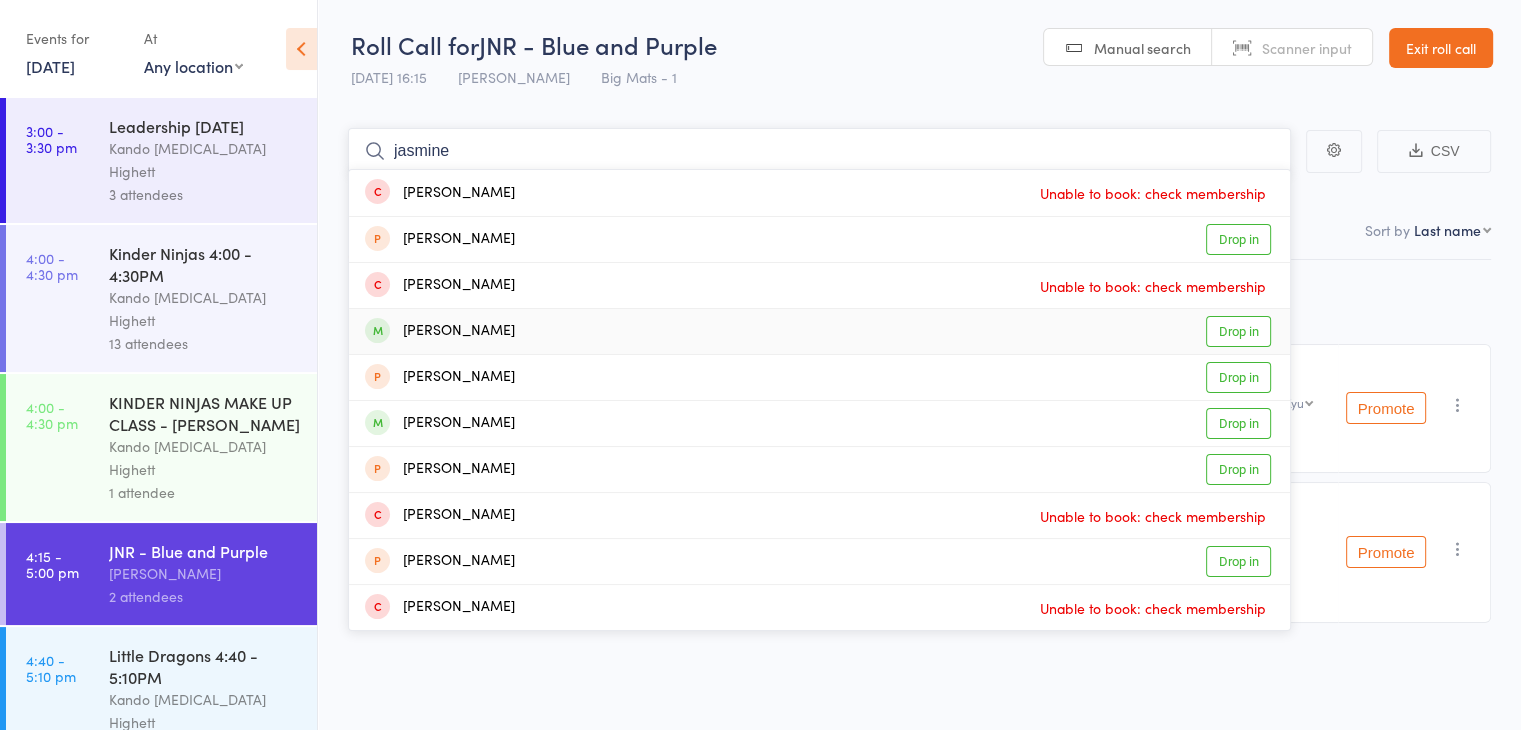 type on "jasmine" 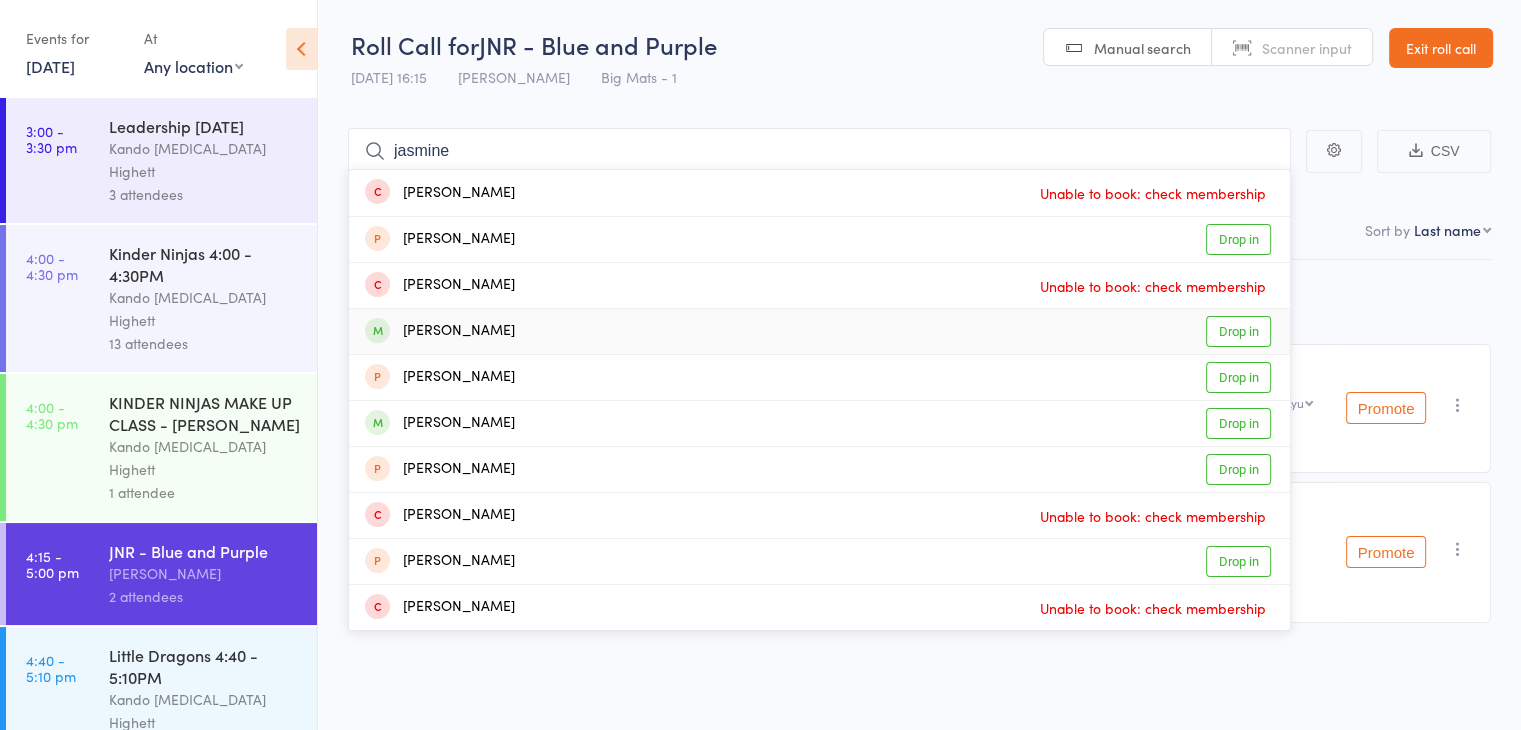 click on "[PERSON_NAME] Drop in" at bounding box center (819, 331) 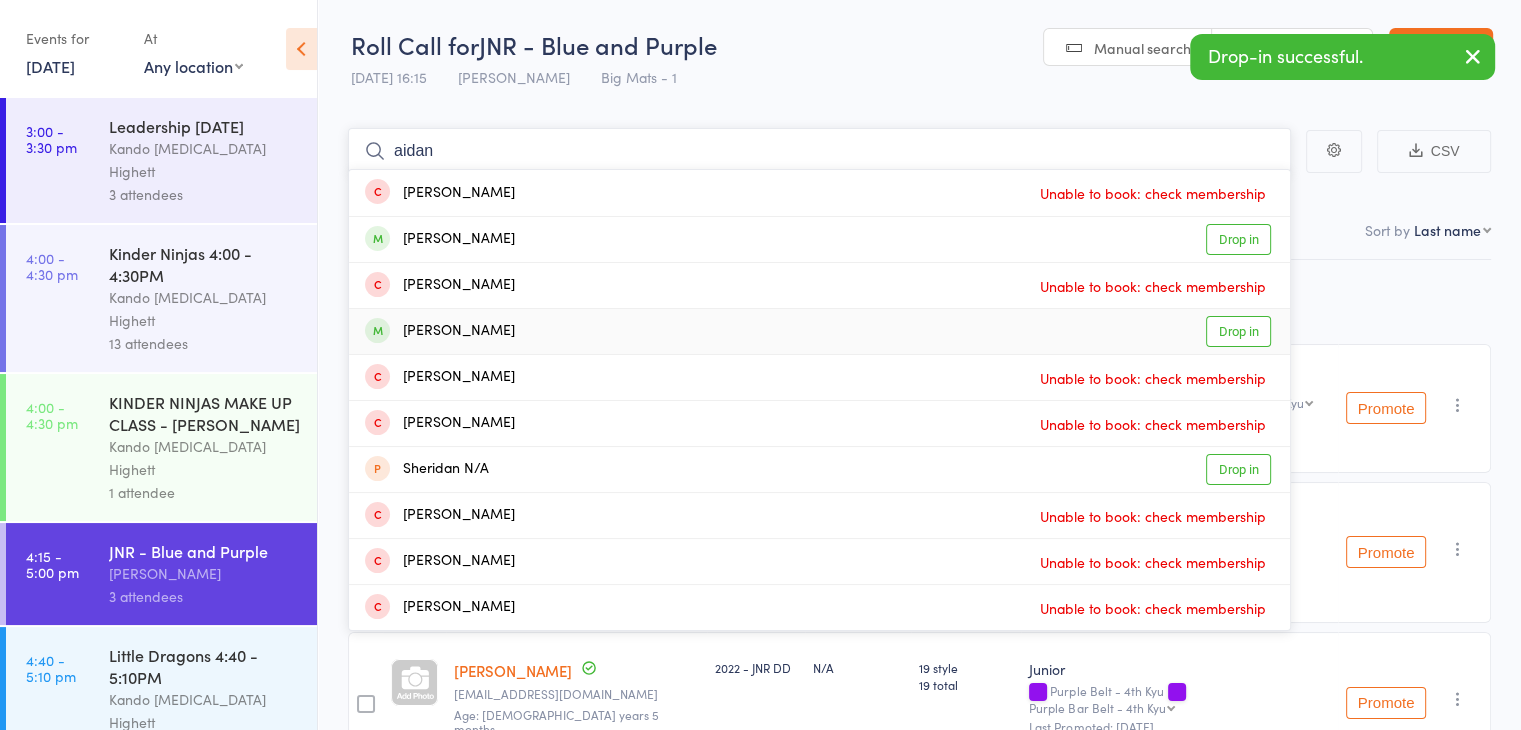 type on "aidan" 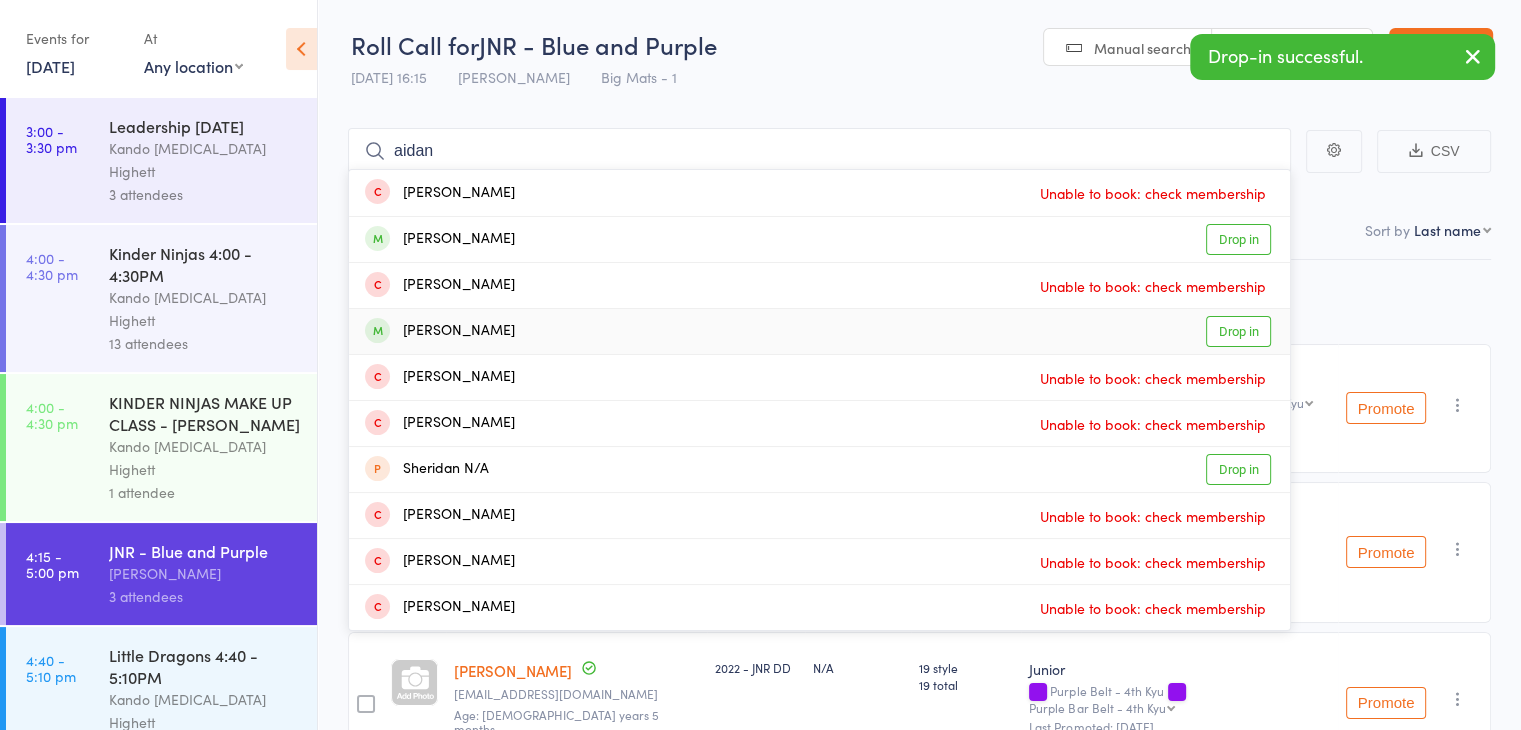 click on "[PERSON_NAME] Drop in" at bounding box center (819, 331) 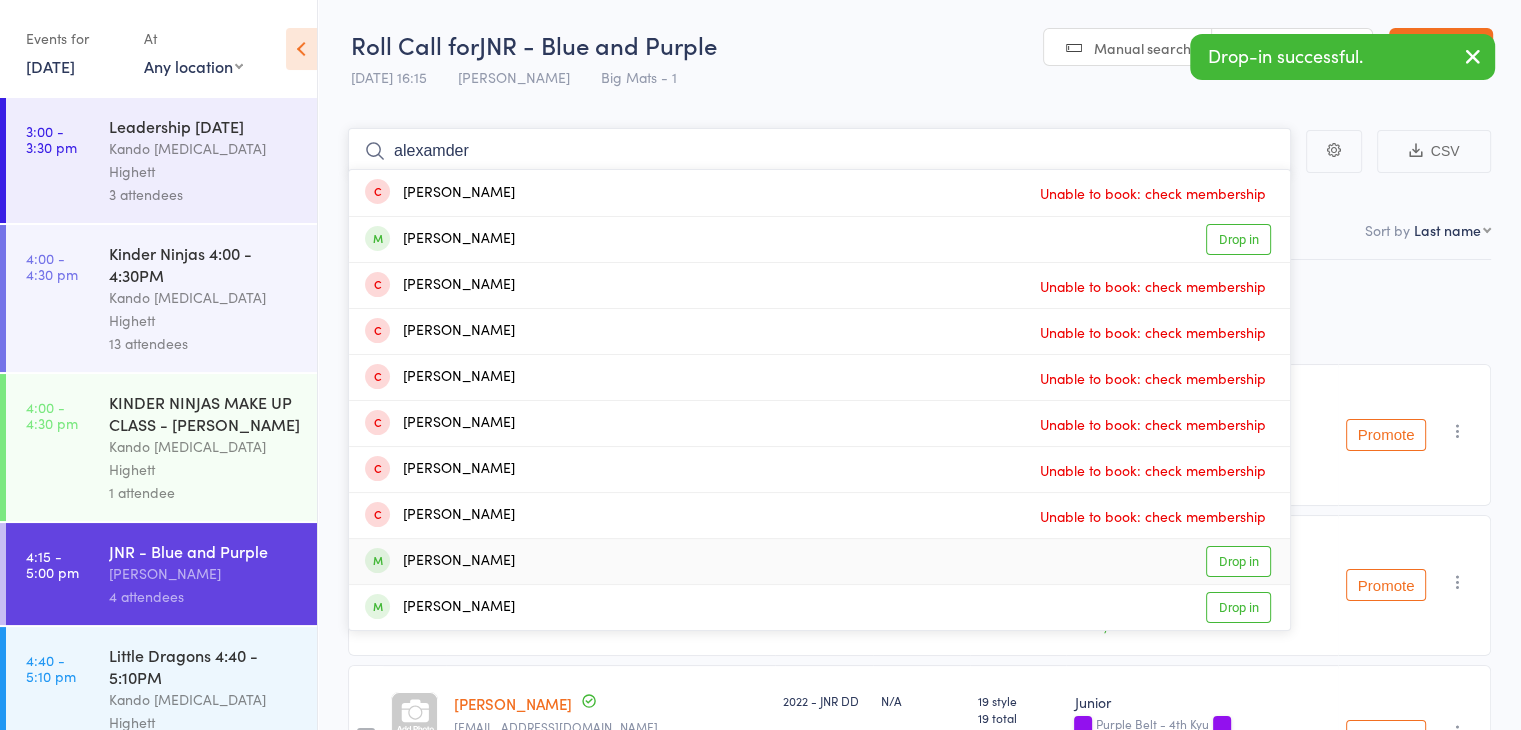 type on "alexamder" 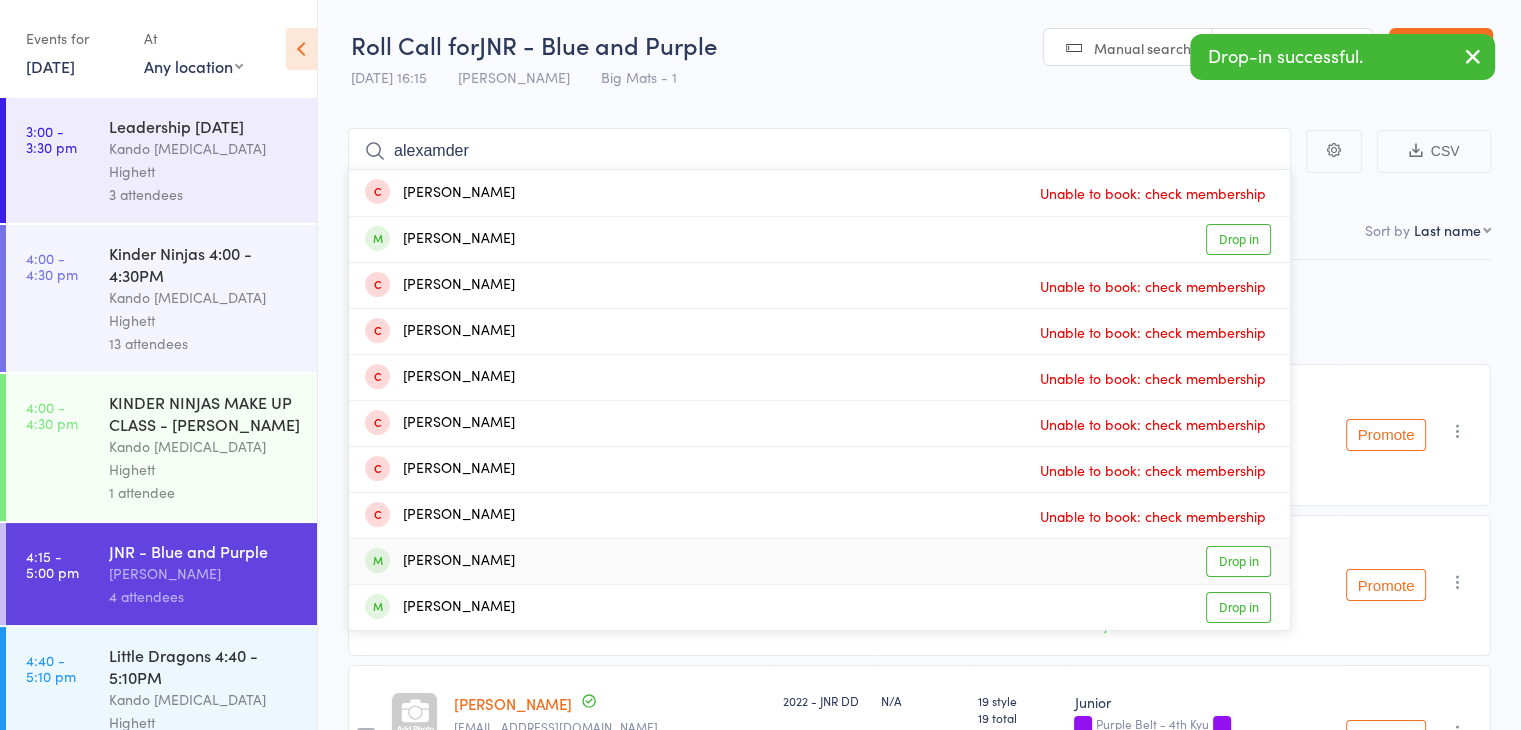 click on "[PERSON_NAME] Drop in" at bounding box center [819, 561] 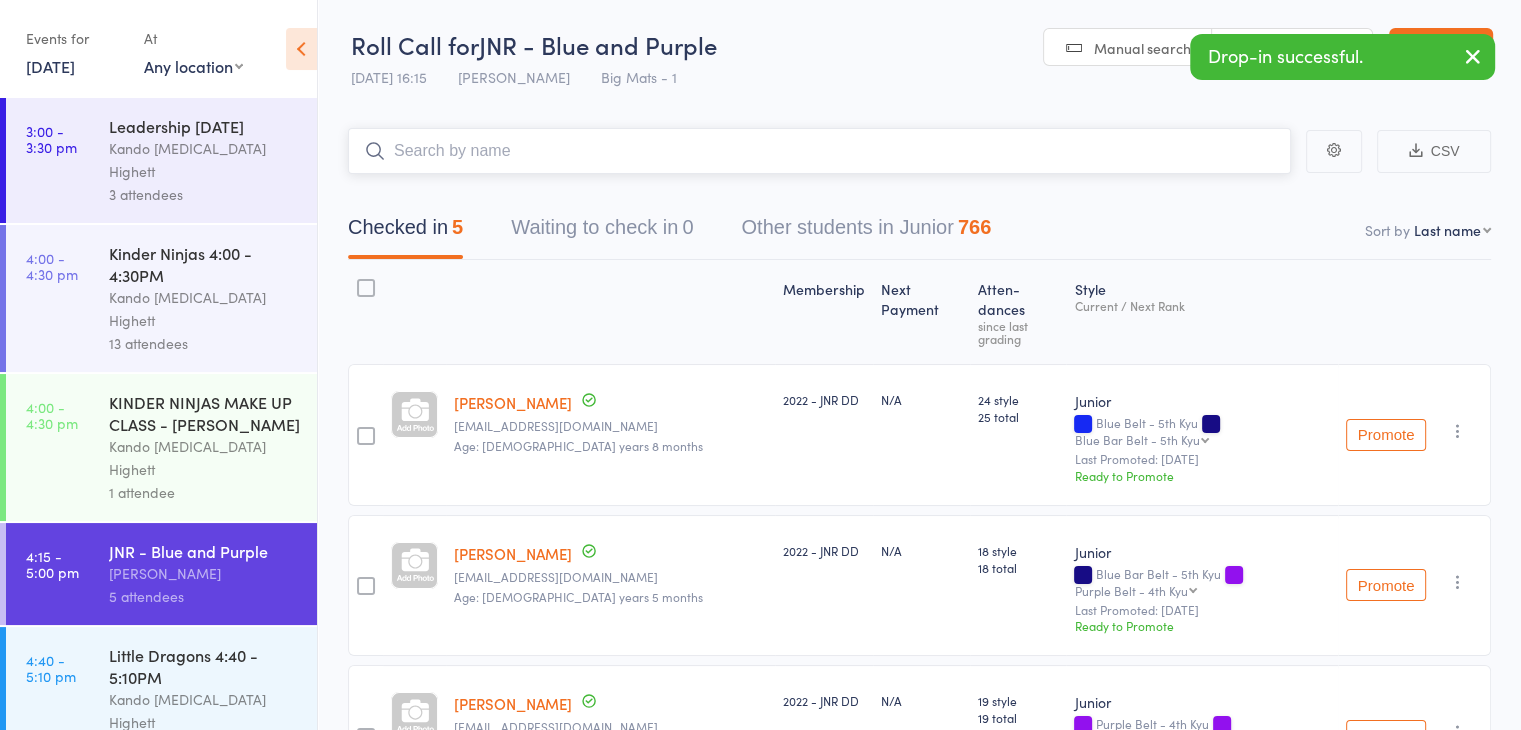 type on "," 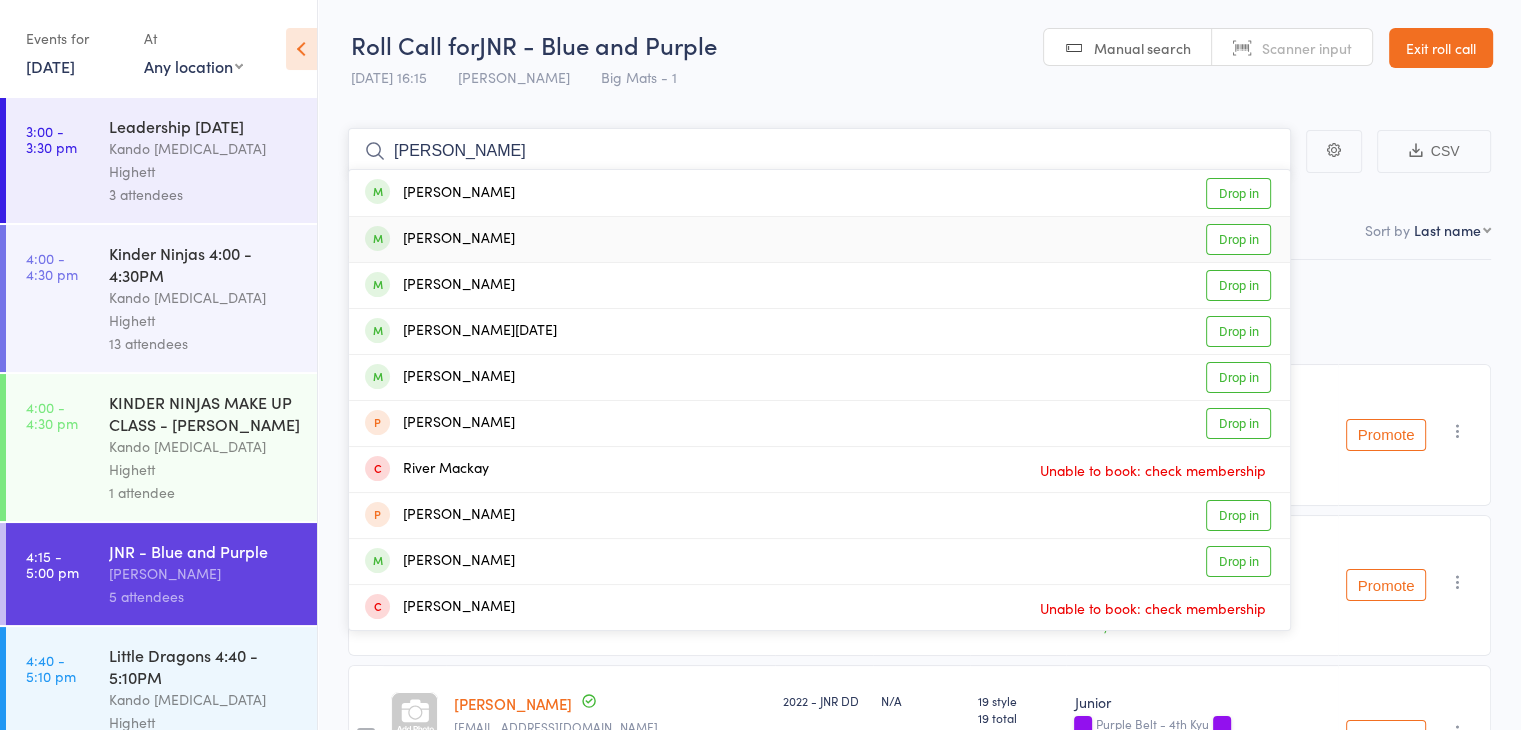 type on "[PERSON_NAME]" 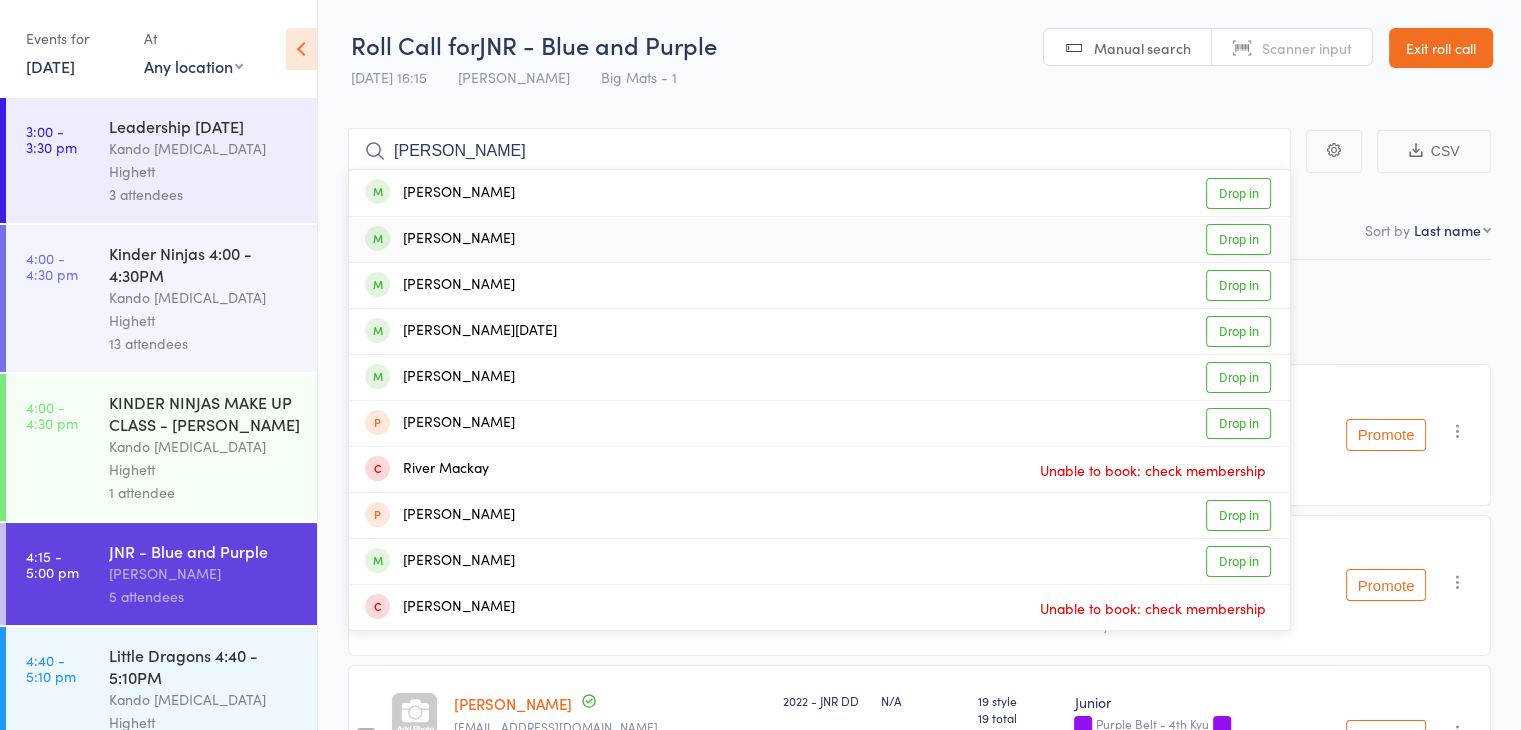 click on "[PERSON_NAME]" at bounding box center (440, 239) 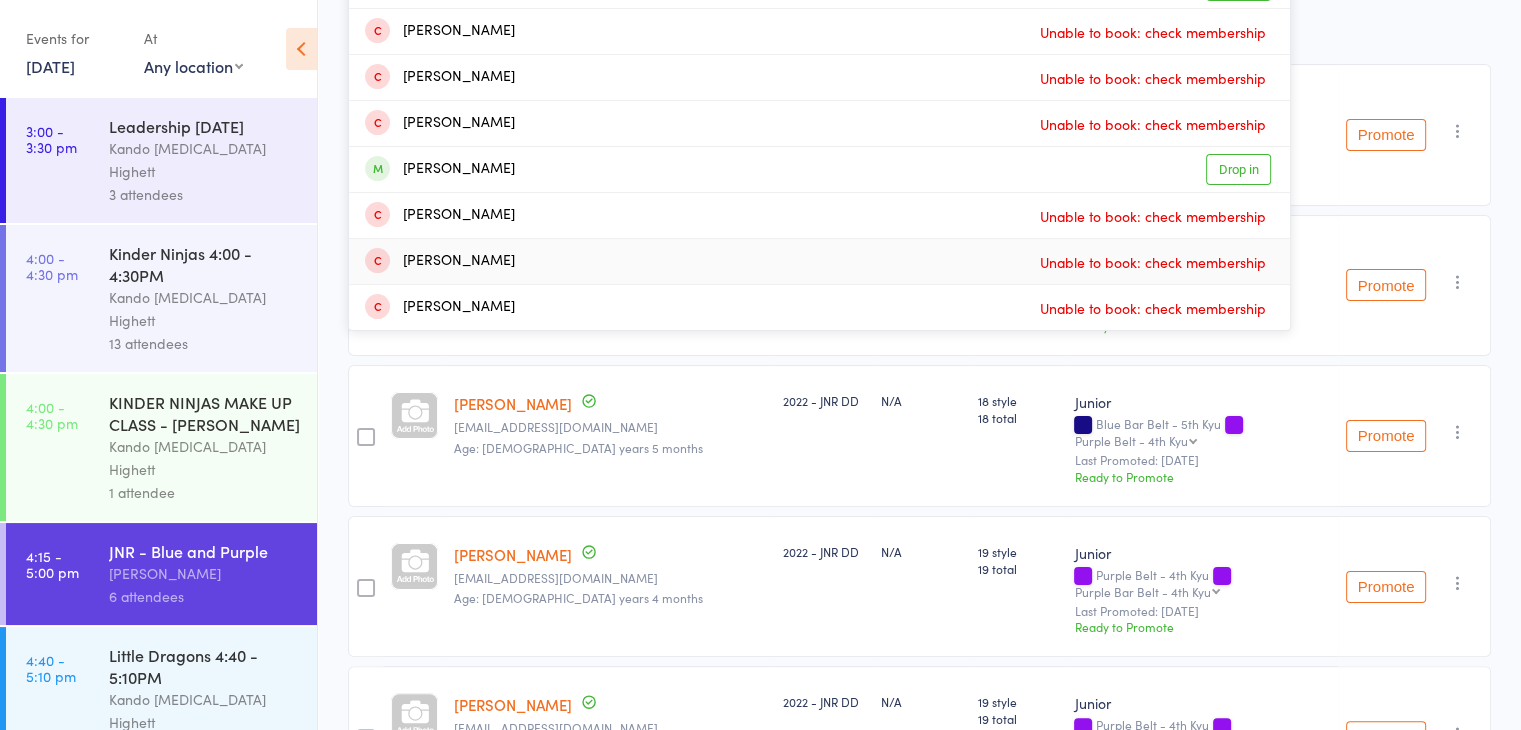scroll, scrollTop: 141, scrollLeft: 0, axis: vertical 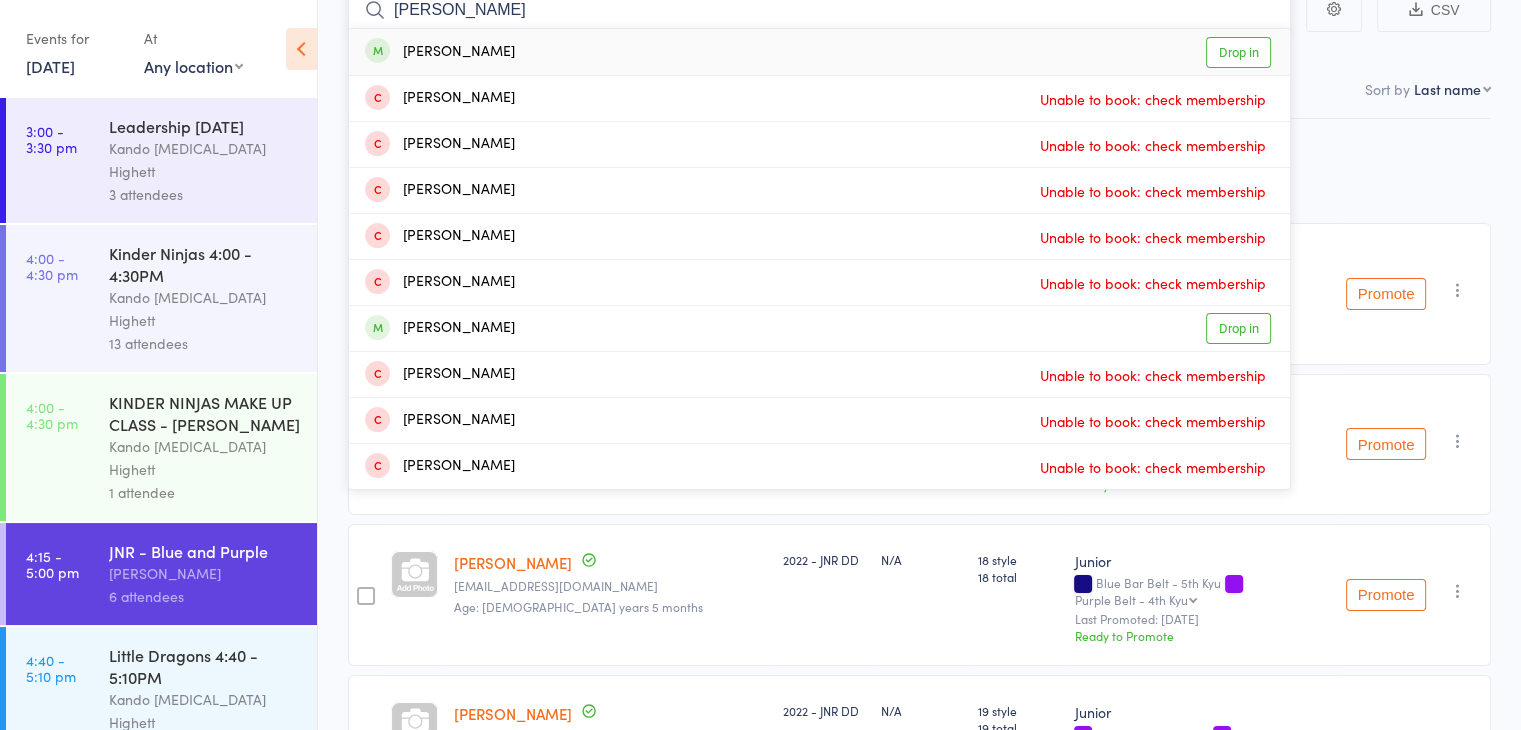 type on "[PERSON_NAME]" 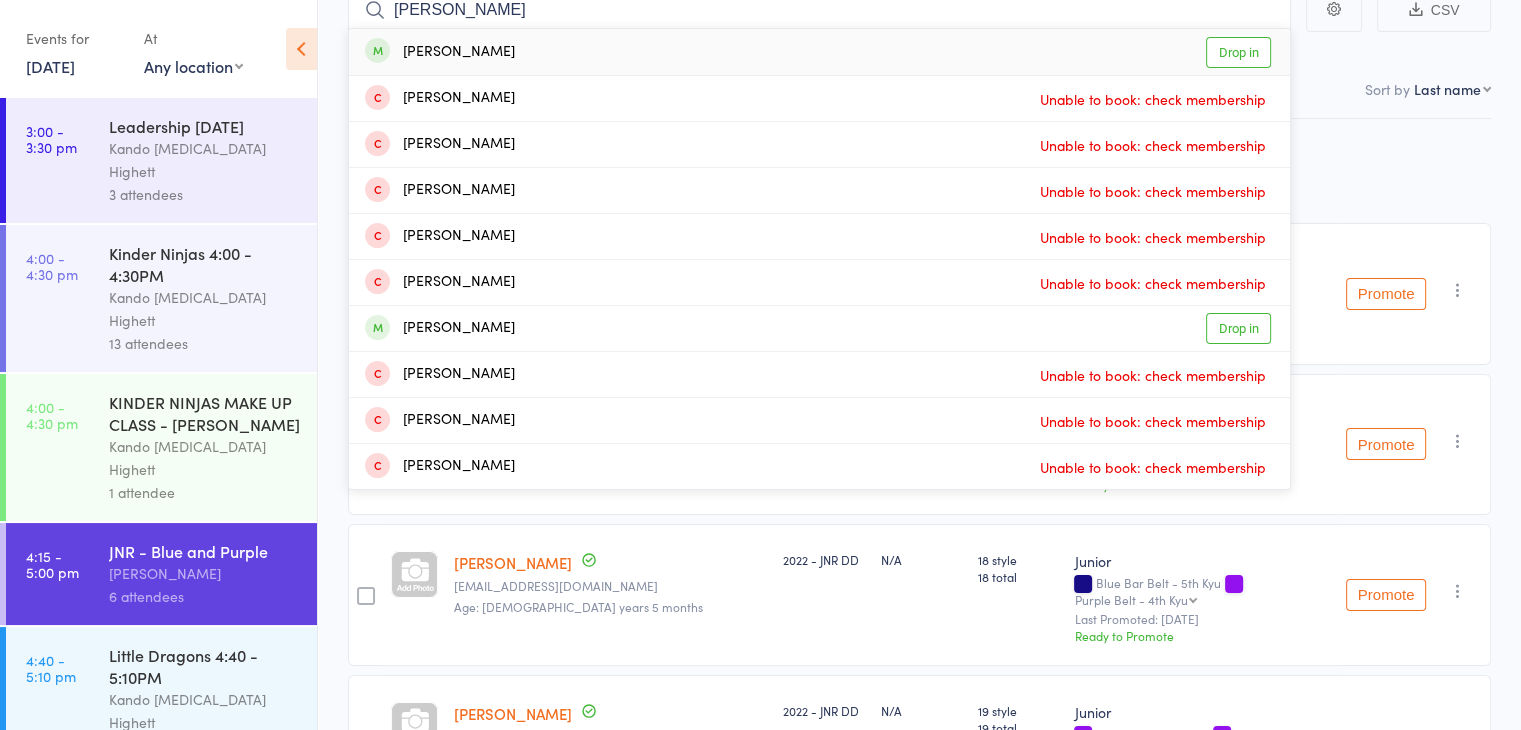 click on "[PERSON_NAME] Drop in" at bounding box center [819, 52] 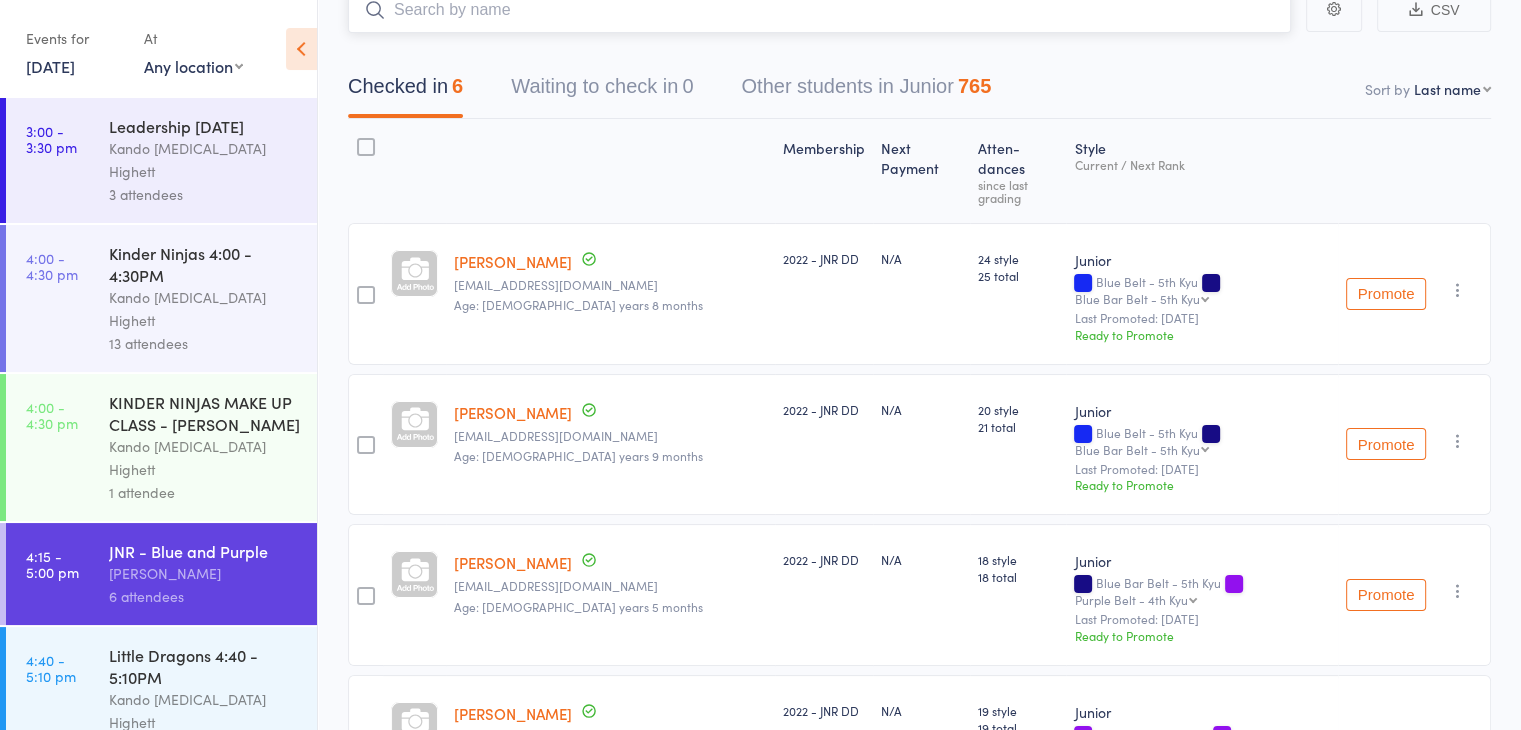 scroll, scrollTop: 128, scrollLeft: 0, axis: vertical 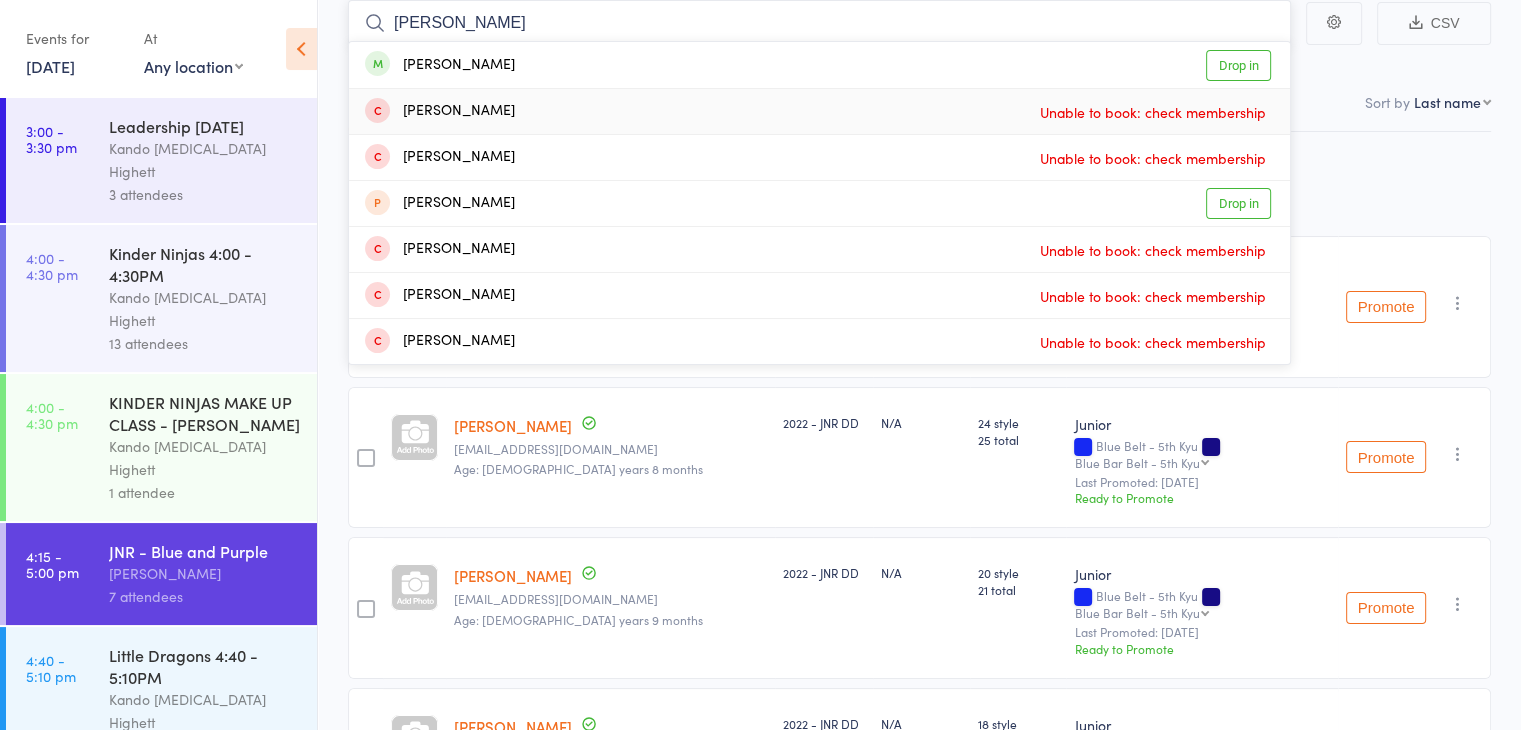type on "[PERSON_NAME]" 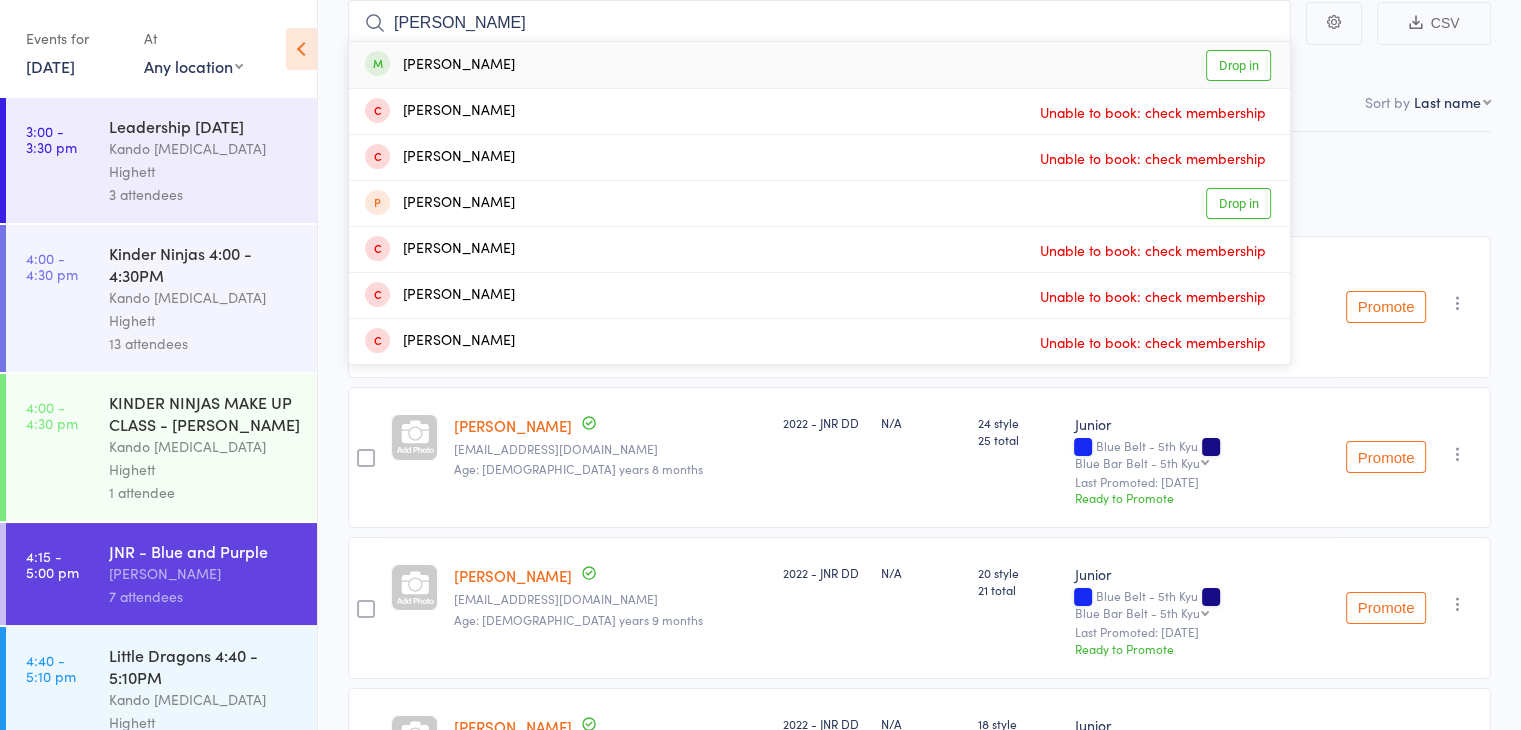 click on "[PERSON_NAME]" at bounding box center [440, 65] 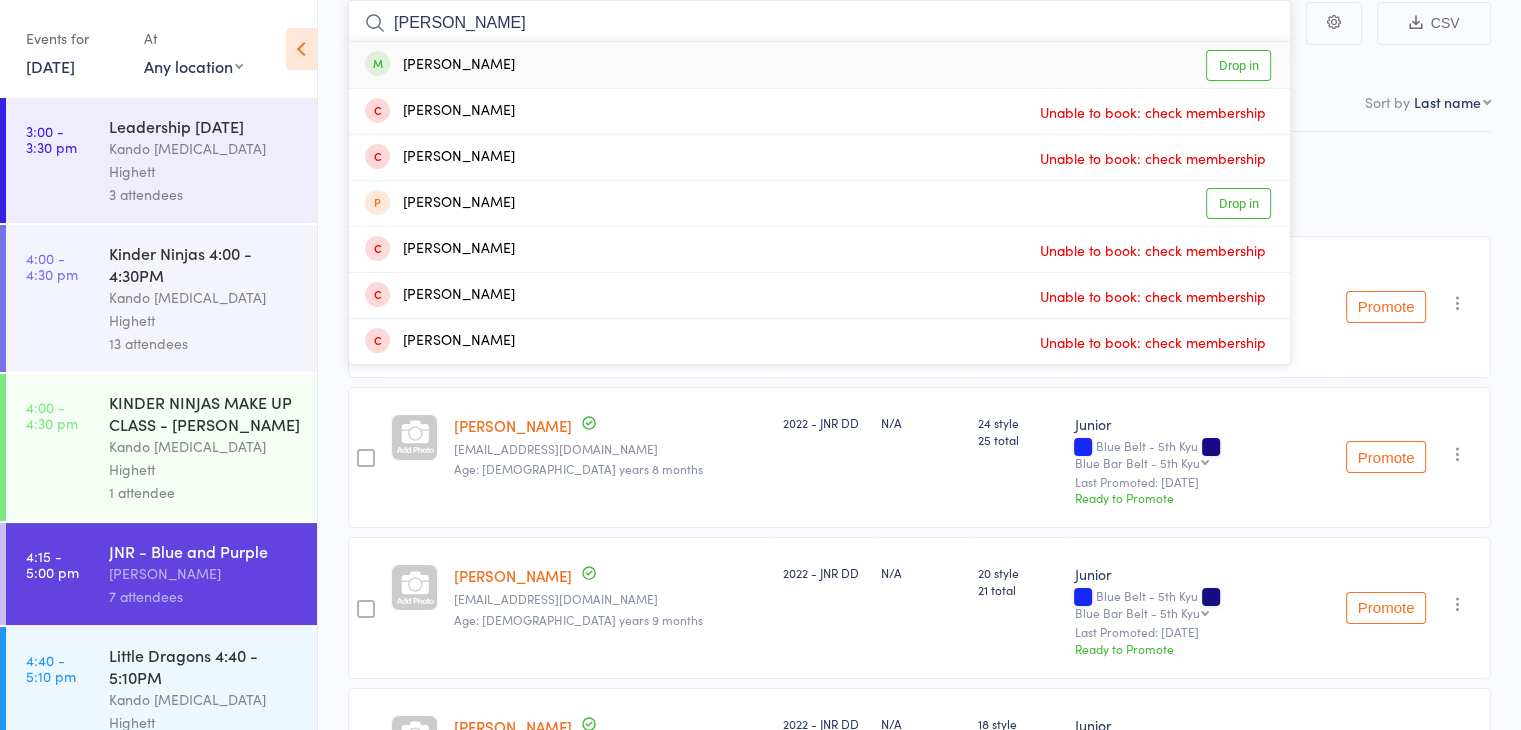 type 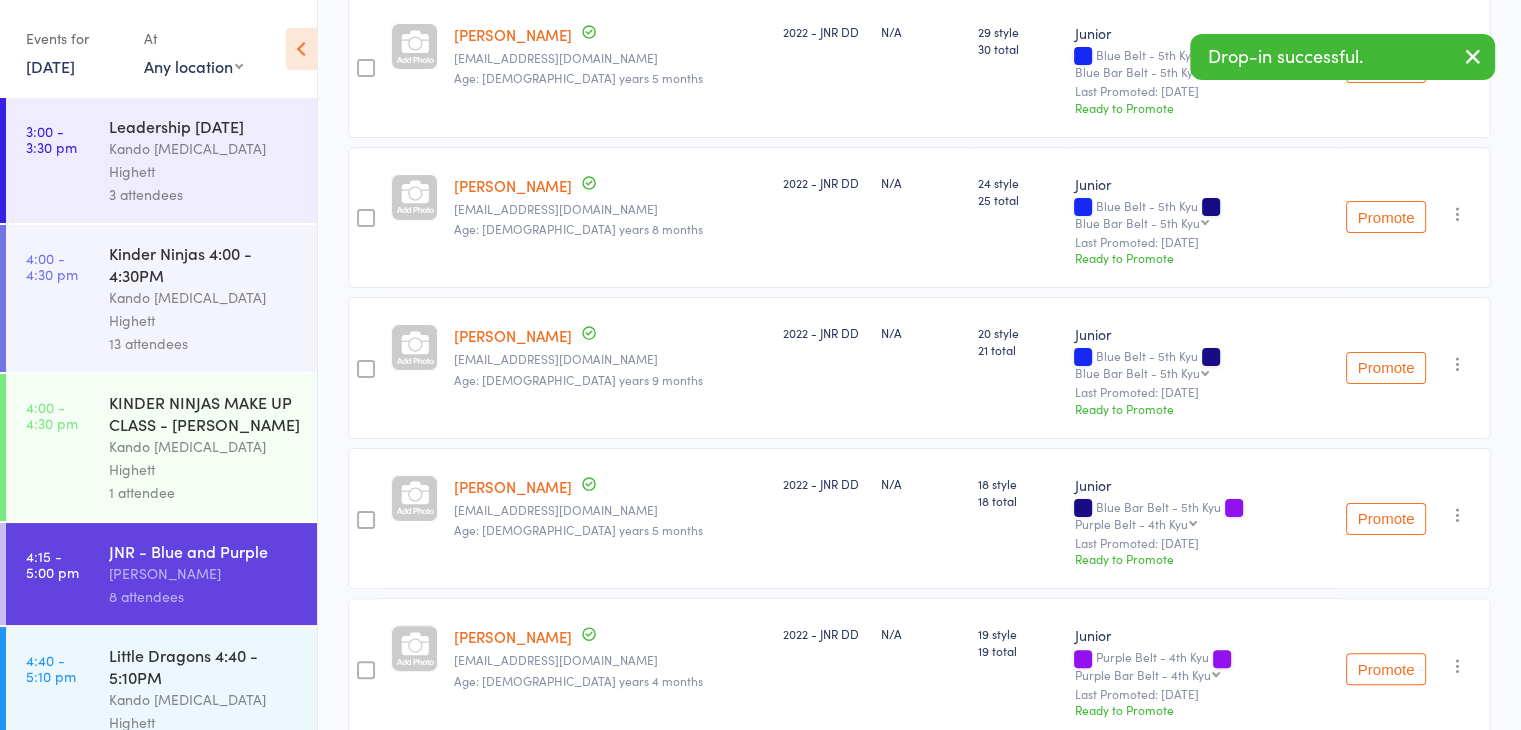 scroll, scrollTop: 0, scrollLeft: 0, axis: both 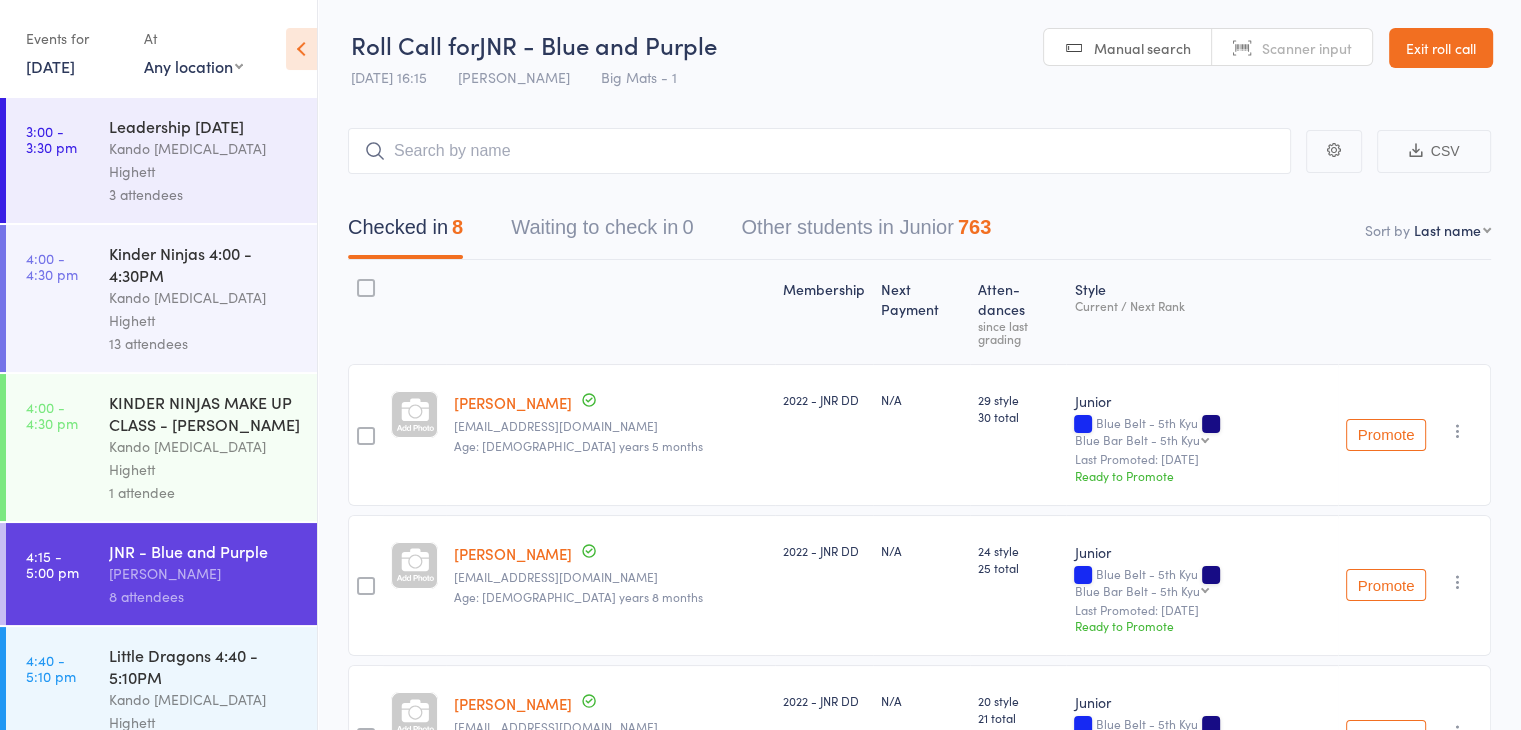 click on "Exit roll call" at bounding box center (1441, 48) 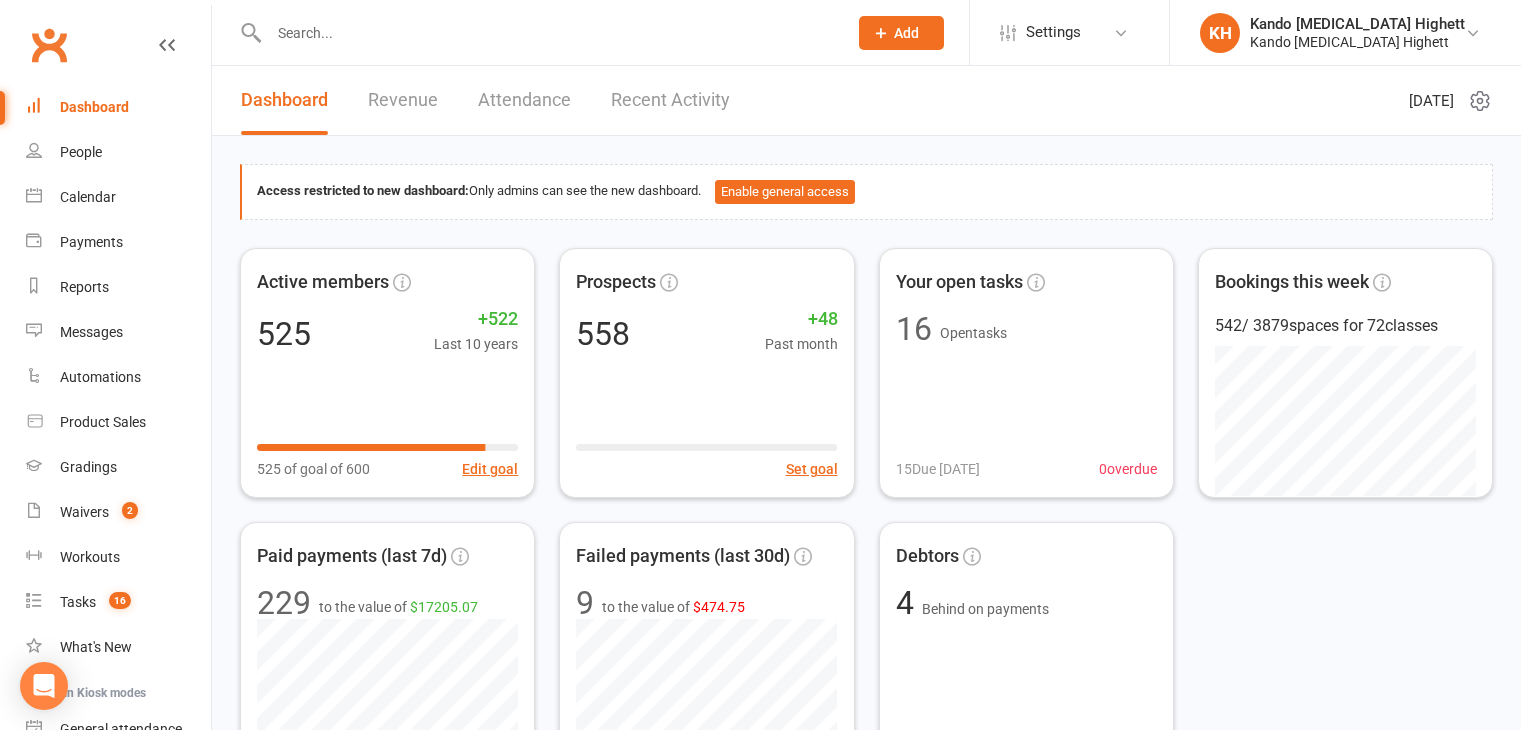 scroll, scrollTop: 0, scrollLeft: 0, axis: both 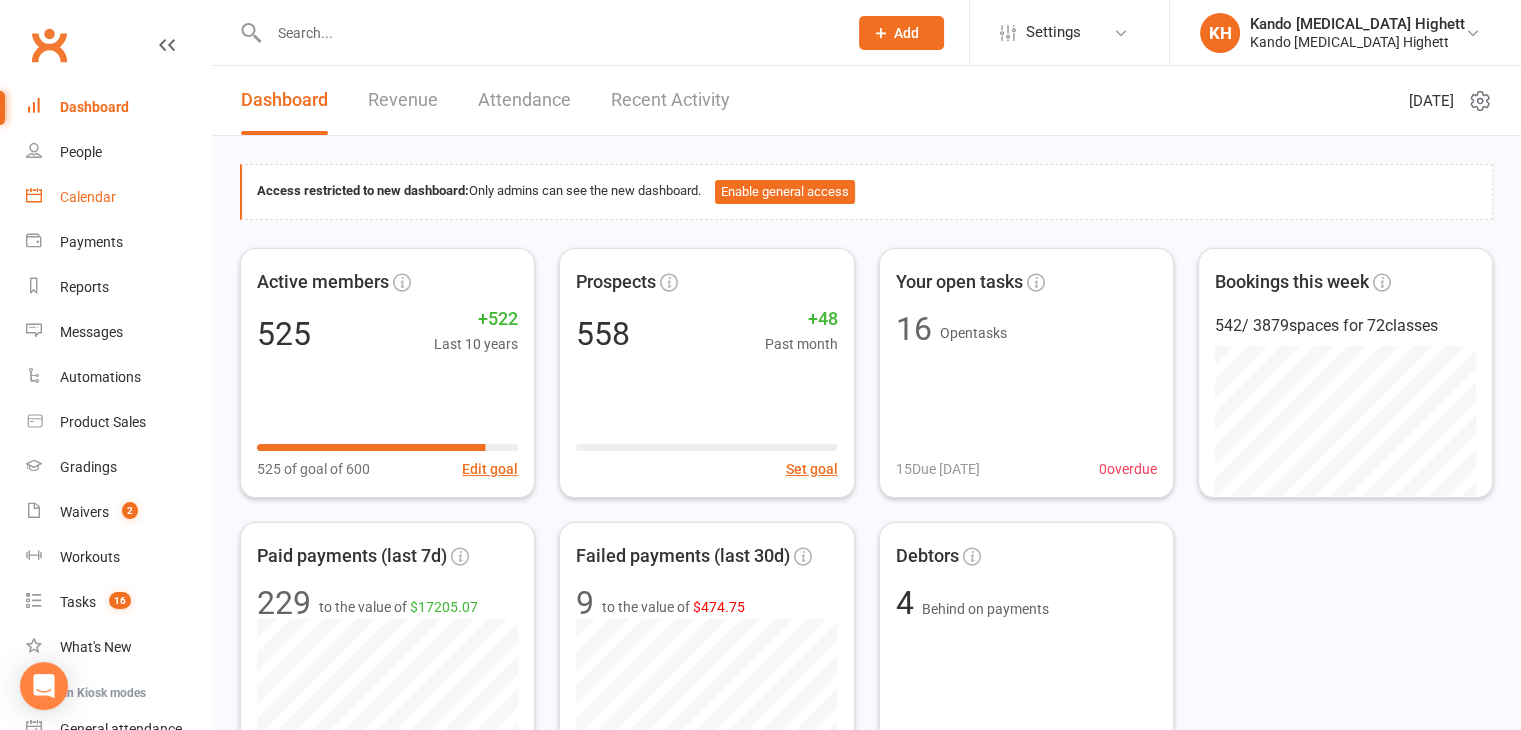 click on "Calendar" at bounding box center (118, 197) 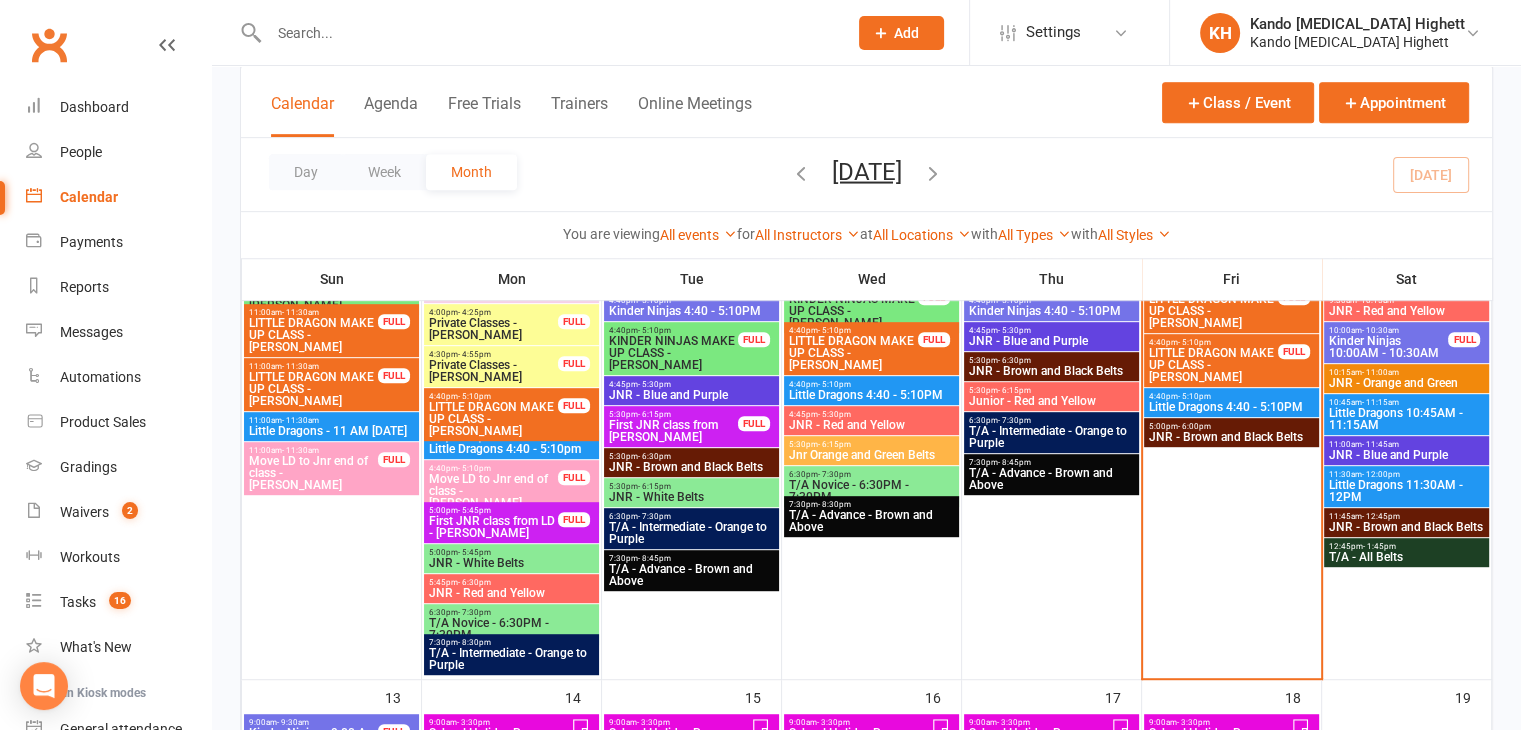 scroll, scrollTop: 964, scrollLeft: 0, axis: vertical 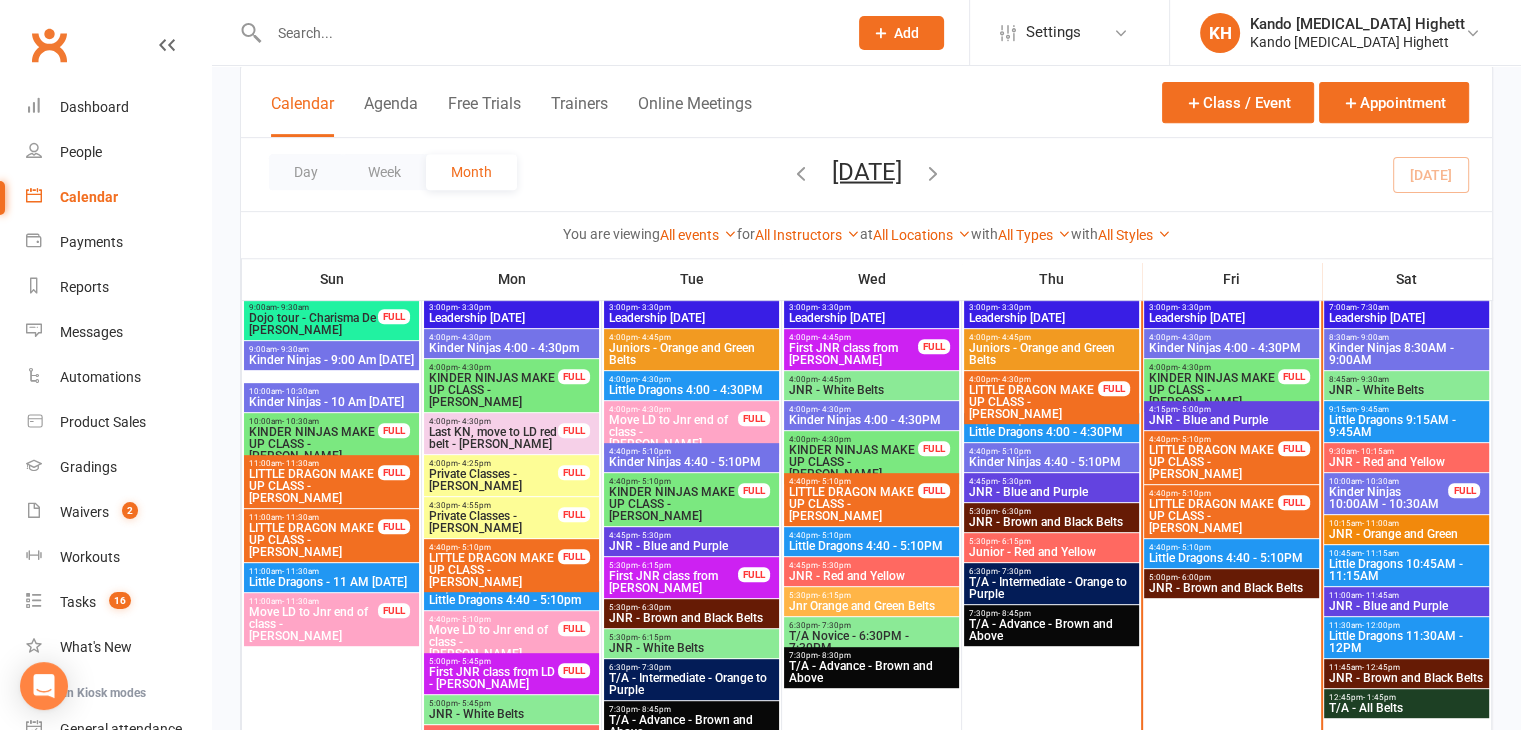 click on "4:40pm  - 5:10pm Little Dragons 4:40 - 5:10PM" at bounding box center (1231, 553) 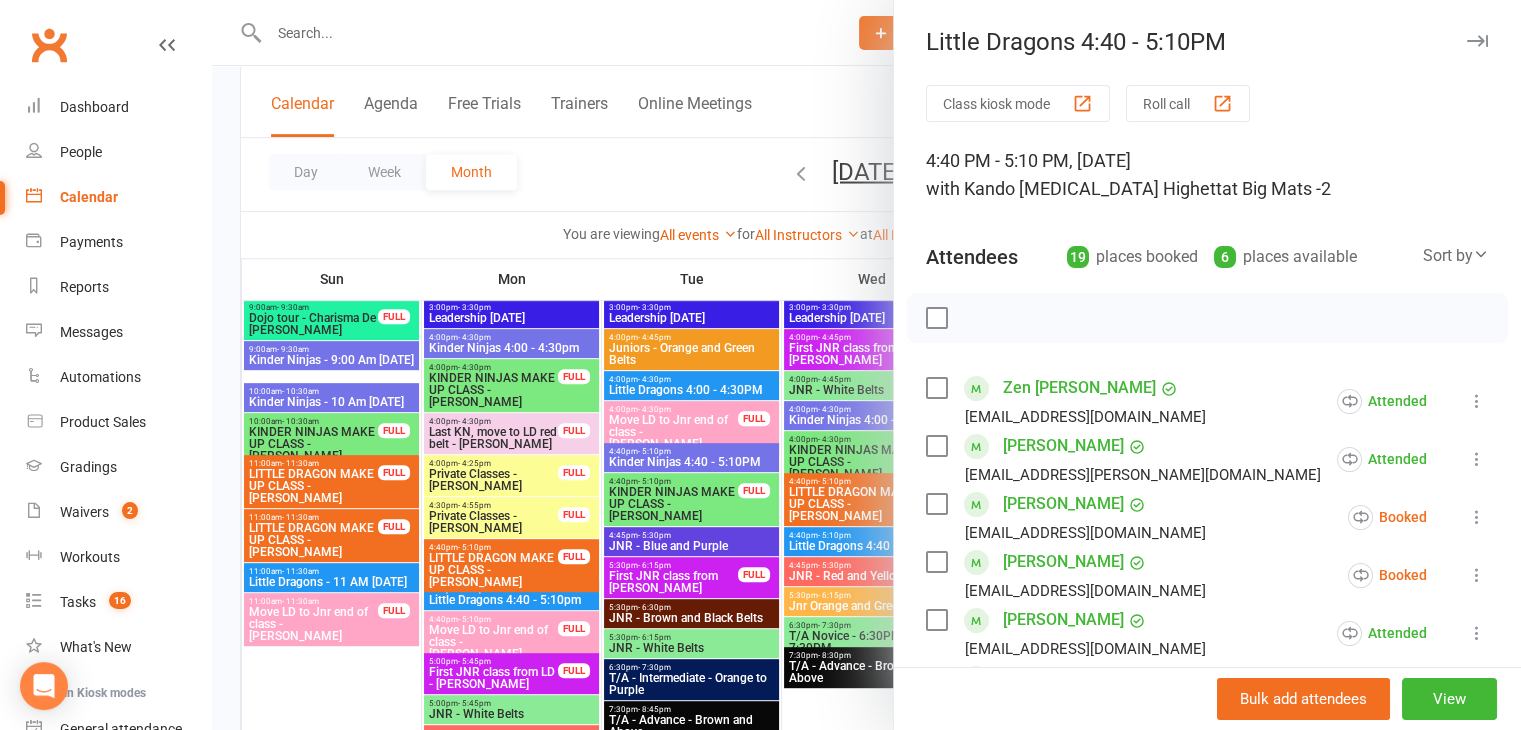 click at bounding box center (866, 365) 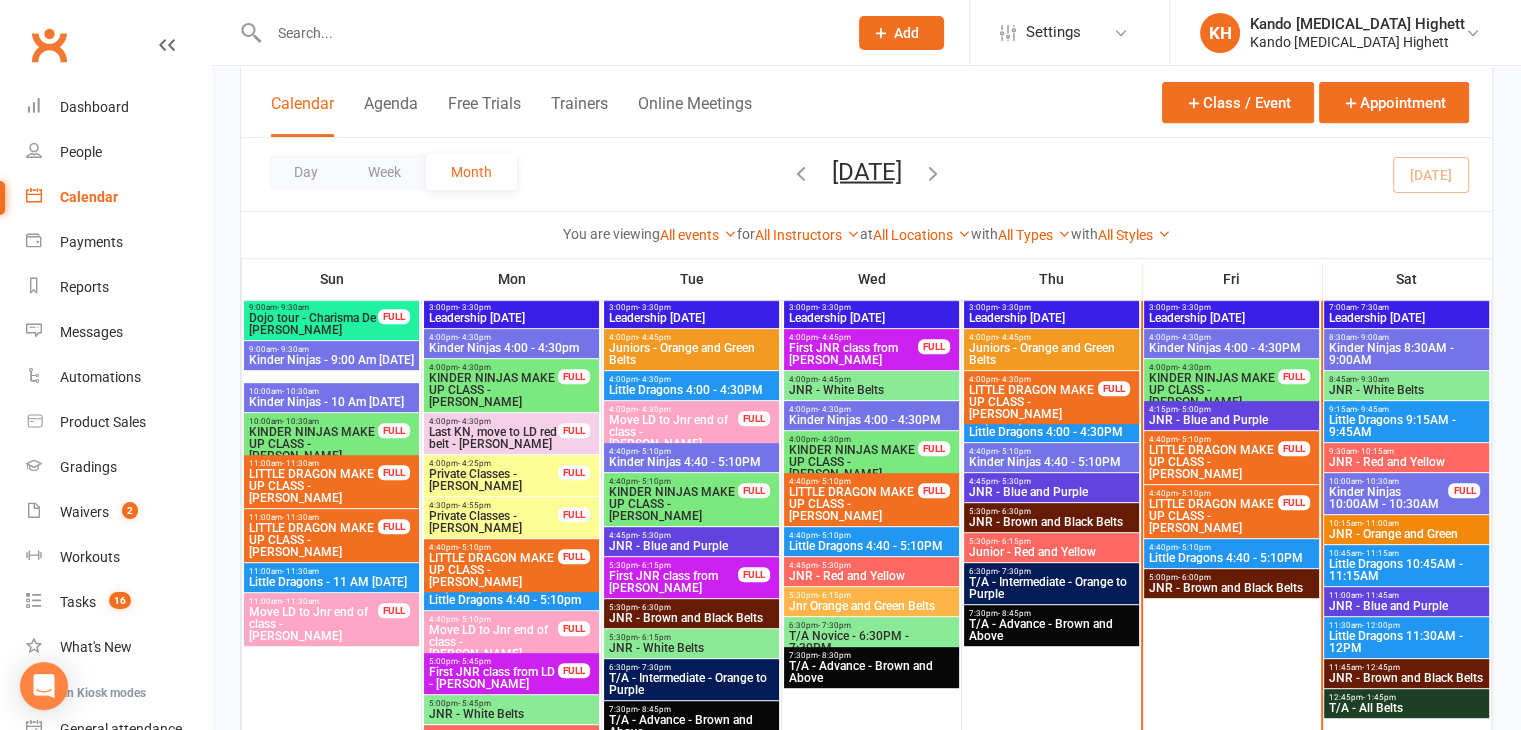 click on "JNR - Brown and Black Belts" at bounding box center [1231, 588] 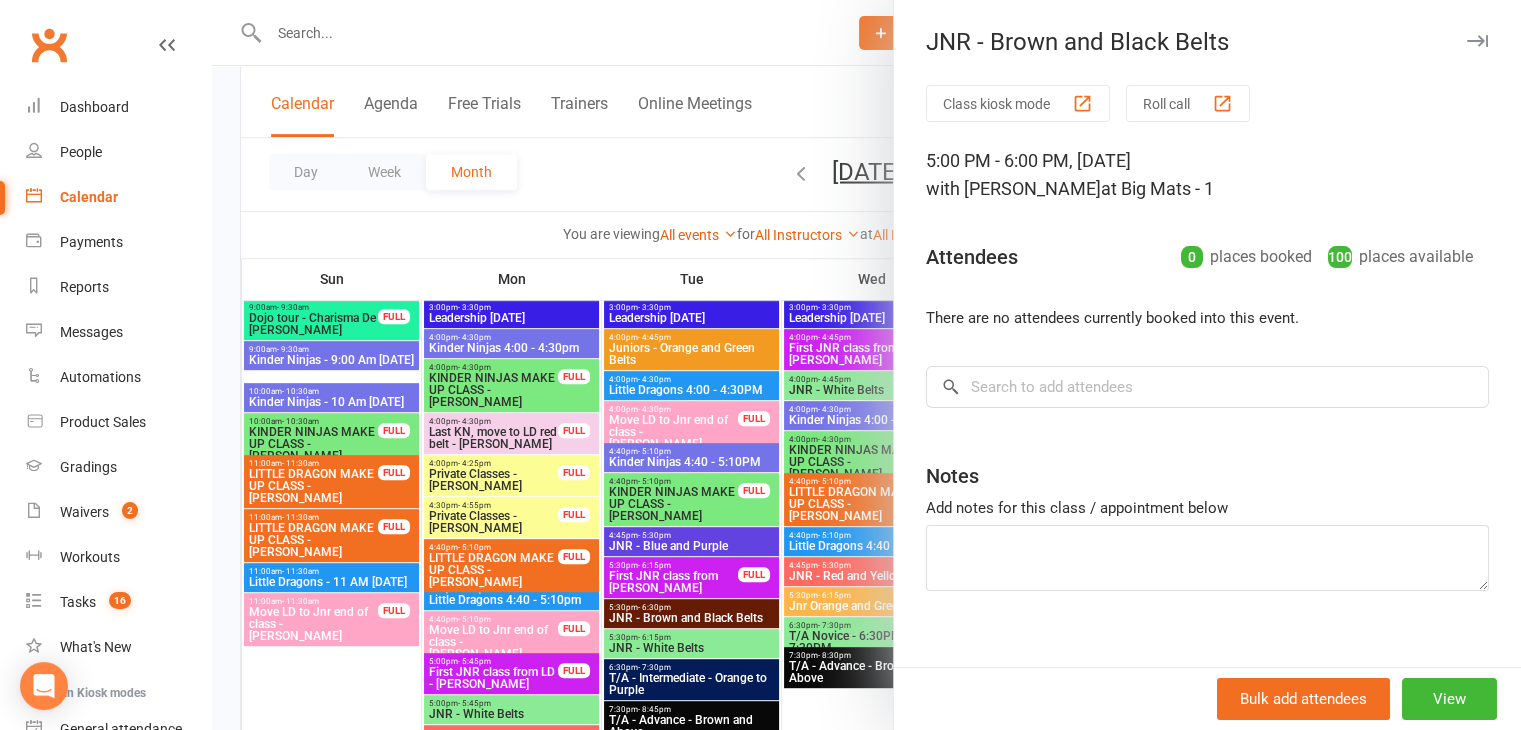 click on "Roll call" at bounding box center (1188, 103) 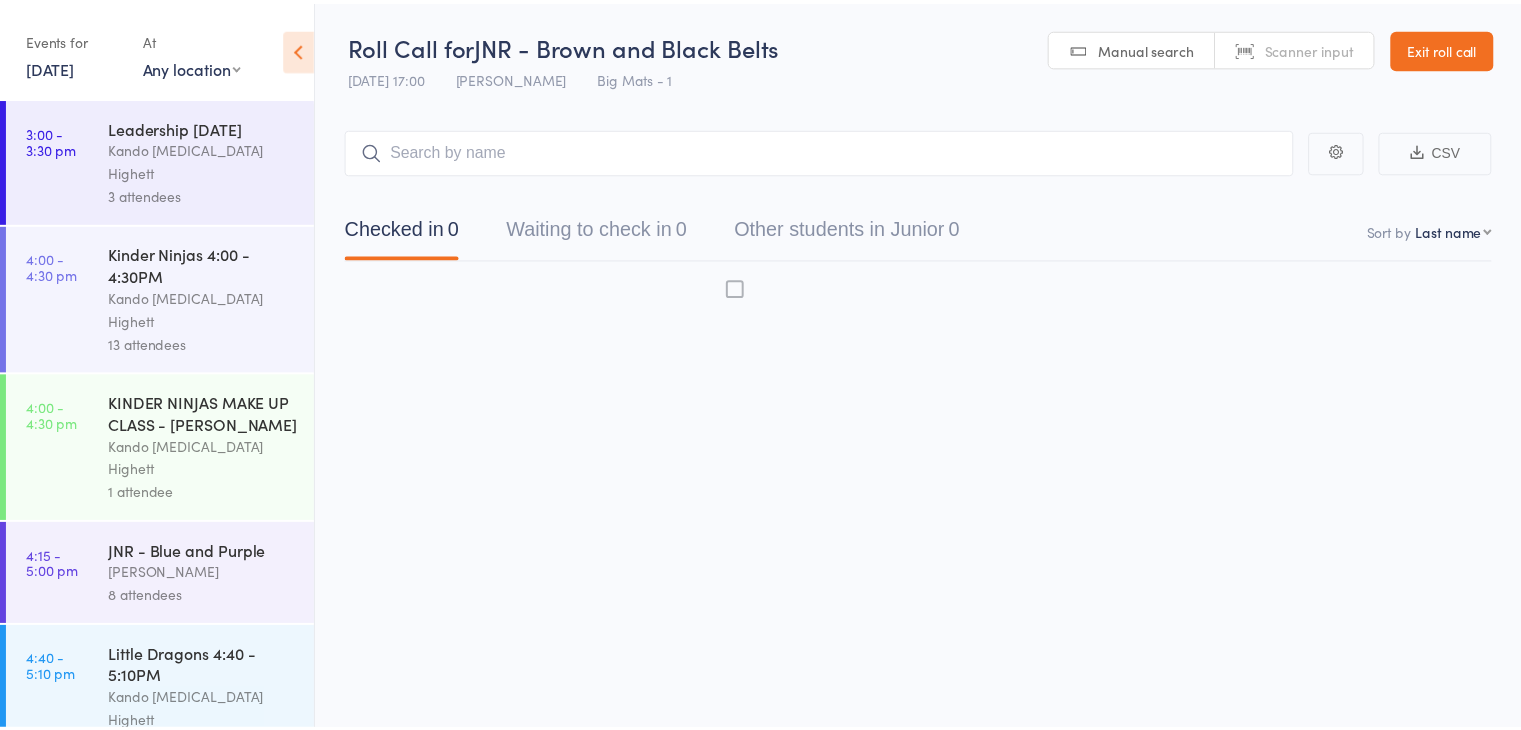 scroll, scrollTop: 0, scrollLeft: 0, axis: both 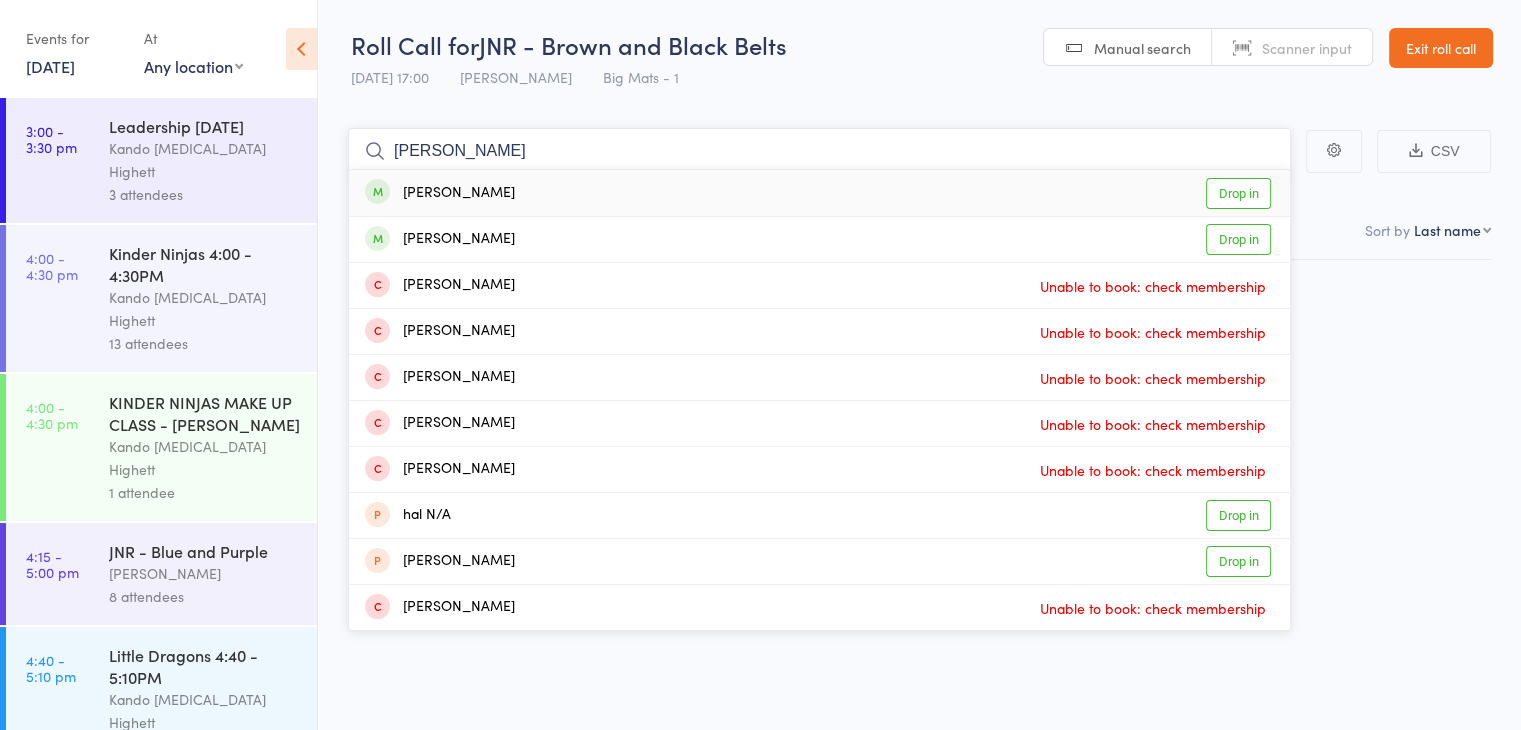 type on "[PERSON_NAME]" 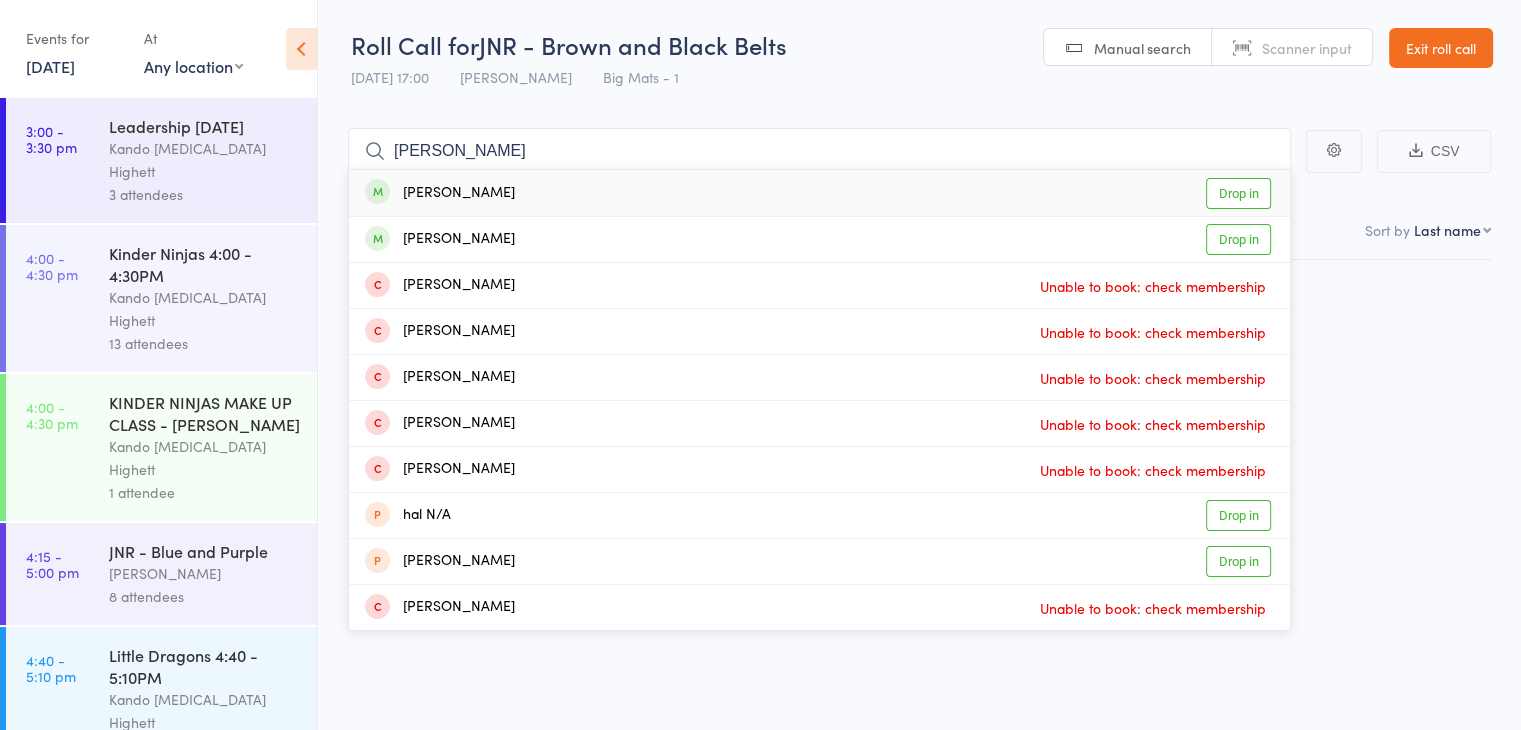 click on "[PERSON_NAME] Drop in" at bounding box center (819, 193) 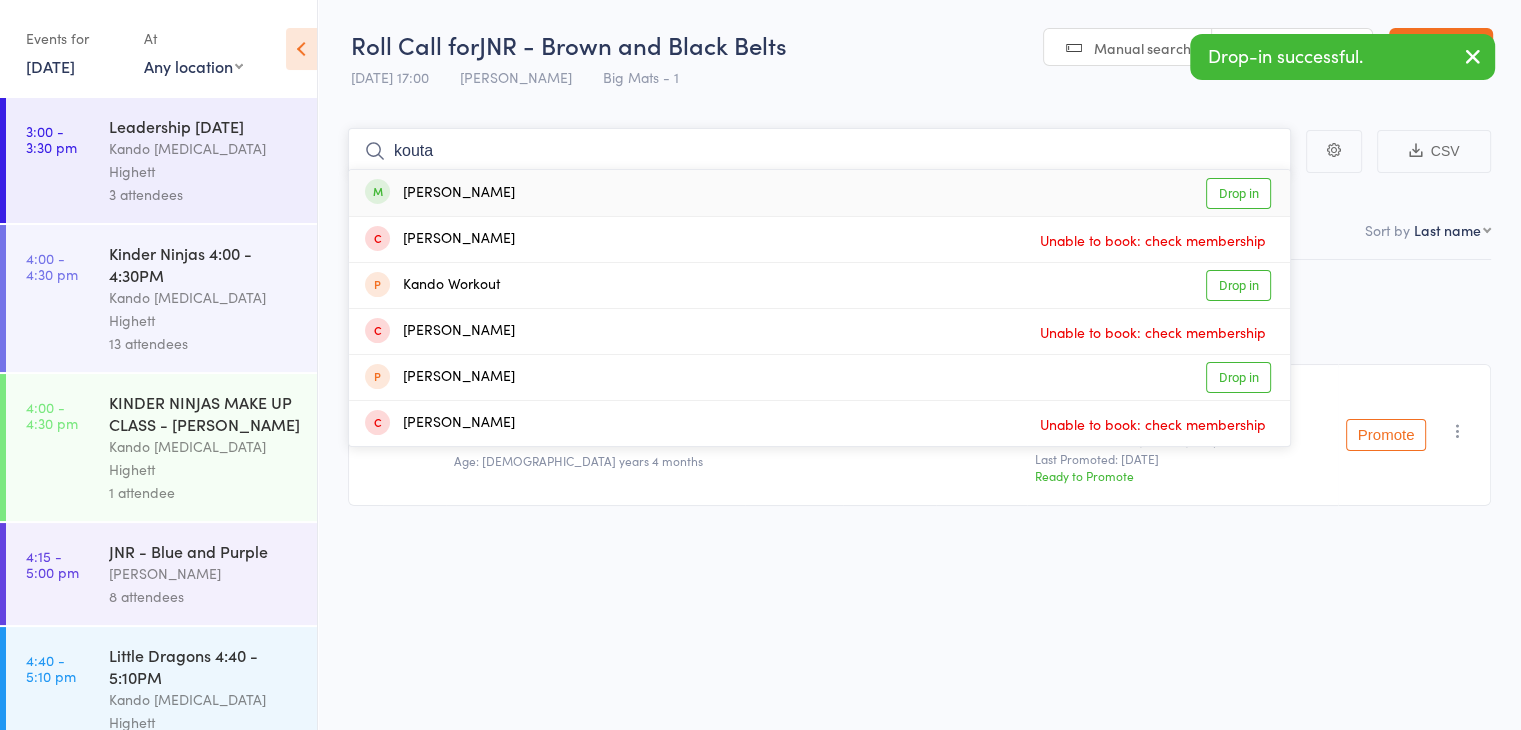 type on "kouta" 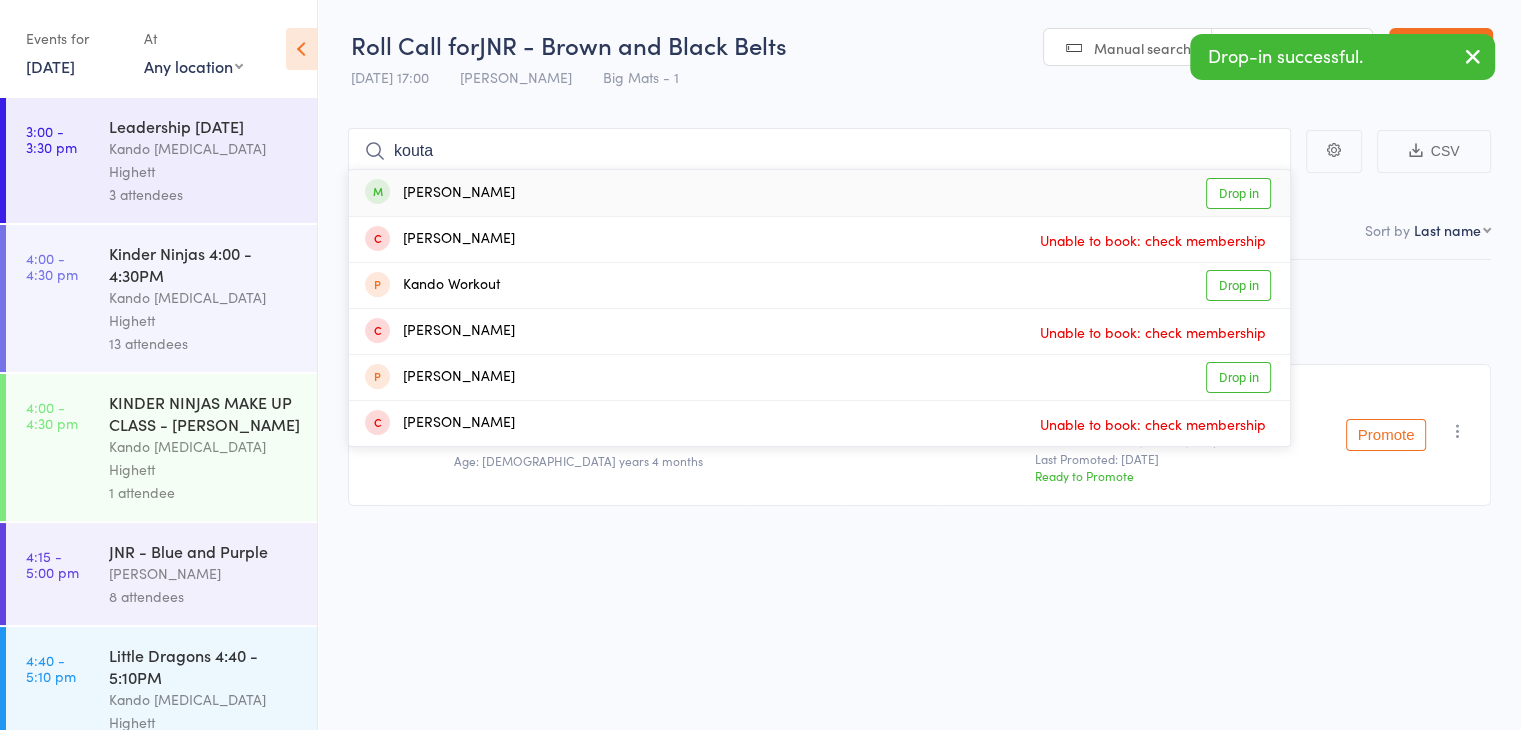 click on "Kouta Beatie Drop in" at bounding box center (819, 193) 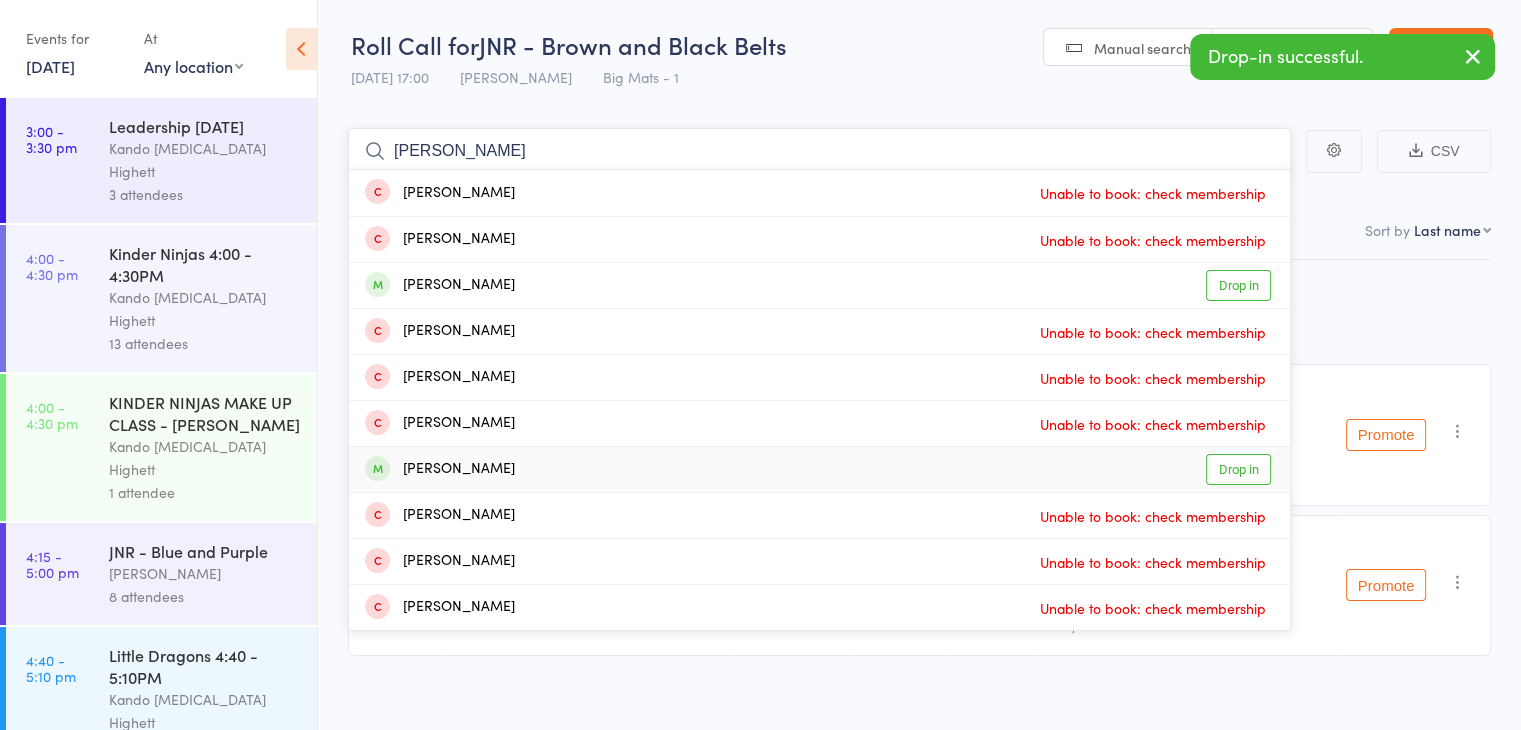 type on "[PERSON_NAME]" 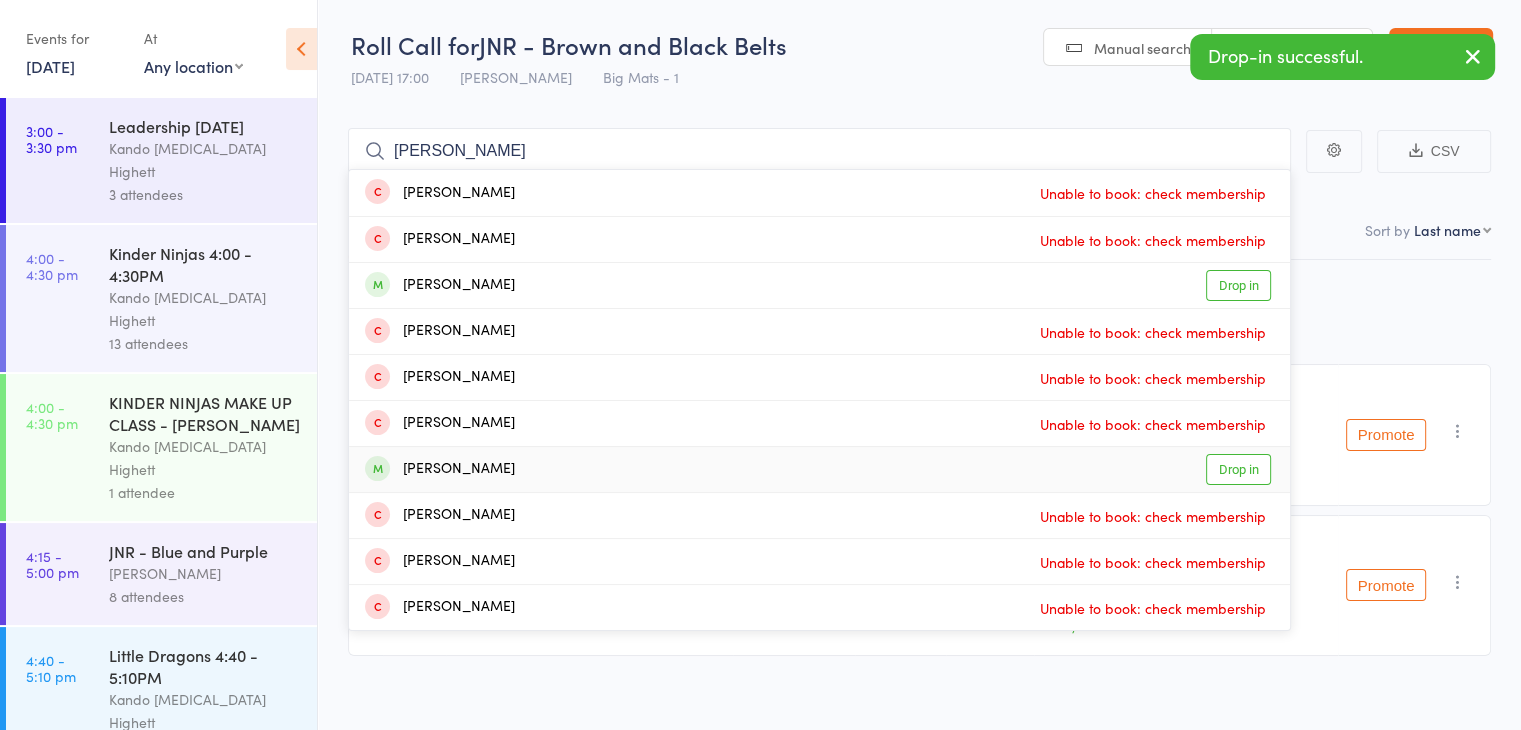 click on "[PERSON_NAME] Drop in" at bounding box center [819, 469] 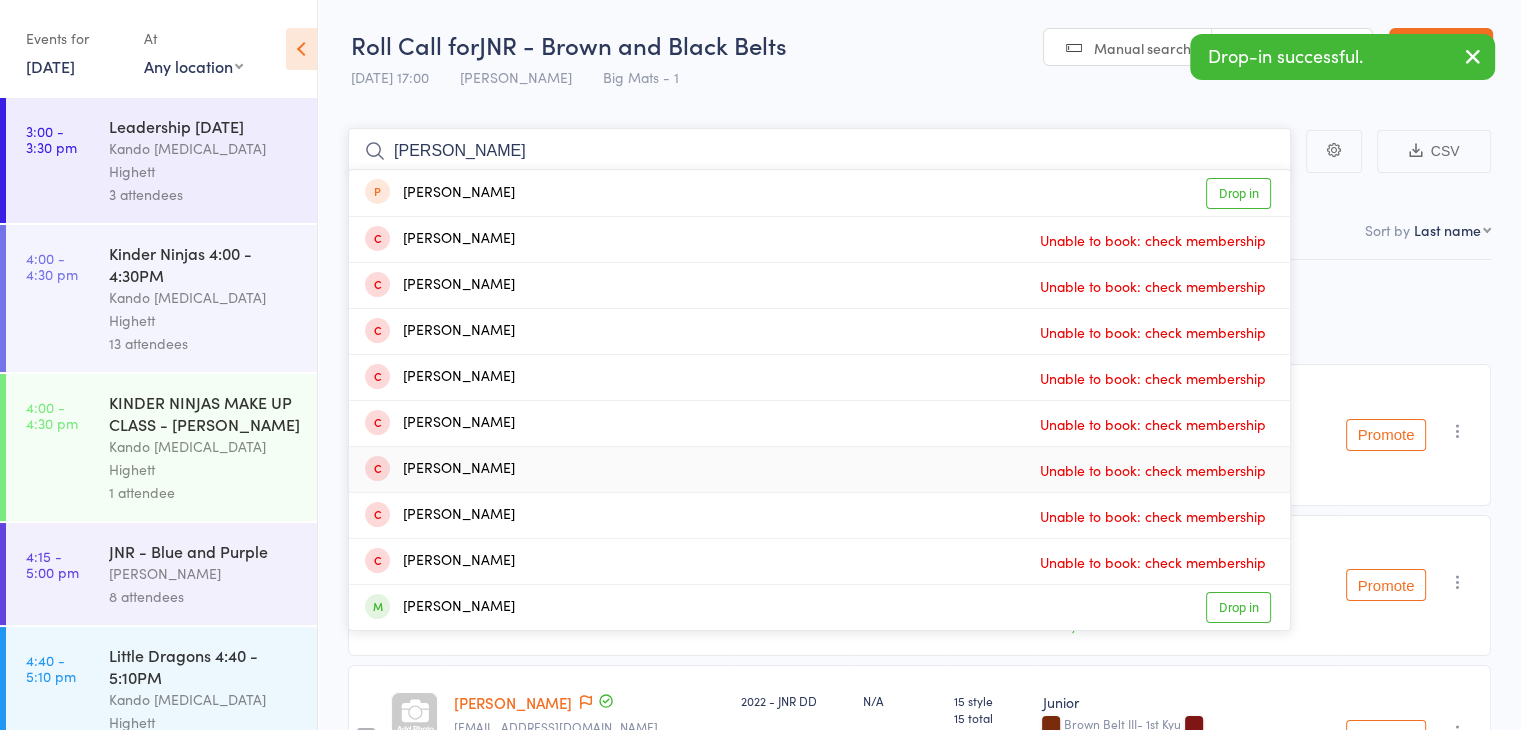 scroll, scrollTop: 140, scrollLeft: 0, axis: vertical 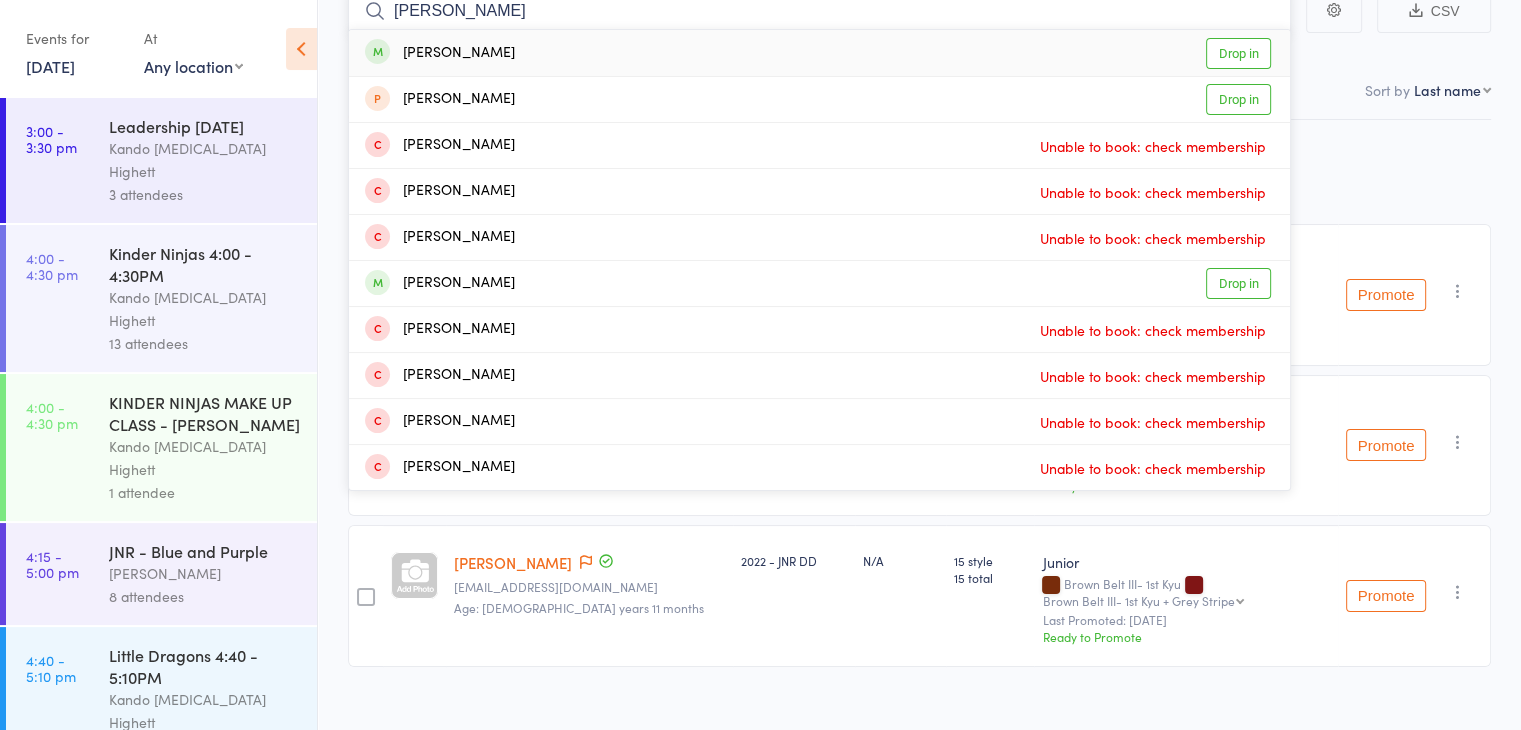 type on "[PERSON_NAME]" 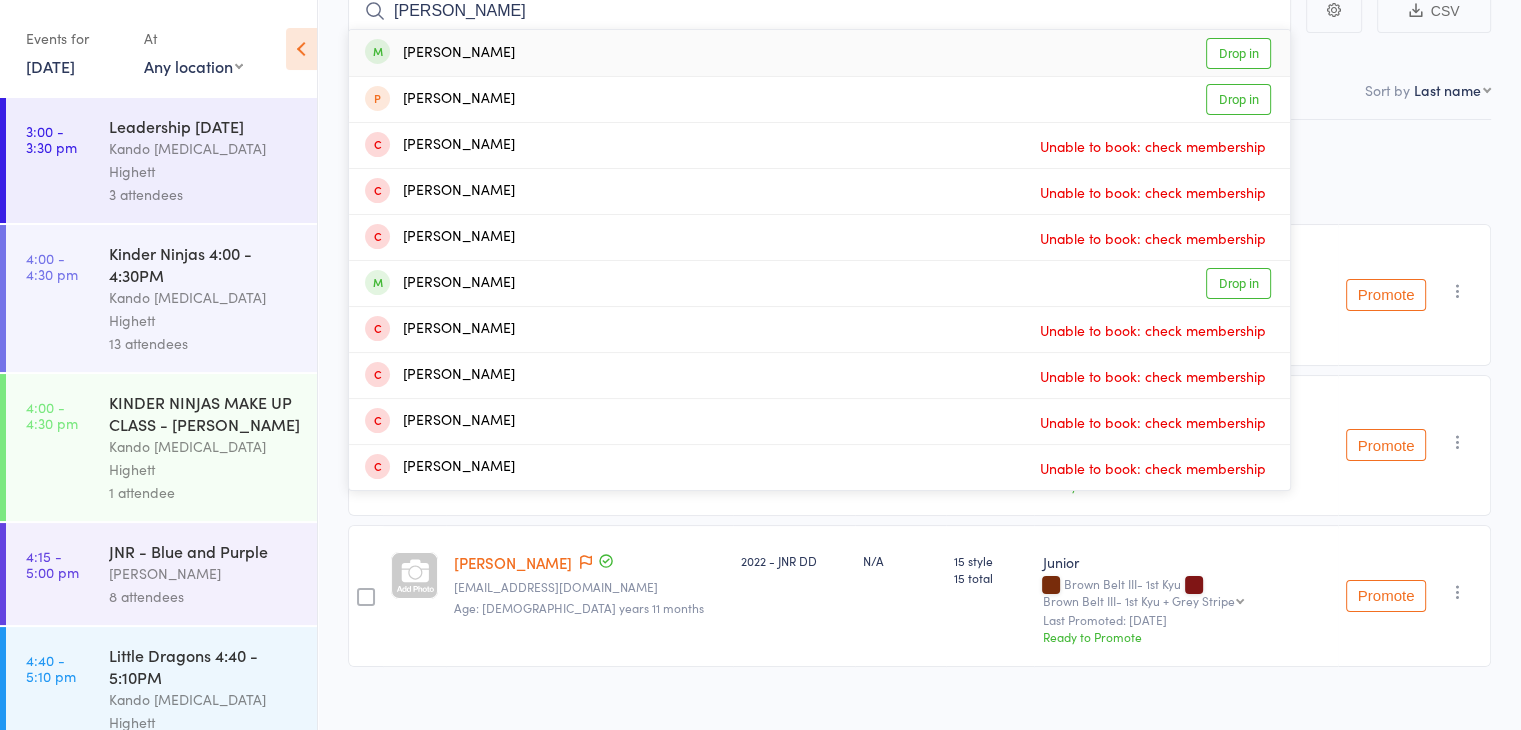 click on "[PERSON_NAME] Drop in" at bounding box center (819, 53) 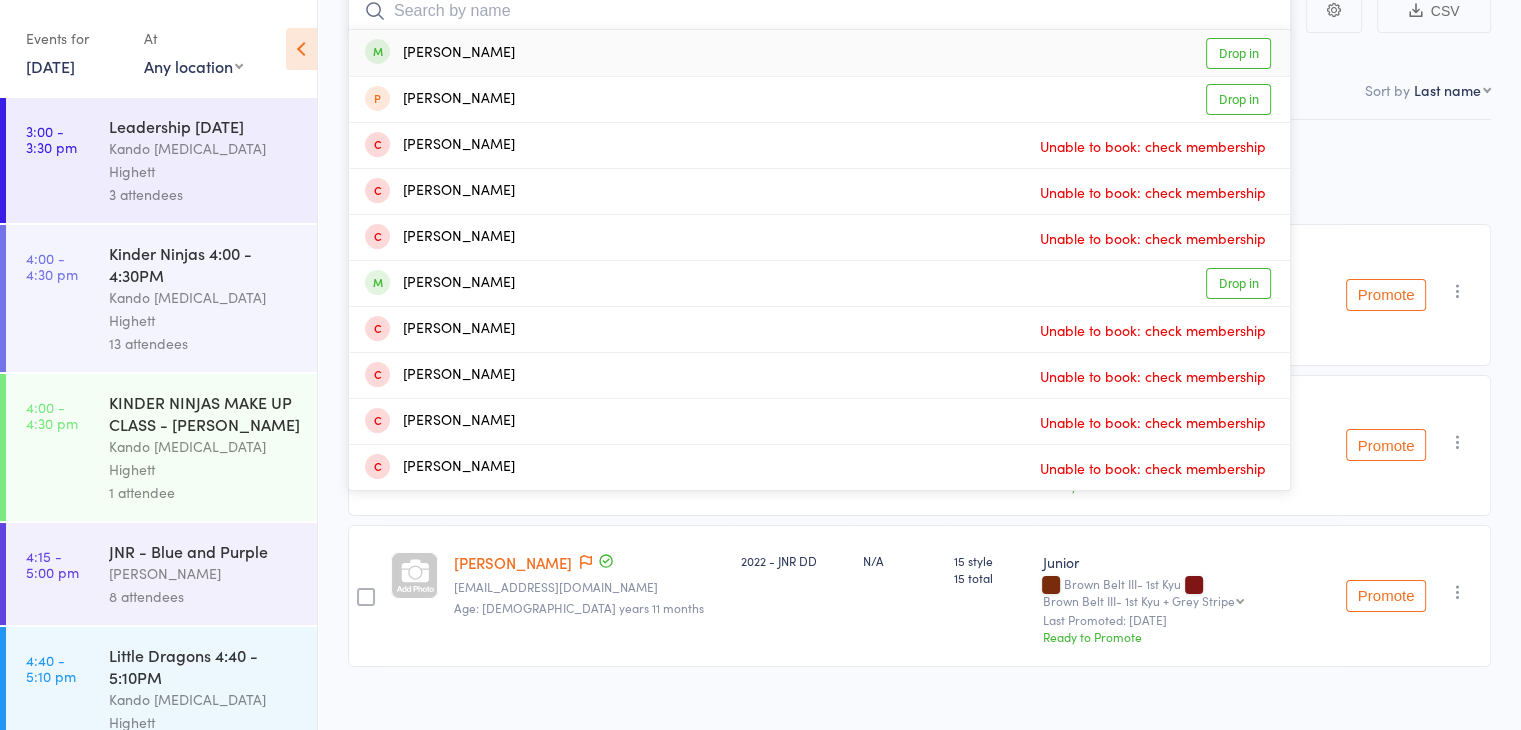 scroll, scrollTop: 128, scrollLeft: 0, axis: vertical 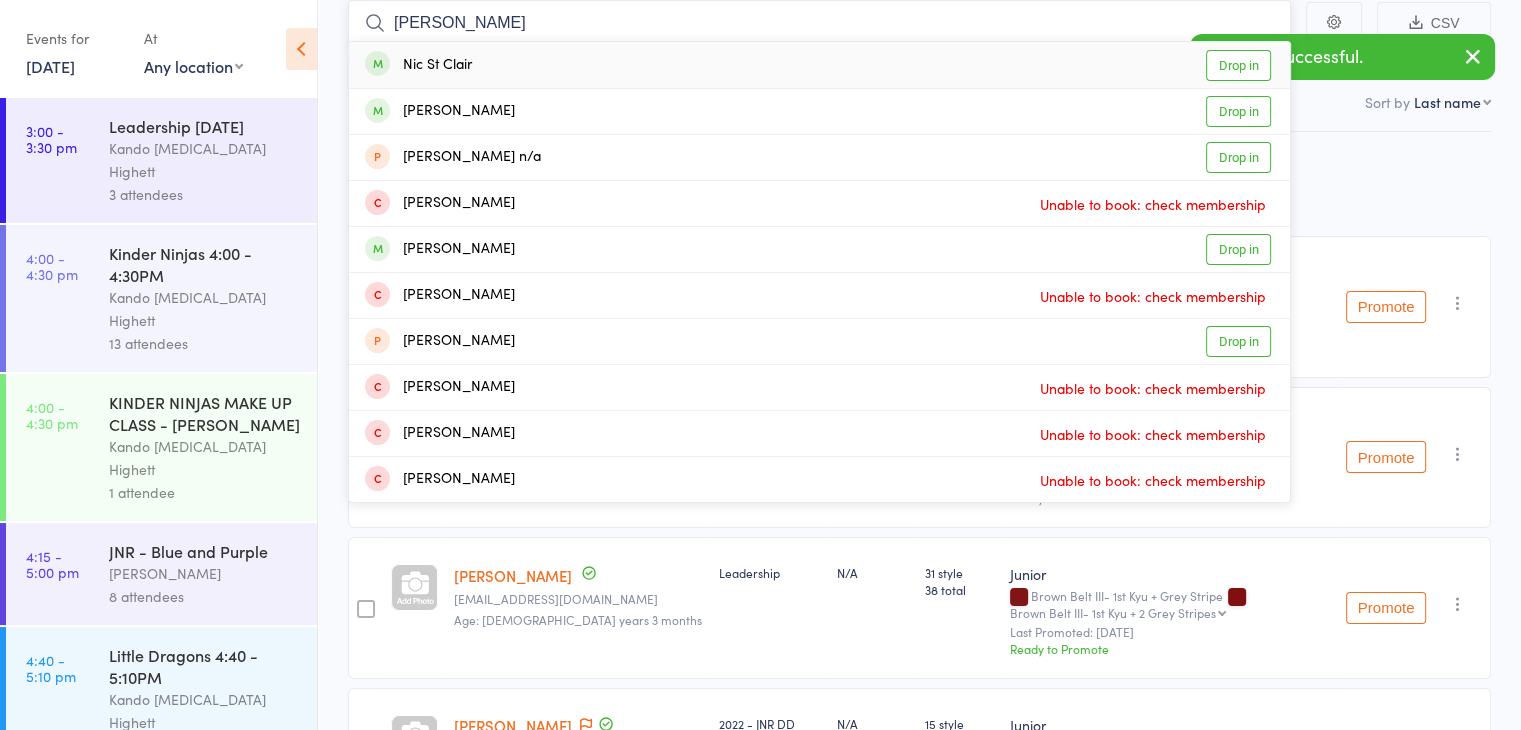 type on "[PERSON_NAME]" 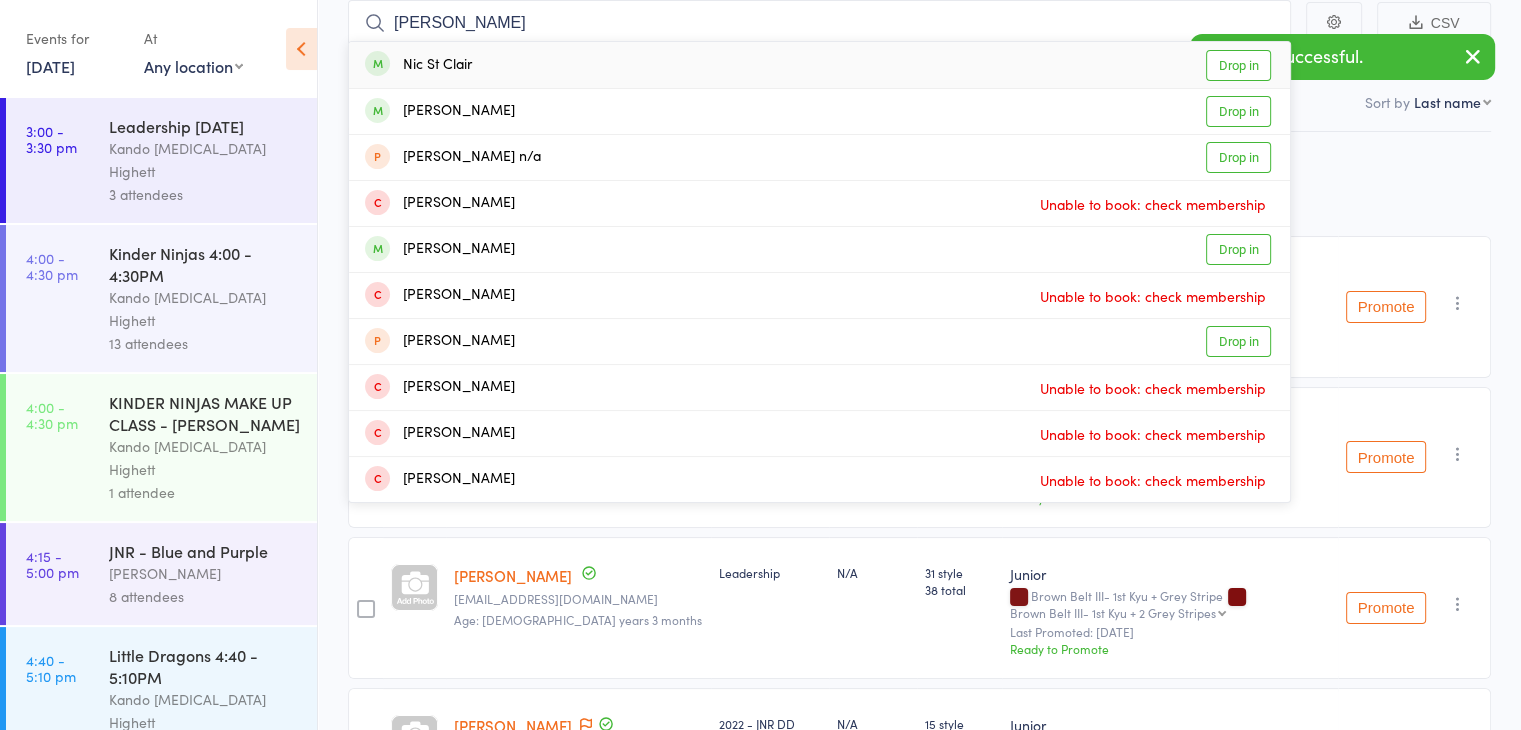 click on "Nic St Clair Drop in" at bounding box center (819, 65) 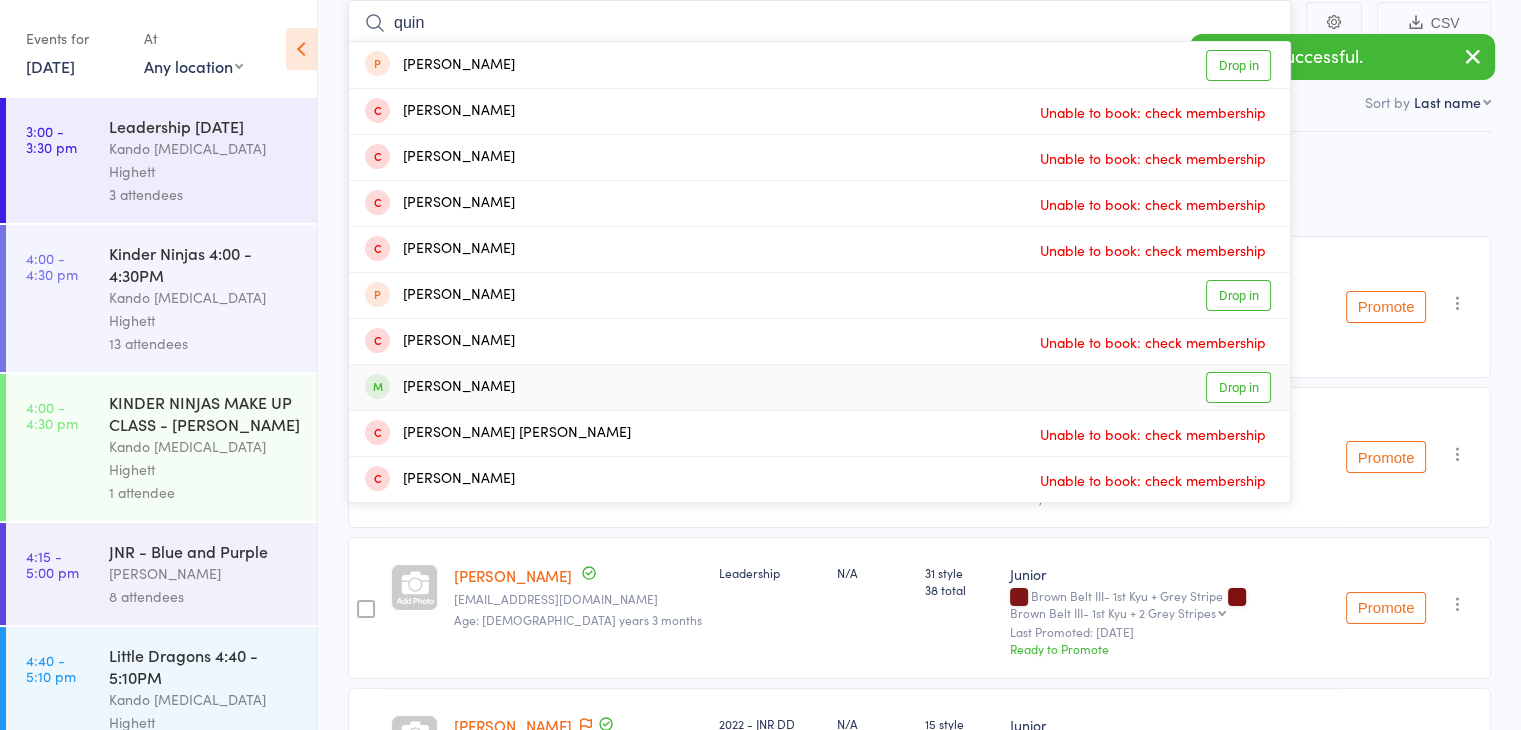 type on "quin" 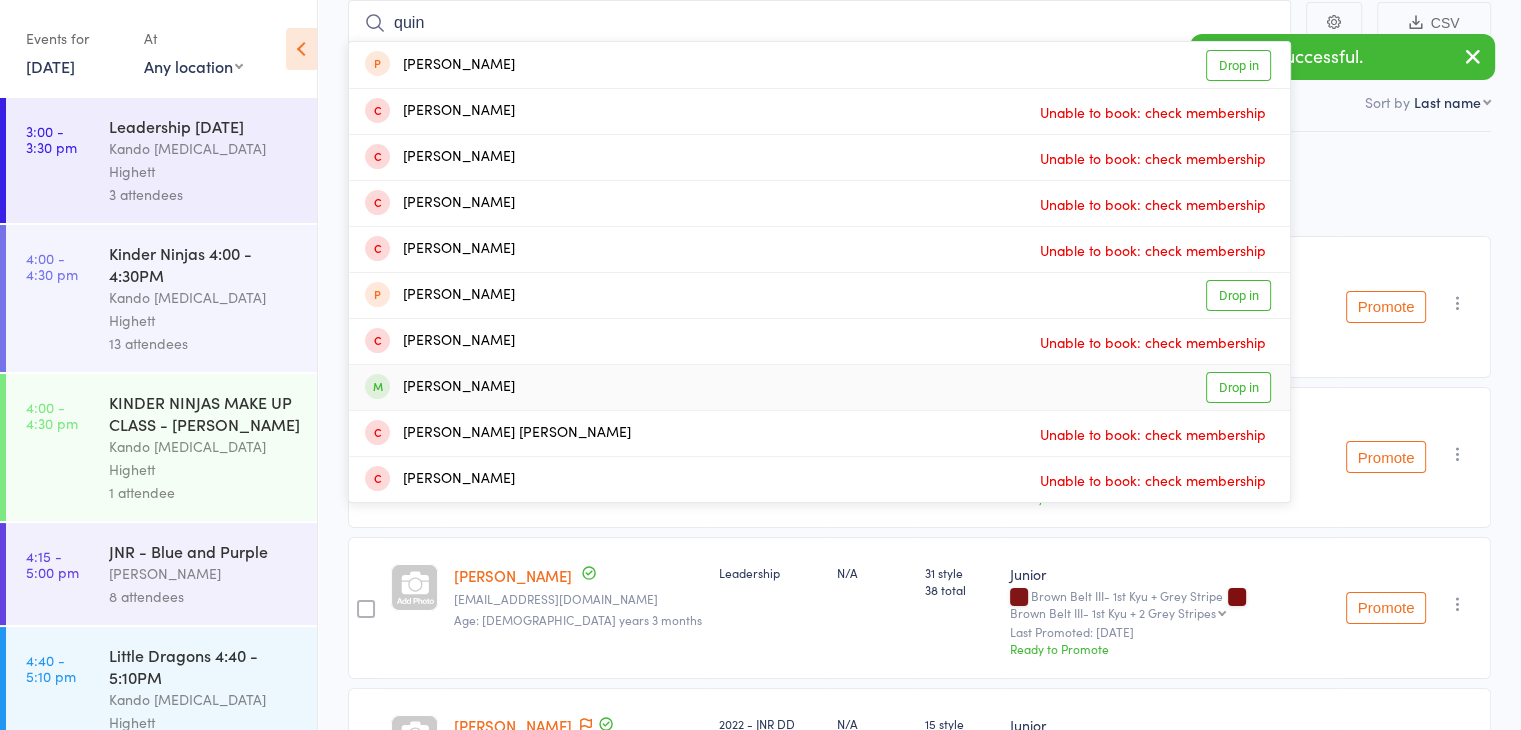 click on "[PERSON_NAME] Drop in" at bounding box center (819, 387) 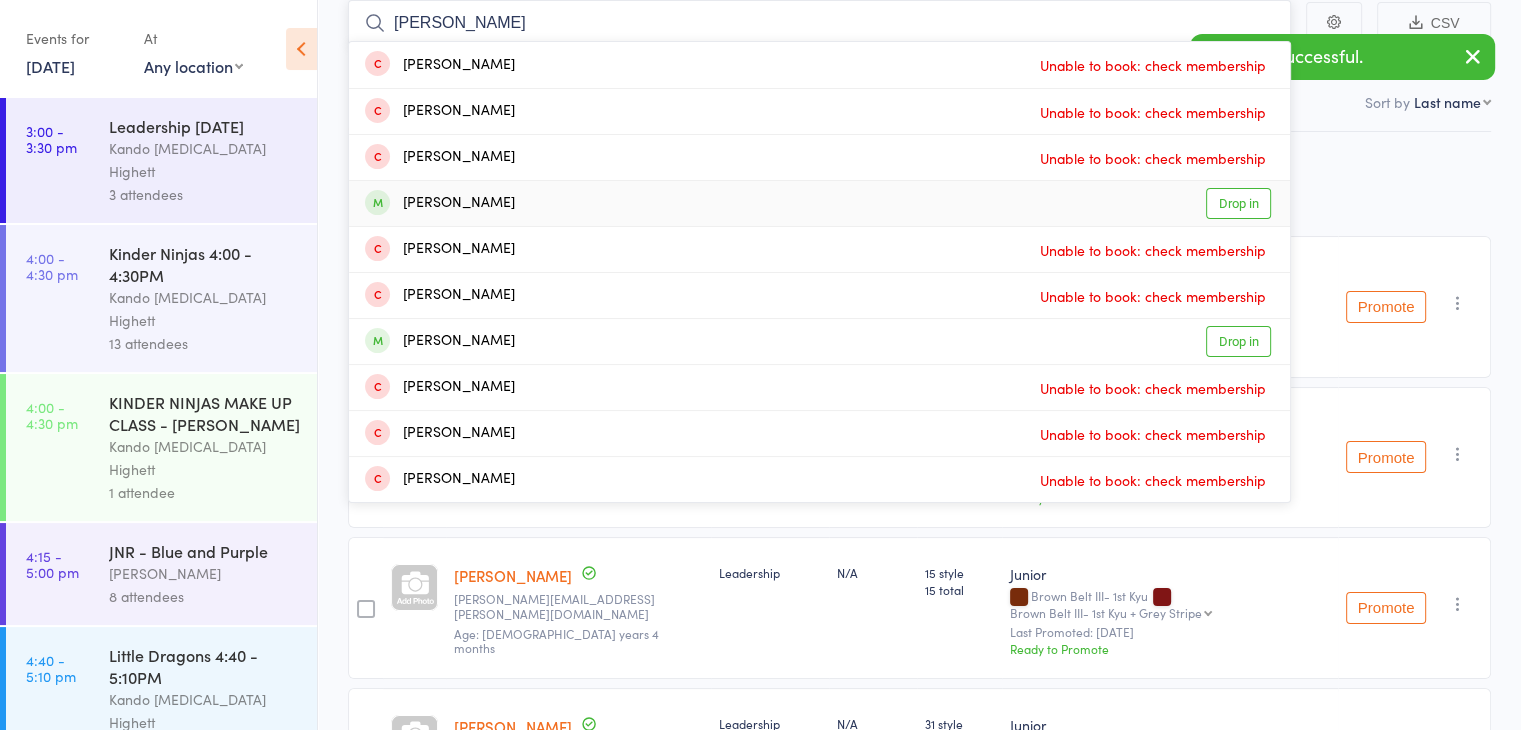 type on "[PERSON_NAME]" 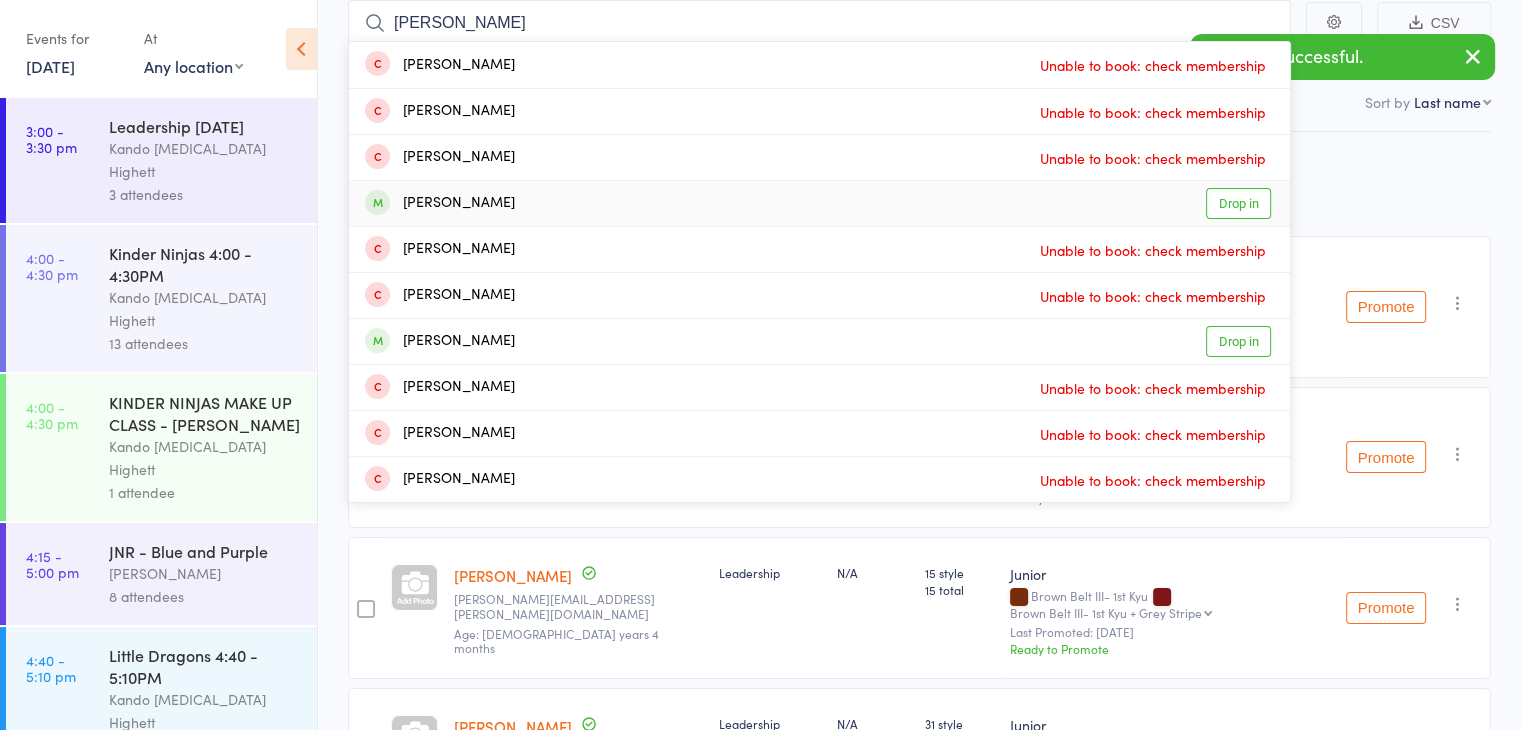 click on "[PERSON_NAME] Drop in" at bounding box center [819, 203] 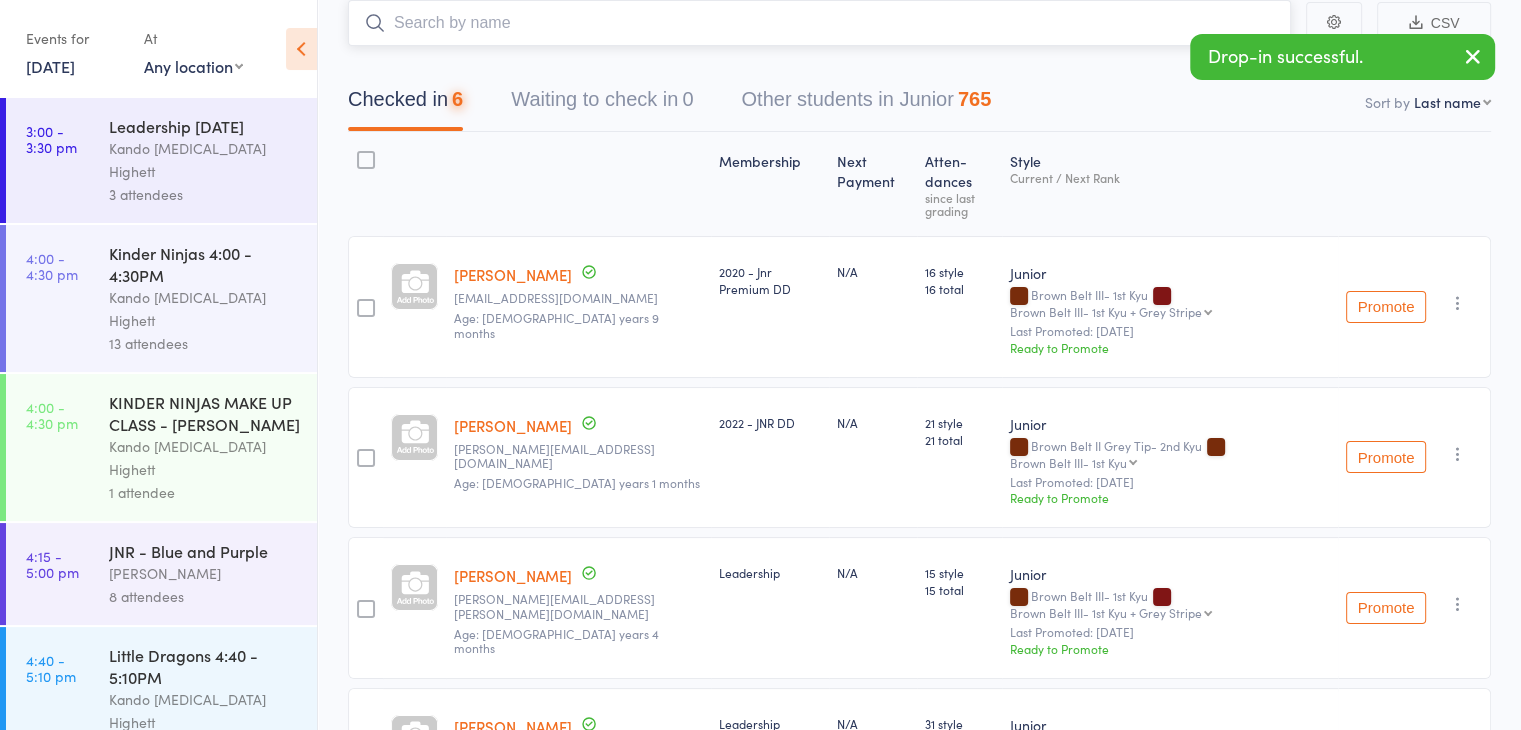 type on "n" 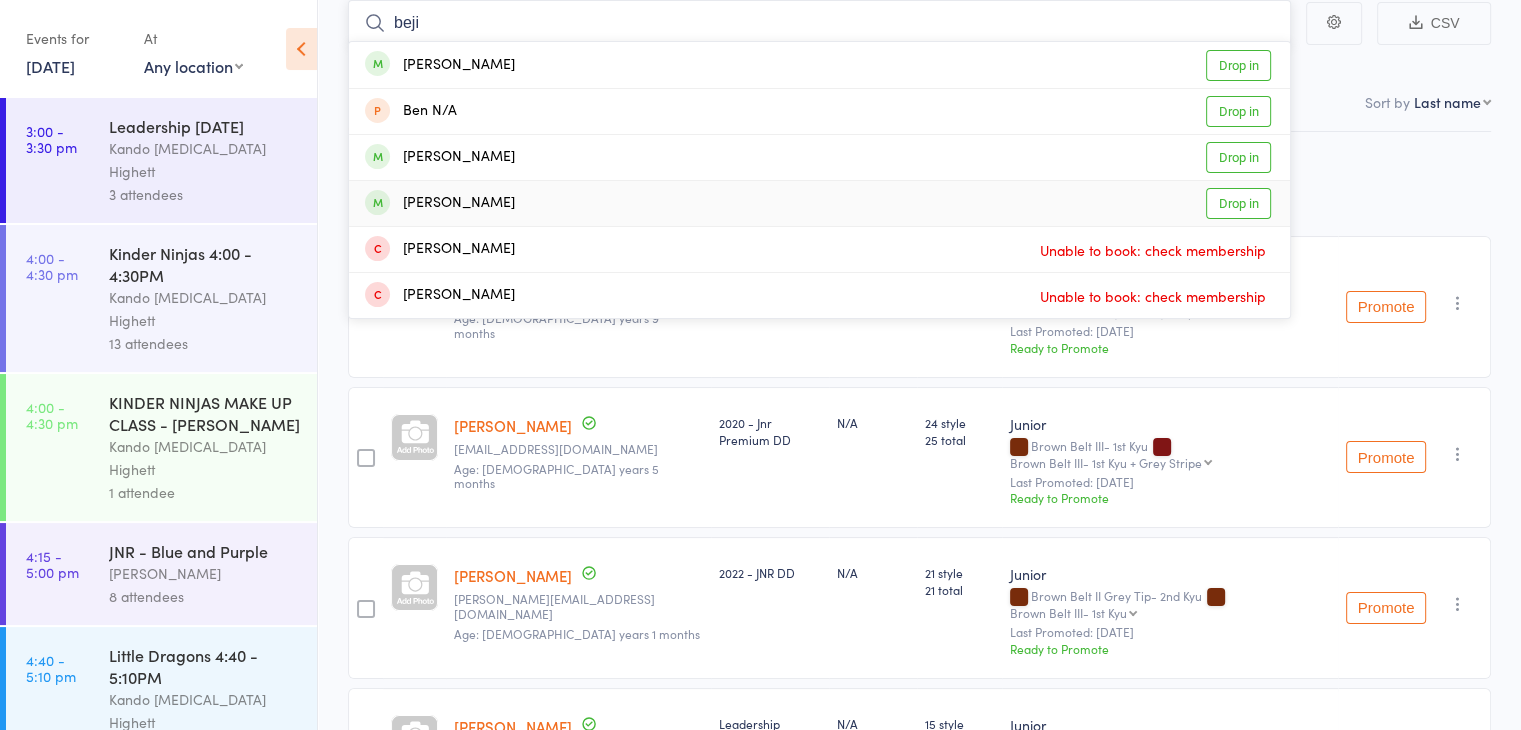 type on "beji" 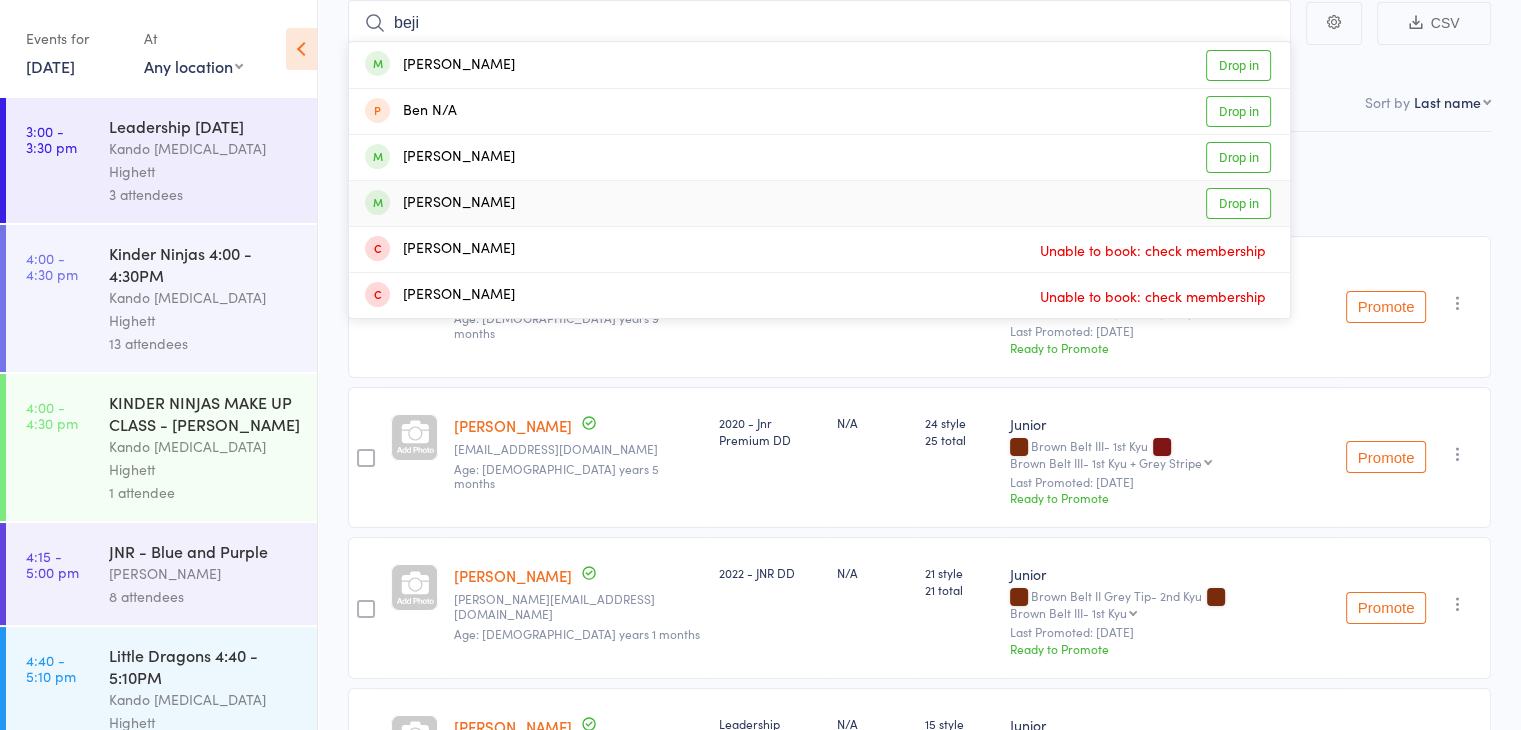 click on "[PERSON_NAME] Drop in" at bounding box center [819, 203] 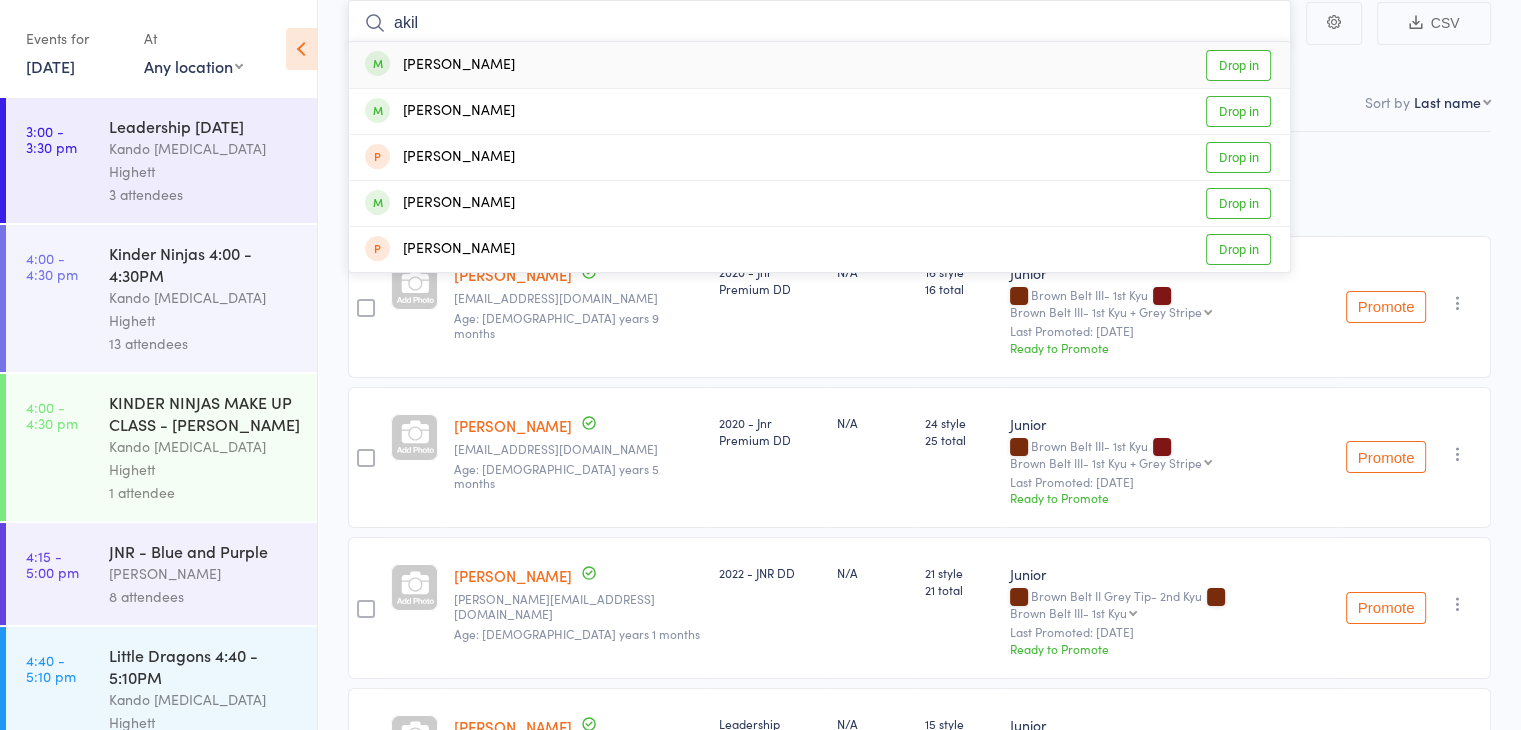 type on "akil" 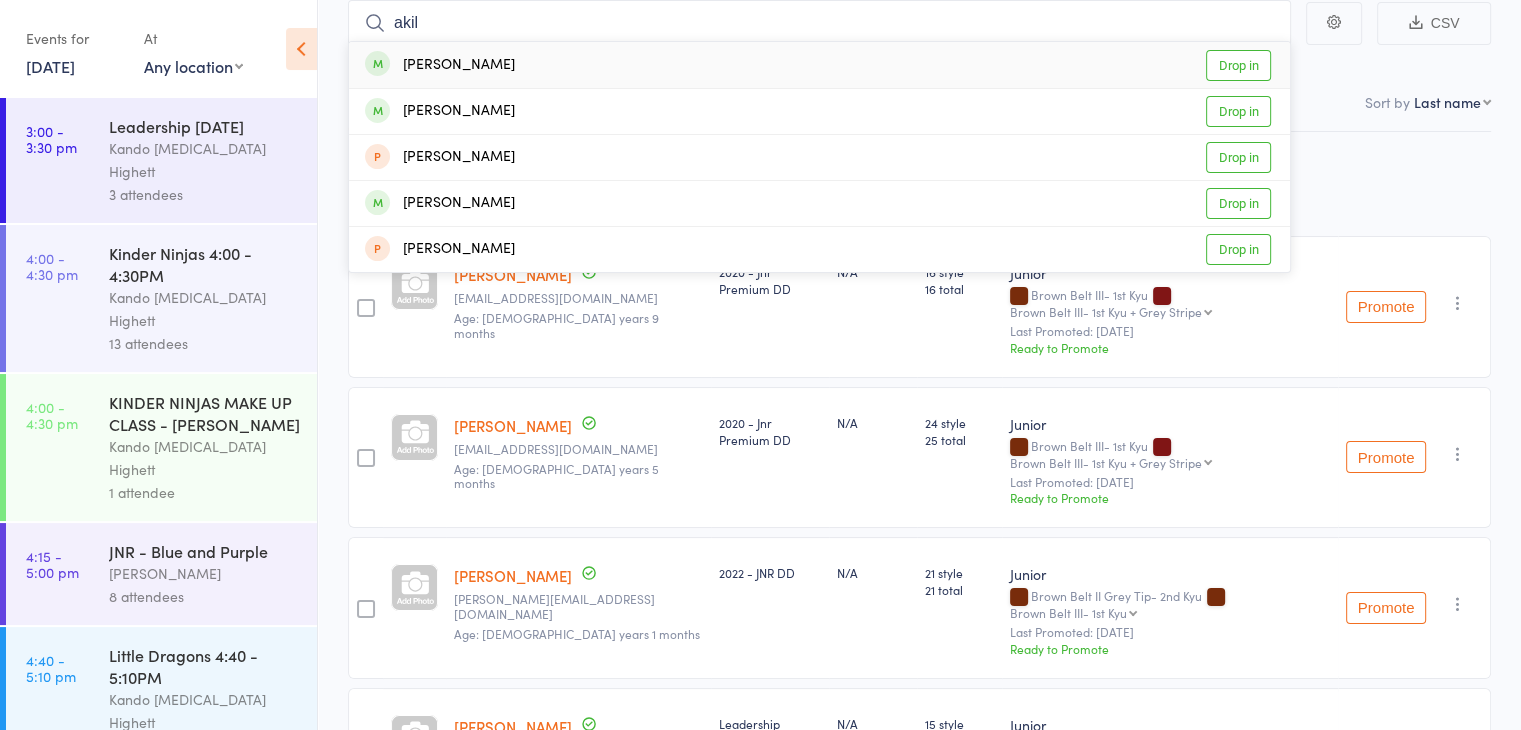 click on "[PERSON_NAME] Drop in" at bounding box center [819, 65] 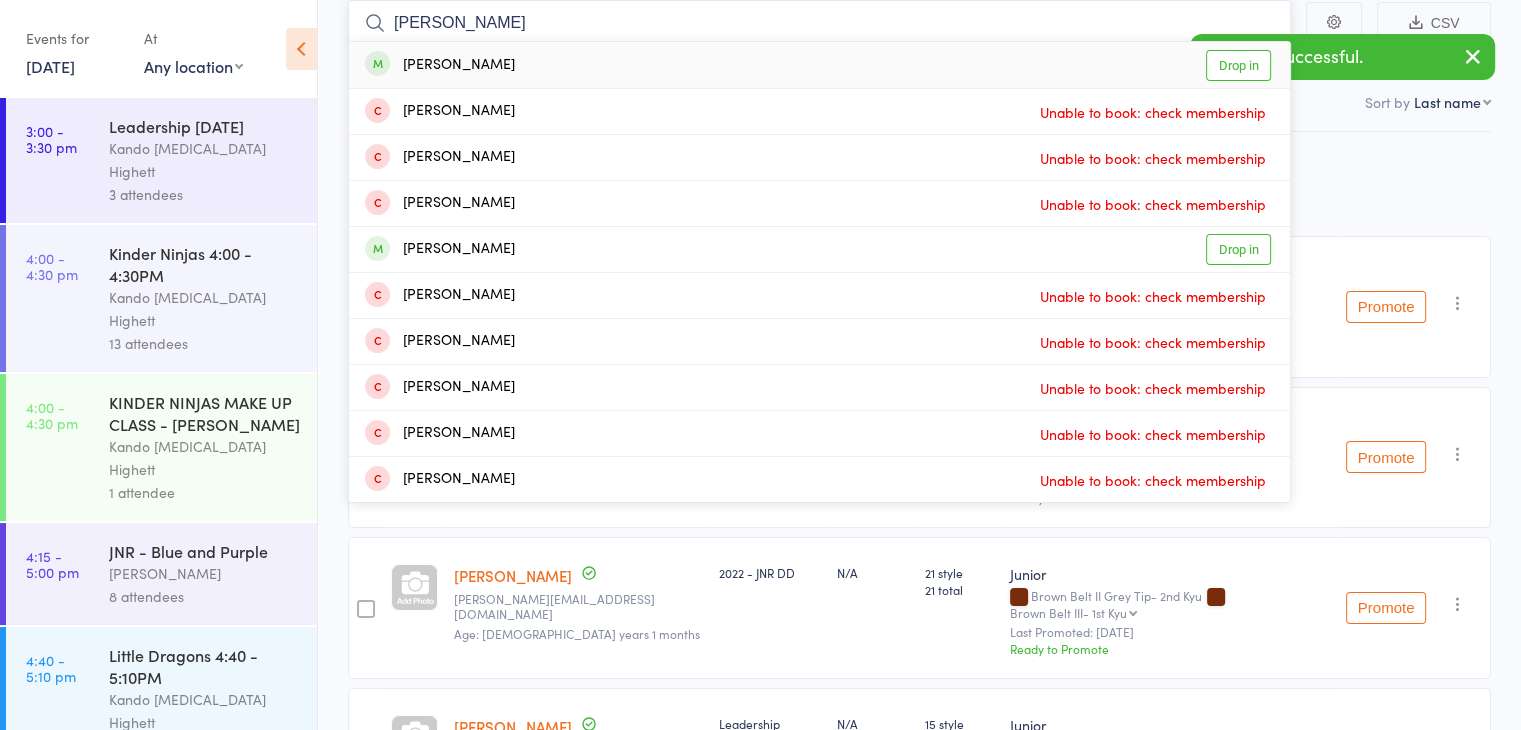 type on "[PERSON_NAME]" 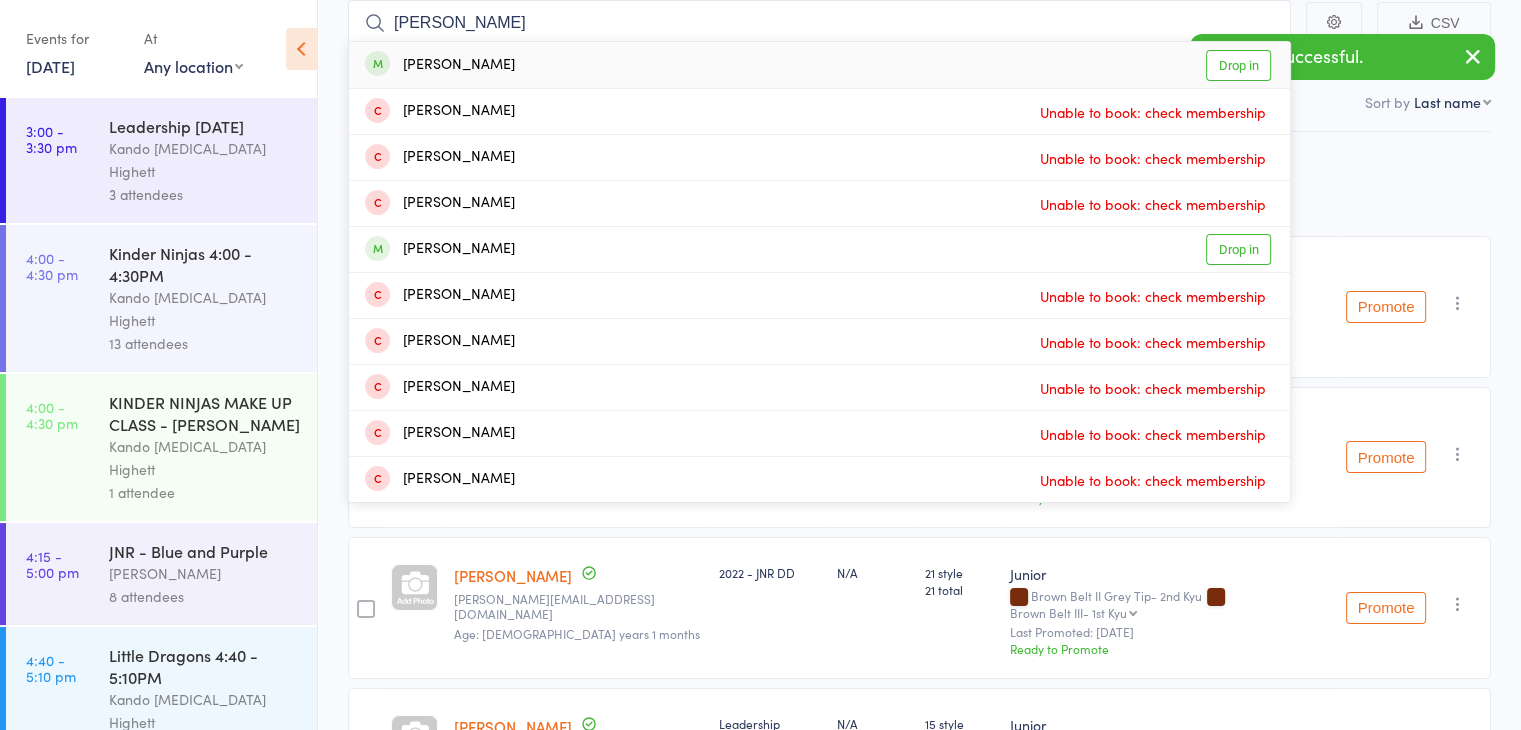 click on "[PERSON_NAME] Drop in" at bounding box center (819, 65) 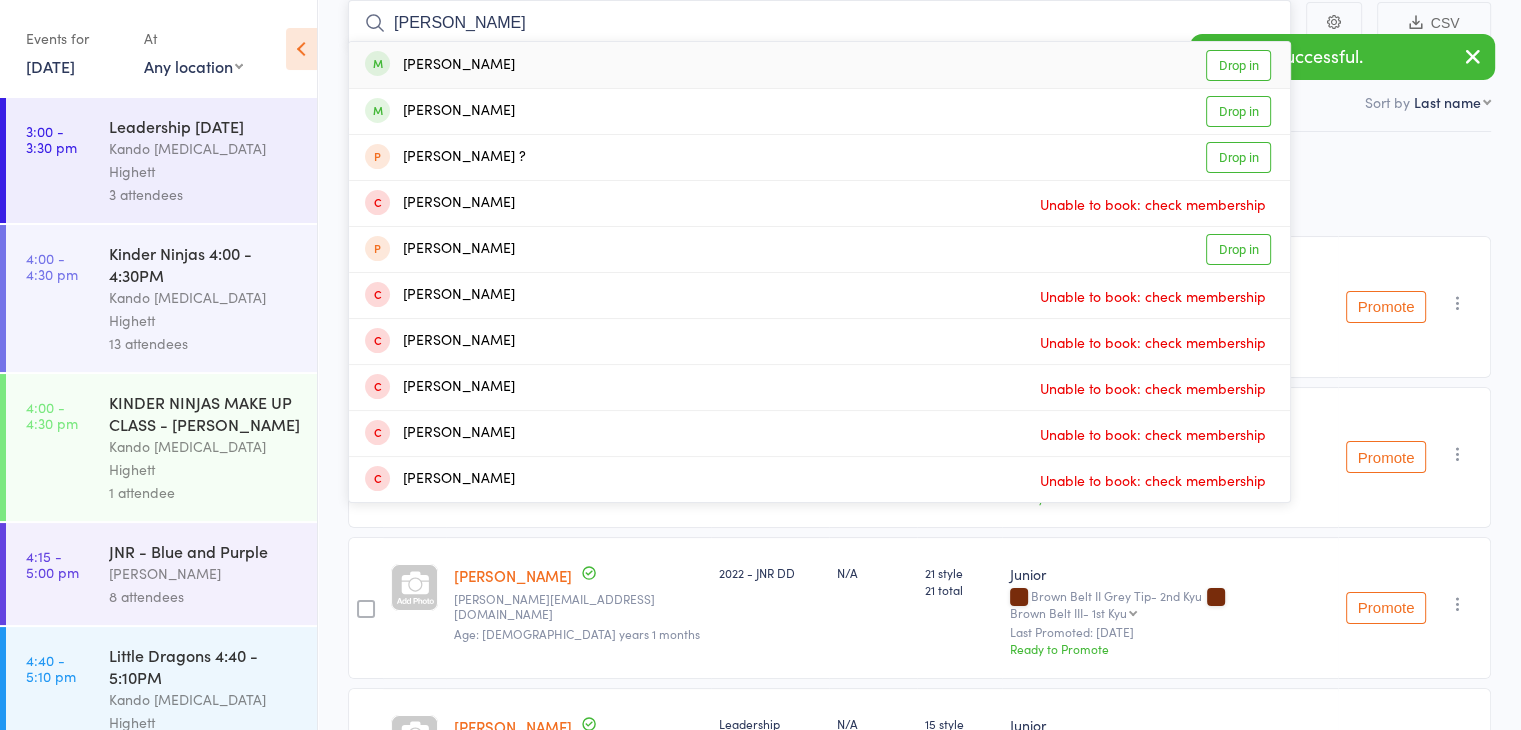 type on "[PERSON_NAME]" 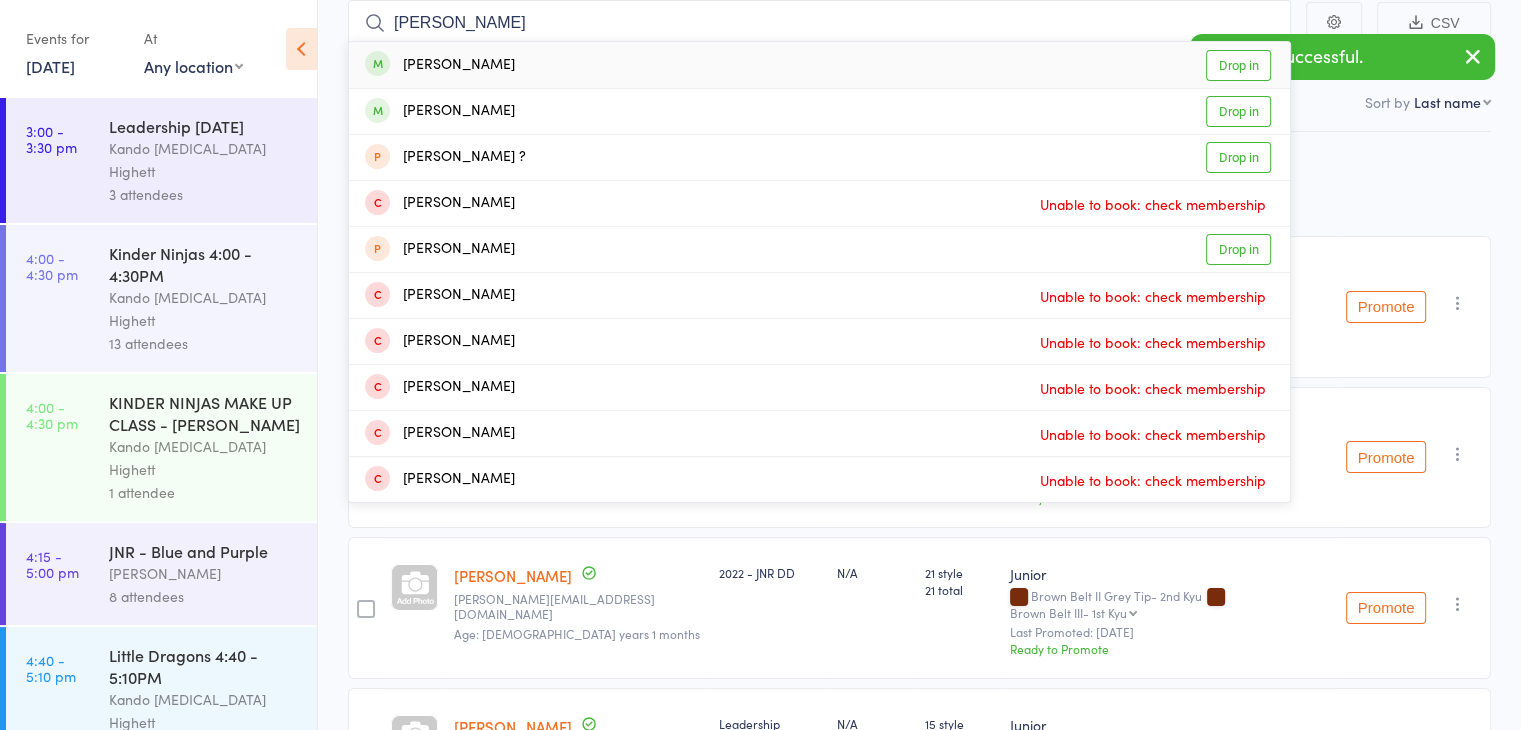 click on "[PERSON_NAME] Drop in" at bounding box center (819, 65) 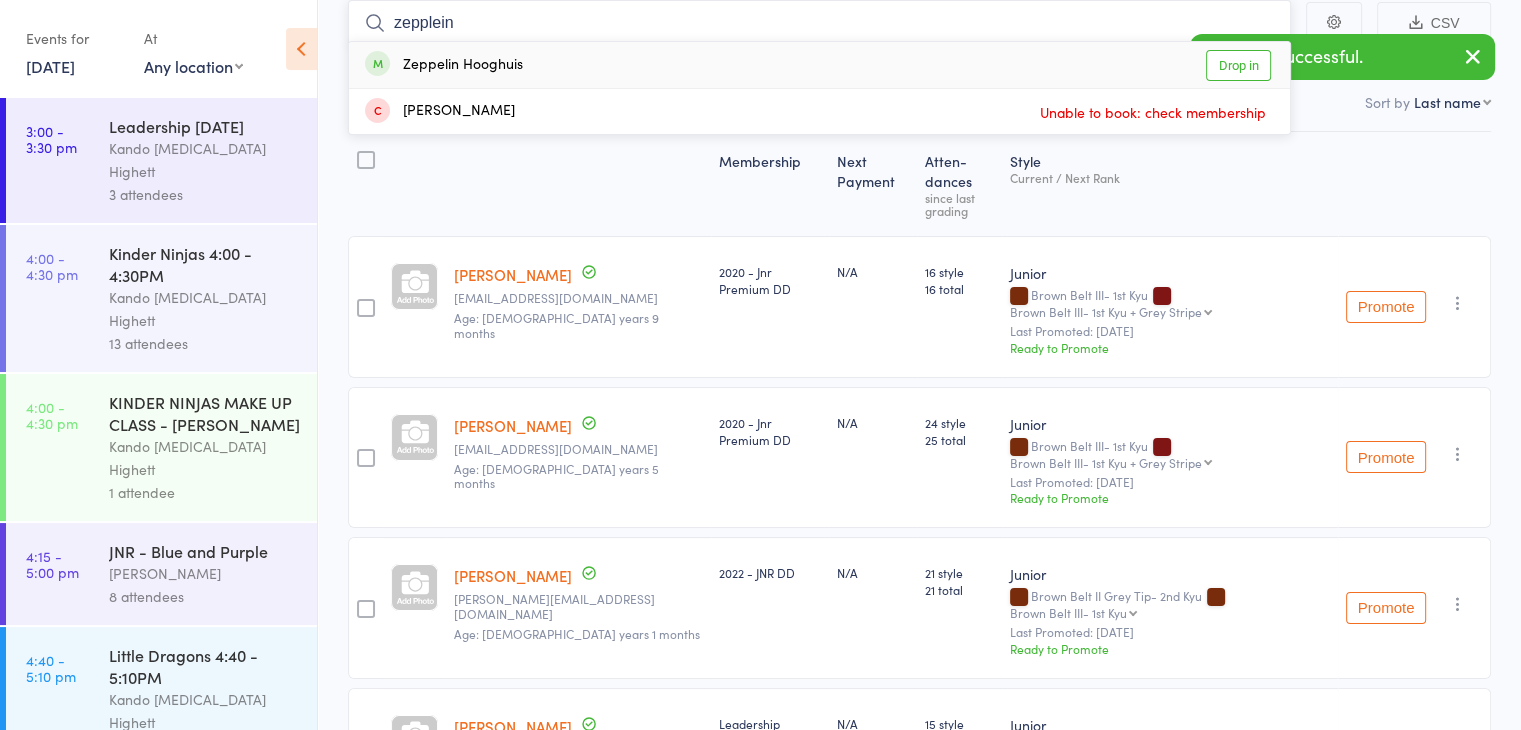 type on "zepplein" 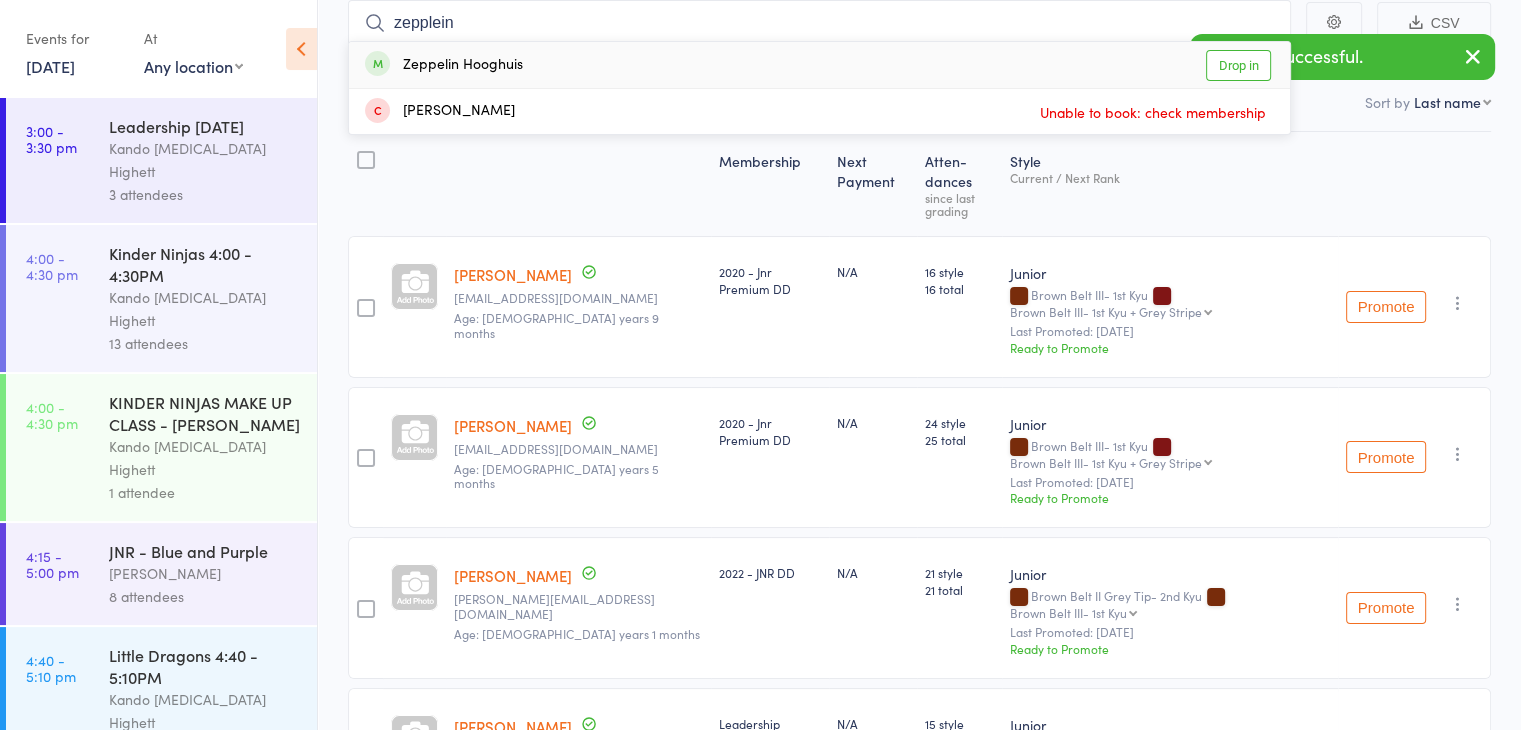 click on "Zeppelin Hooghuis Drop in" at bounding box center [819, 65] 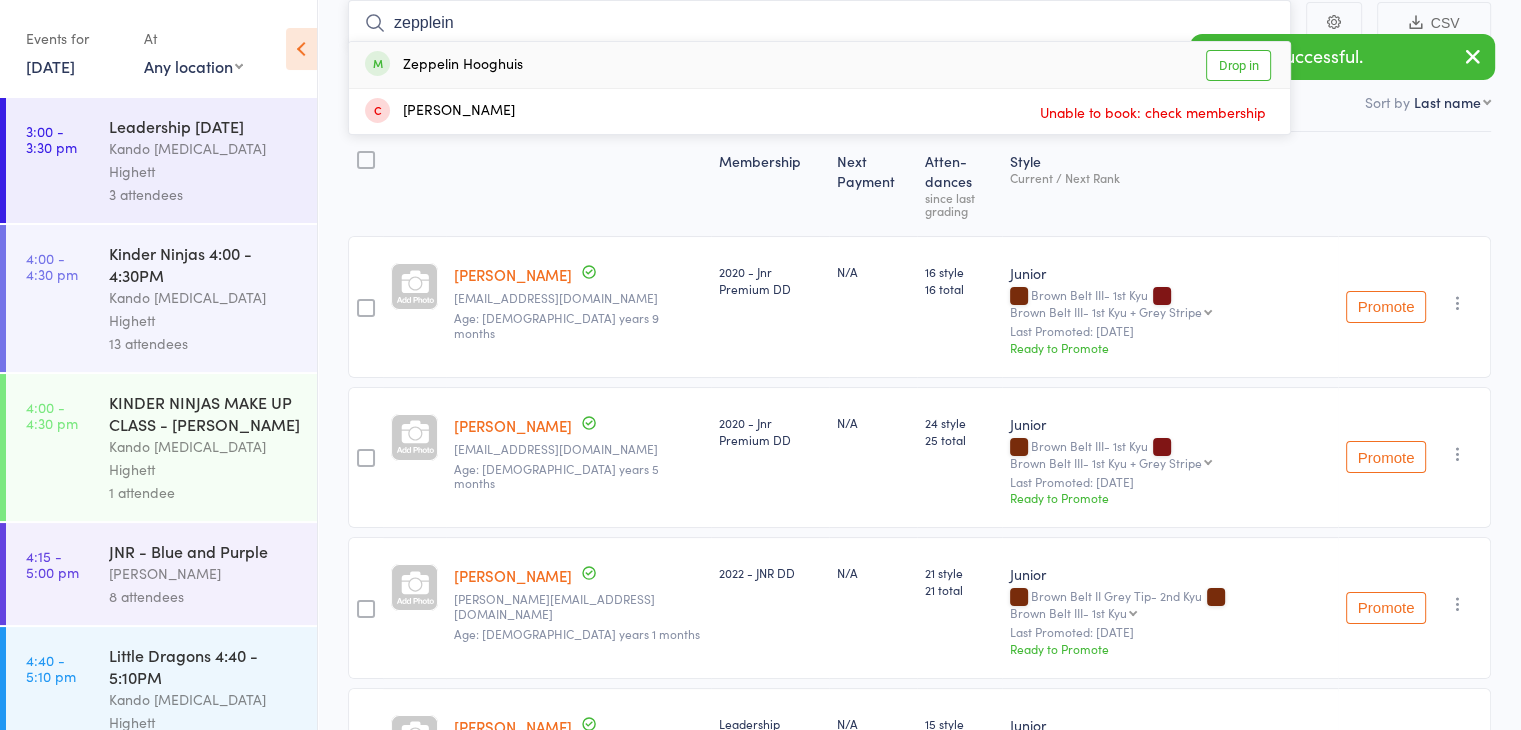 type 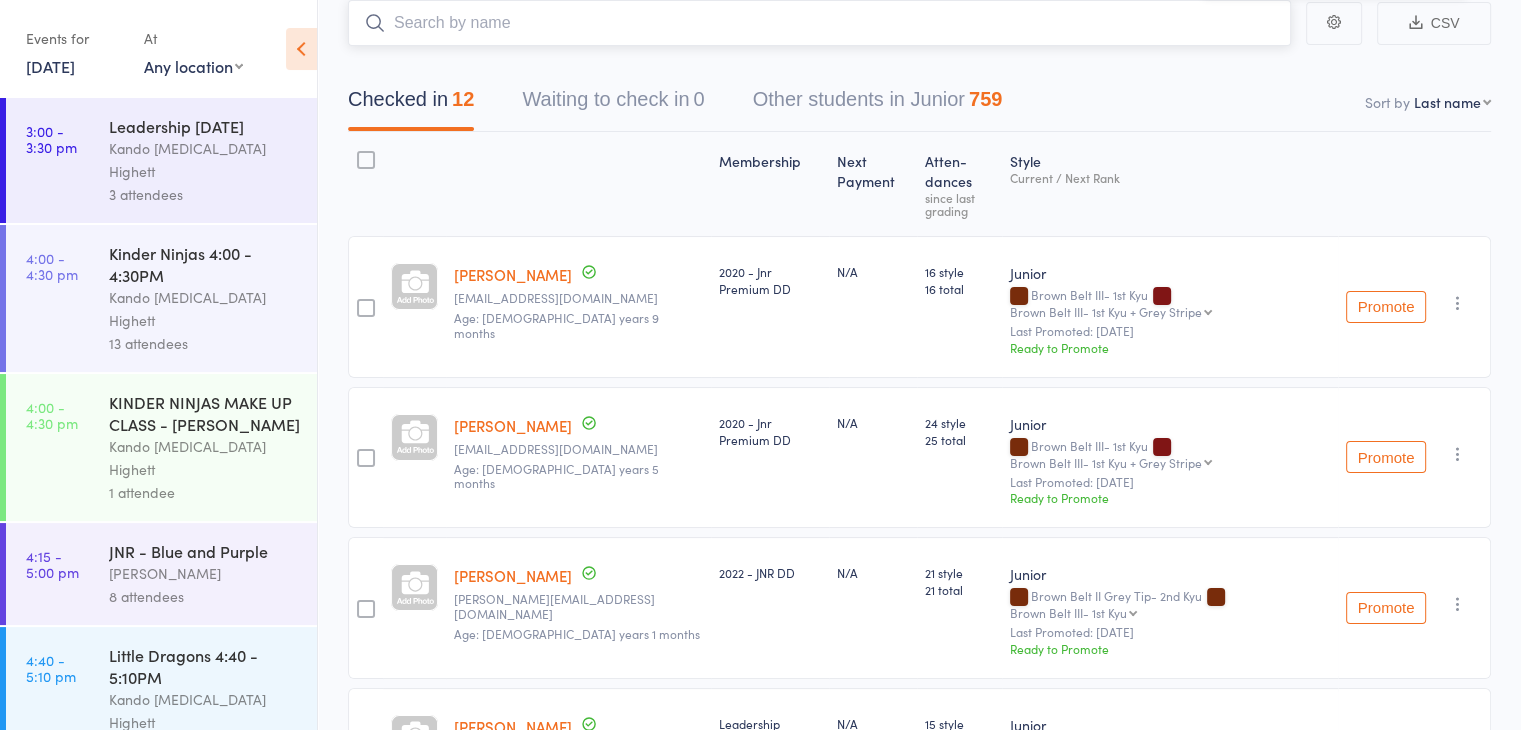scroll, scrollTop: 0, scrollLeft: 0, axis: both 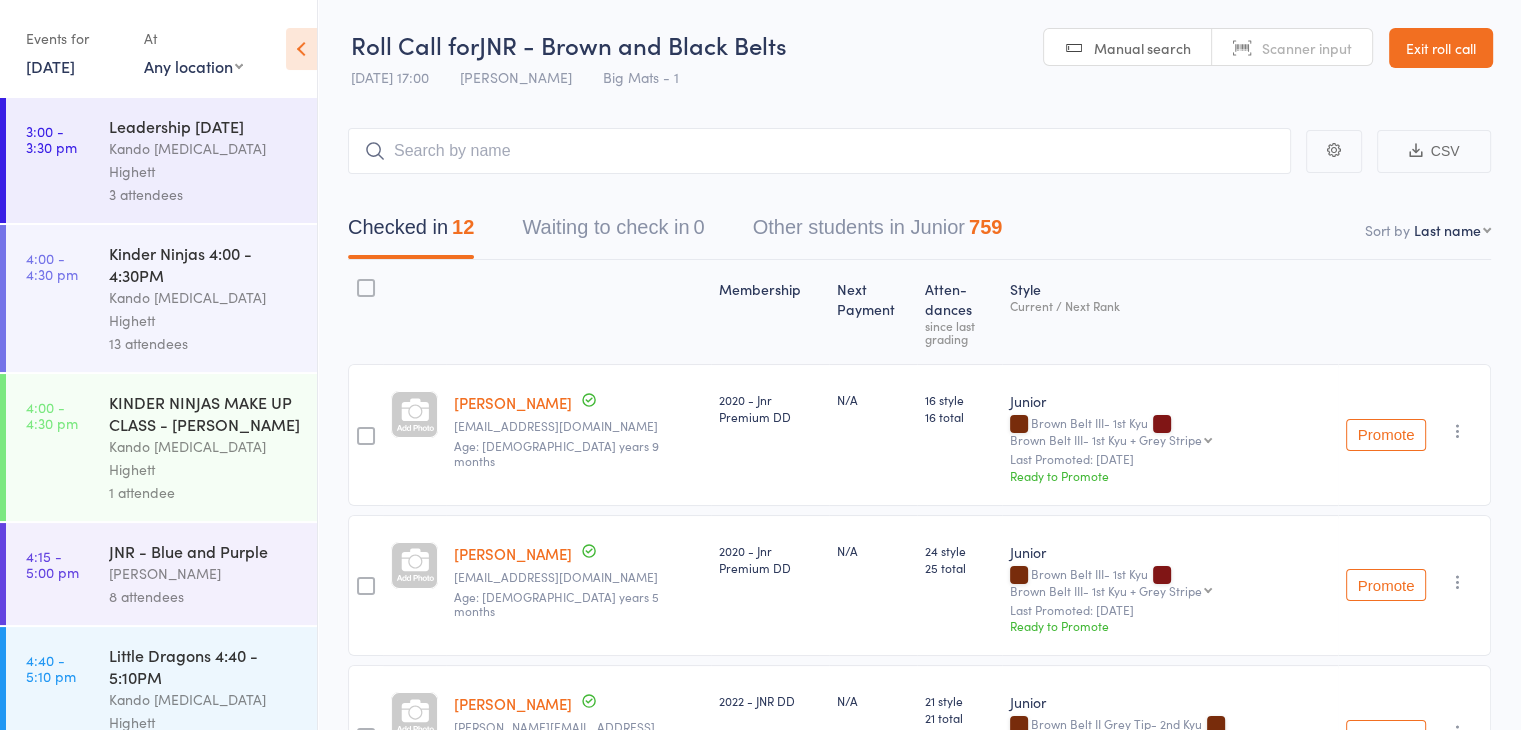 click on "Exit roll call" at bounding box center (1441, 48) 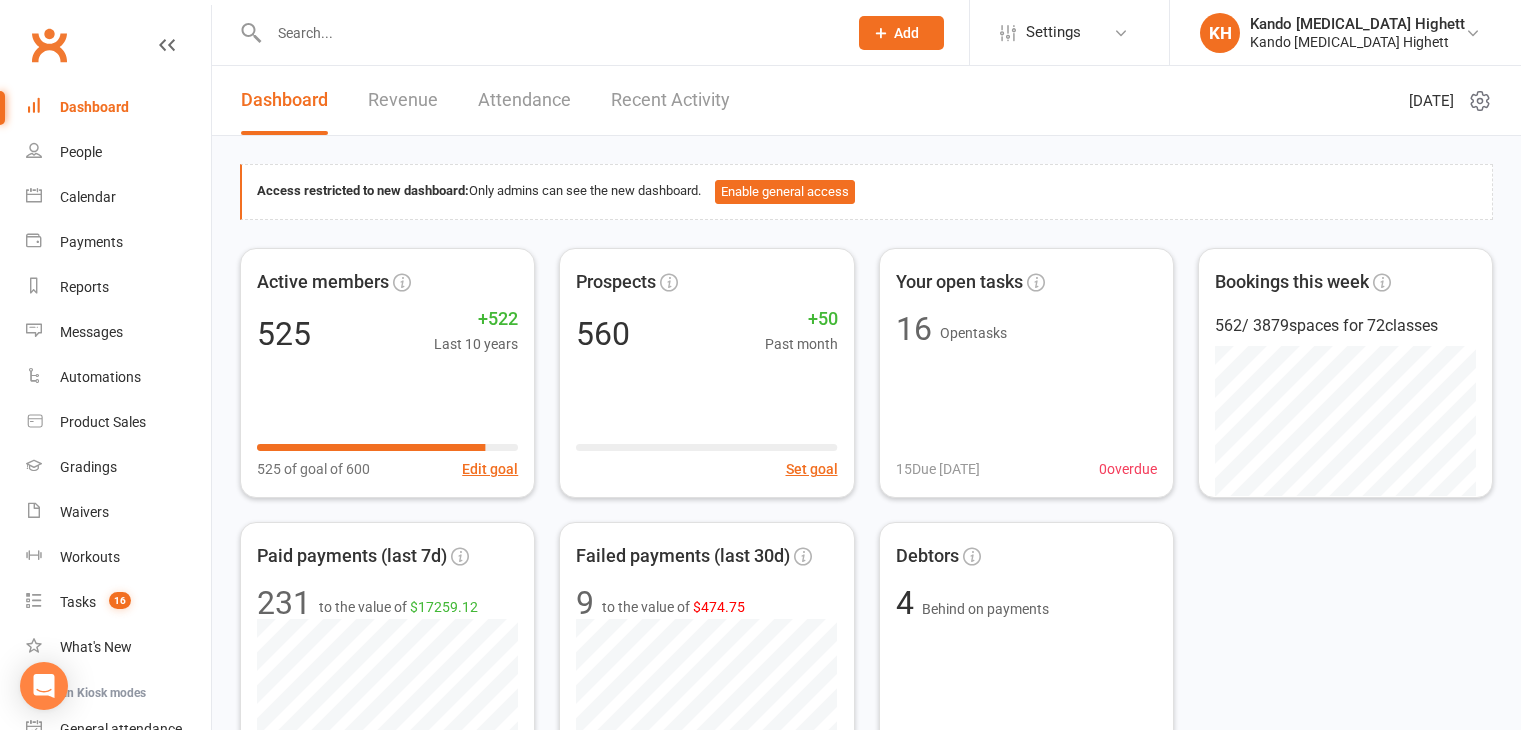scroll, scrollTop: 0, scrollLeft: 0, axis: both 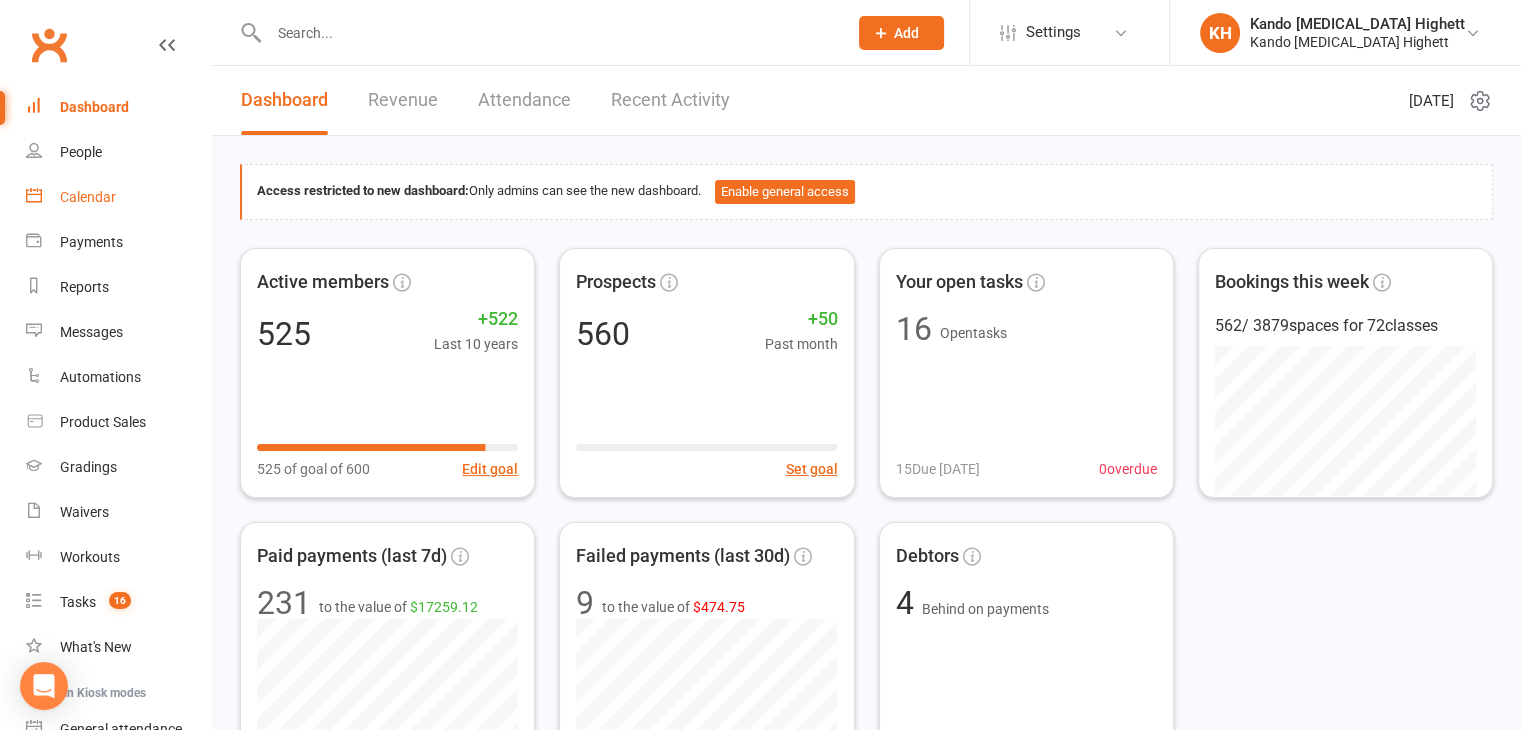 click on "Calendar" at bounding box center (118, 197) 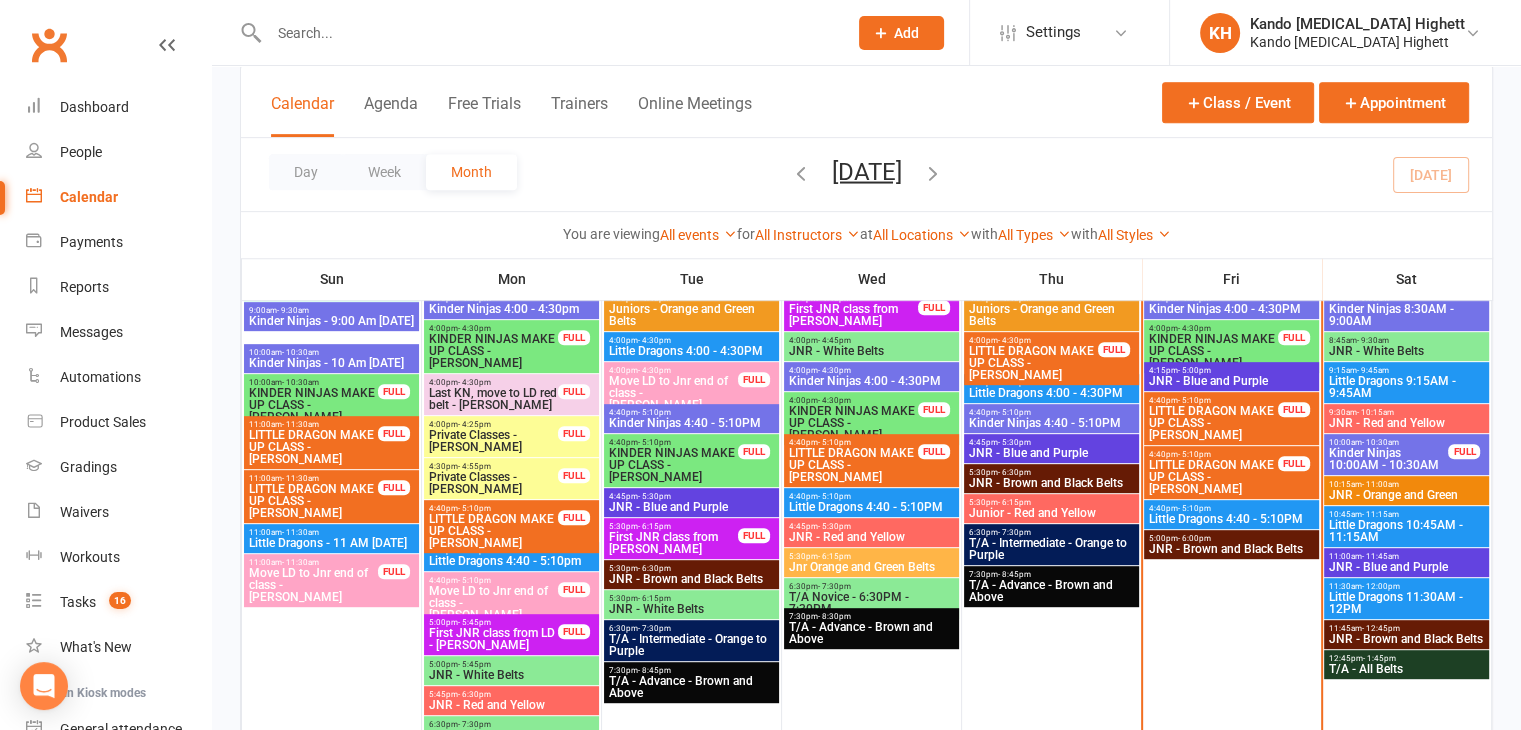 scroll, scrollTop: 1100, scrollLeft: 0, axis: vertical 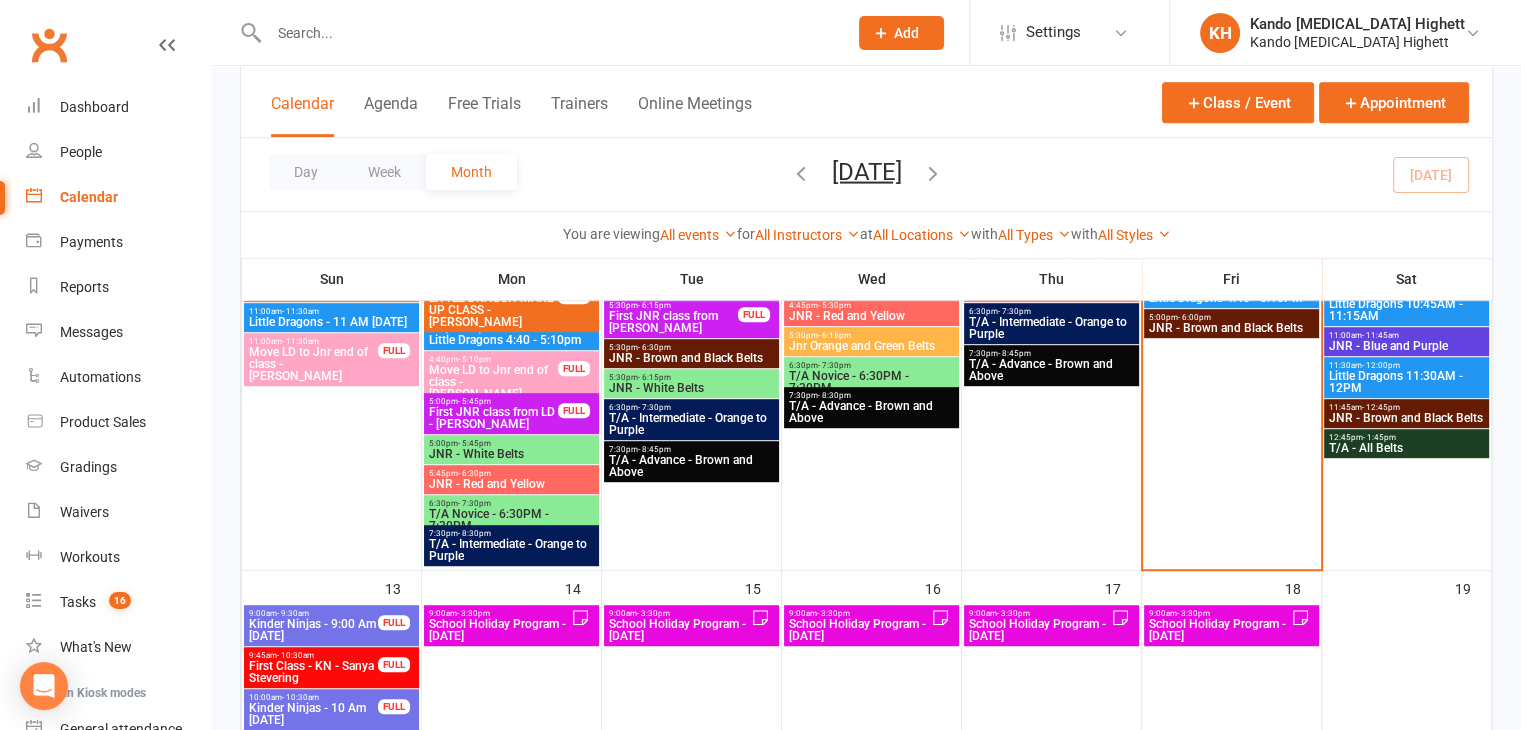 click on "School Holiday Program - [DATE]" at bounding box center (499, 630) 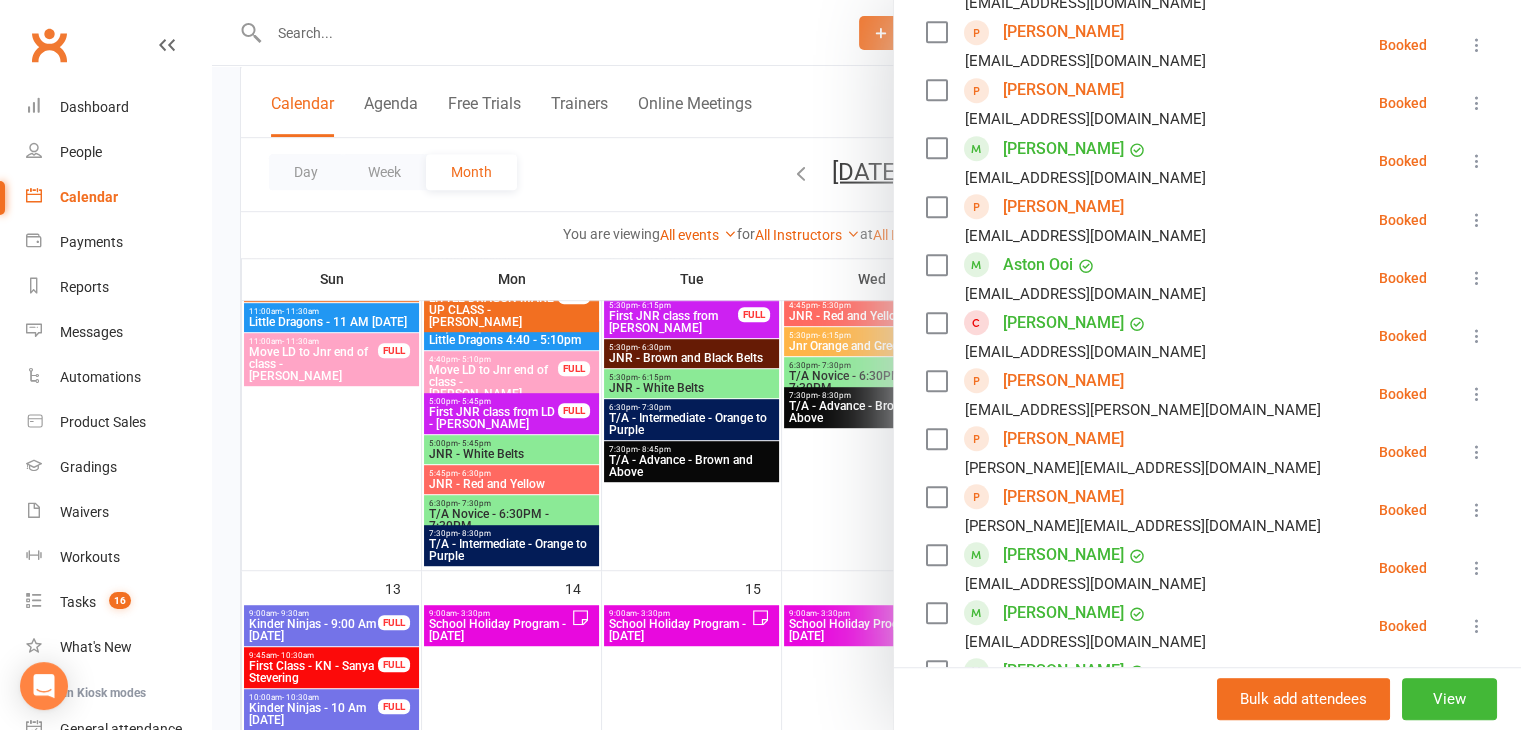 scroll, scrollTop: 1745, scrollLeft: 0, axis: vertical 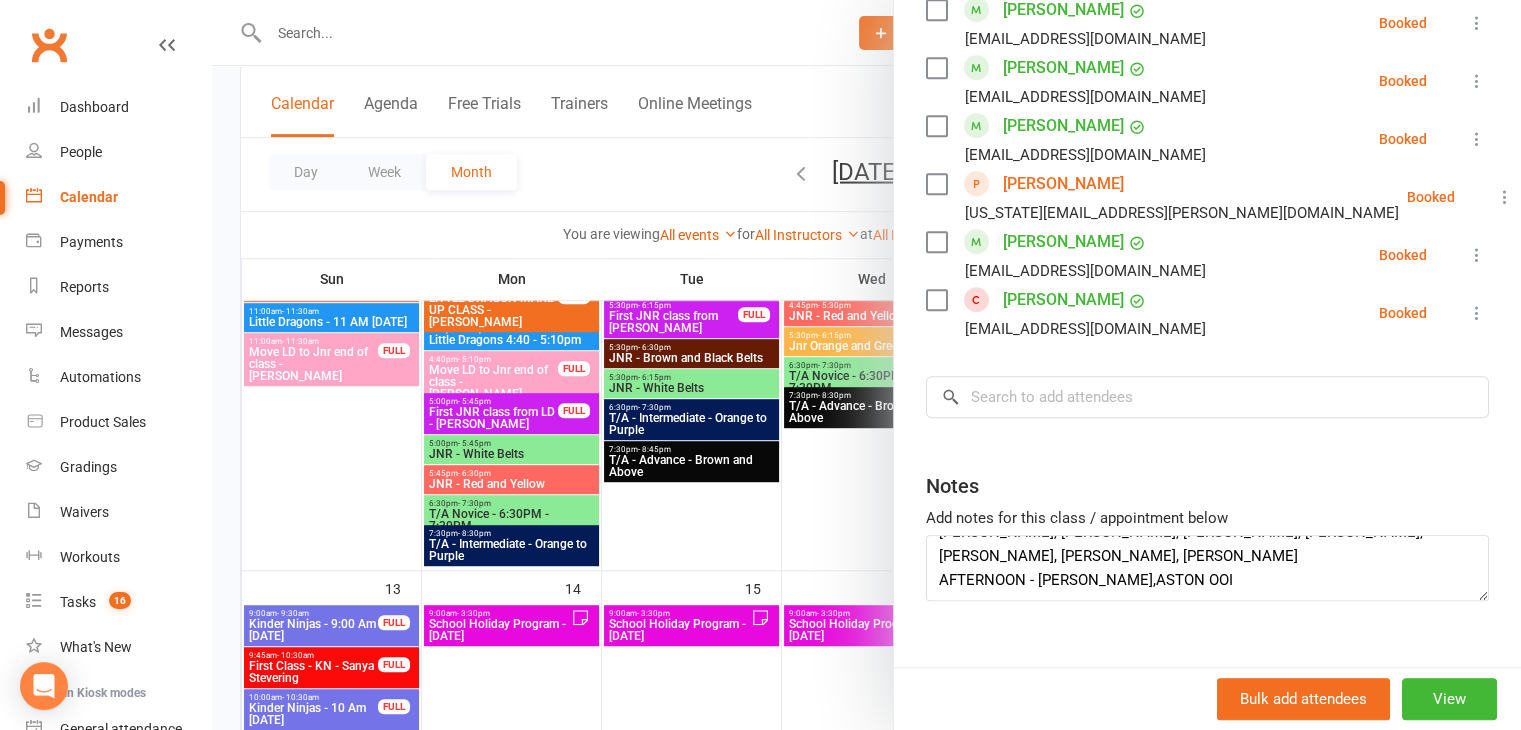 click at bounding box center [866, 365] 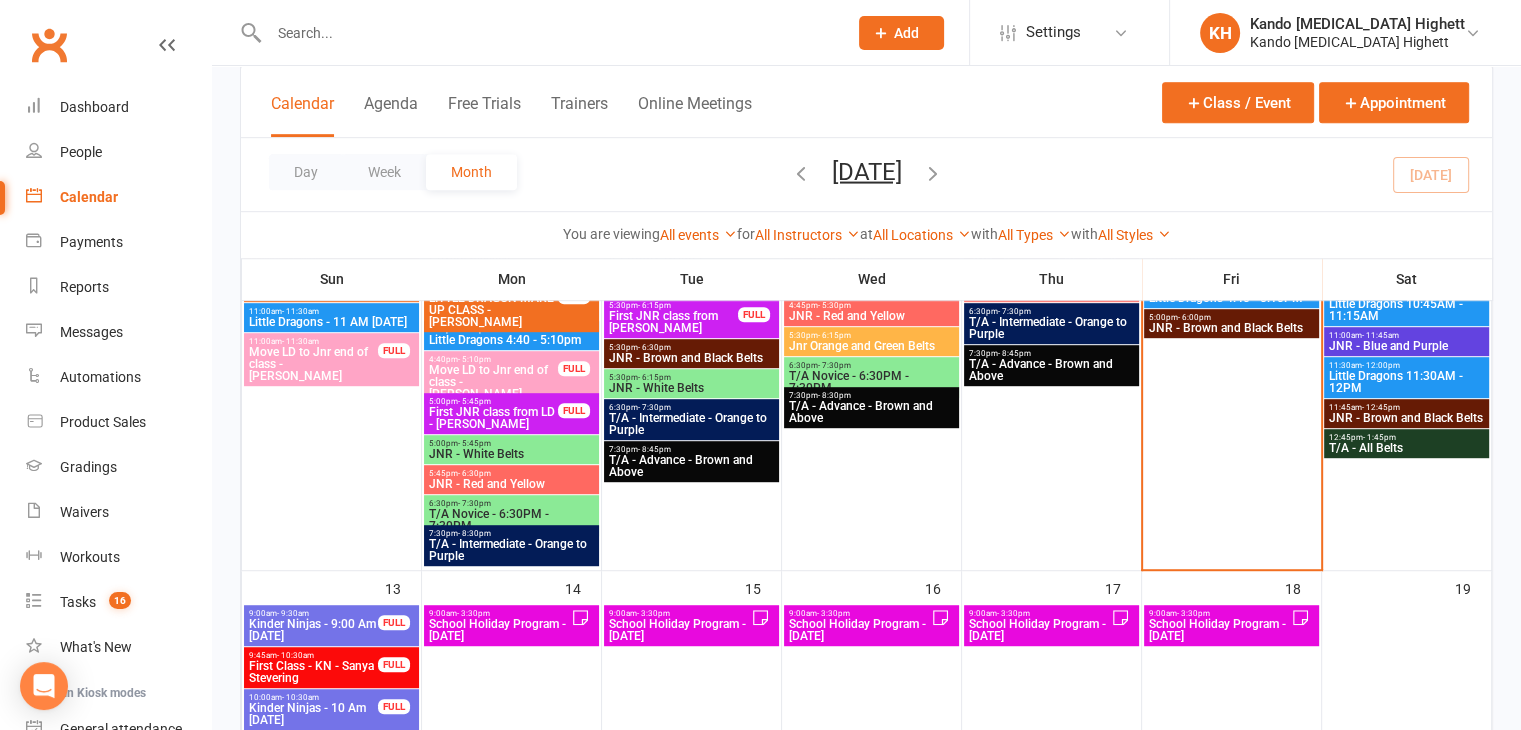 click at bounding box center (548, 33) 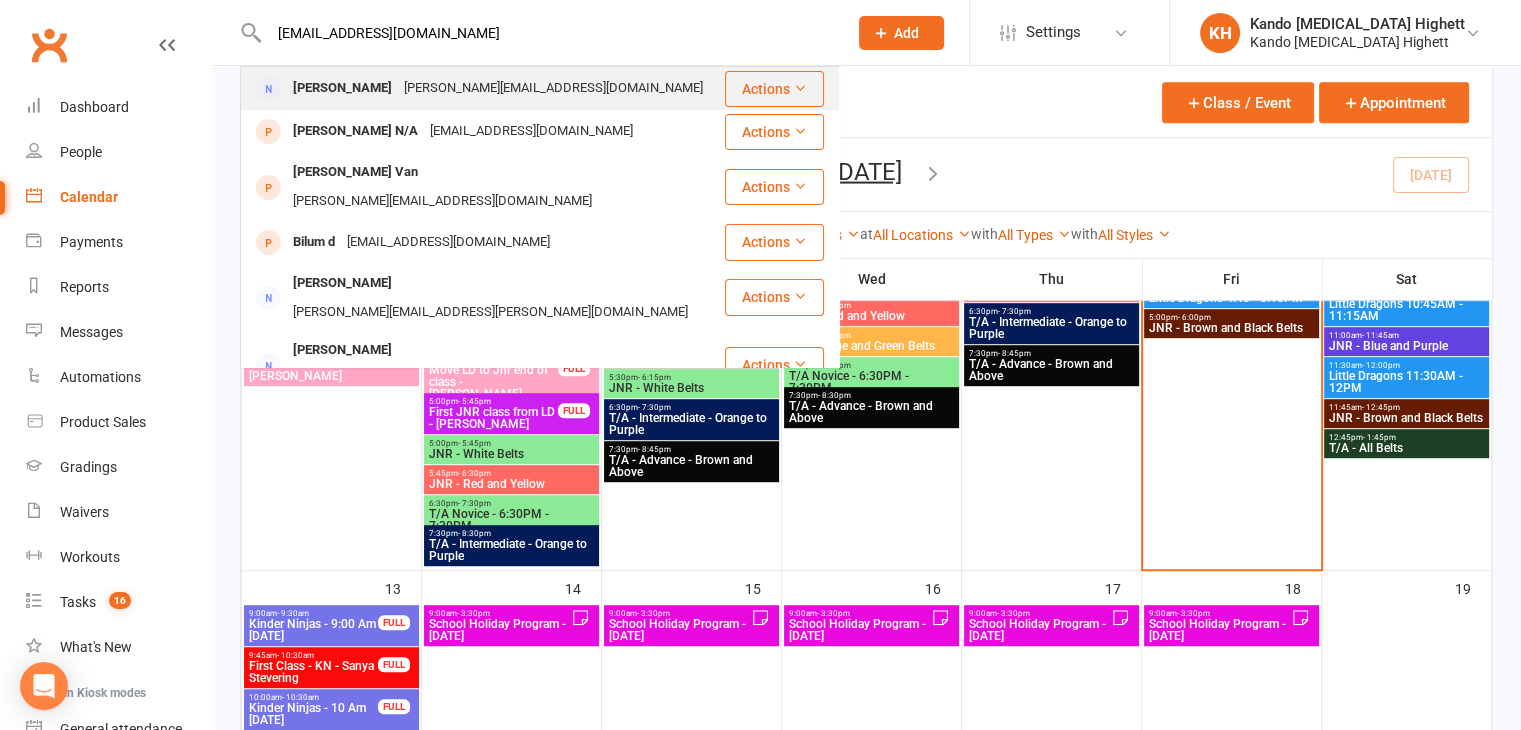 type on "vidhiparmar14@gmail.com" 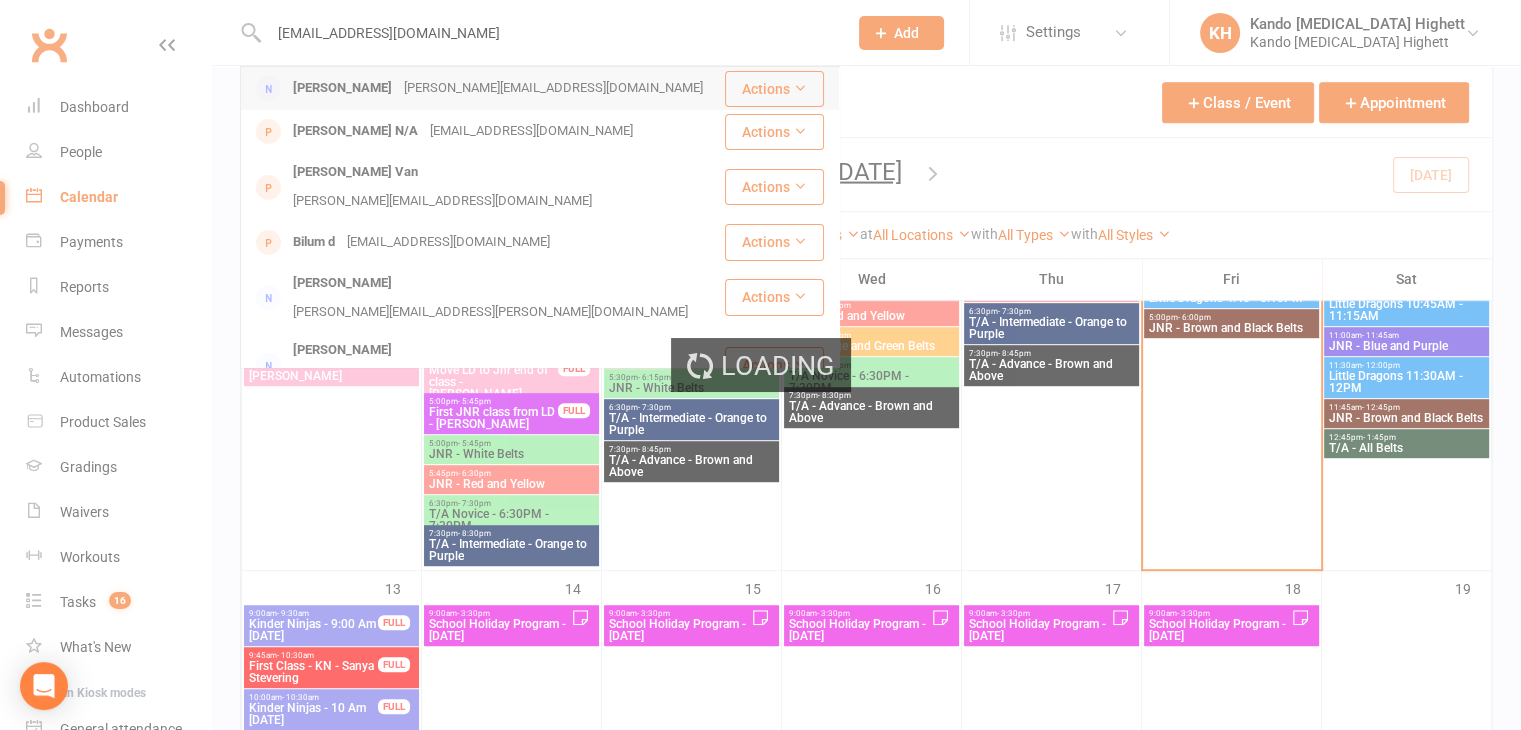 type 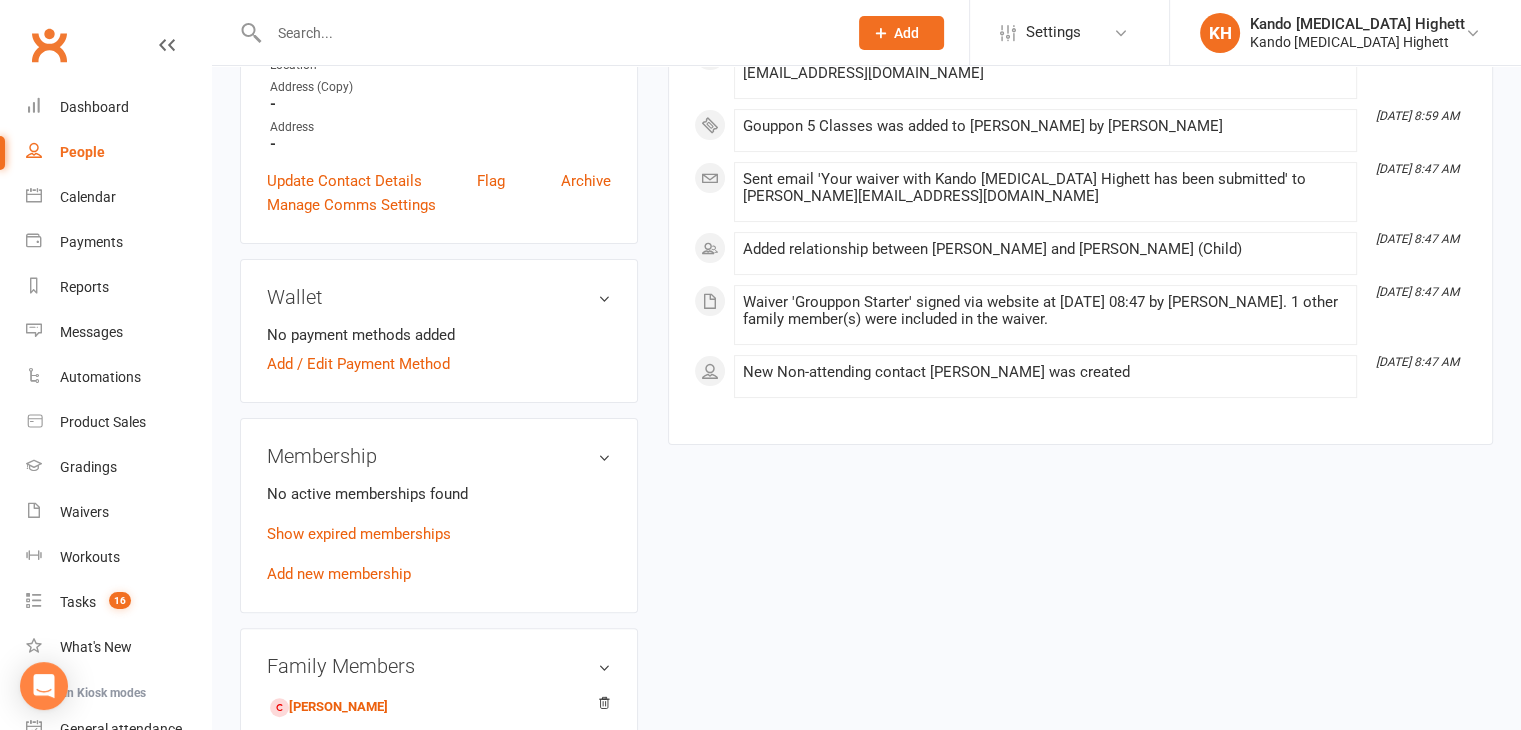 scroll, scrollTop: 451, scrollLeft: 0, axis: vertical 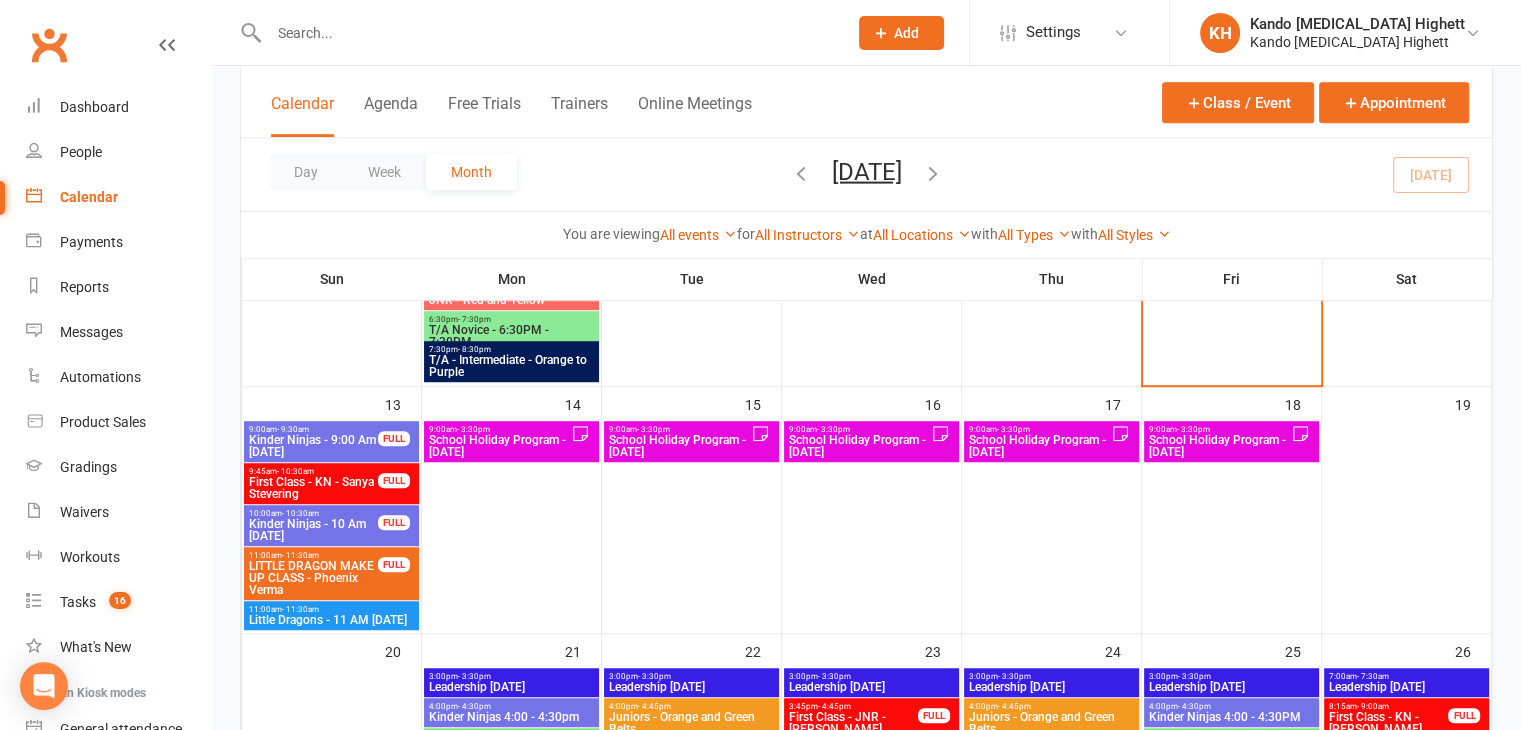 click on "School Holiday Program - [DATE]" at bounding box center [499, 446] 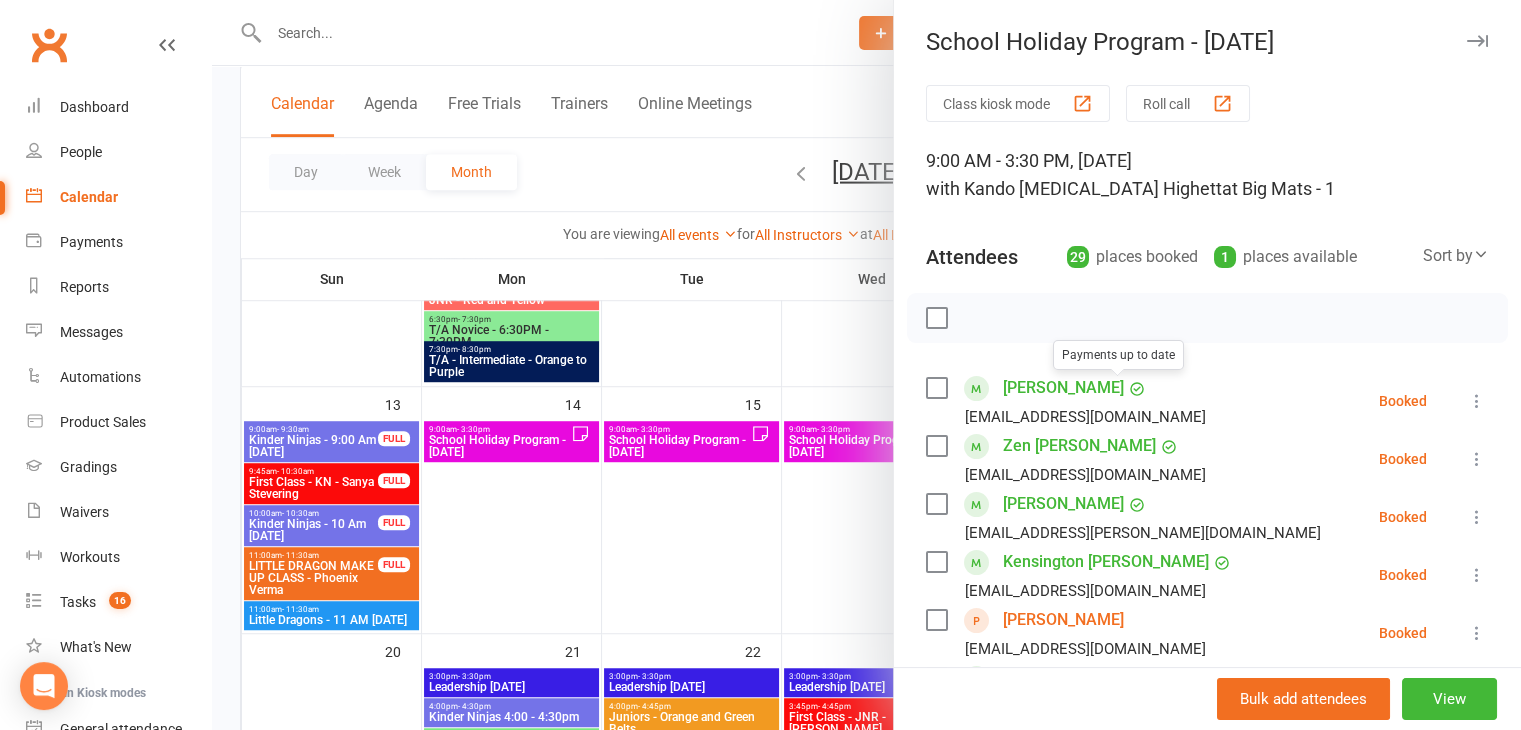click on "Zen Chavda" at bounding box center [1079, 446] 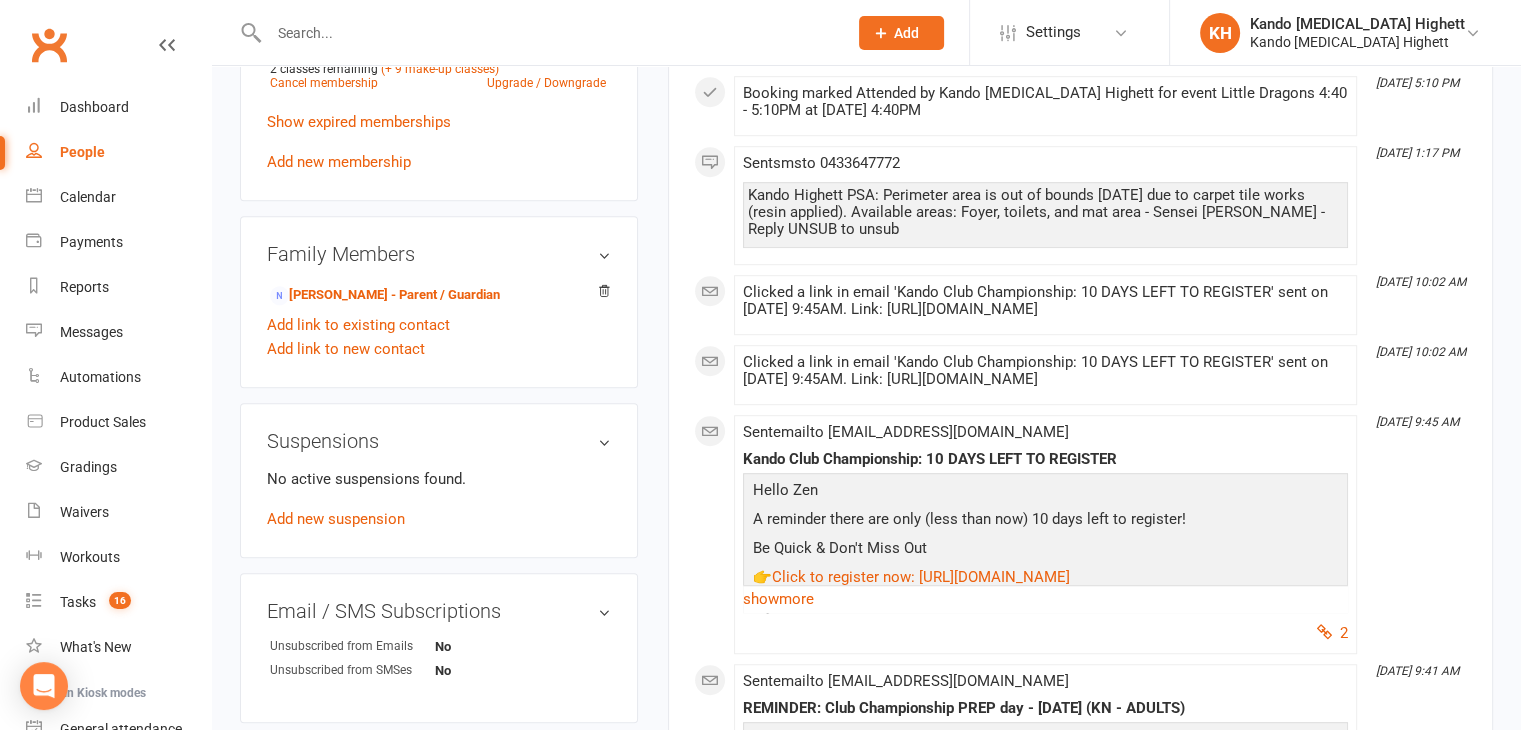 scroll, scrollTop: 1475, scrollLeft: 0, axis: vertical 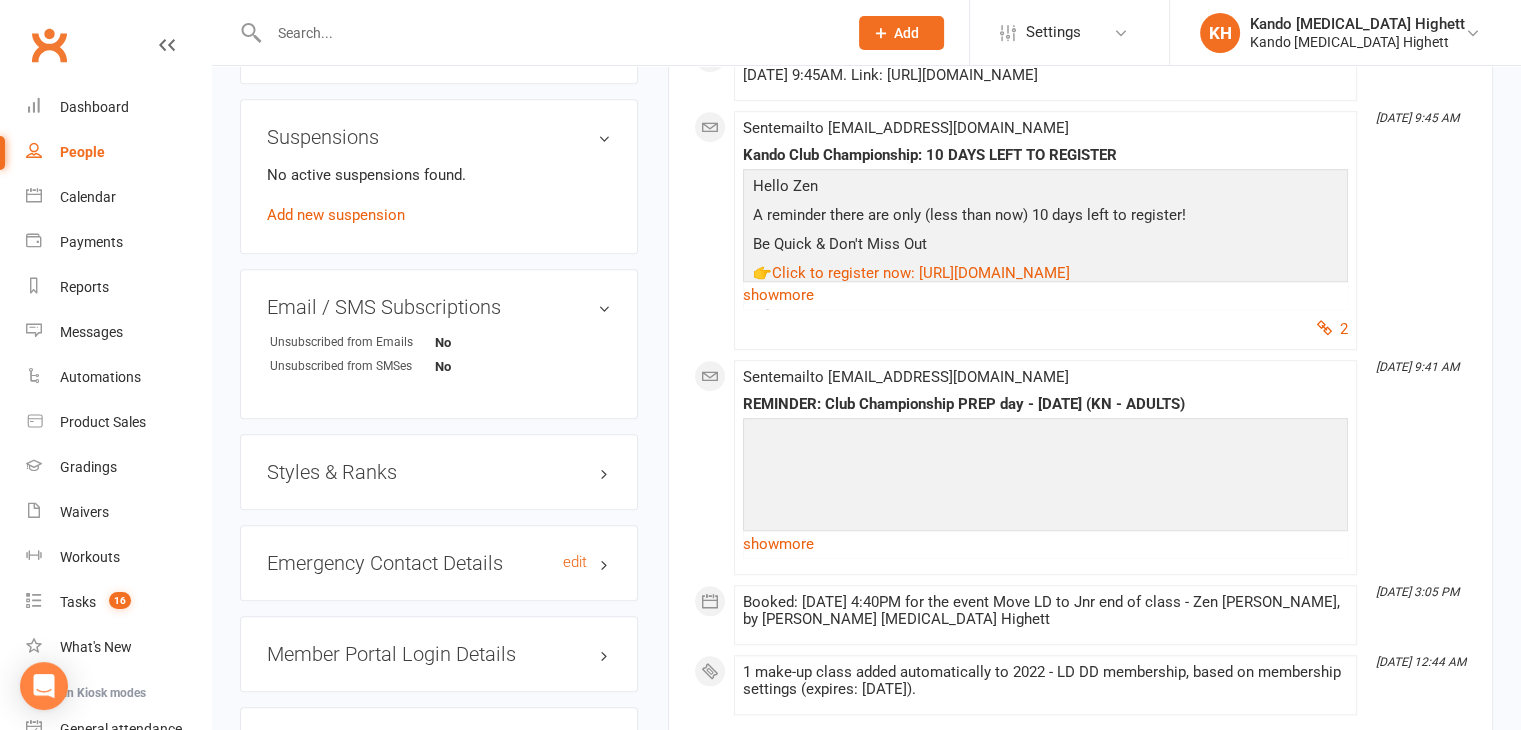 click on "Emergency Contact Details  edit" at bounding box center (439, 563) 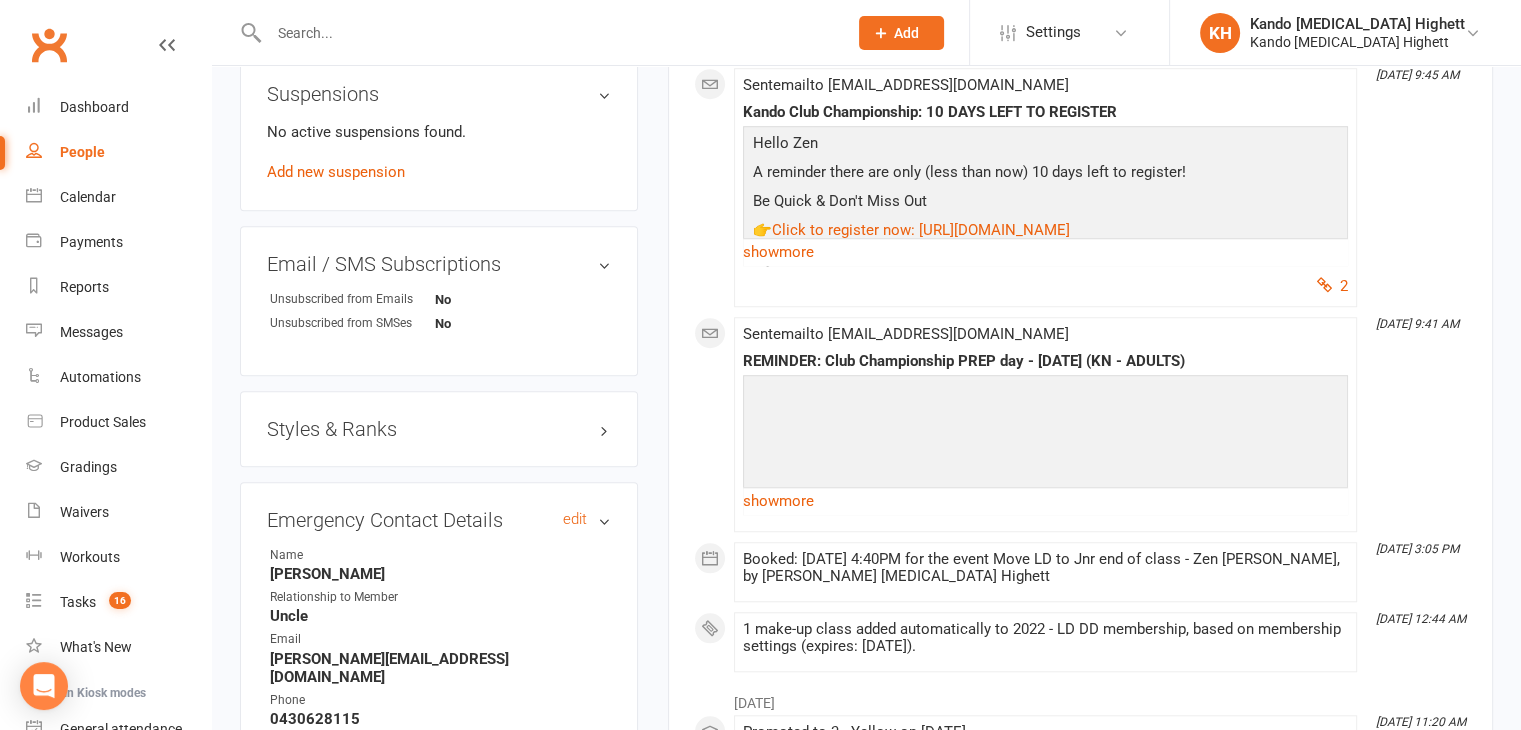 scroll, scrollTop: 1519, scrollLeft: 0, axis: vertical 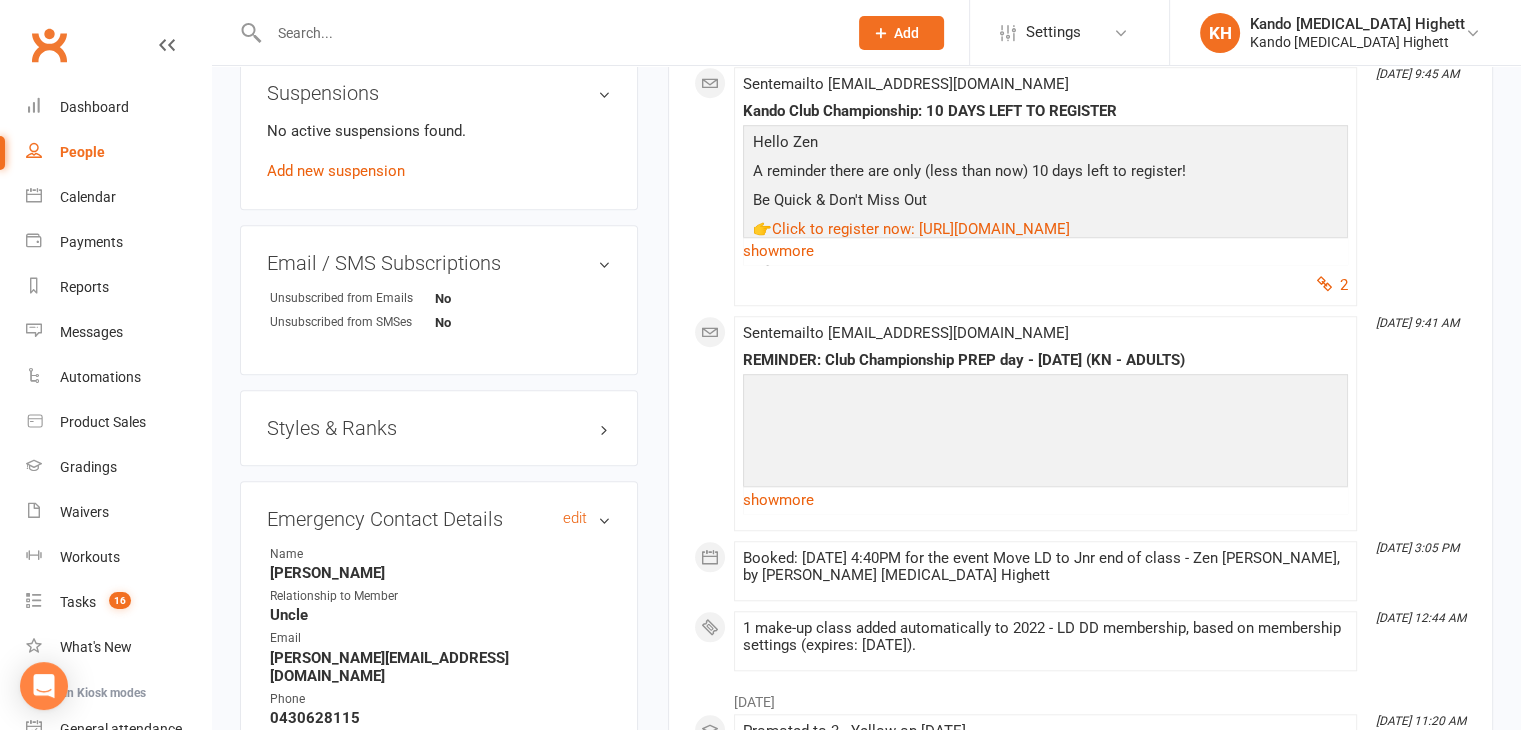 click on "Emergency Contact Details  edit" at bounding box center (439, 519) 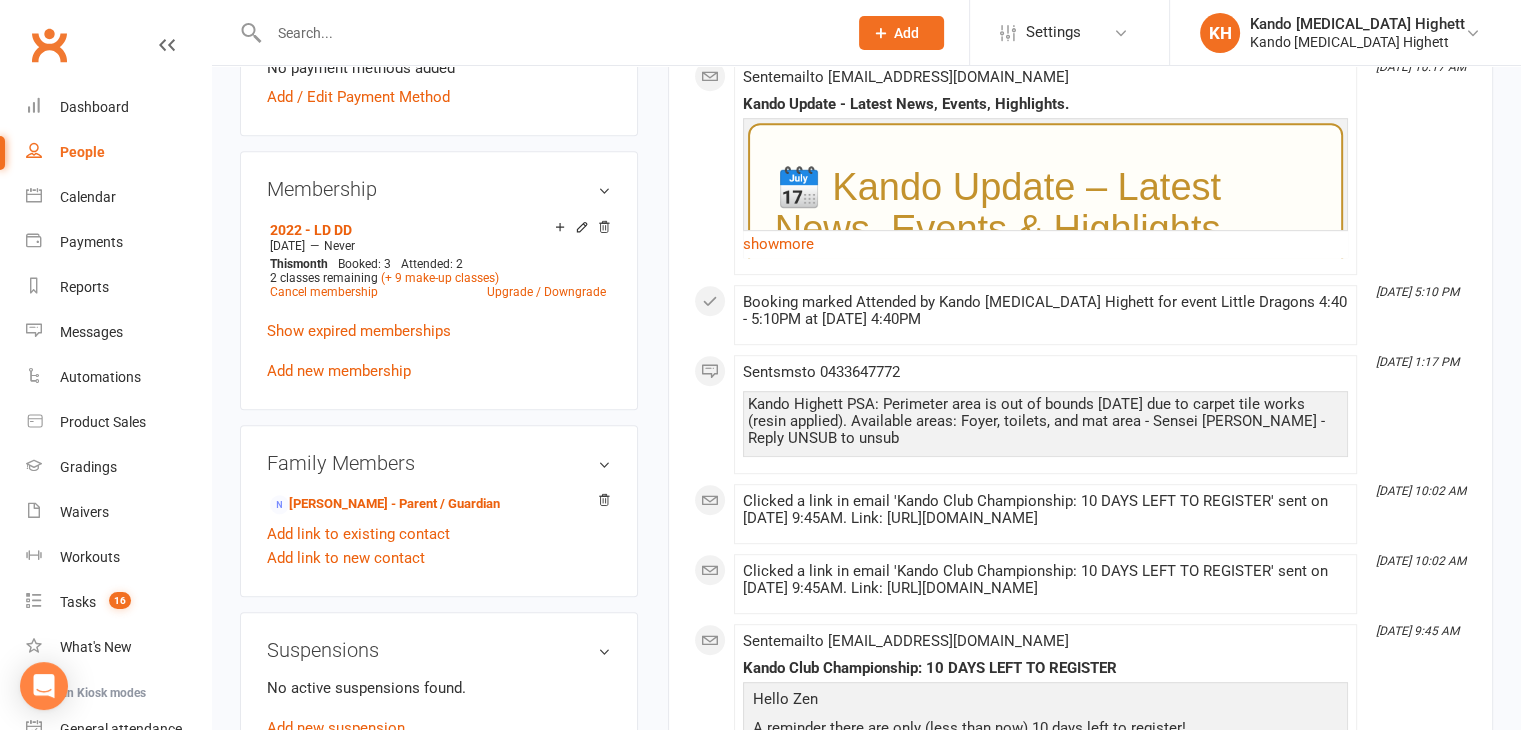 scroll, scrollTop: 968, scrollLeft: 0, axis: vertical 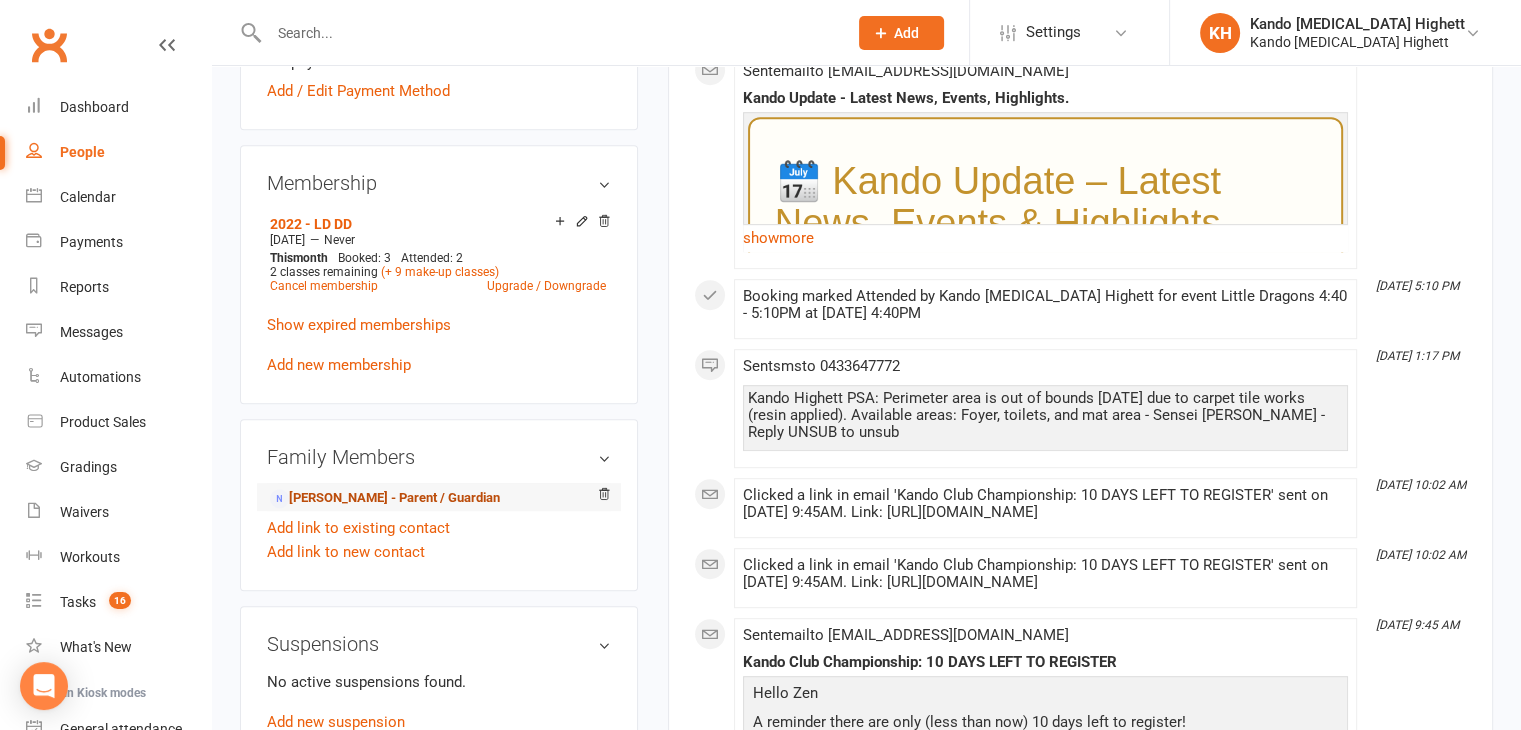 click on "Ajay Chavda - Parent / Guardian" at bounding box center [385, 498] 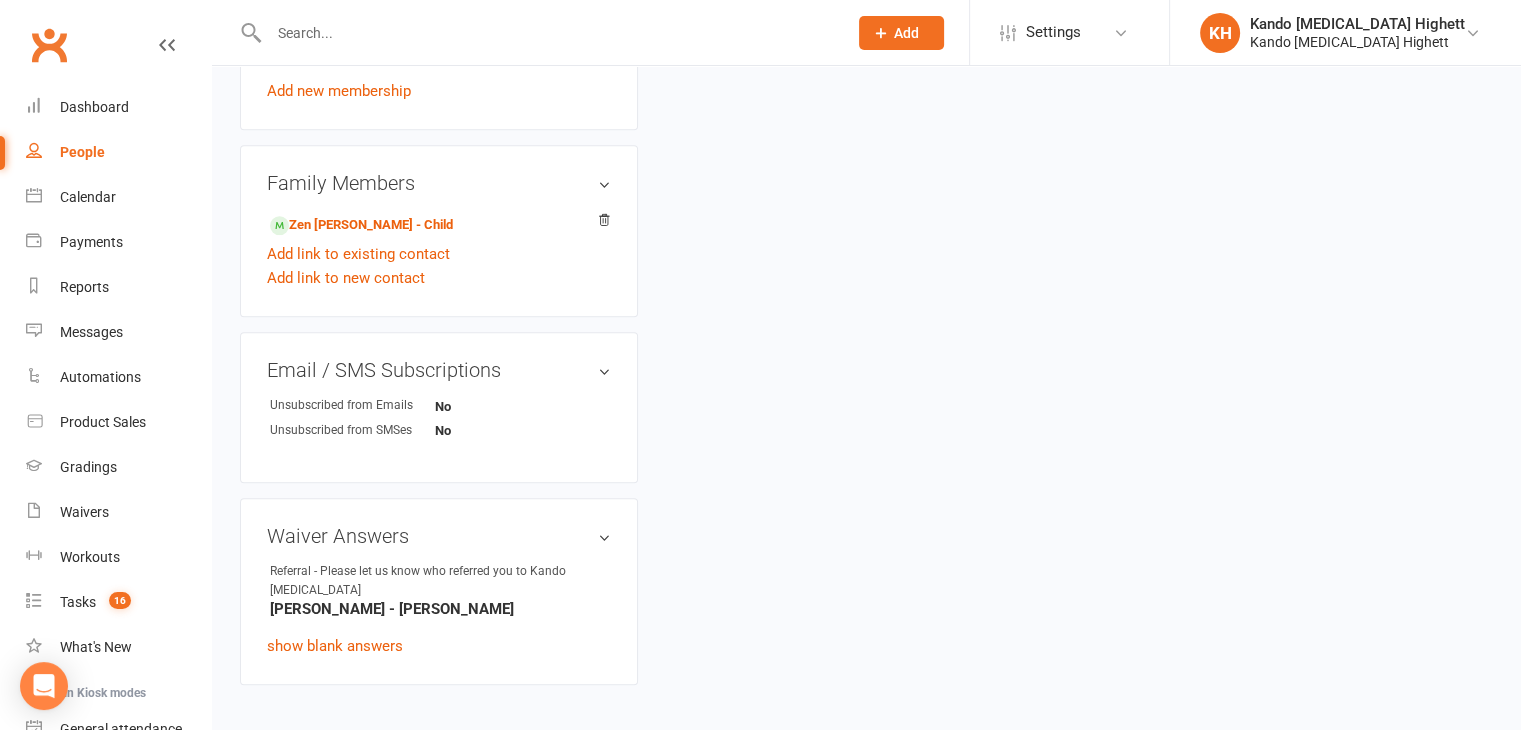 scroll, scrollTop: 0, scrollLeft: 0, axis: both 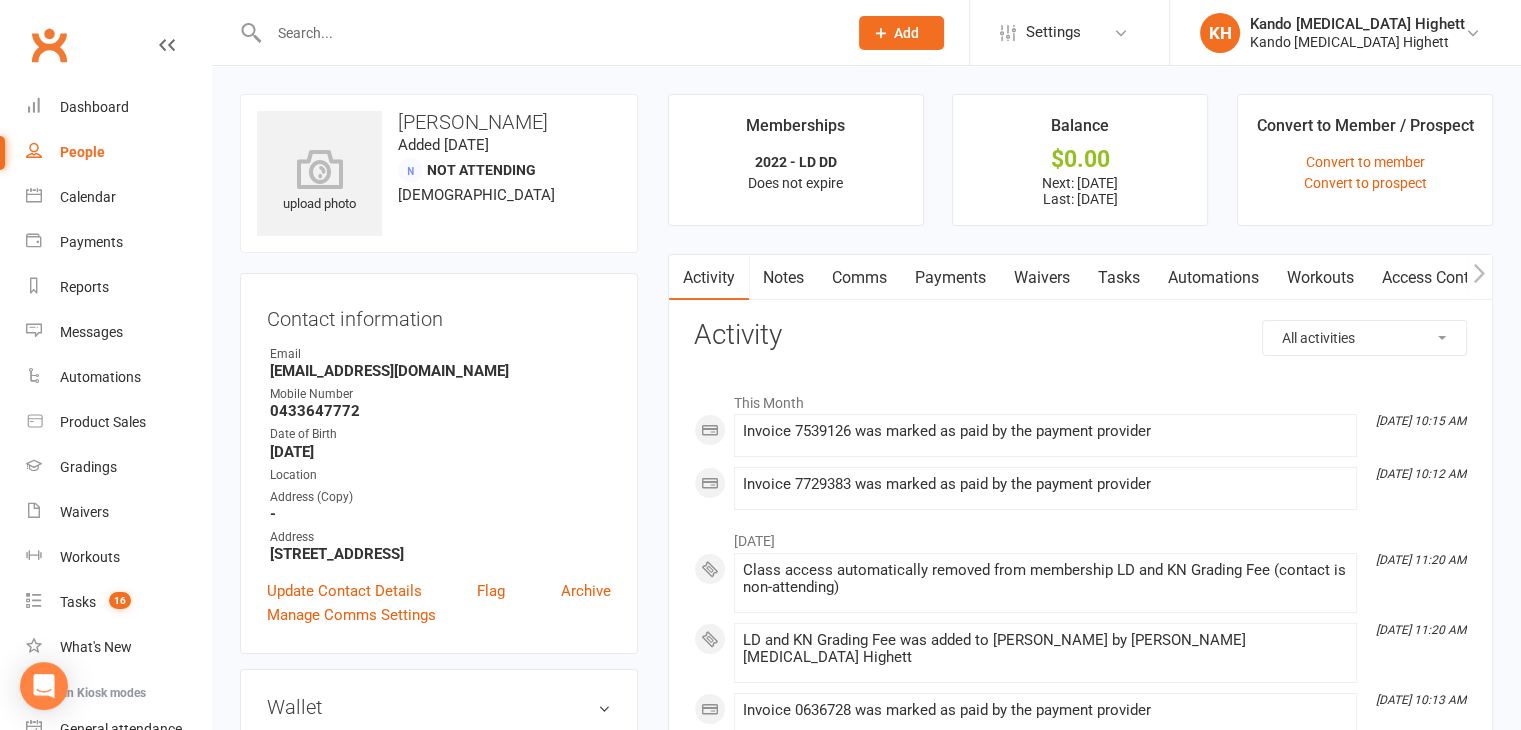 click on "Payments" at bounding box center (950, 278) 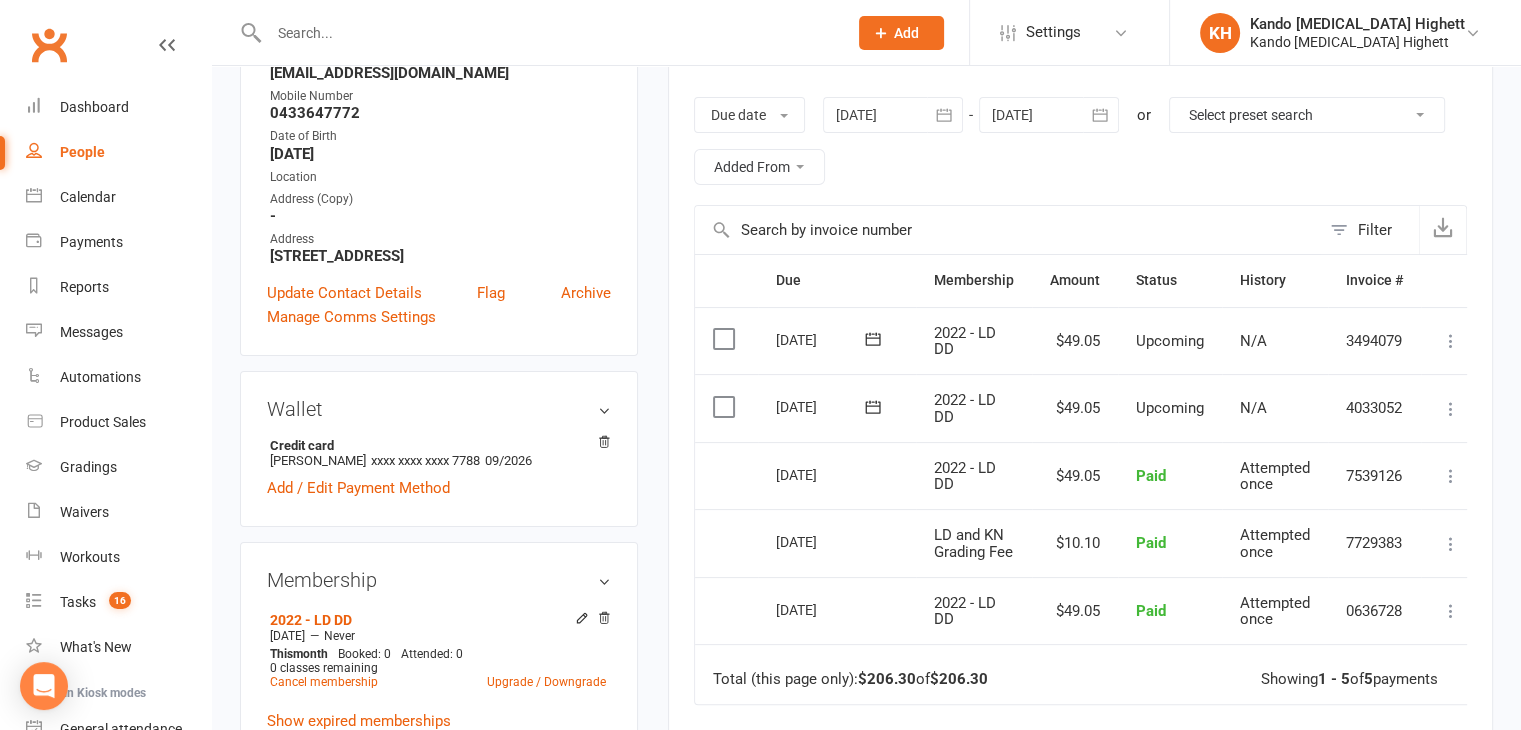 scroll, scrollTop: 272, scrollLeft: 0, axis: vertical 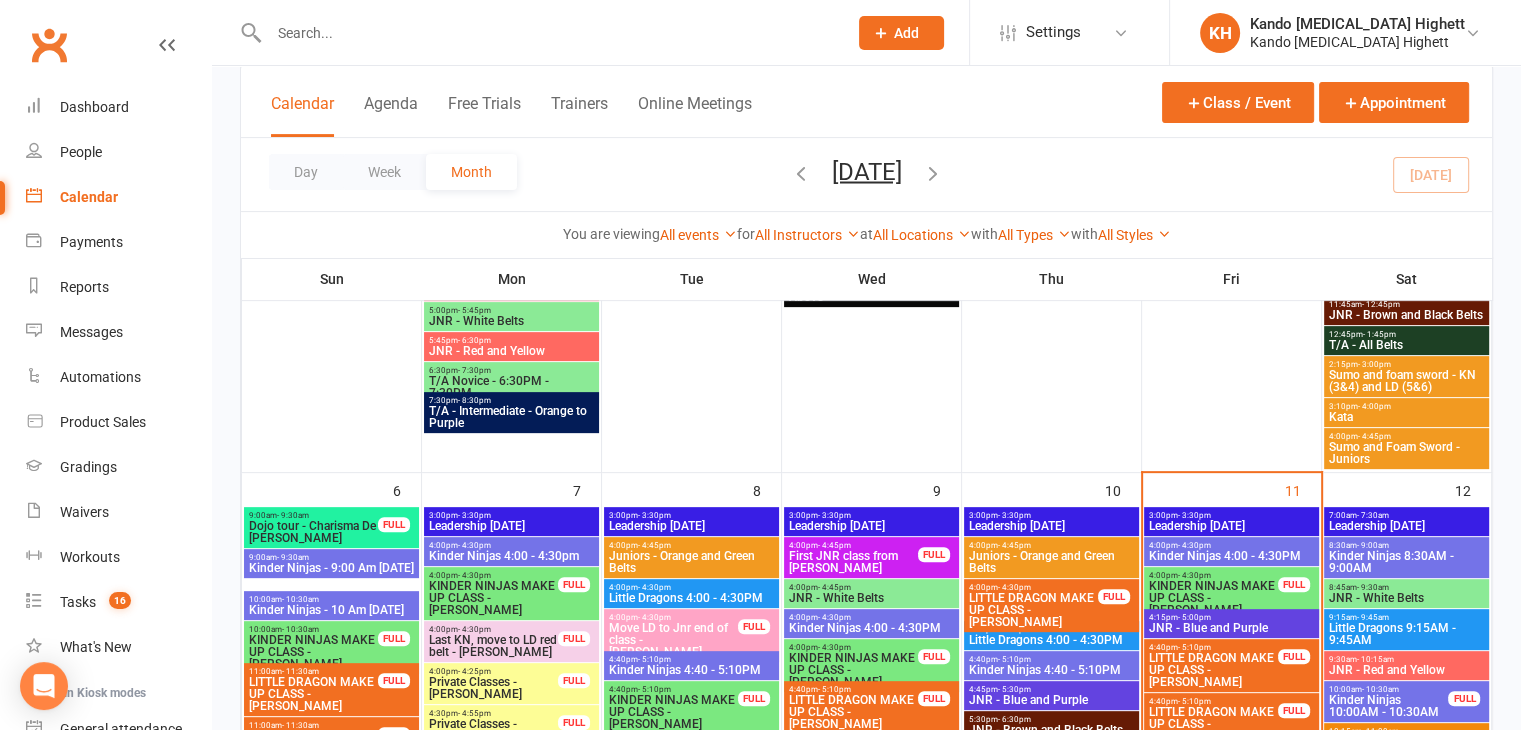 click at bounding box center (536, 32) 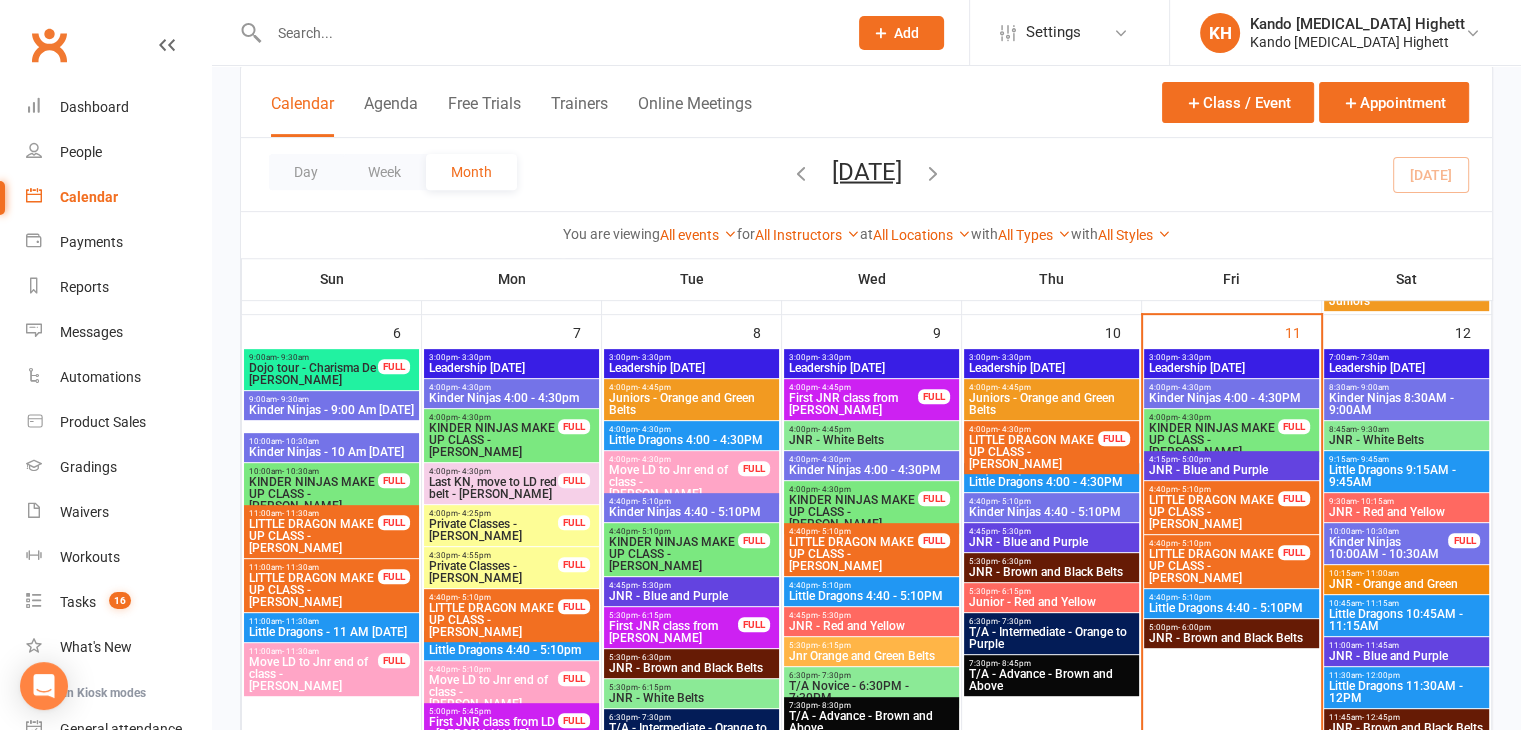 scroll, scrollTop: 791, scrollLeft: 0, axis: vertical 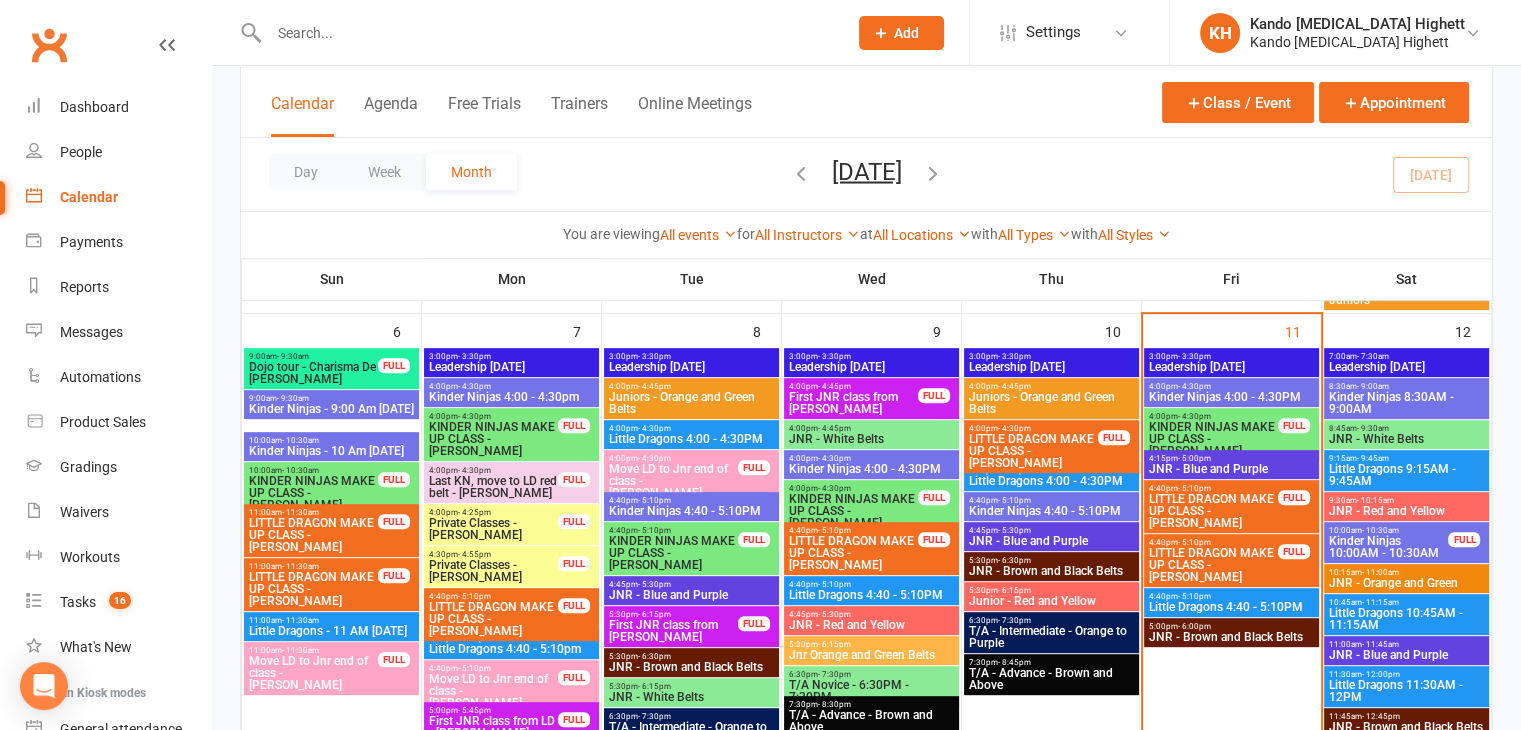 click at bounding box center (548, 33) 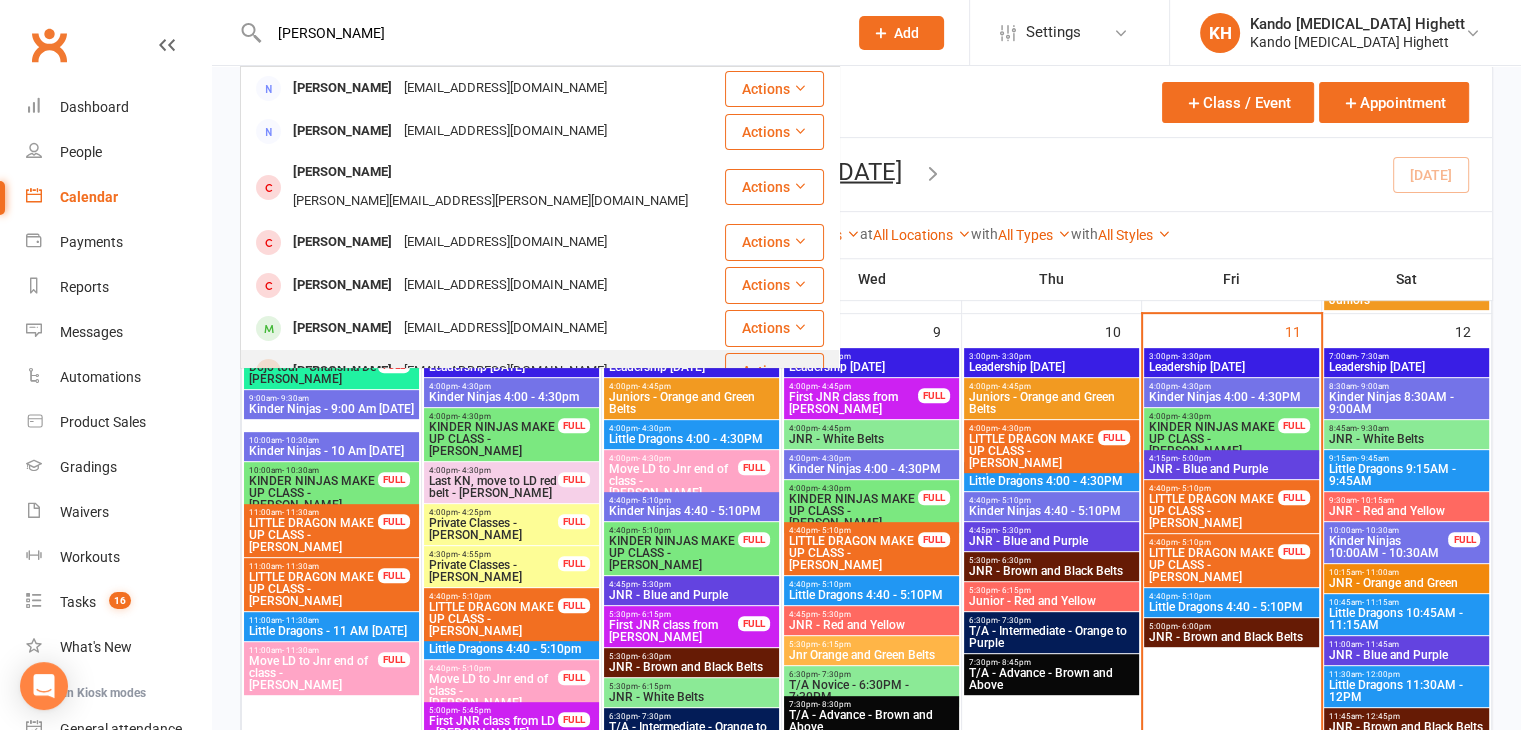 type on "[PERSON_NAME]" 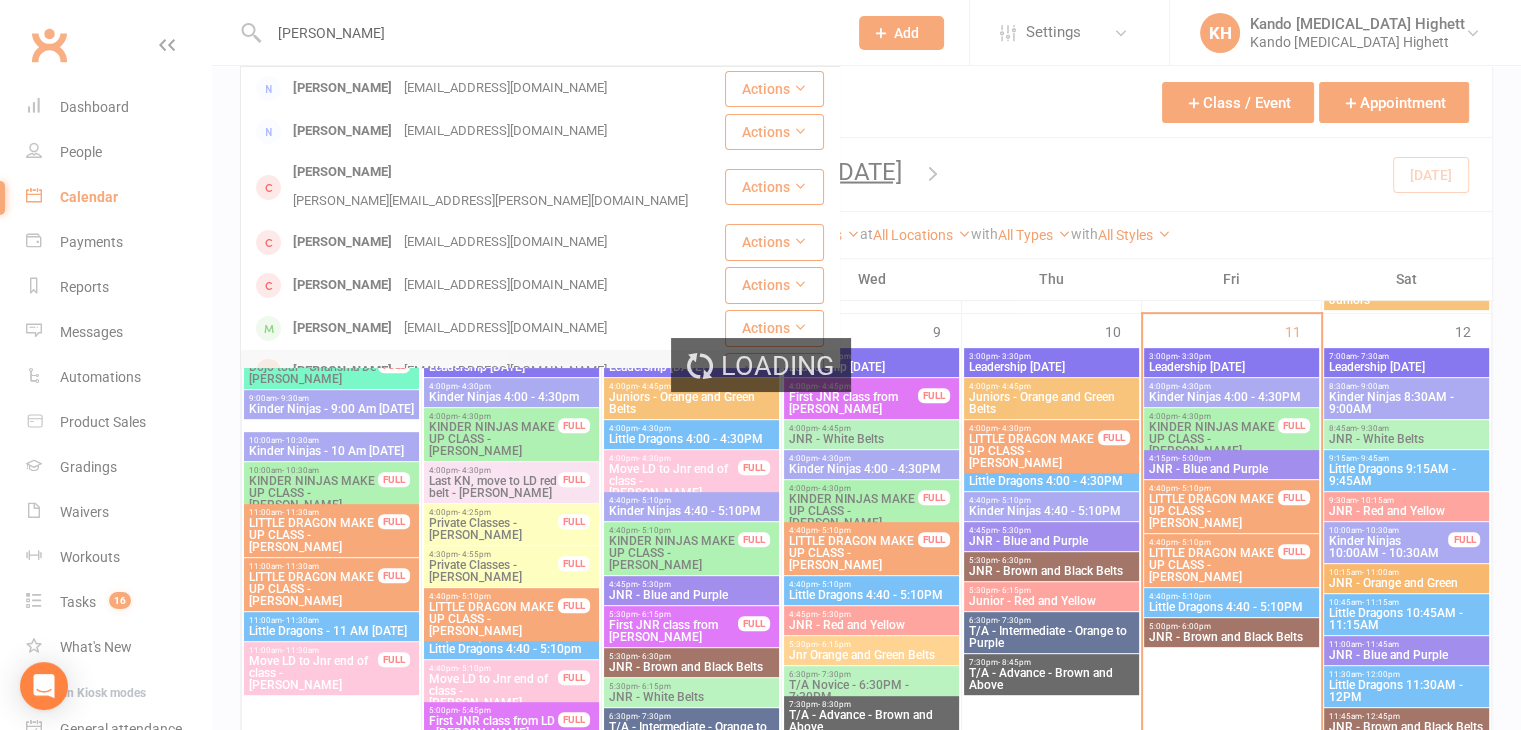 type 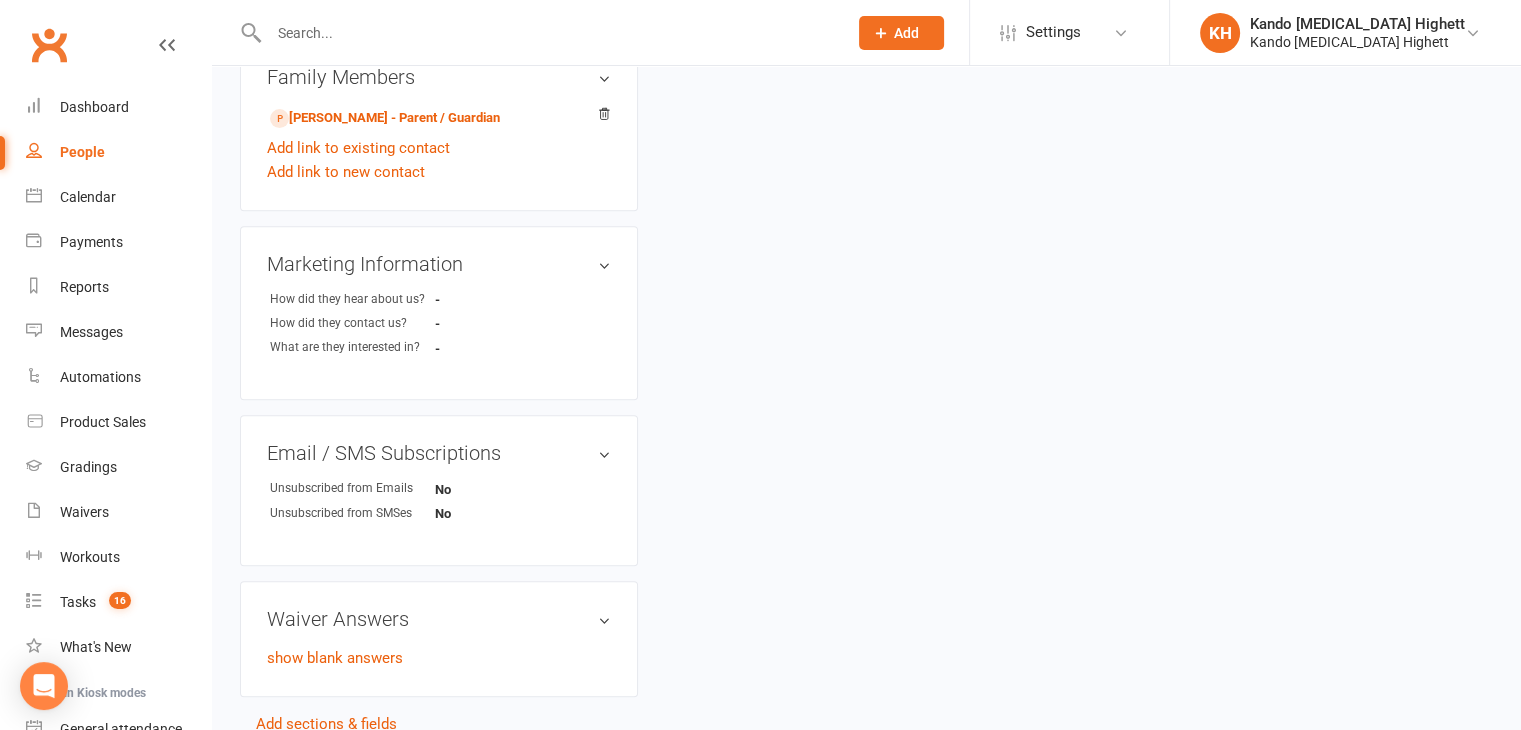 scroll, scrollTop: 0, scrollLeft: 0, axis: both 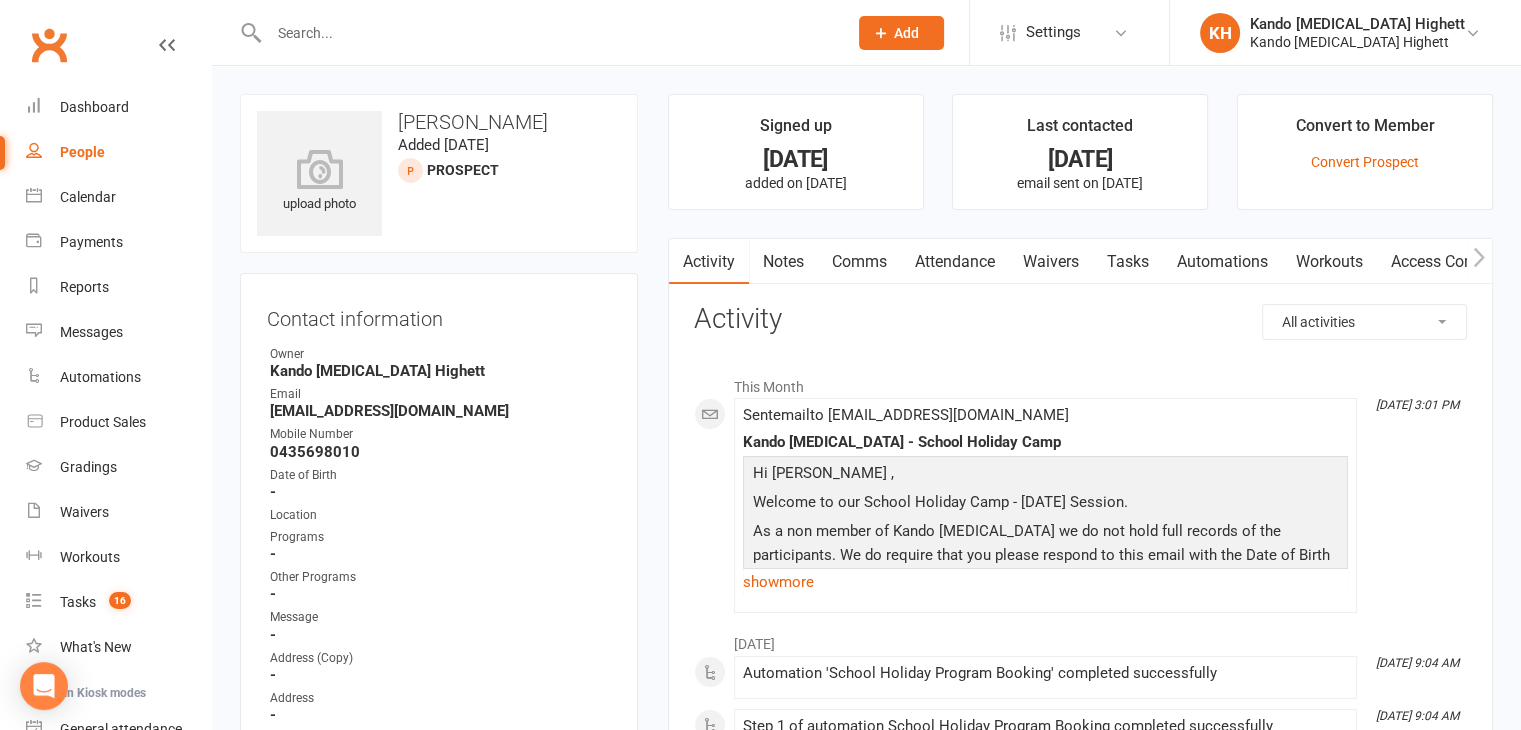 click on "[EMAIL_ADDRESS][DOMAIN_NAME]" at bounding box center [440, 411] 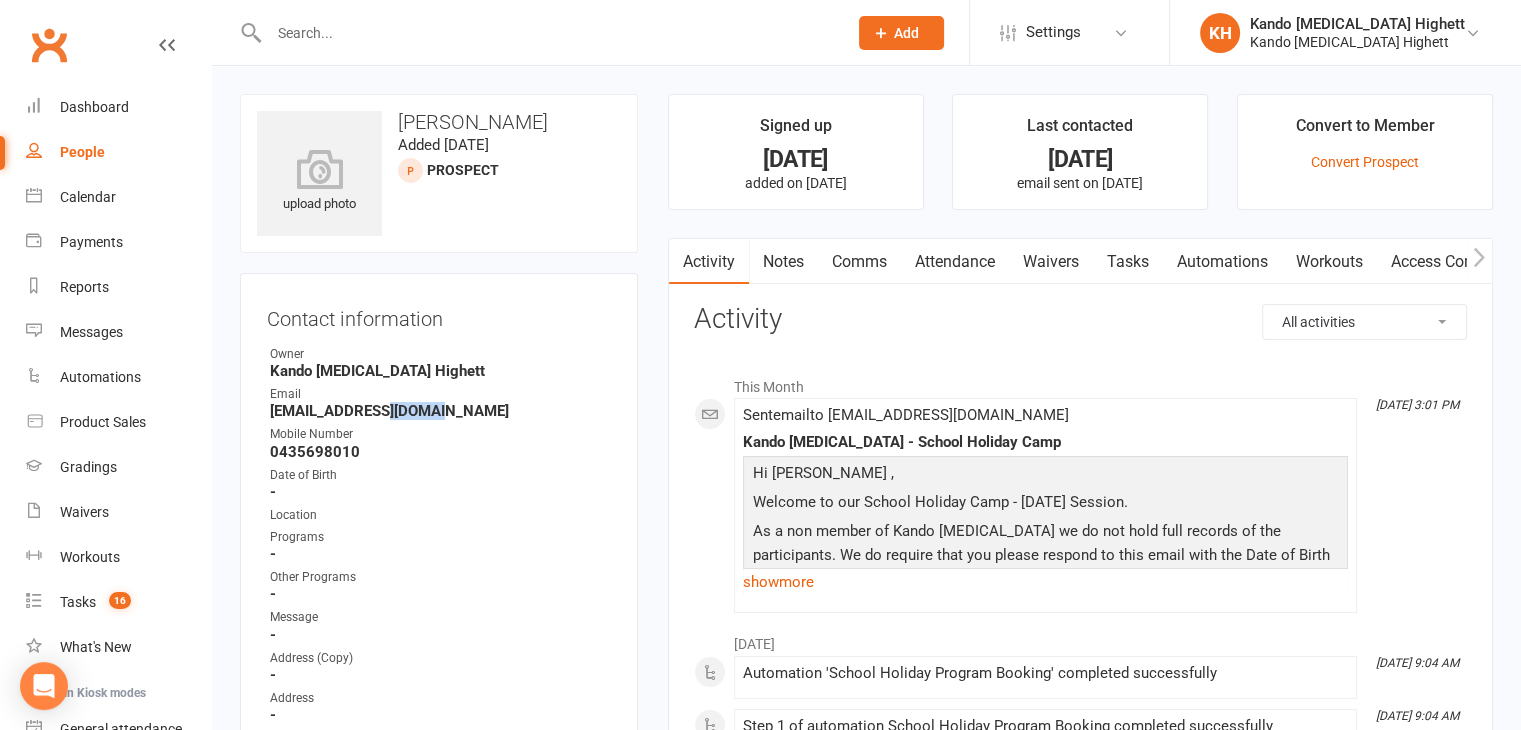 click on "[EMAIL_ADDRESS][DOMAIN_NAME]" at bounding box center [440, 411] 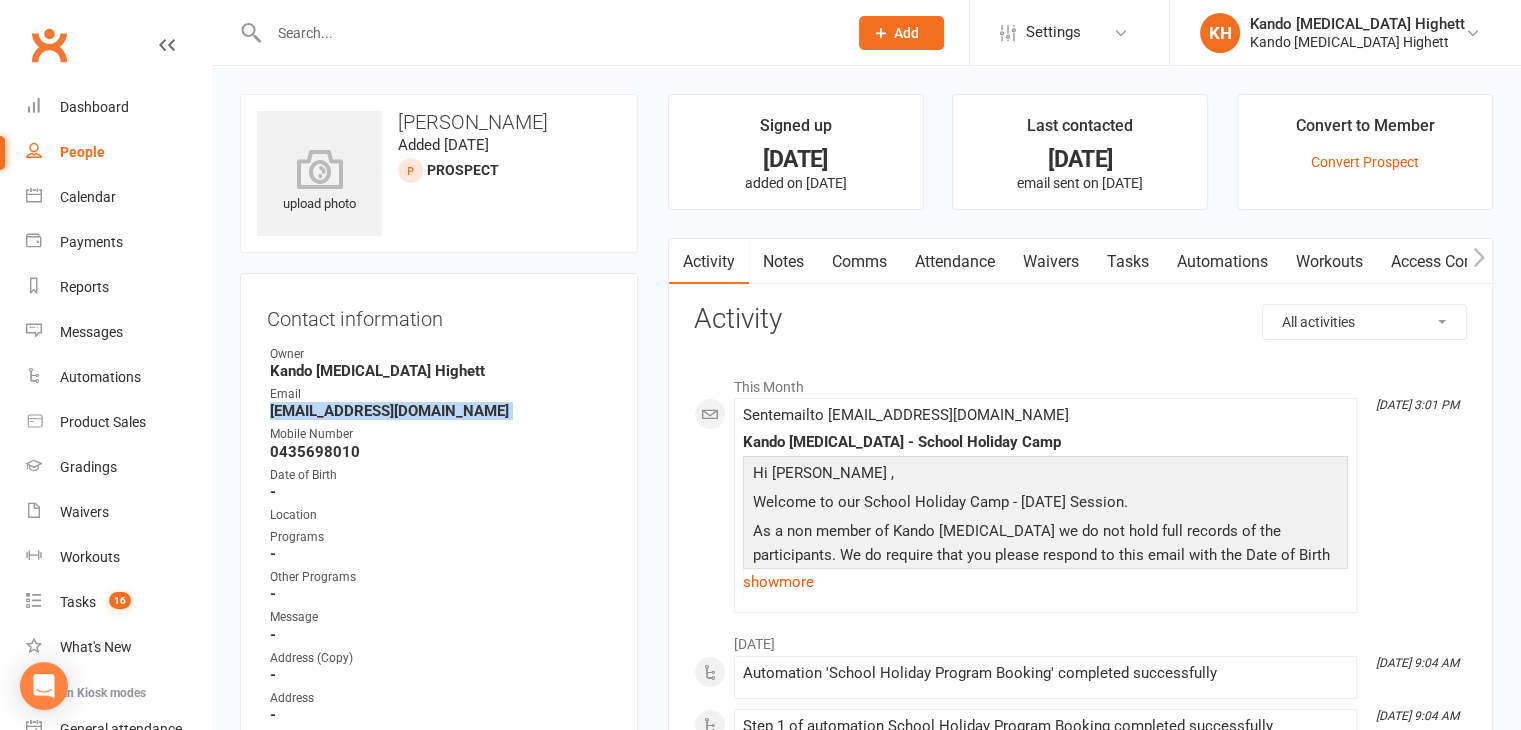 click on "[EMAIL_ADDRESS][DOMAIN_NAME]" at bounding box center [440, 411] 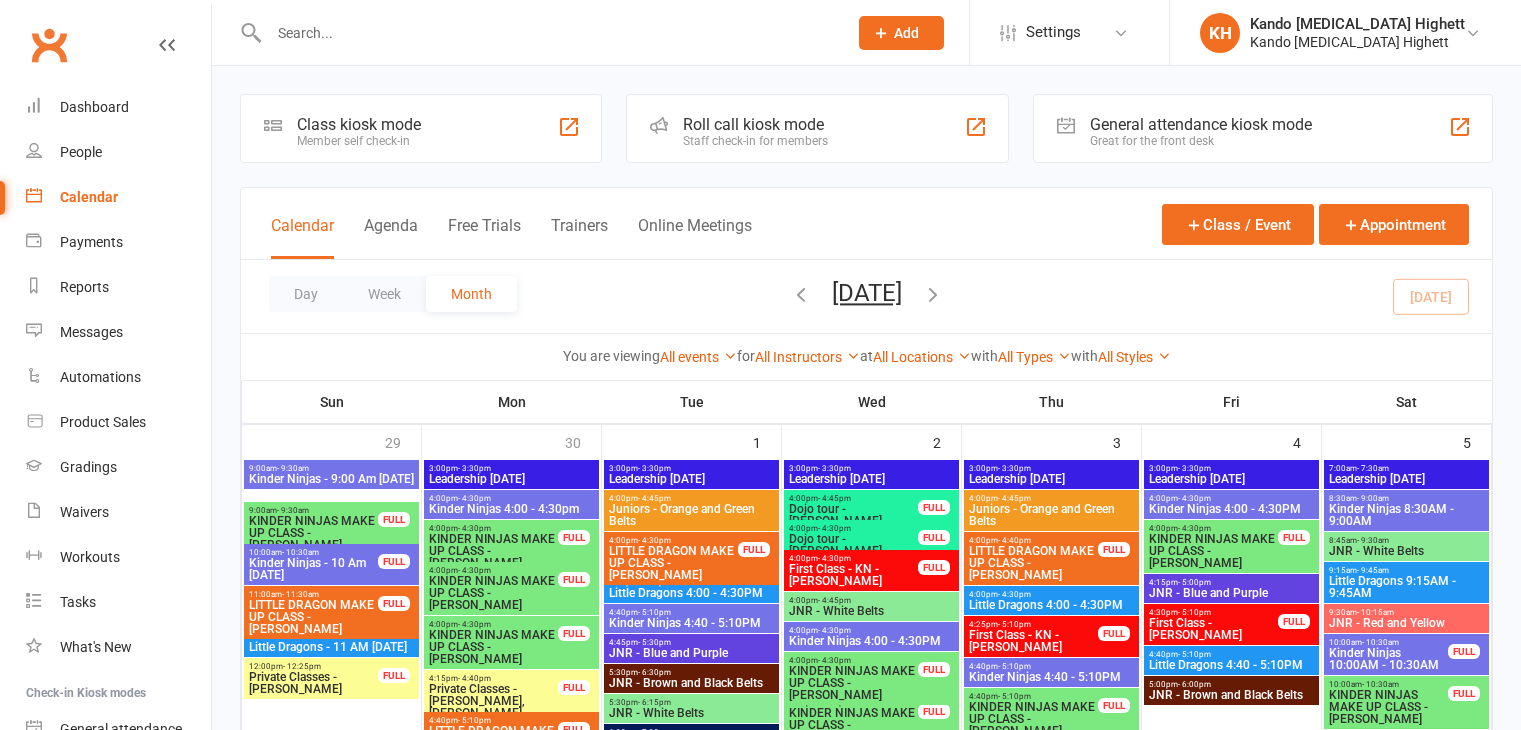 scroll, scrollTop: 0, scrollLeft: 0, axis: both 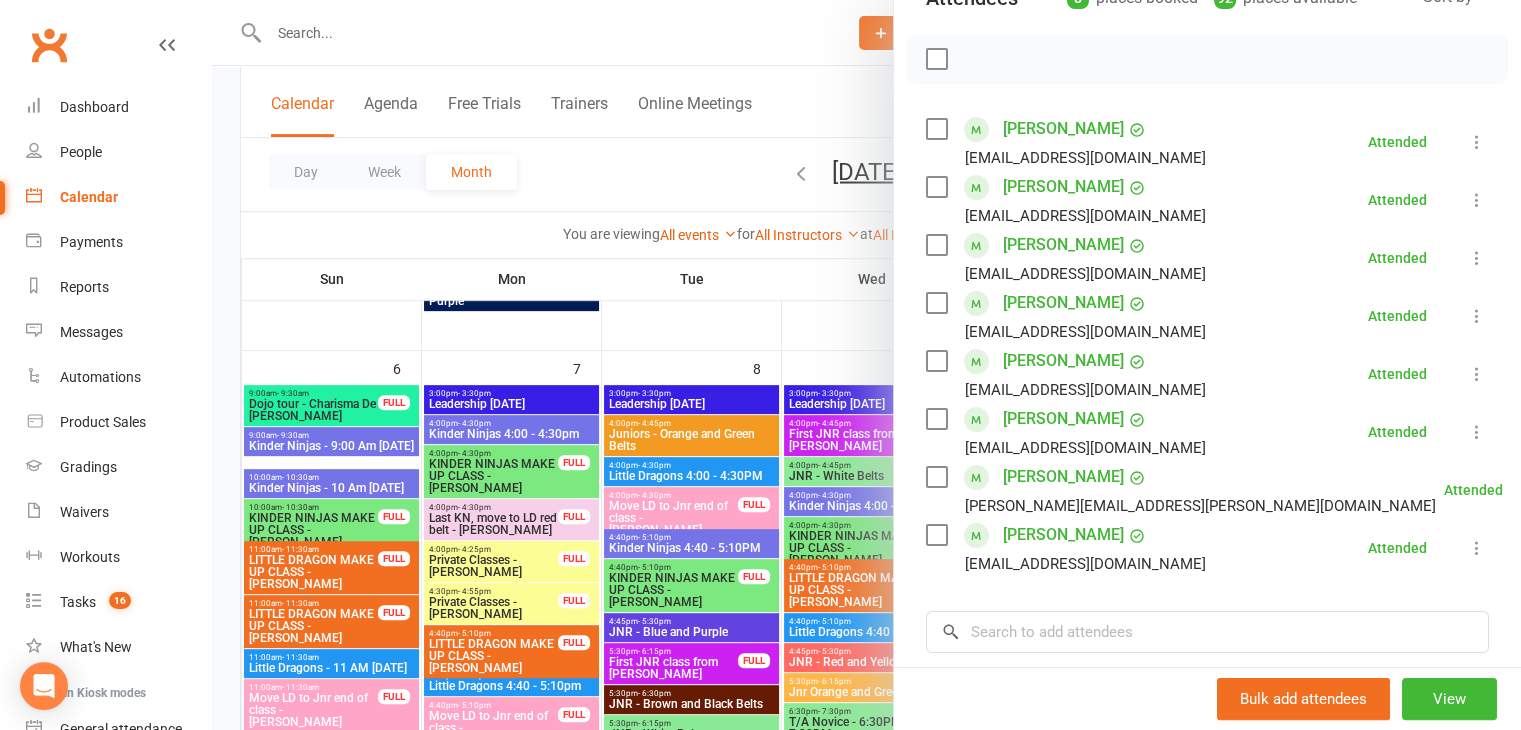 click at bounding box center (866, 365) 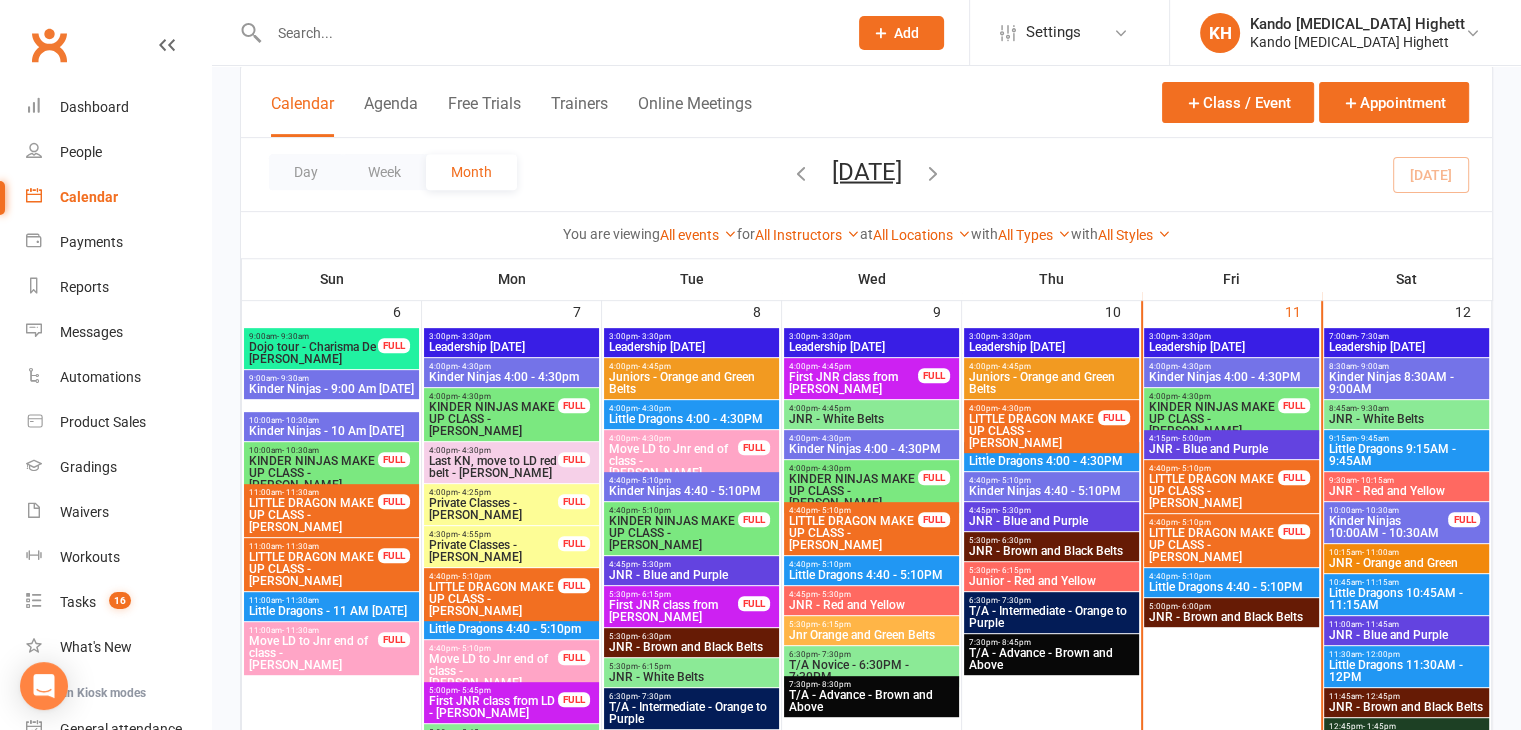 scroll, scrollTop: 838, scrollLeft: 0, axis: vertical 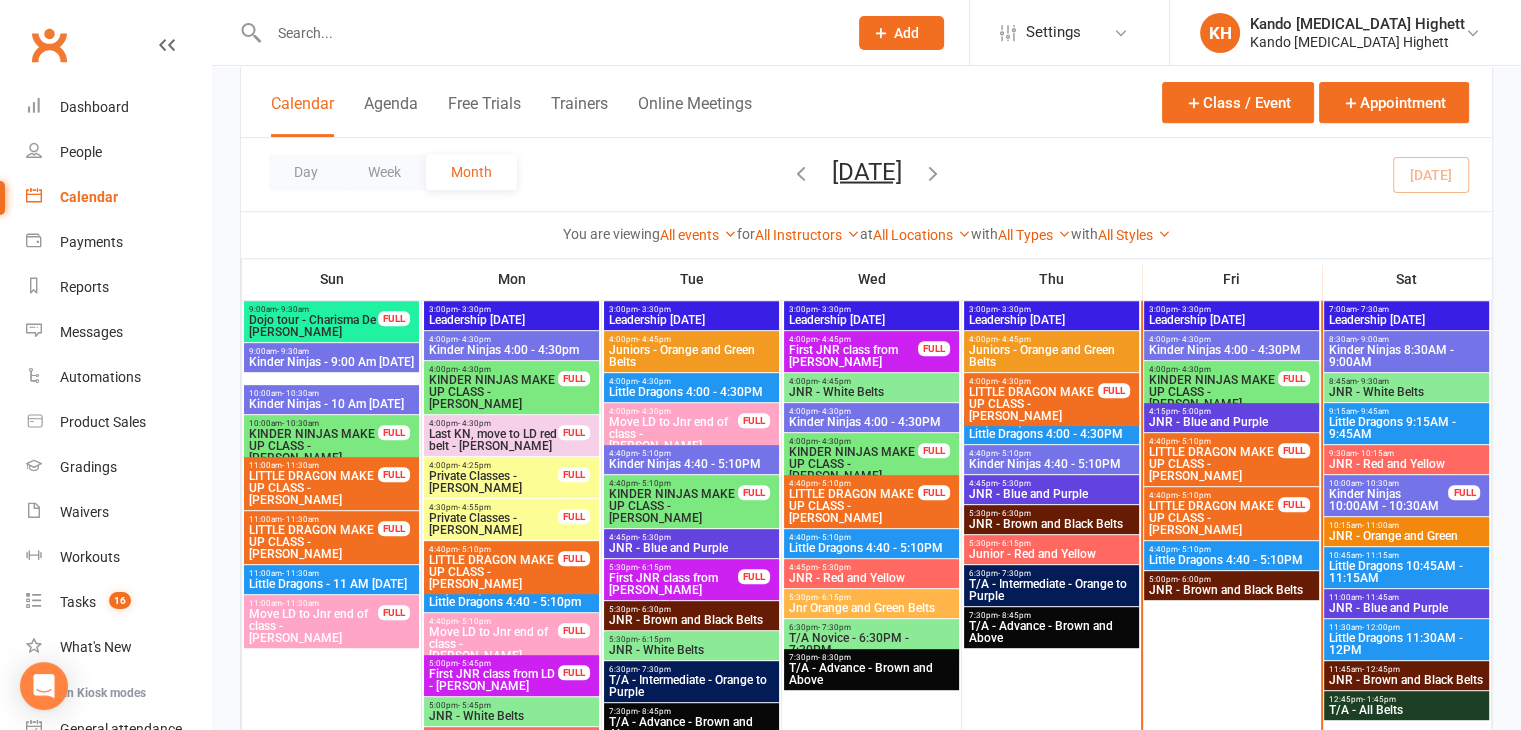 click at bounding box center (548, 33) 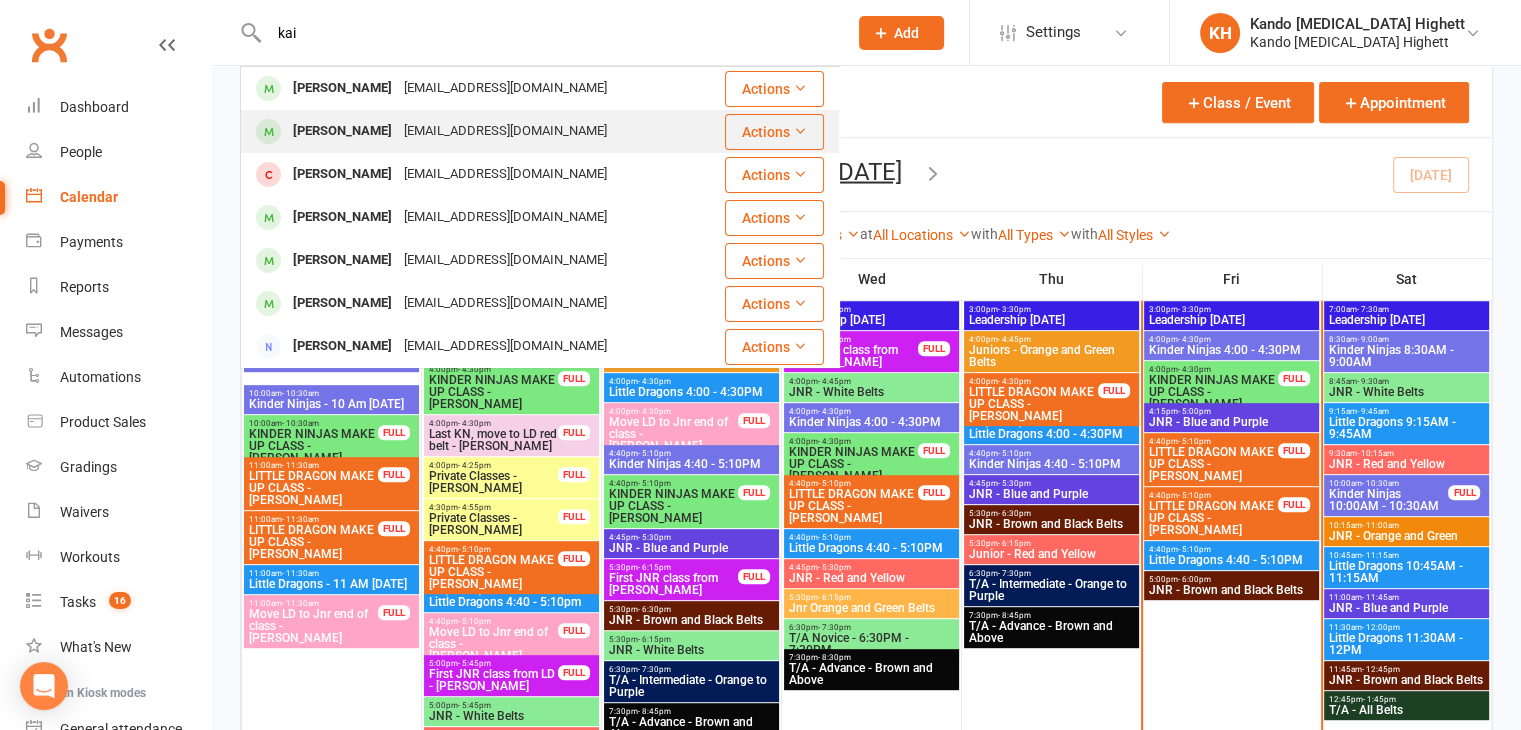 type on "kai" 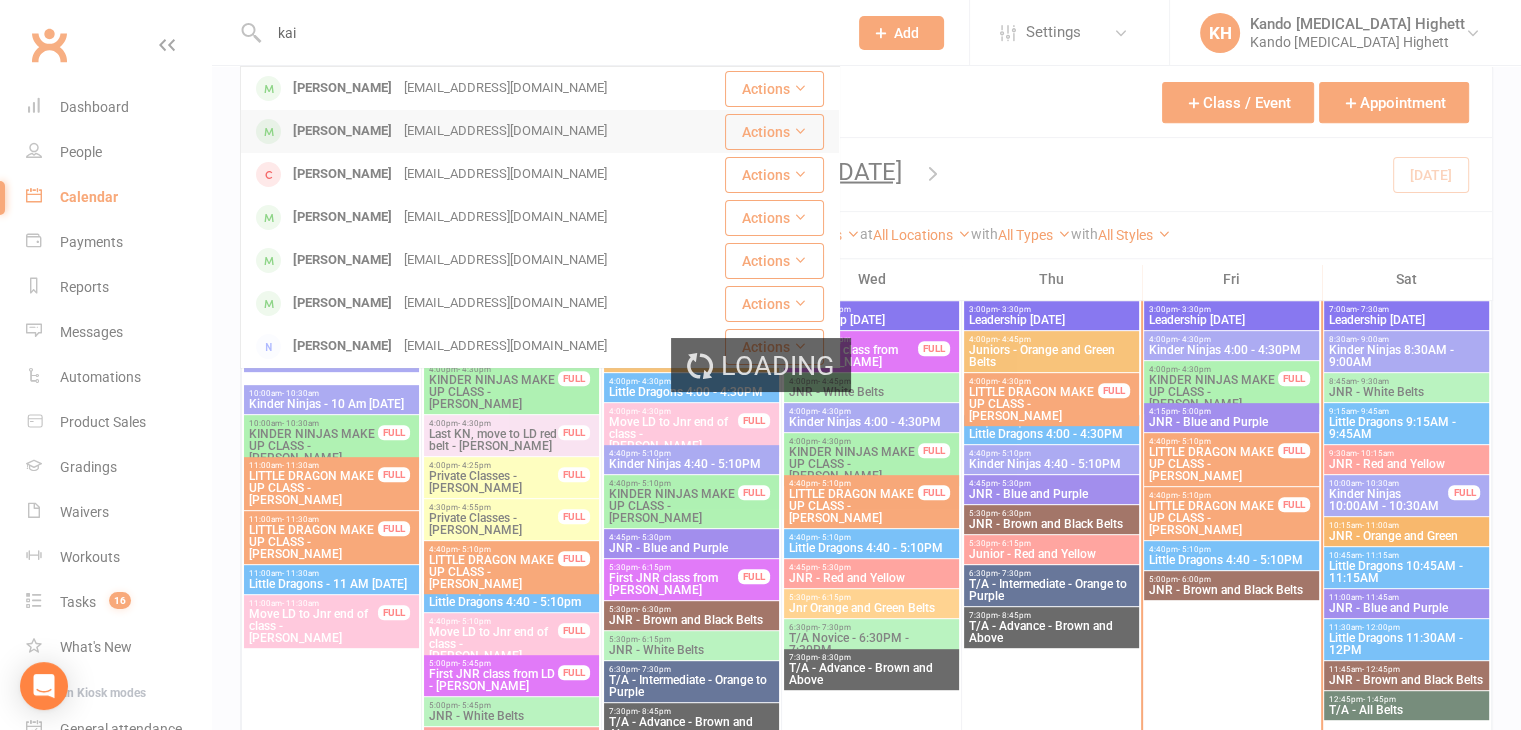 type 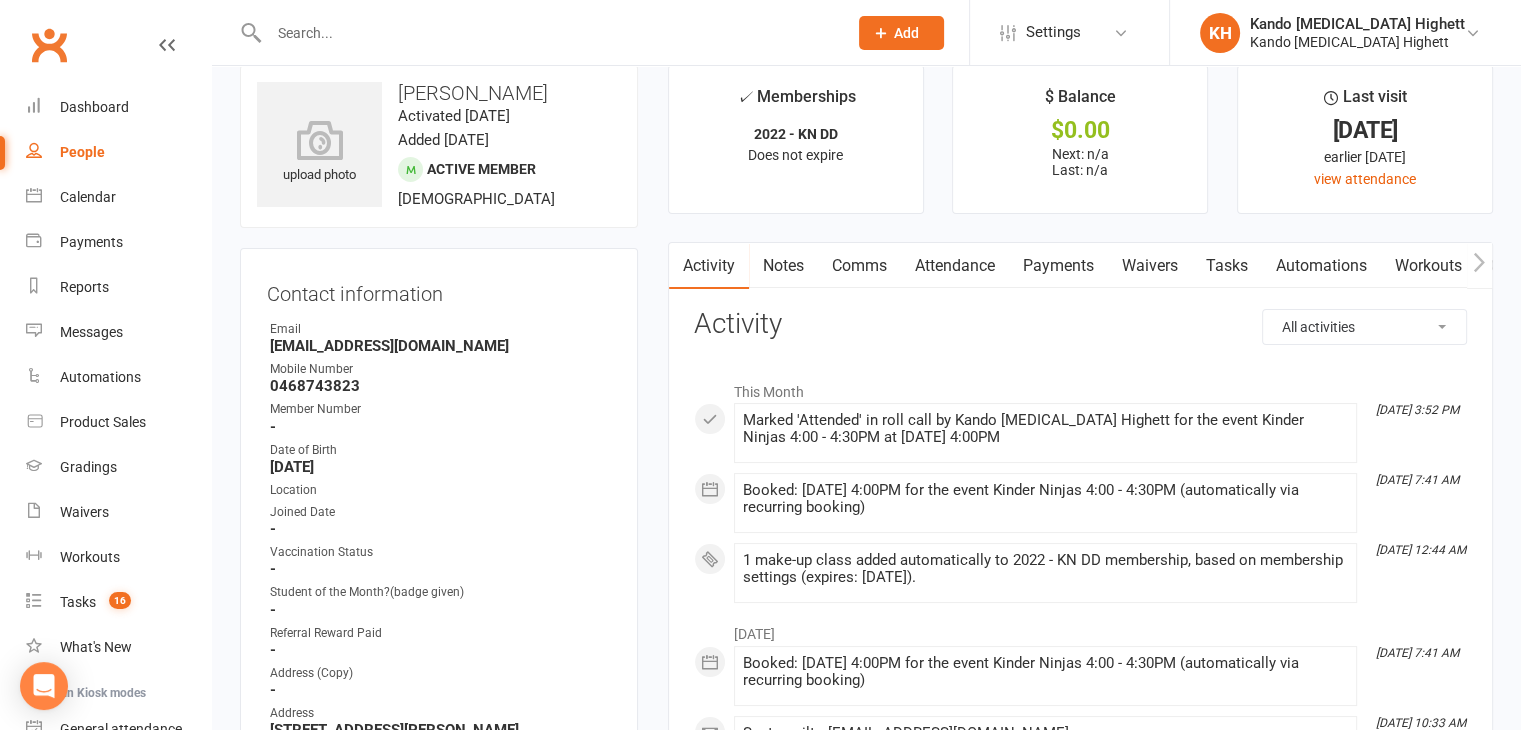 scroll, scrollTop: 0, scrollLeft: 0, axis: both 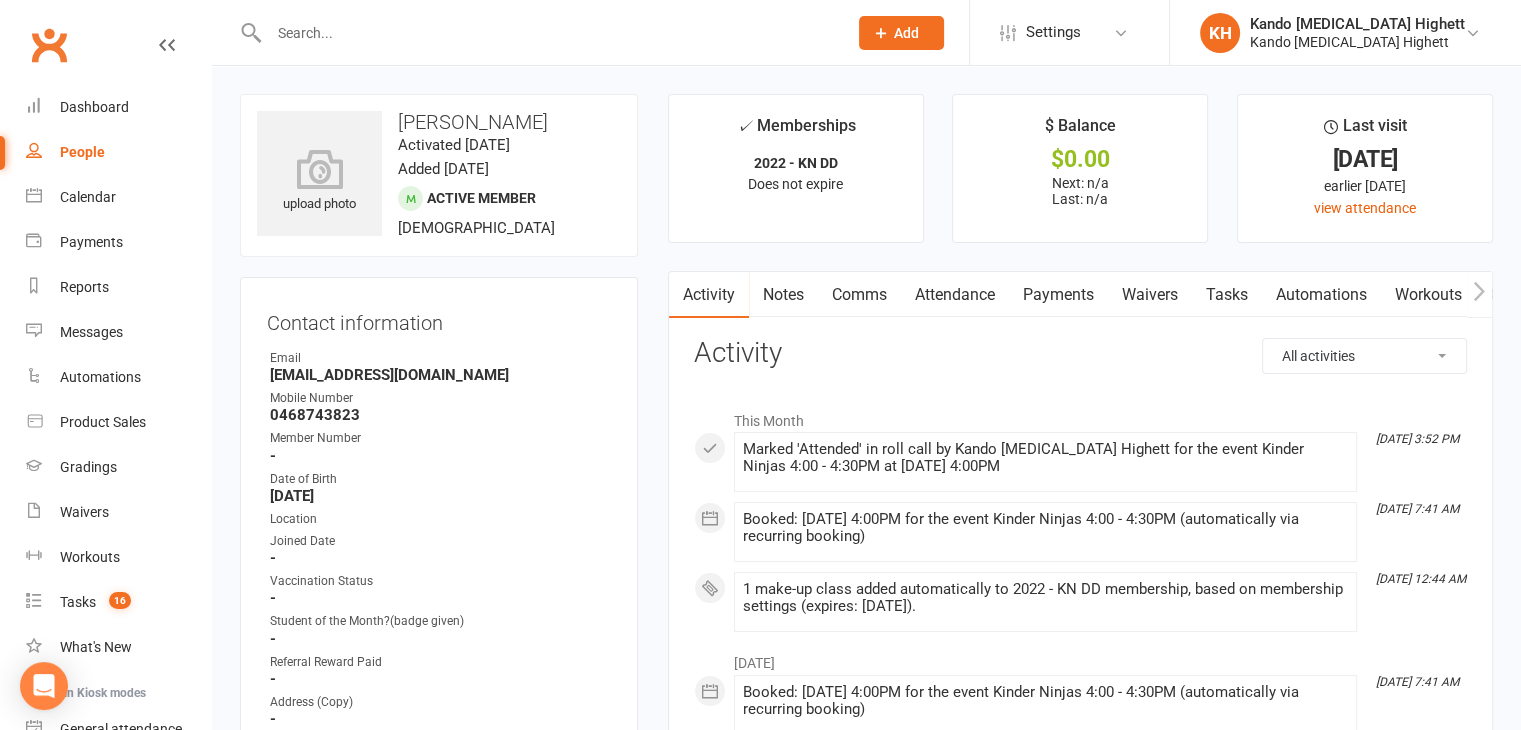 click on "Attendance" at bounding box center [955, 295] 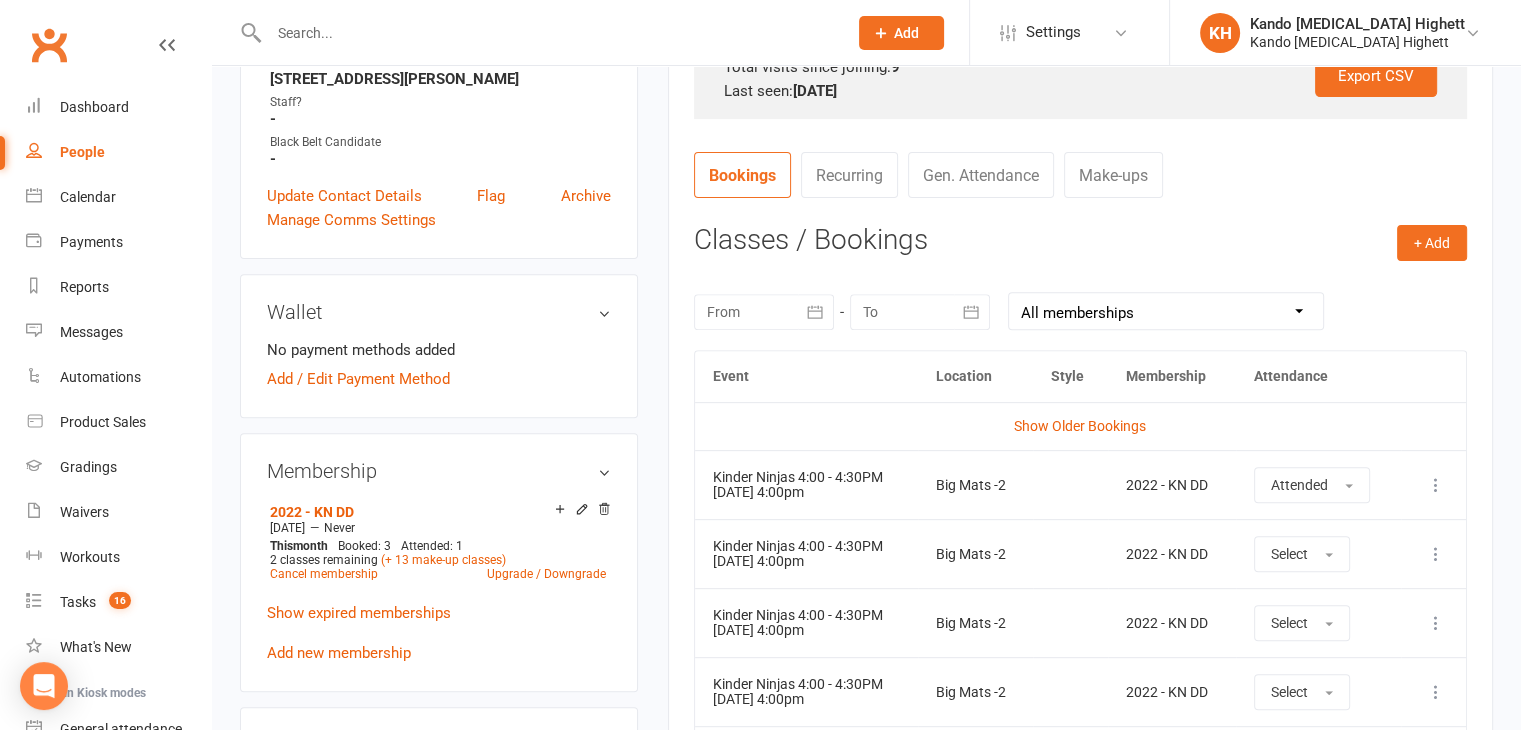 scroll, scrollTop: 900, scrollLeft: 0, axis: vertical 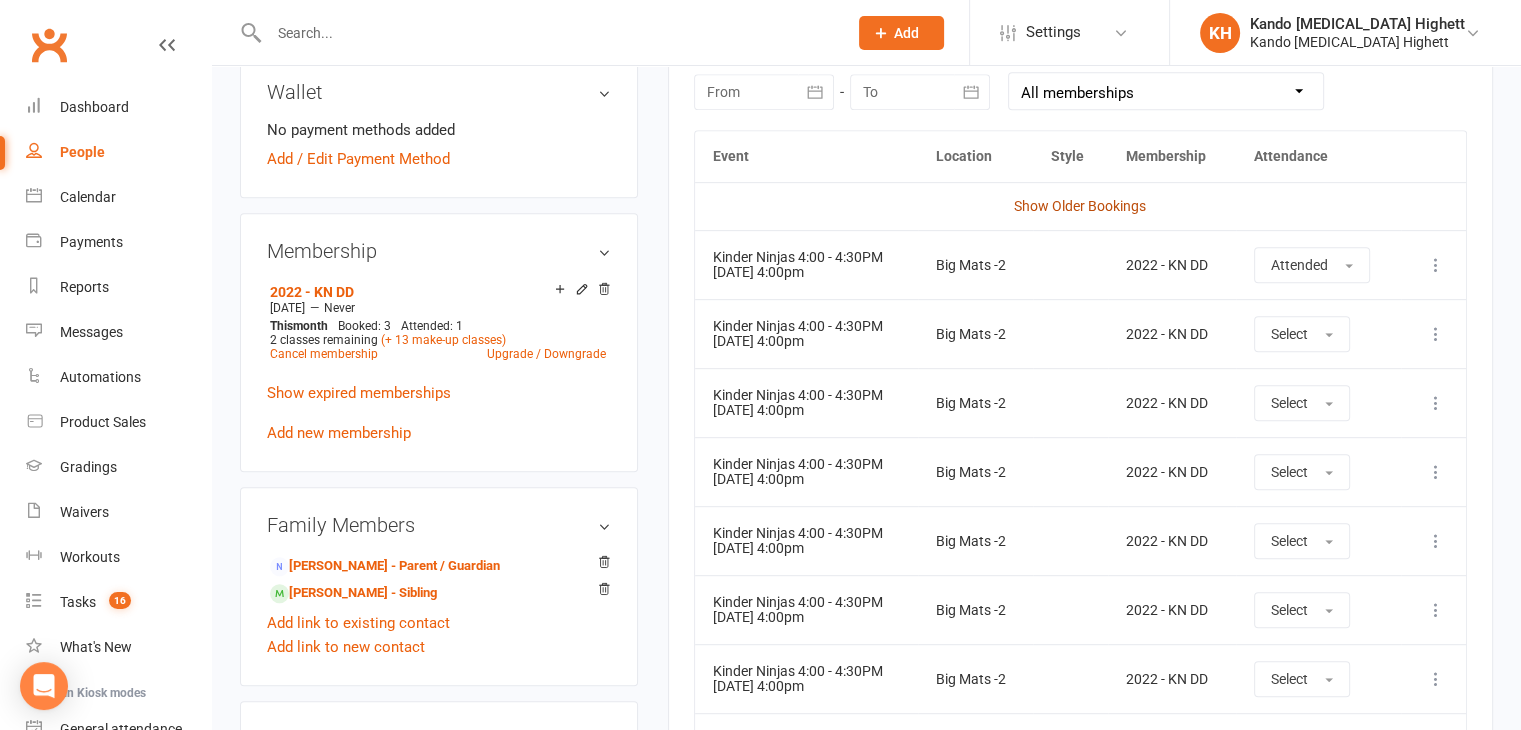 click on "Show Older Bookings" at bounding box center (1080, 206) 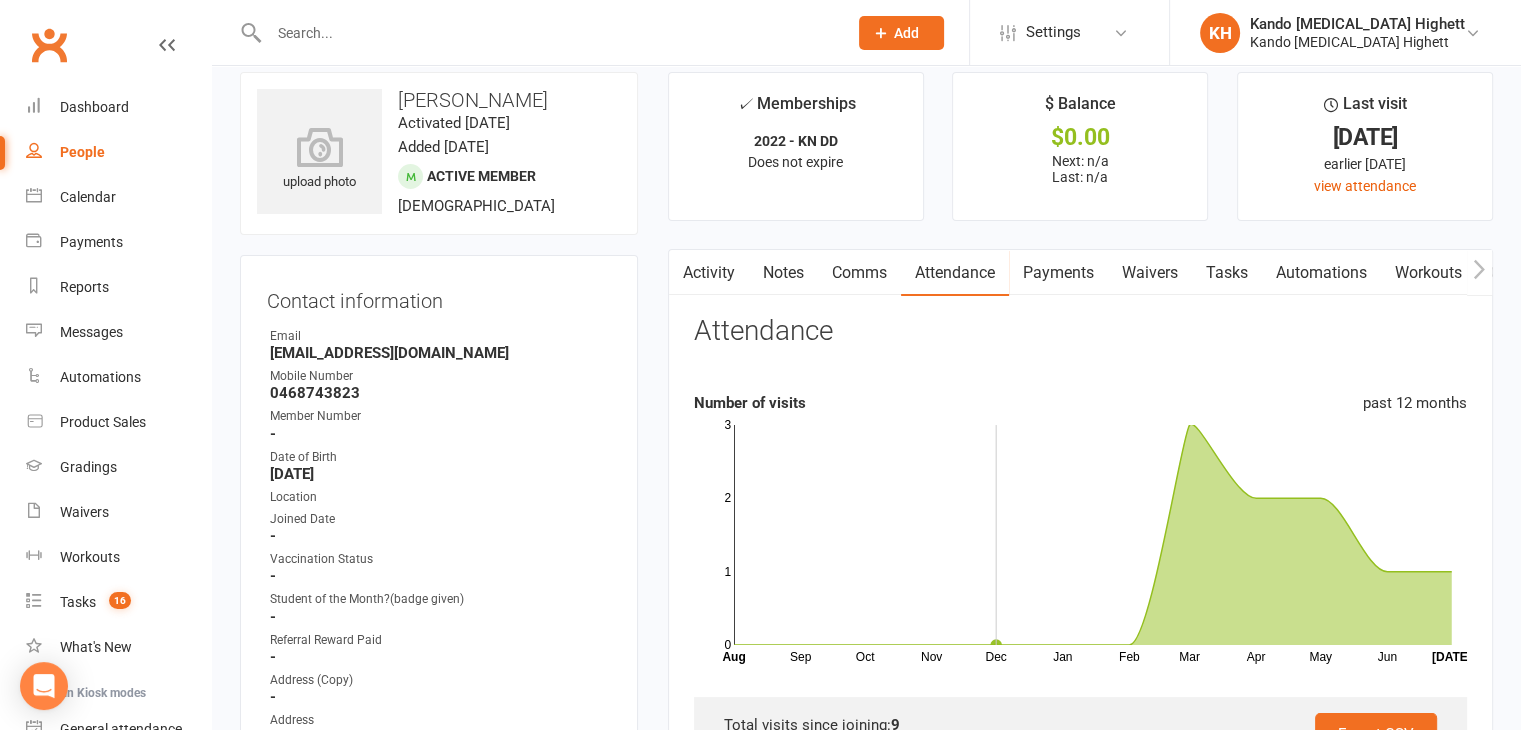 scroll, scrollTop: 0, scrollLeft: 0, axis: both 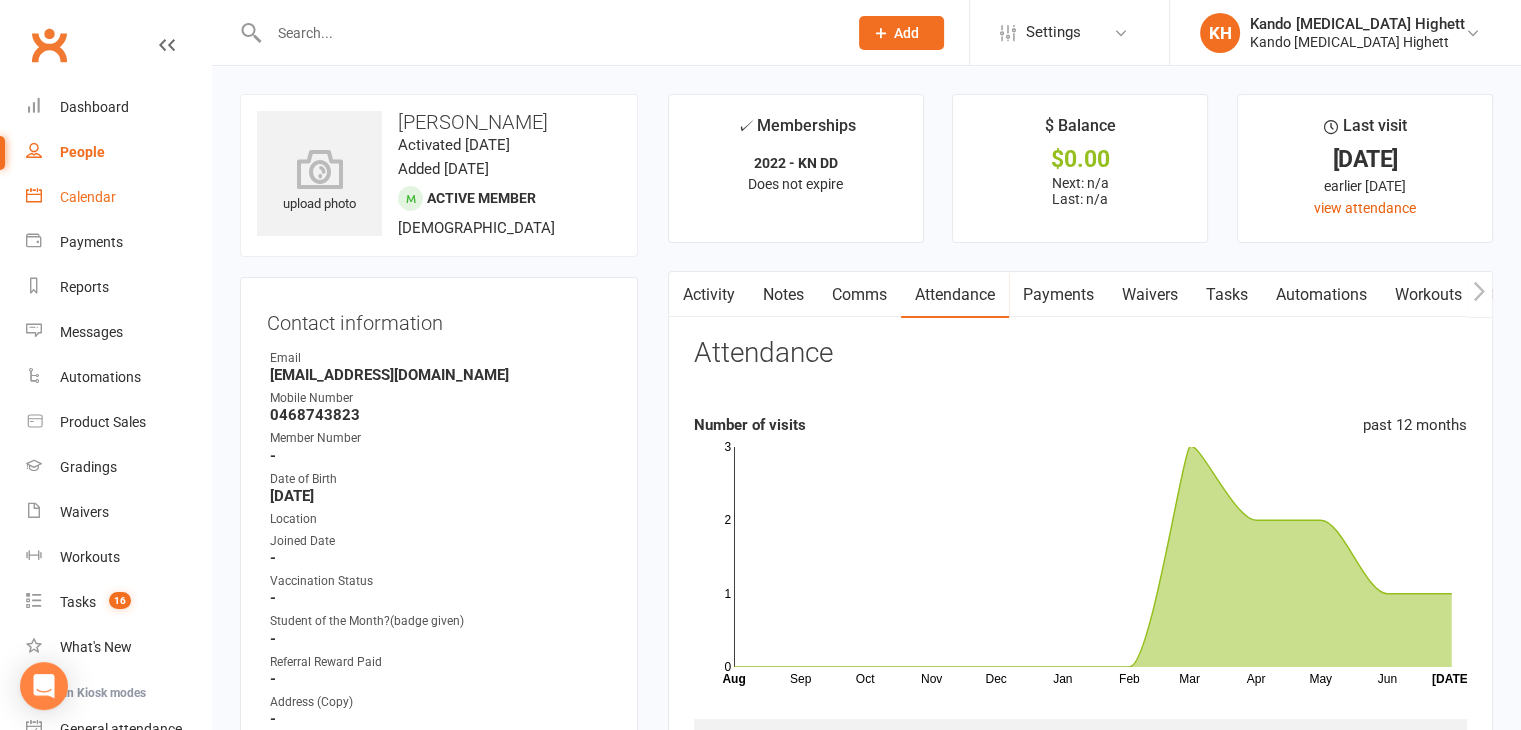 click on "Calendar" at bounding box center [88, 197] 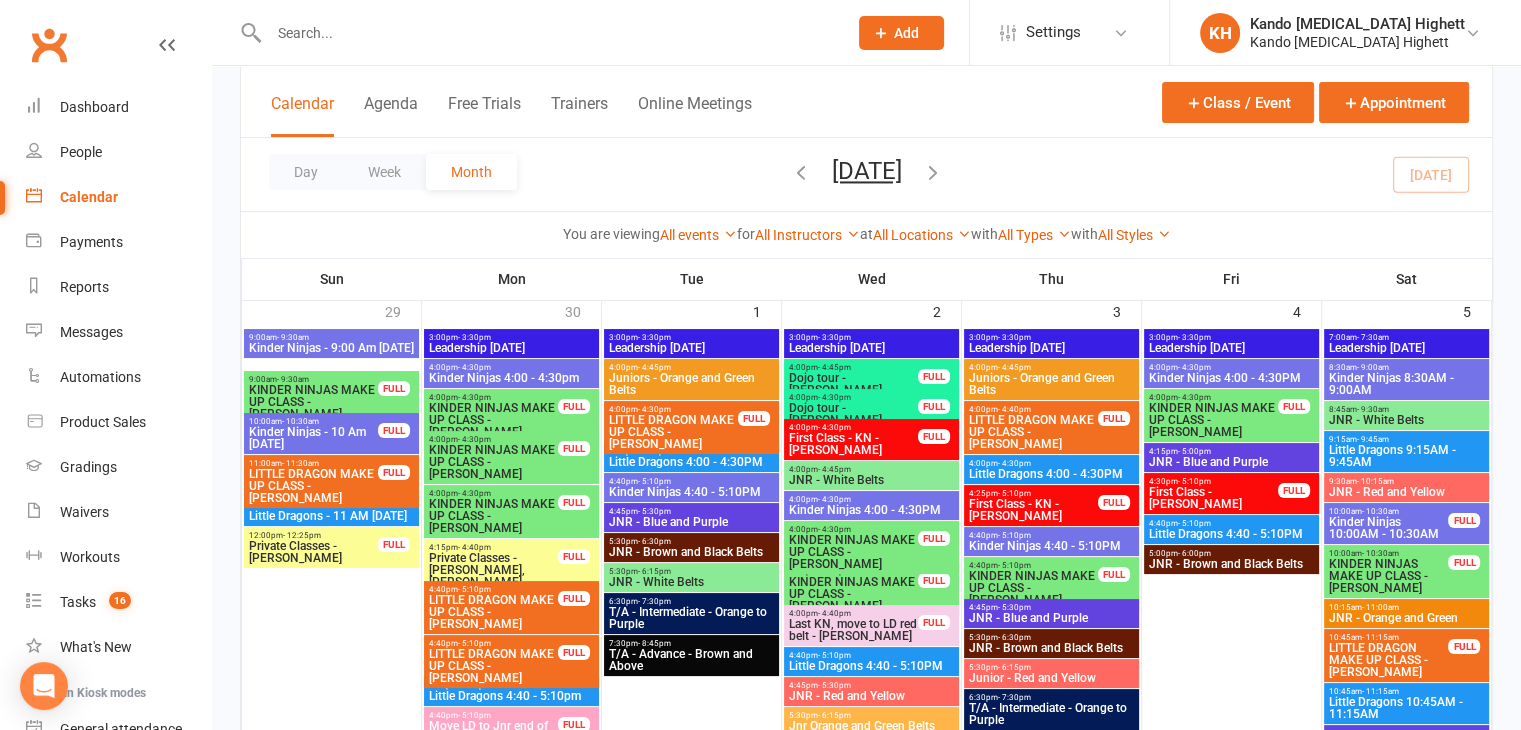 scroll, scrollTop: 100, scrollLeft: 0, axis: vertical 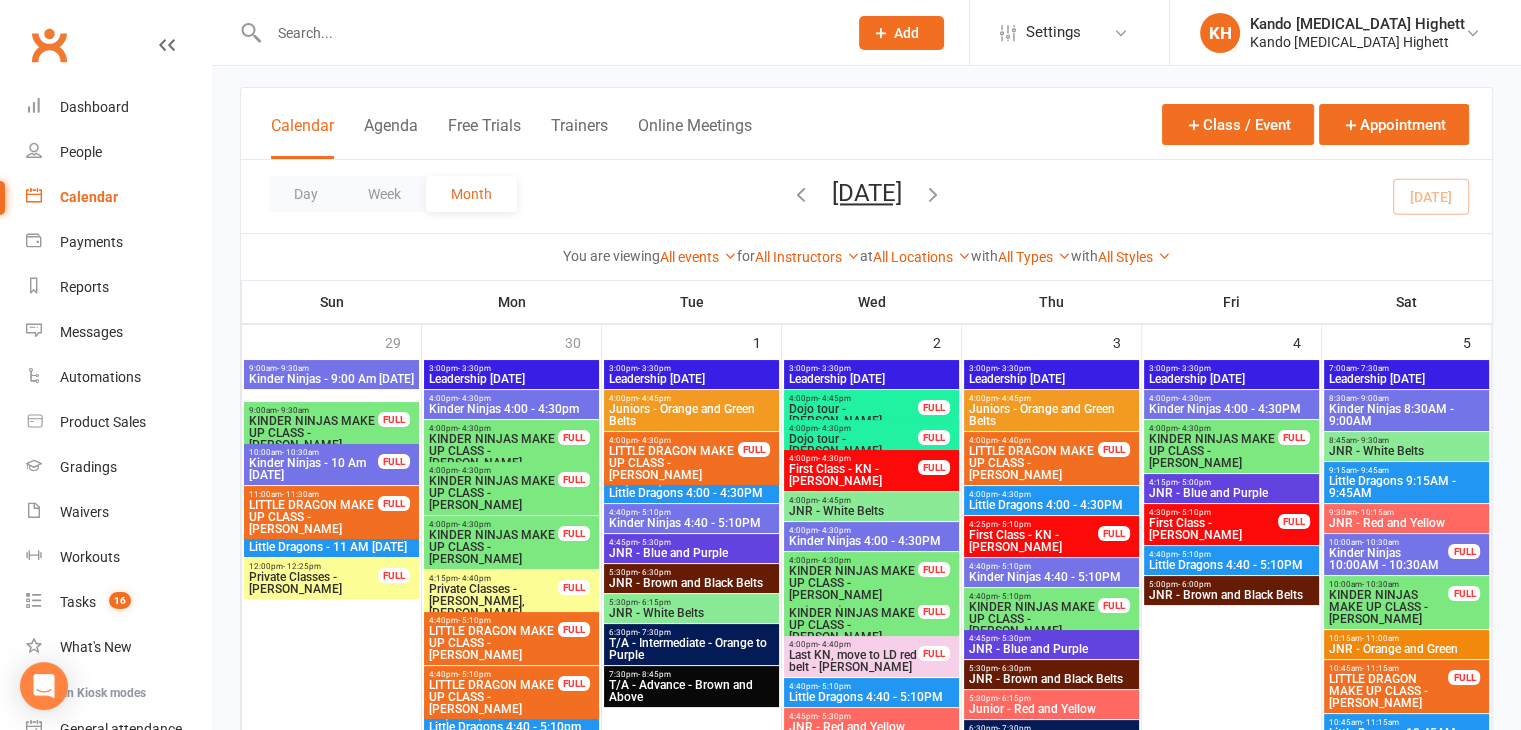 click on "4:00pm  - 4:30pm" at bounding box center [1231, 398] 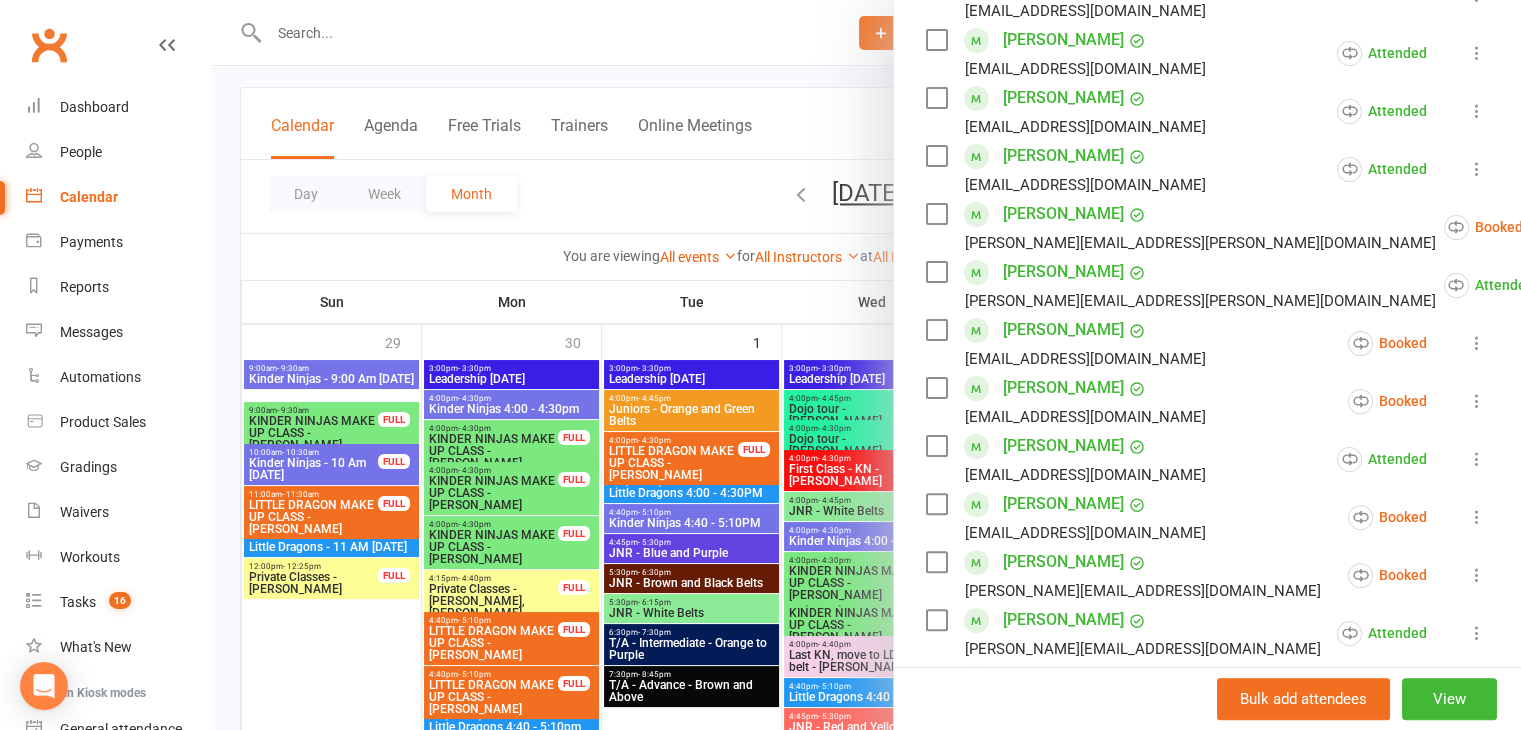 scroll, scrollTop: 500, scrollLeft: 0, axis: vertical 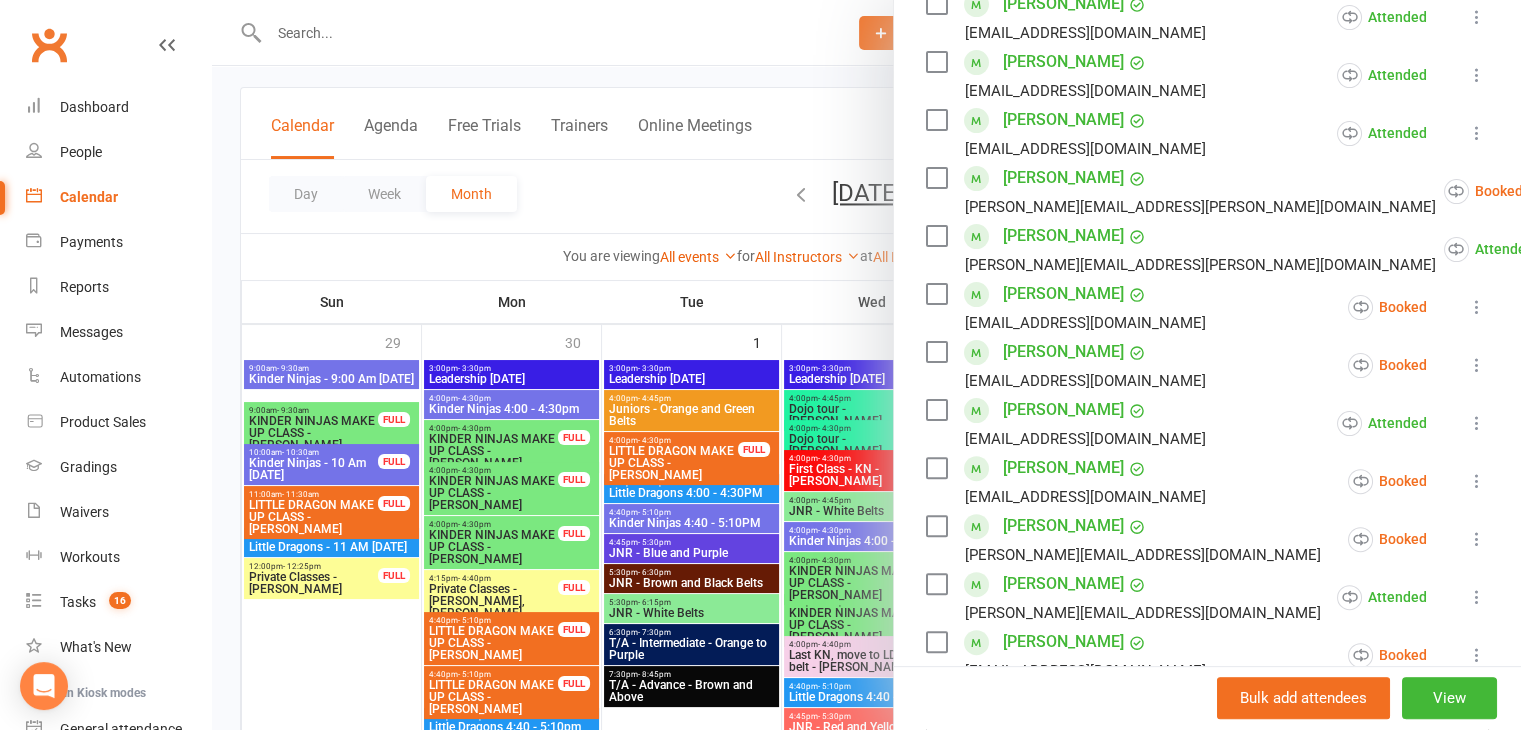 click at bounding box center [866, 365] 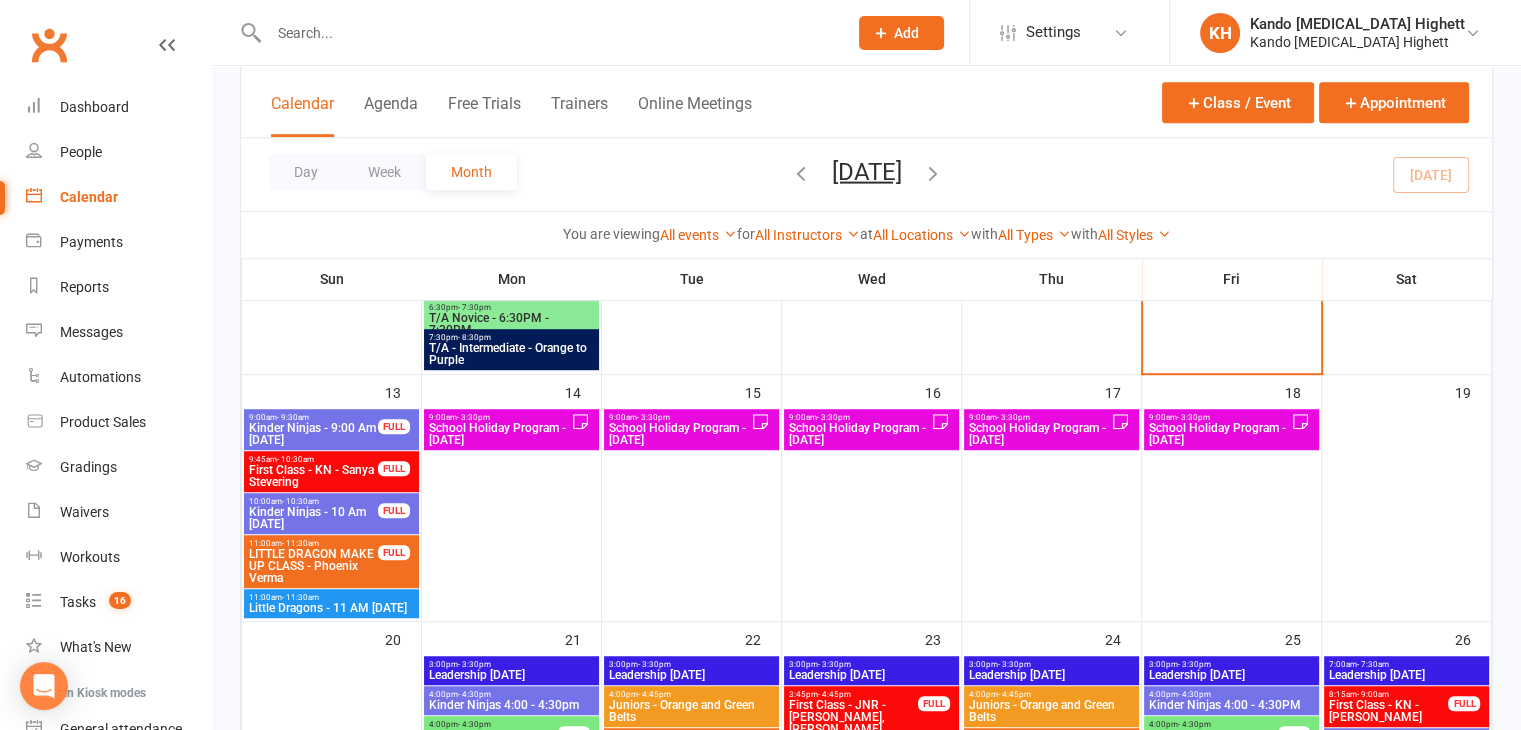 scroll, scrollTop: 1296, scrollLeft: 0, axis: vertical 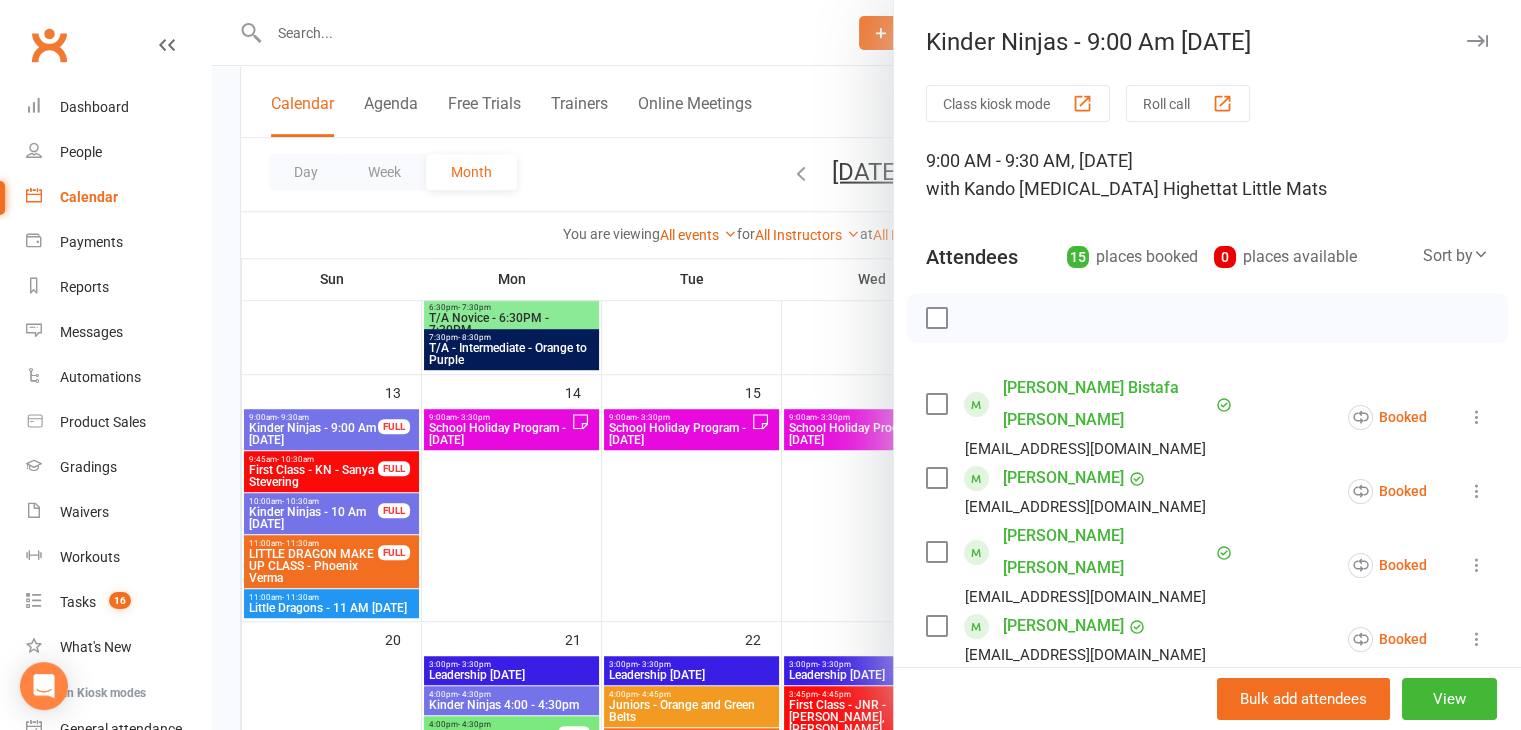 click at bounding box center [866, 365] 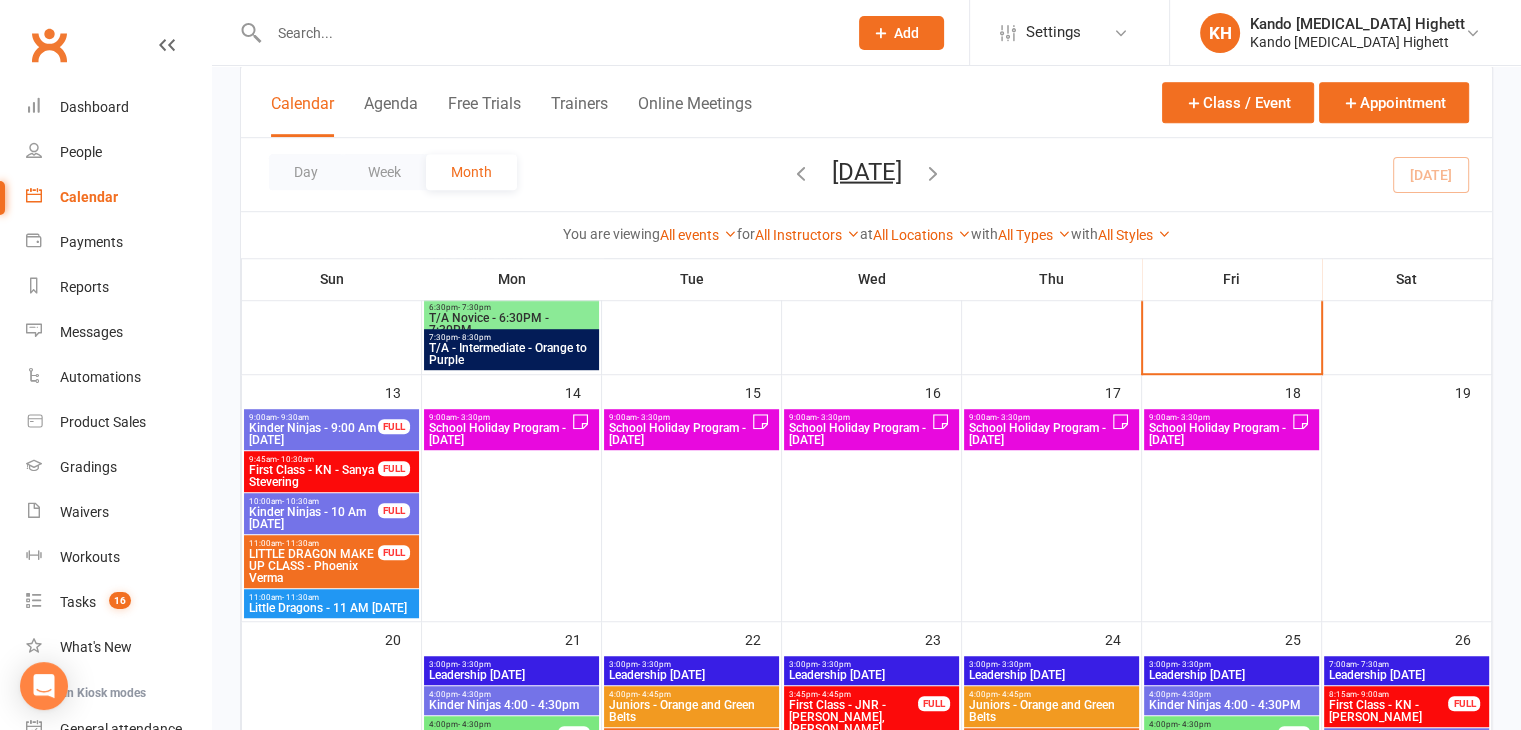 click on "10:00am  - 10:30am Kinder Ninjas - 10 Am [DATE] FULL" at bounding box center [331, 513] 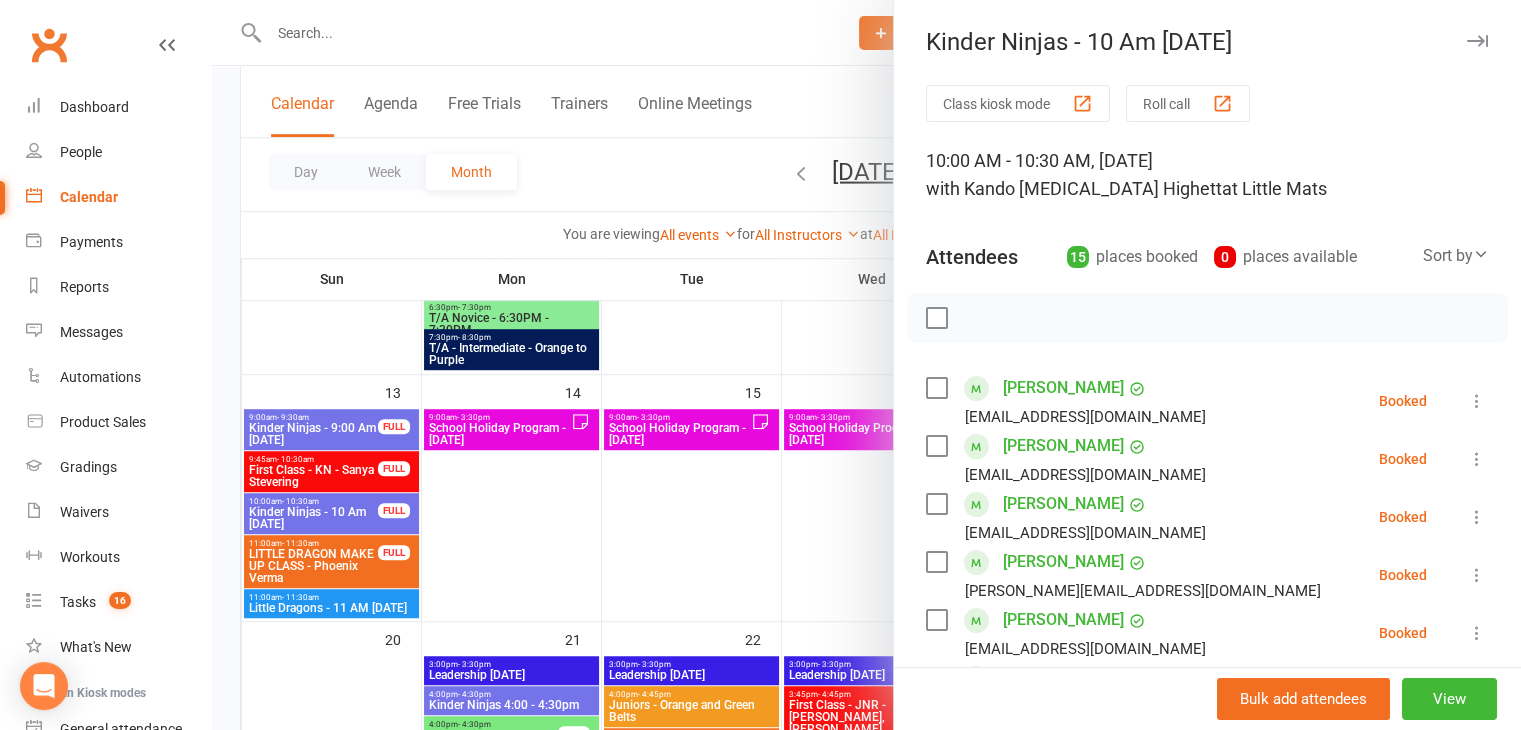 click at bounding box center (866, 365) 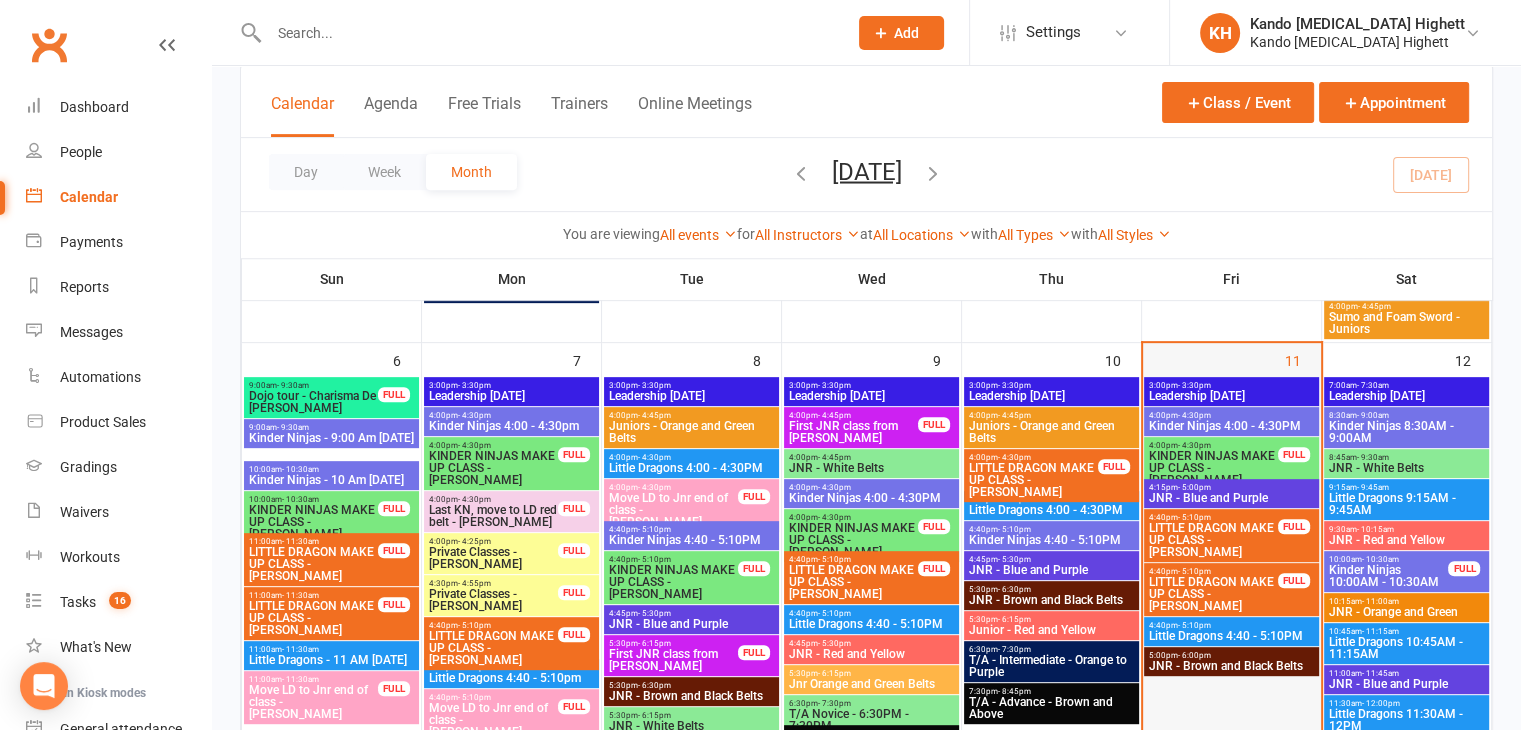 scroll, scrollTop: 796, scrollLeft: 0, axis: vertical 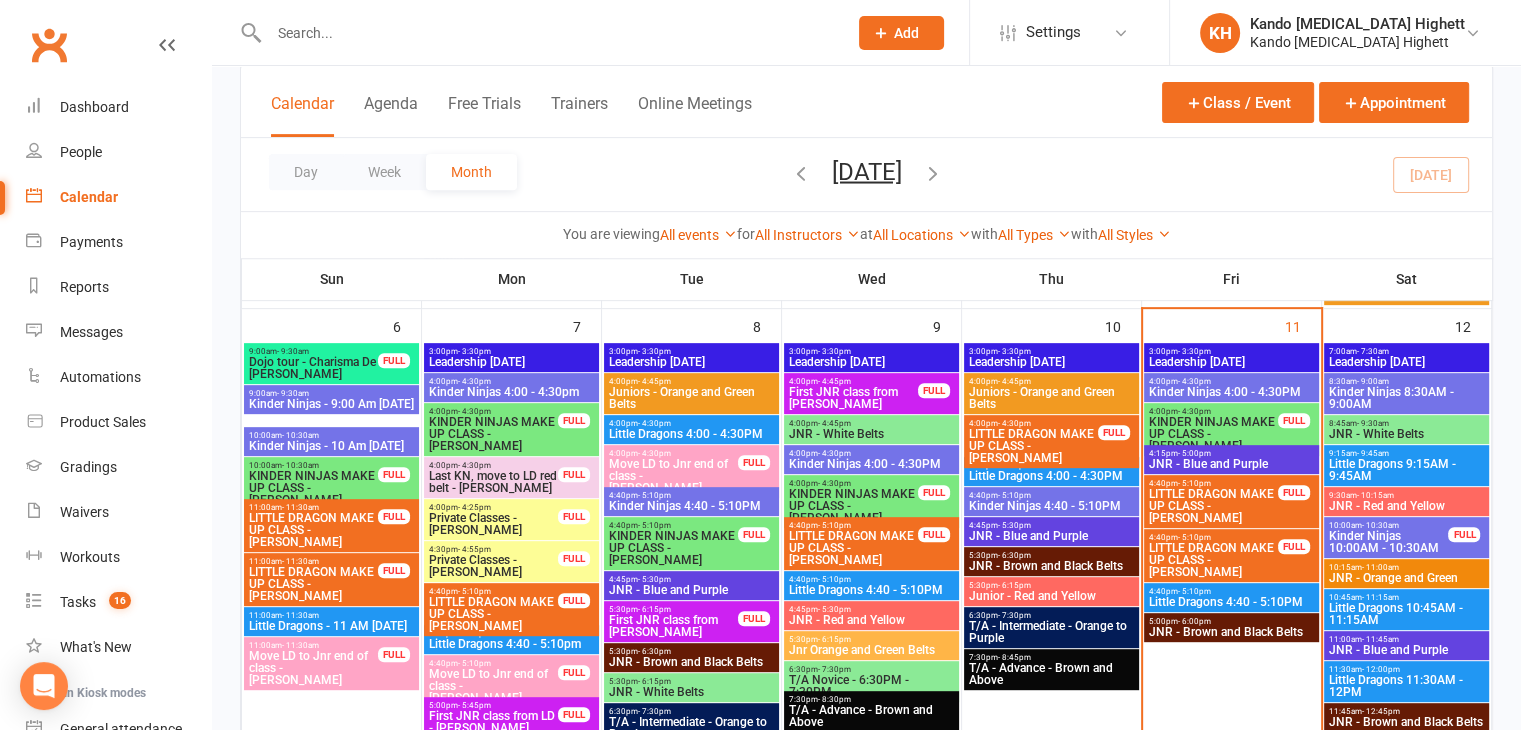 click on "Little Dragons 4:00 - 4:30PM" at bounding box center (1051, 476) 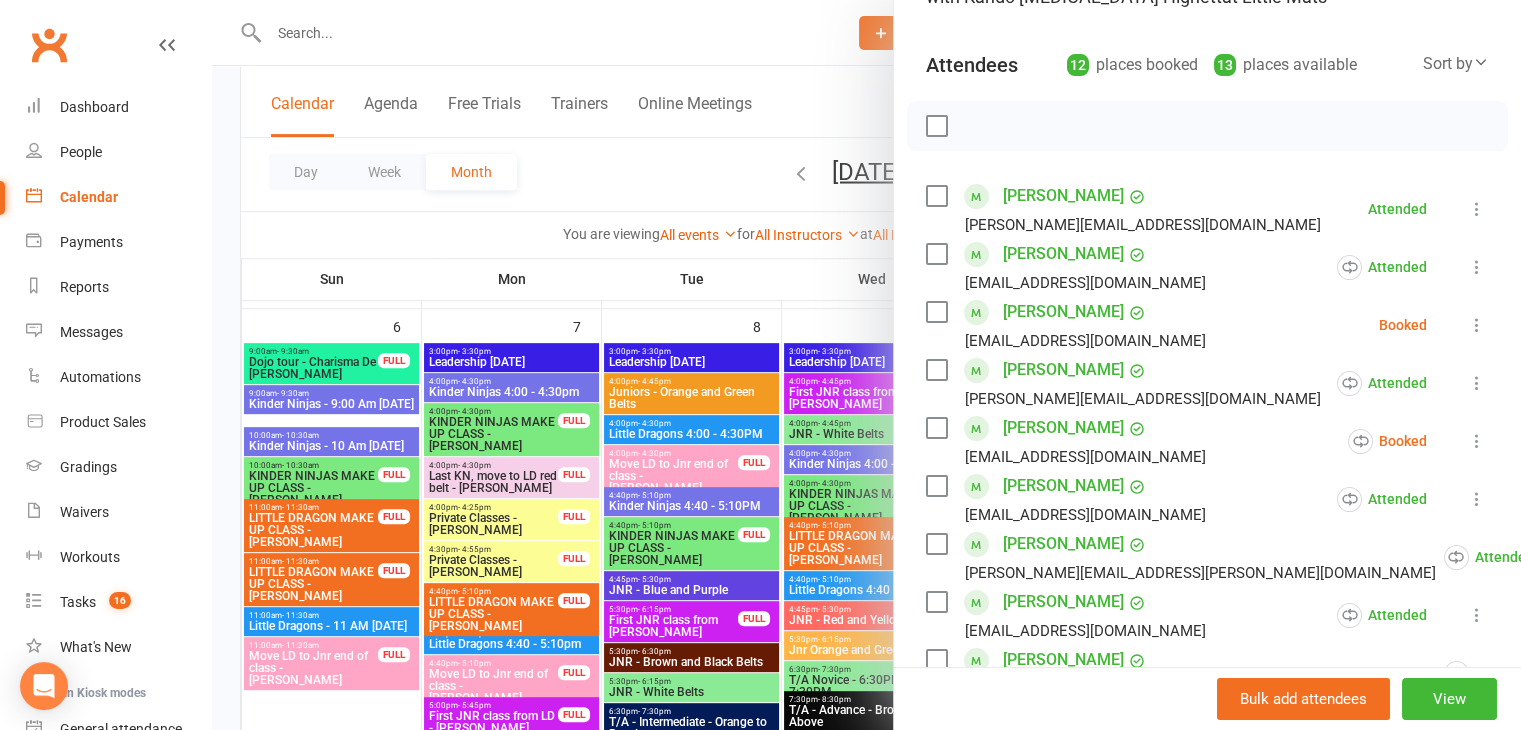 scroll, scrollTop: 200, scrollLeft: 0, axis: vertical 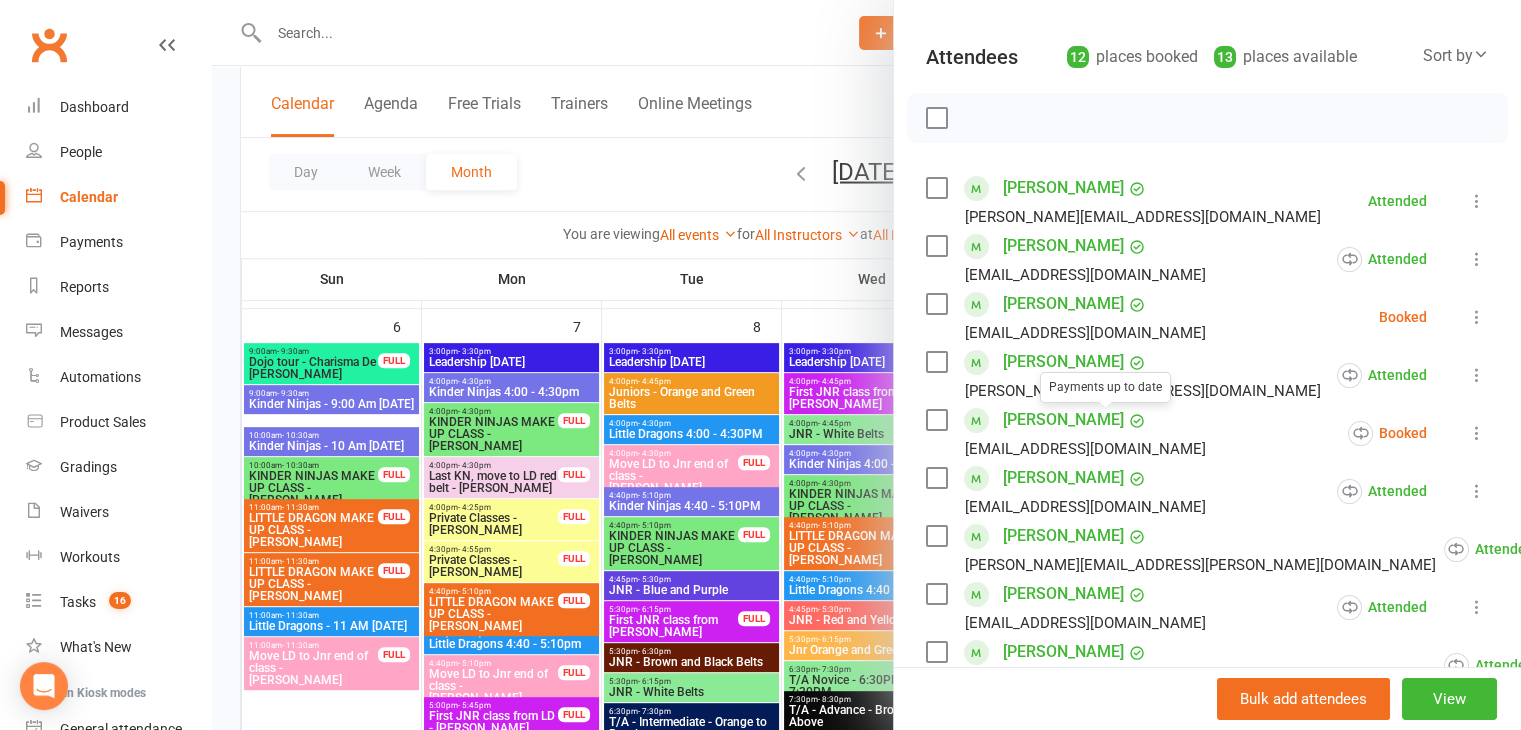 click at bounding box center [866, 365] 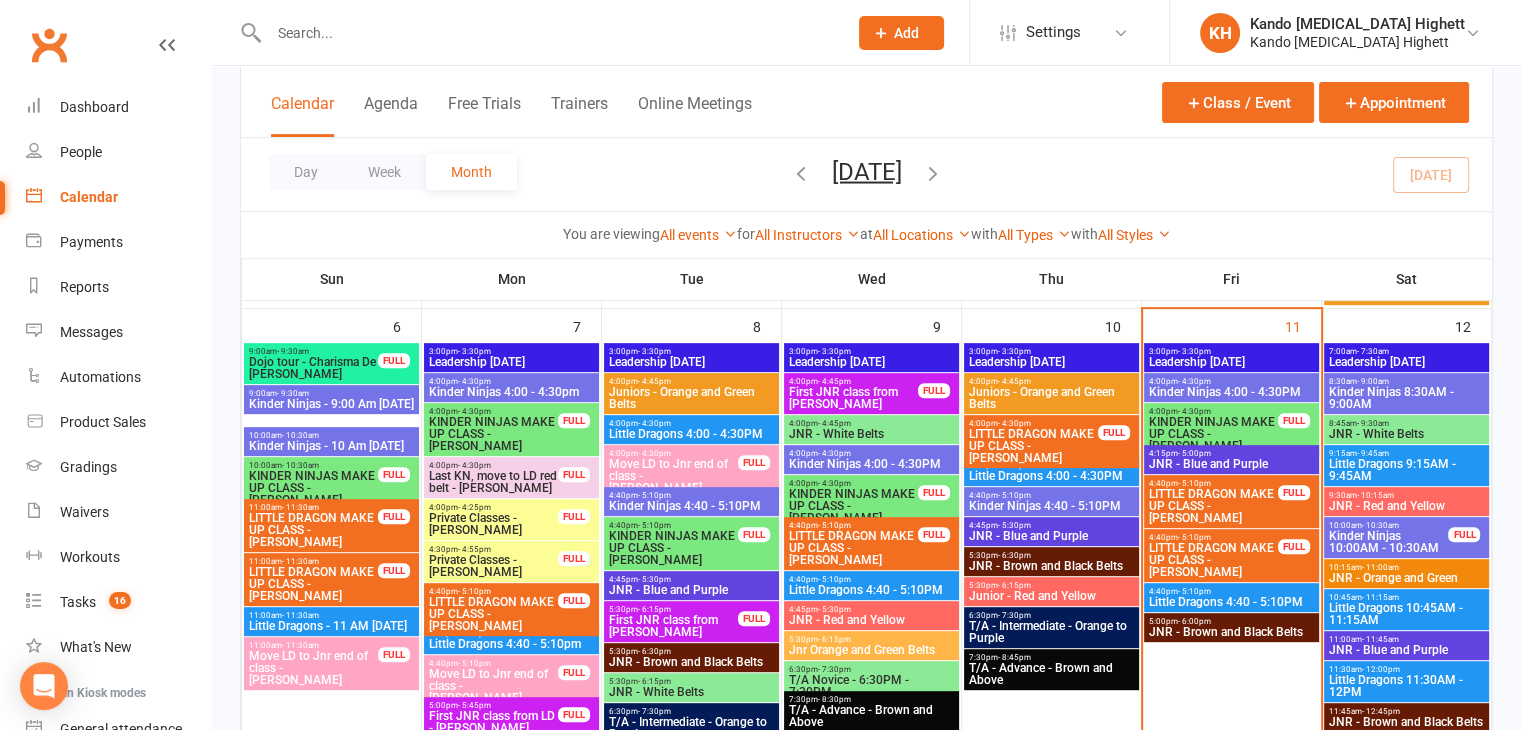click on "Kinder Ninjas 4:40 - 5:10PM" at bounding box center (1051, 506) 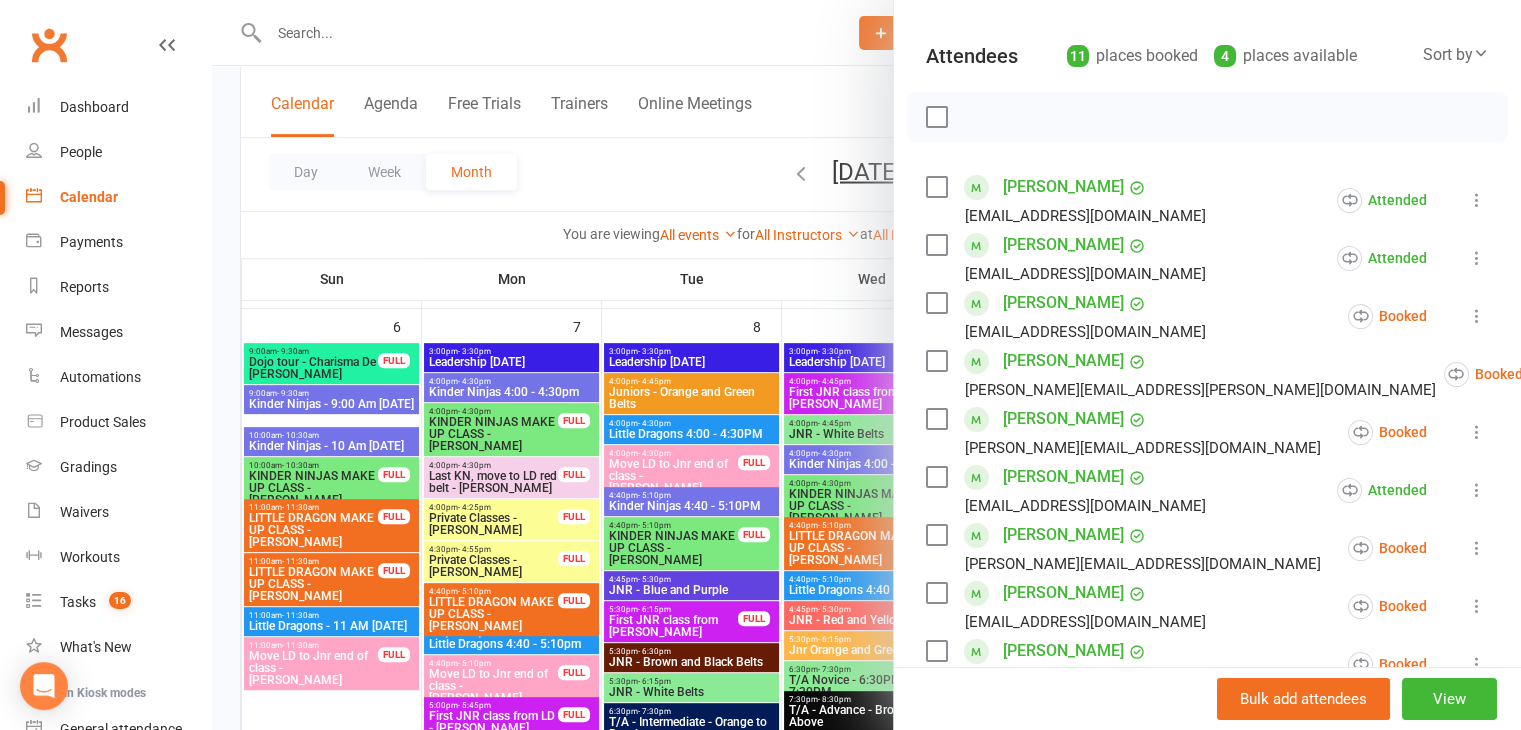 scroll, scrollTop: 200, scrollLeft: 0, axis: vertical 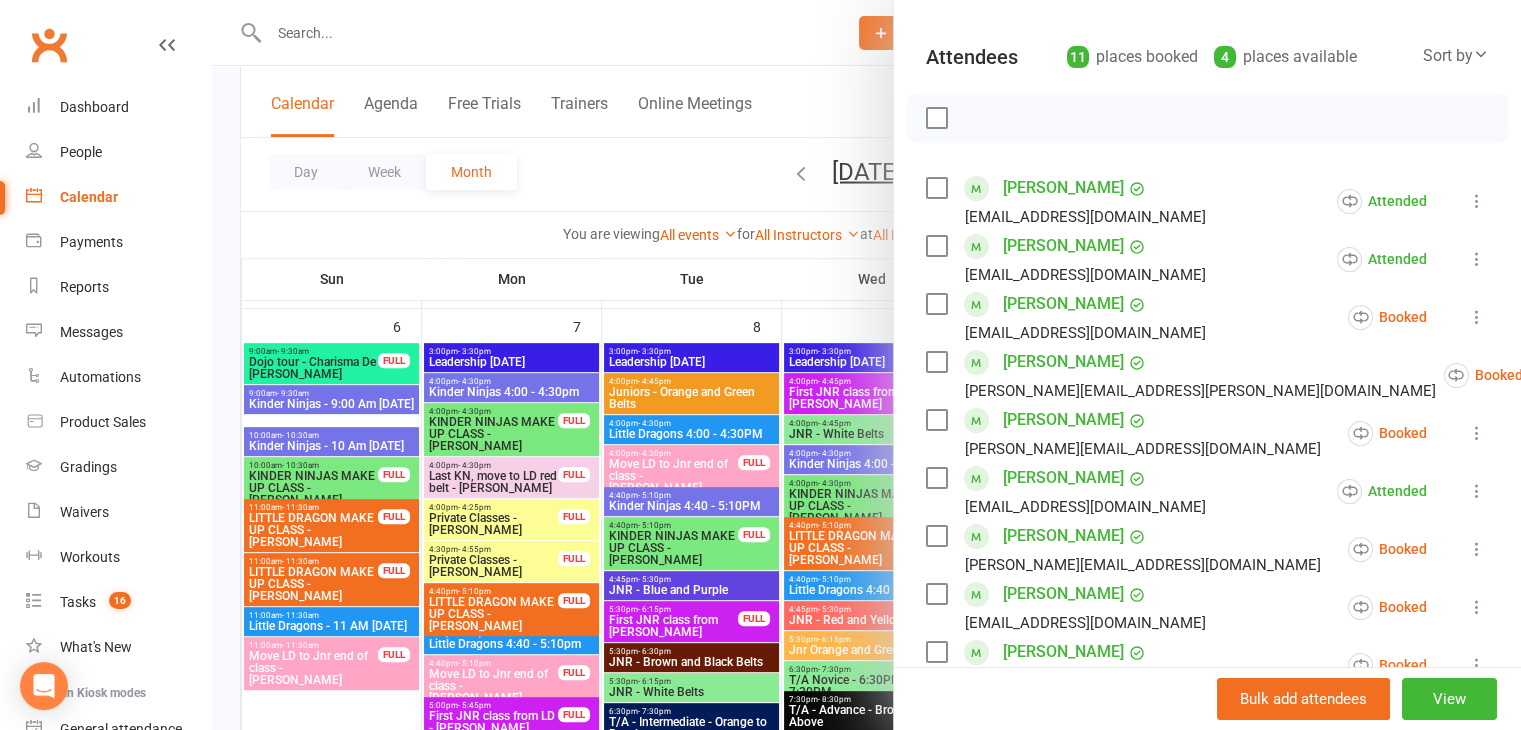 click at bounding box center [866, 365] 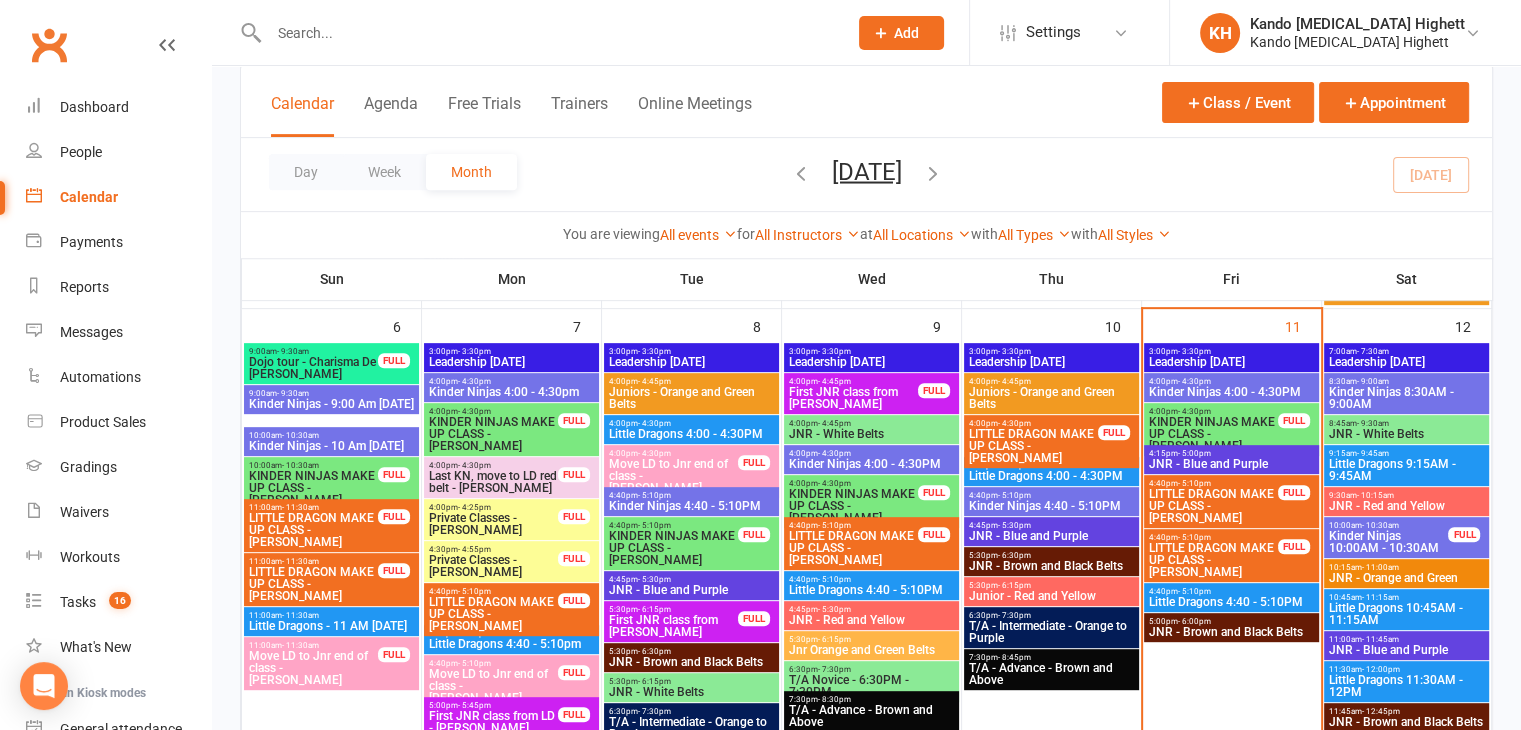 click on "Kinder Ninjas 4:00 - 4:30PM" at bounding box center (1231, 392) 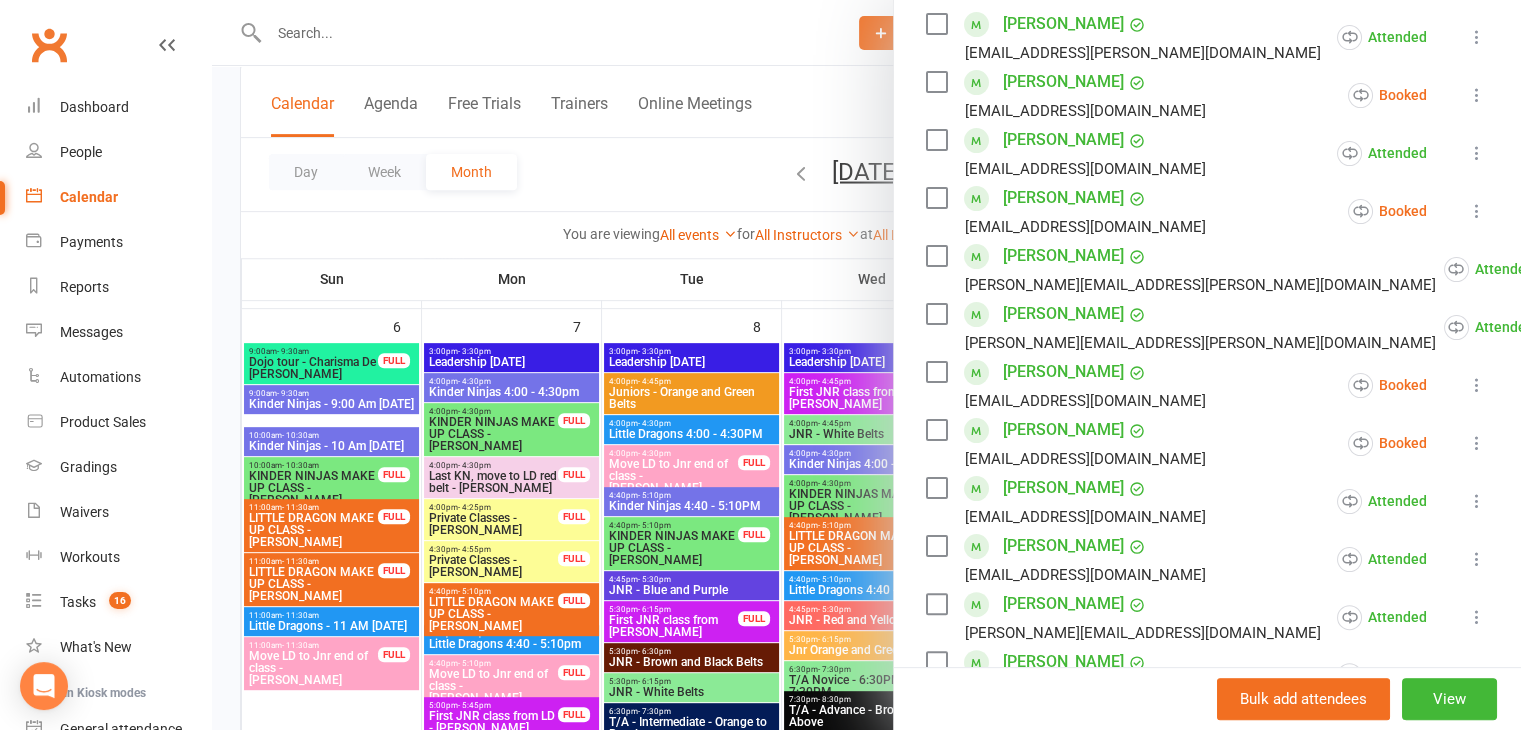 scroll, scrollTop: 400, scrollLeft: 0, axis: vertical 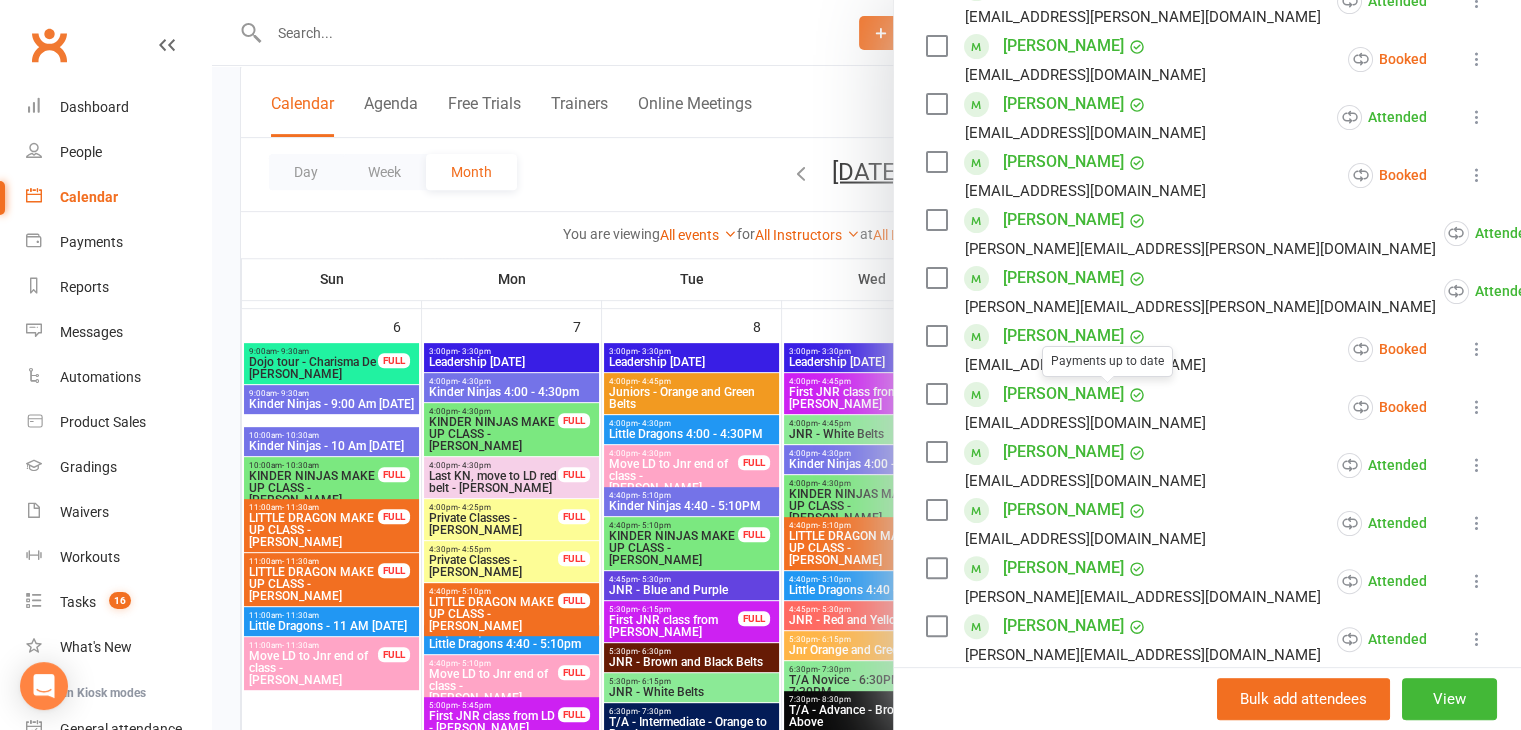 click at bounding box center [866, 365] 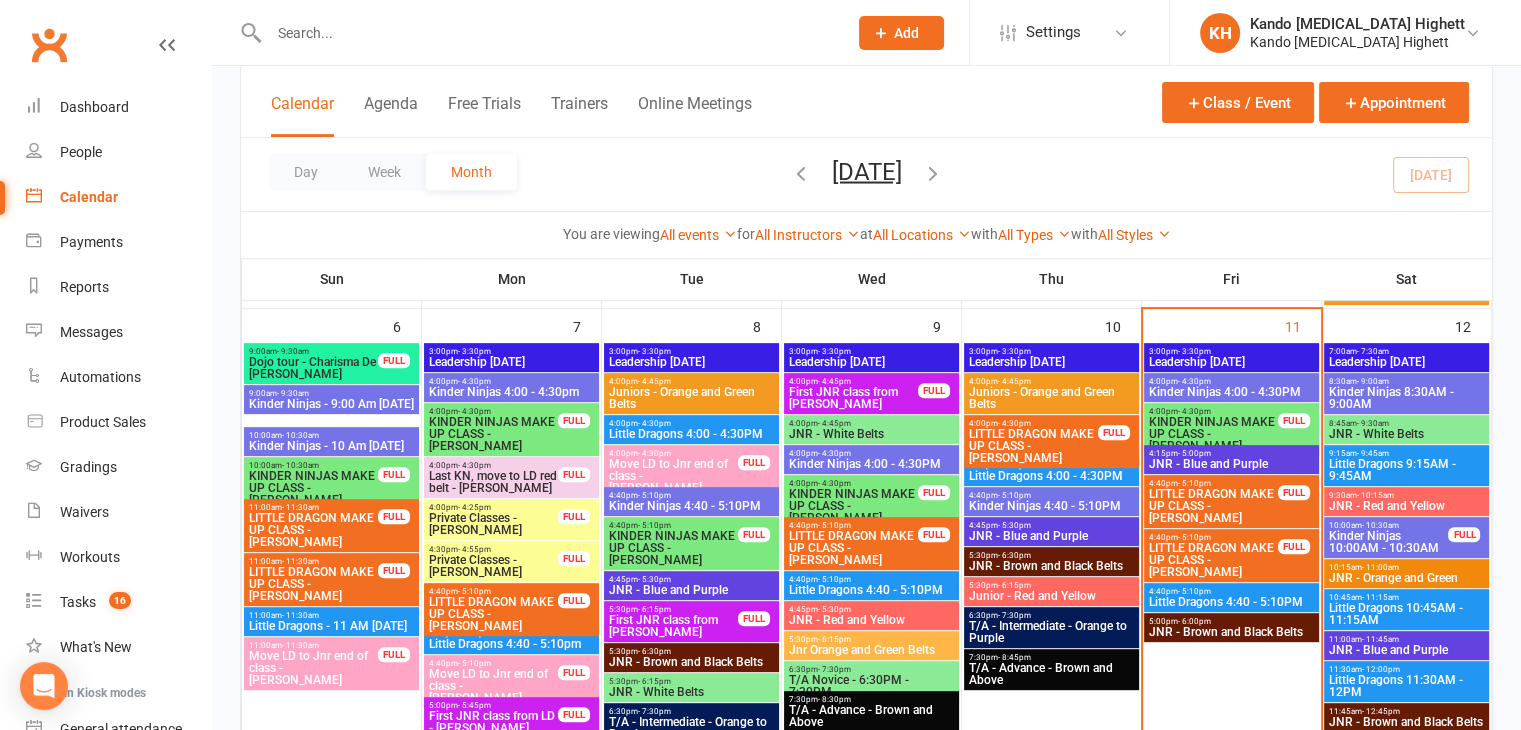 click on "4:00pm  - 4:30pm" at bounding box center (1231, 381) 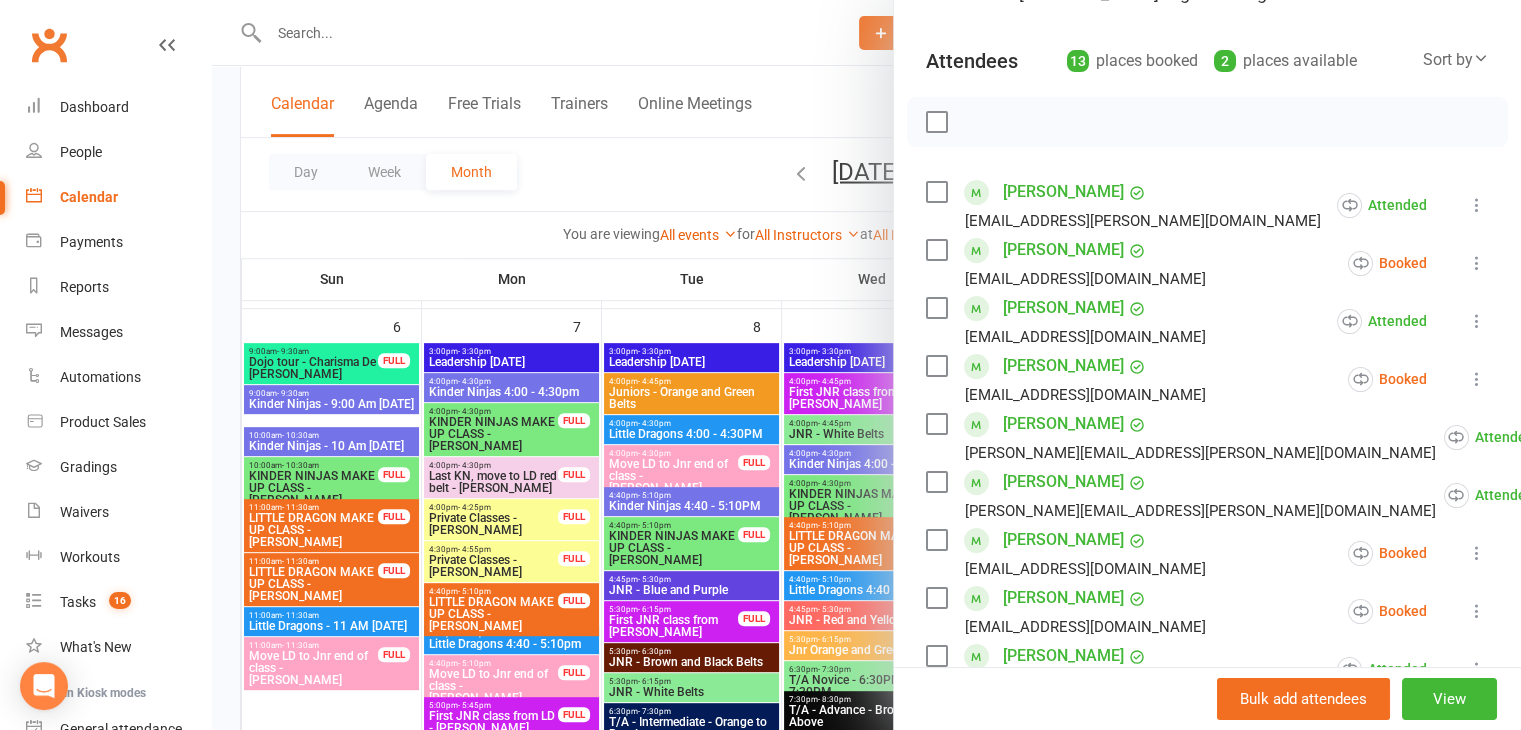 scroll, scrollTop: 200, scrollLeft: 0, axis: vertical 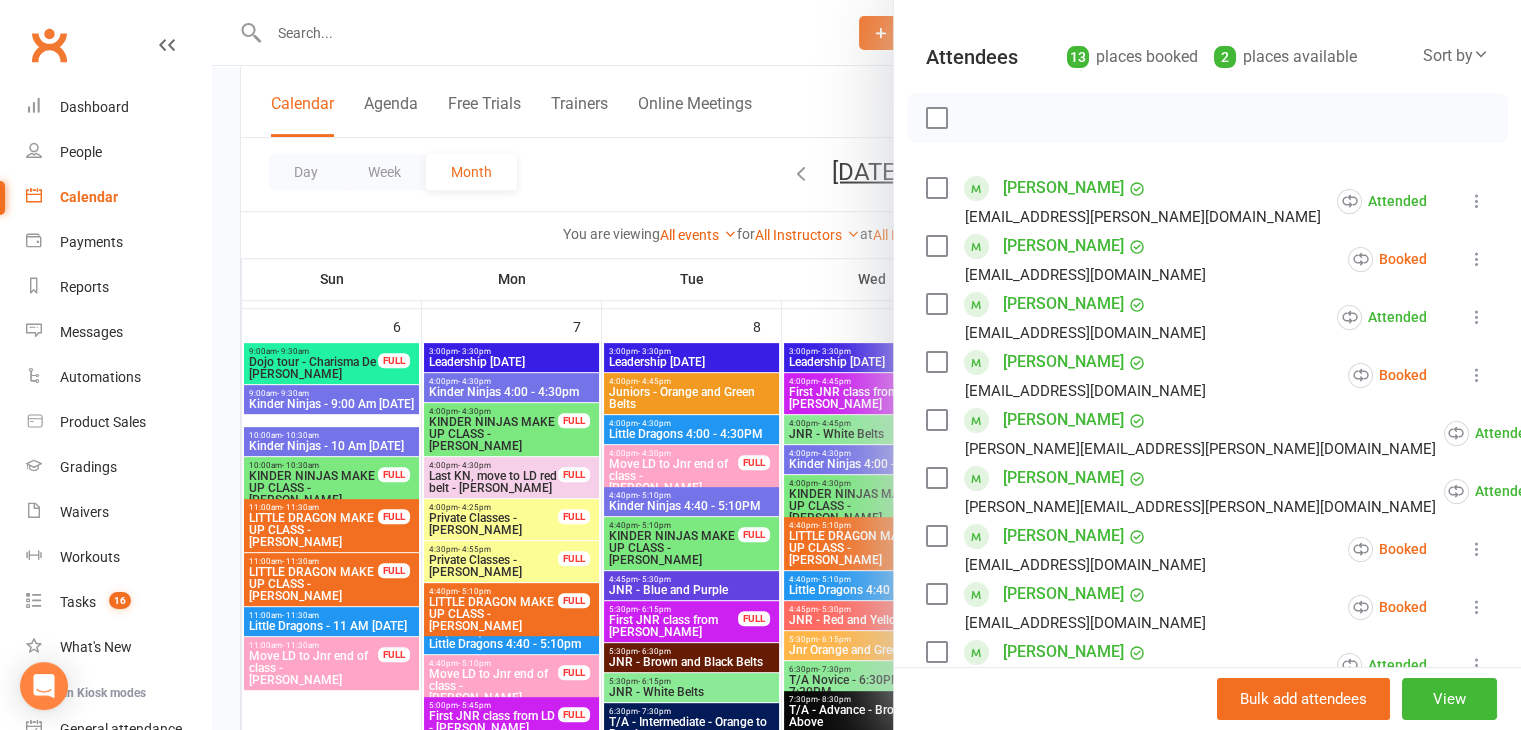 click at bounding box center (866, 365) 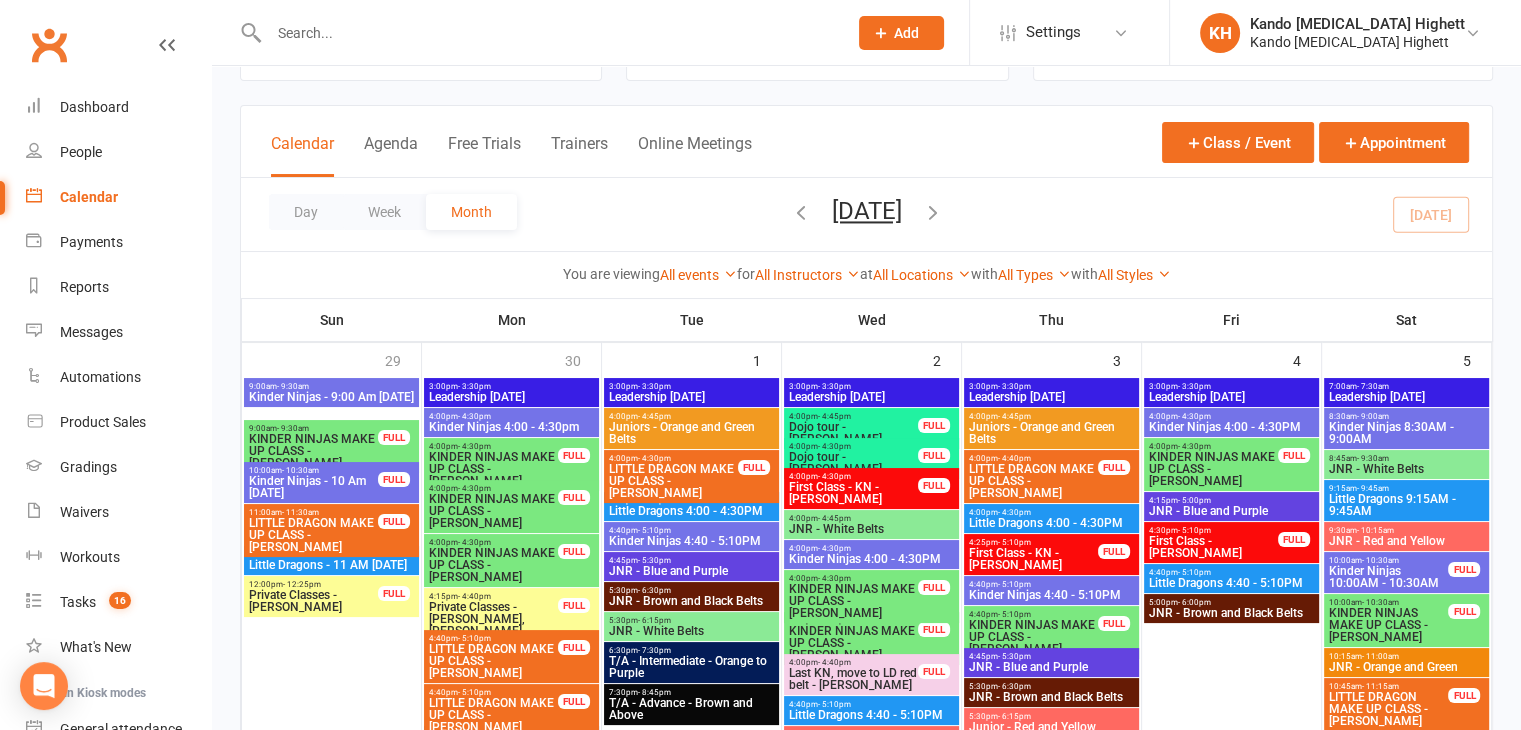 scroll, scrollTop: 100, scrollLeft: 0, axis: vertical 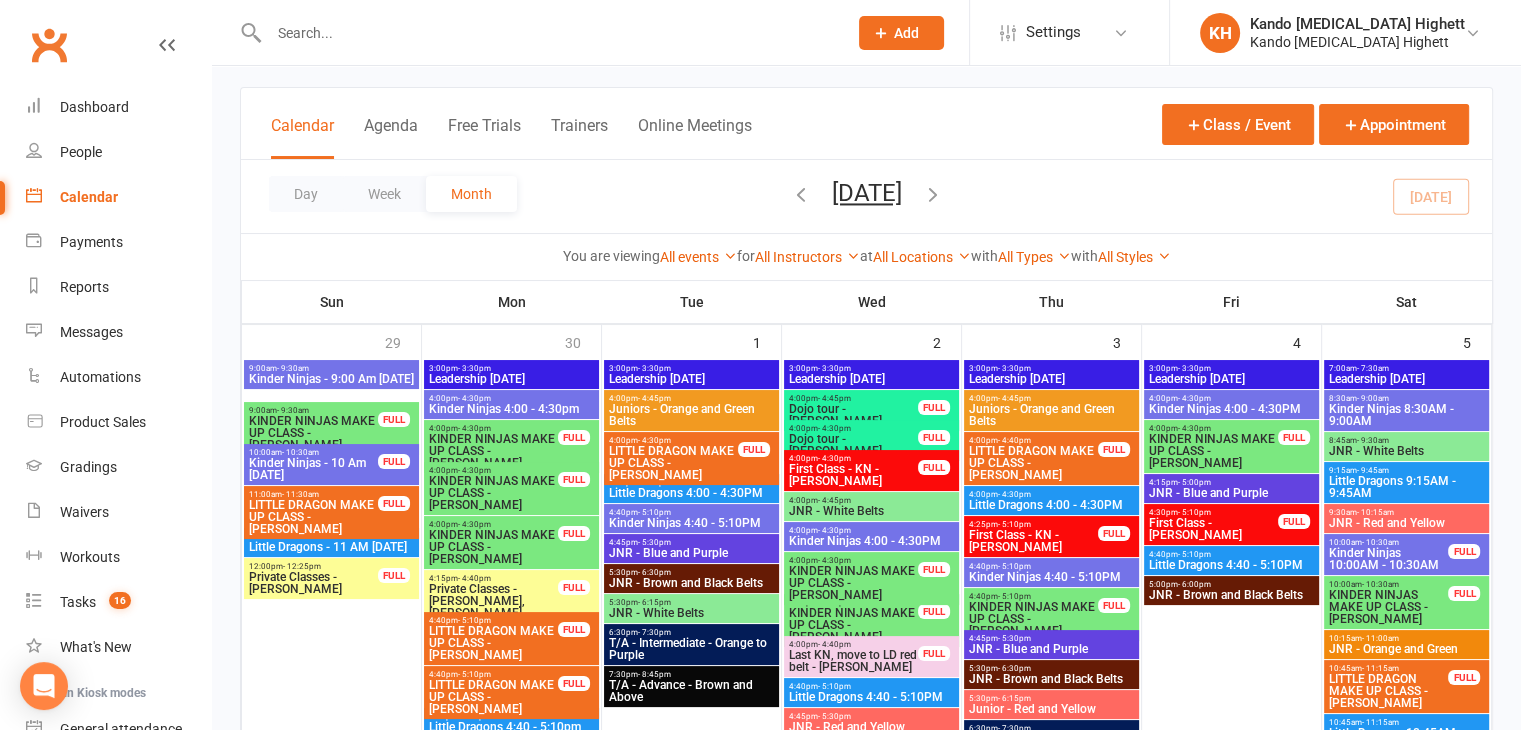 click on "Little Dragons 4:00 - 4:30PM" at bounding box center (1051, 505) 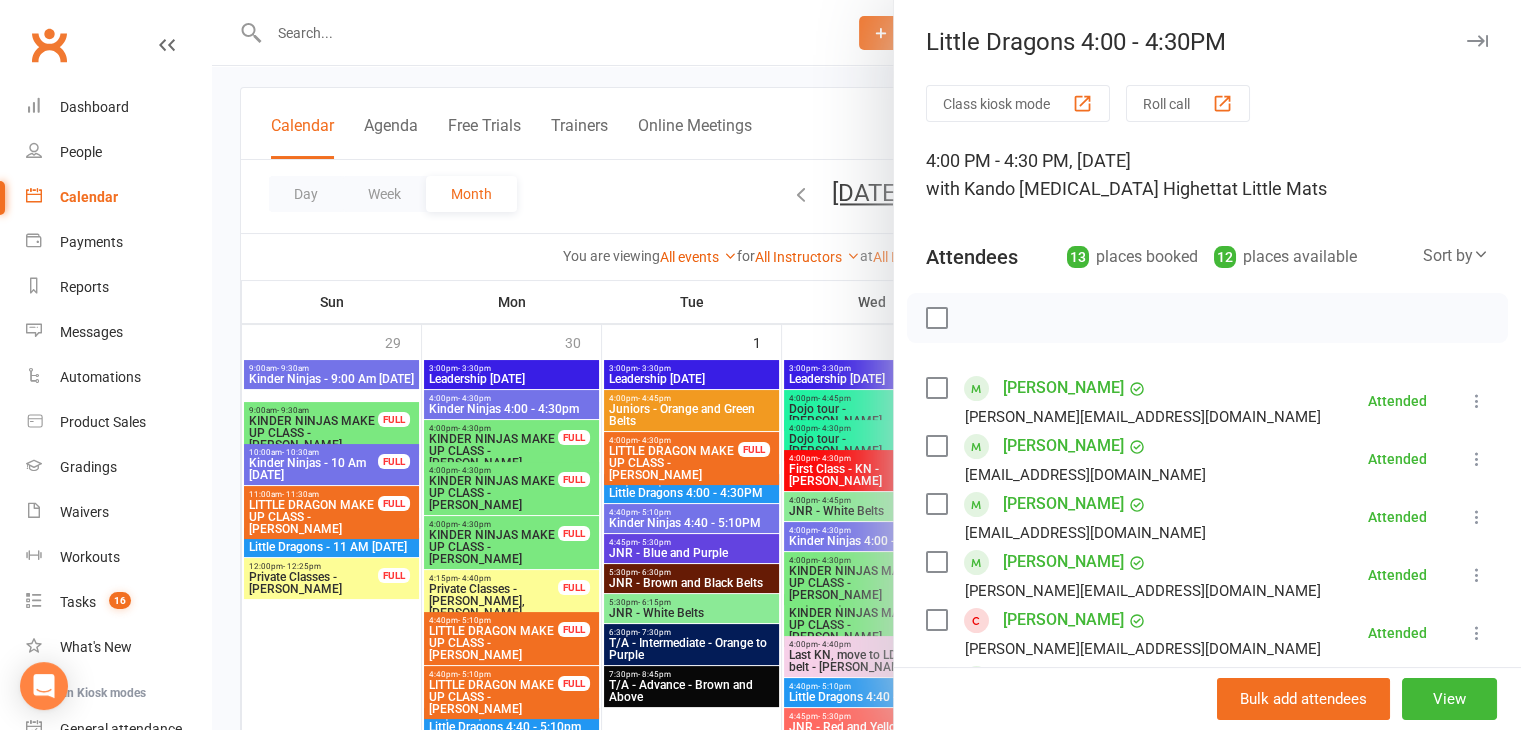 click at bounding box center [866, 365] 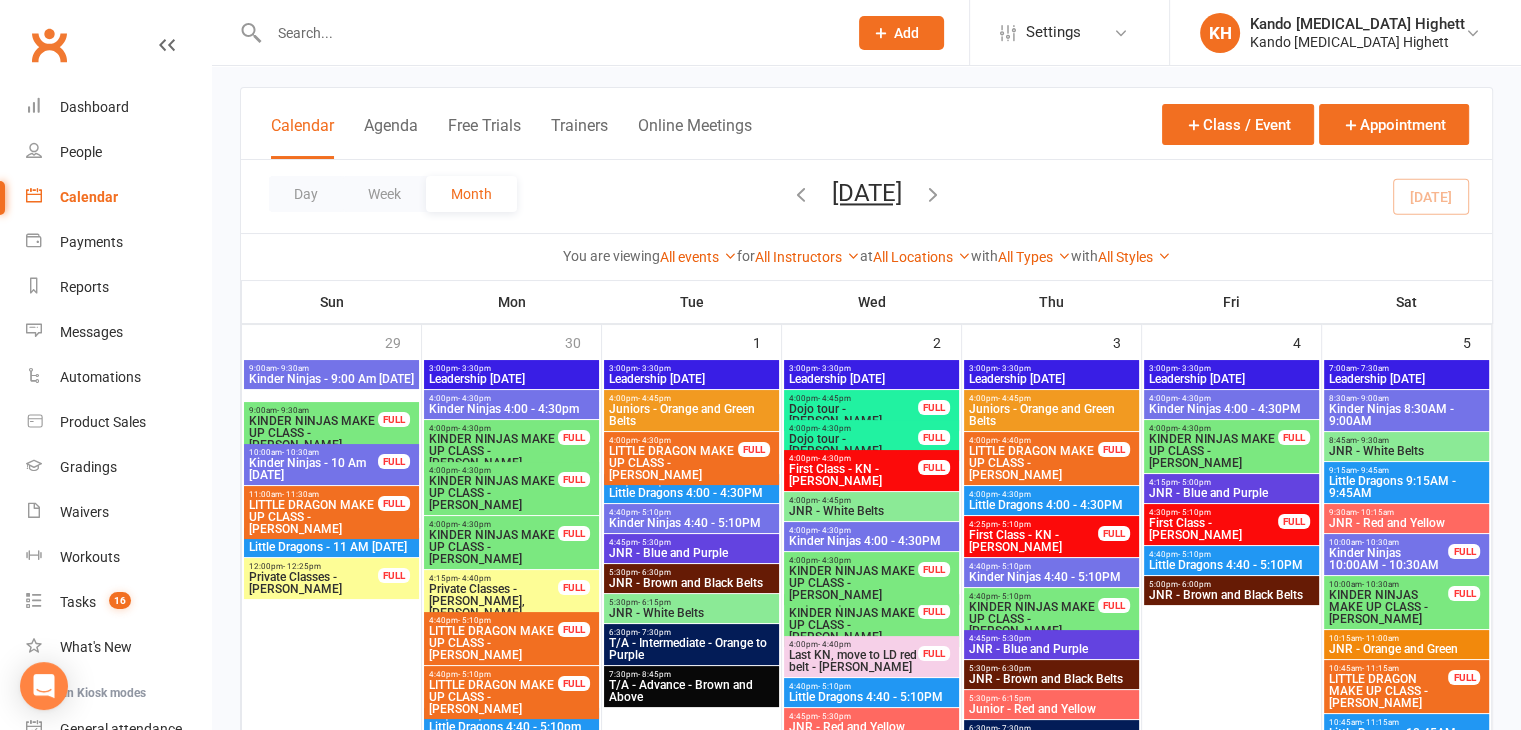 click on "4:40pm  - 5:10pm" at bounding box center (1051, 566) 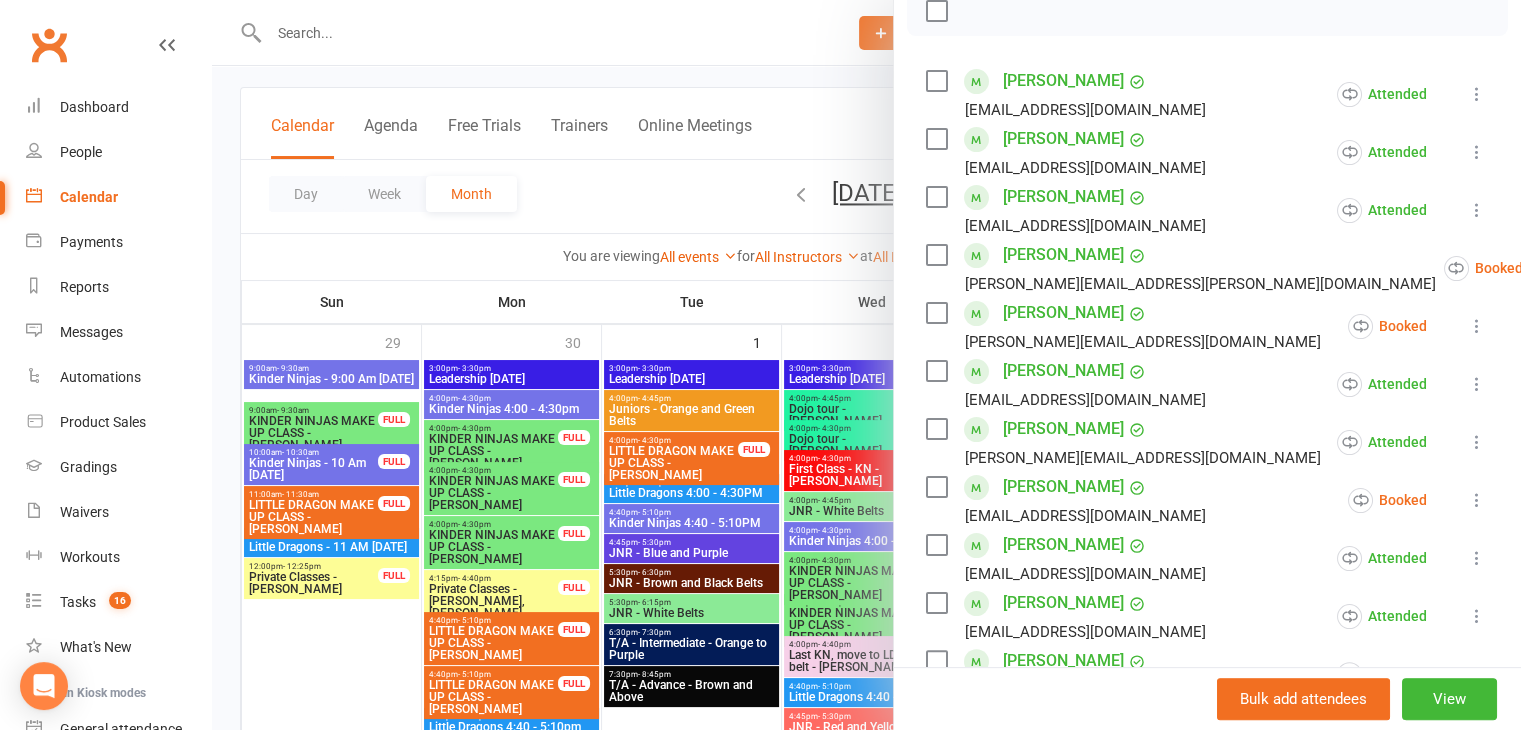 scroll, scrollTop: 400, scrollLeft: 0, axis: vertical 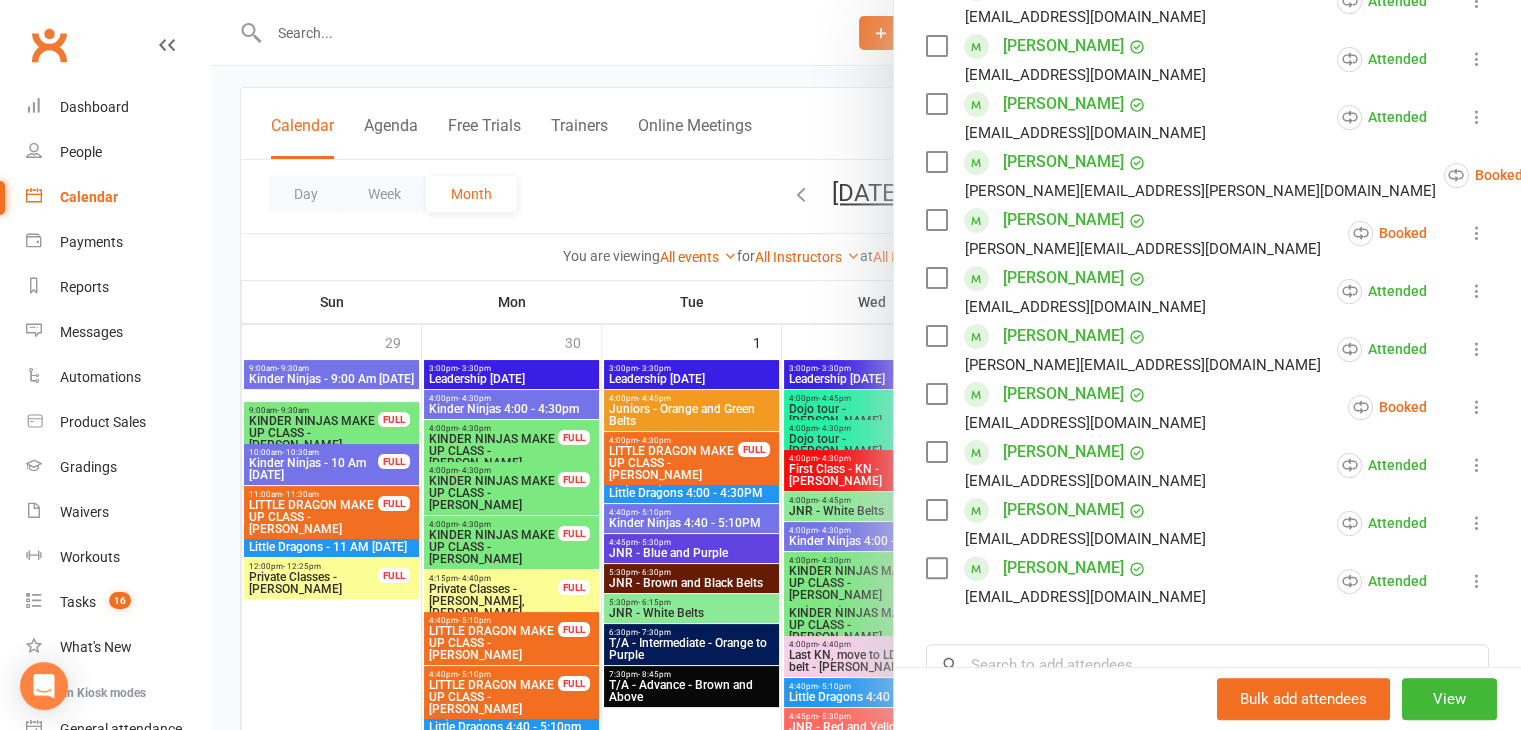 click at bounding box center (866, 365) 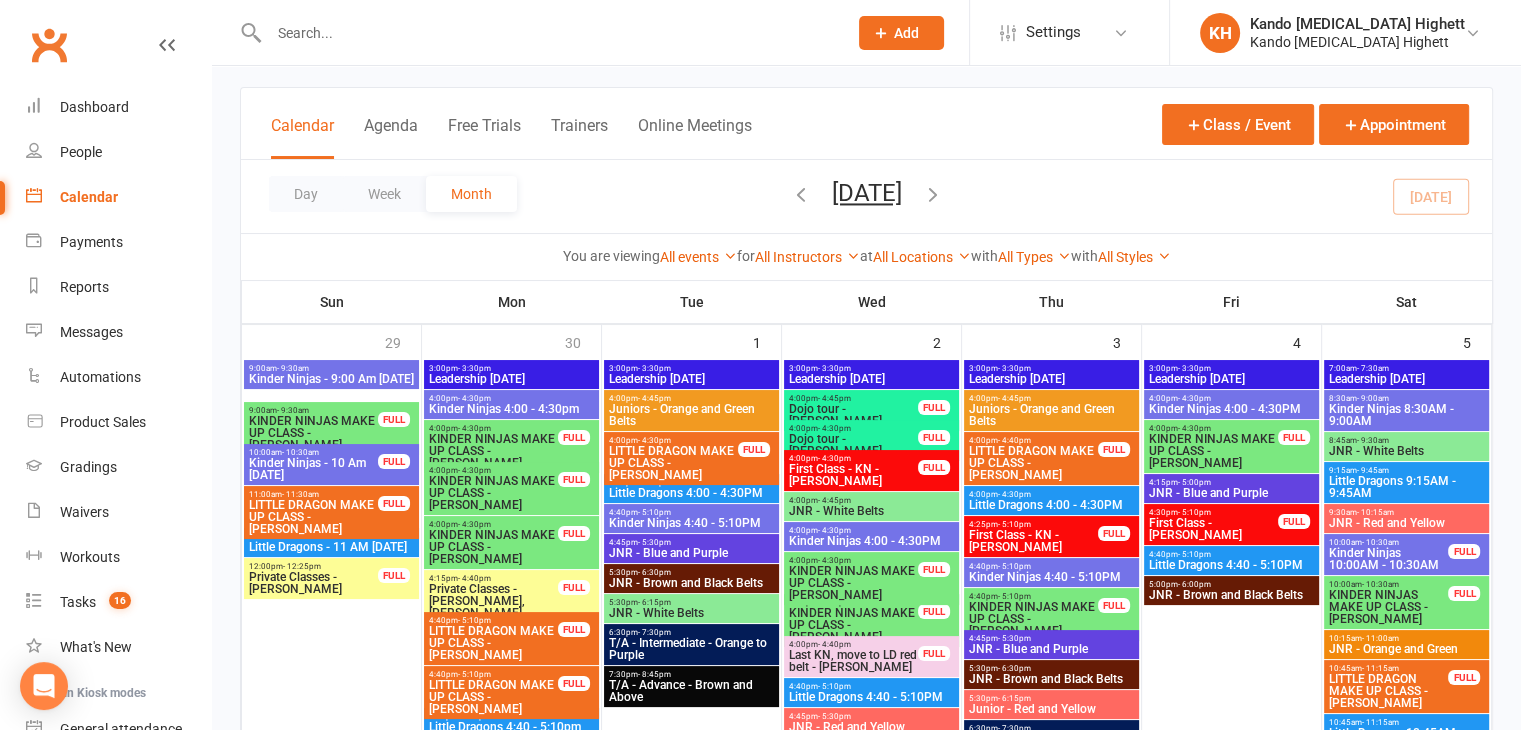 click on "4:00pm  - 4:30pm" at bounding box center [1231, 398] 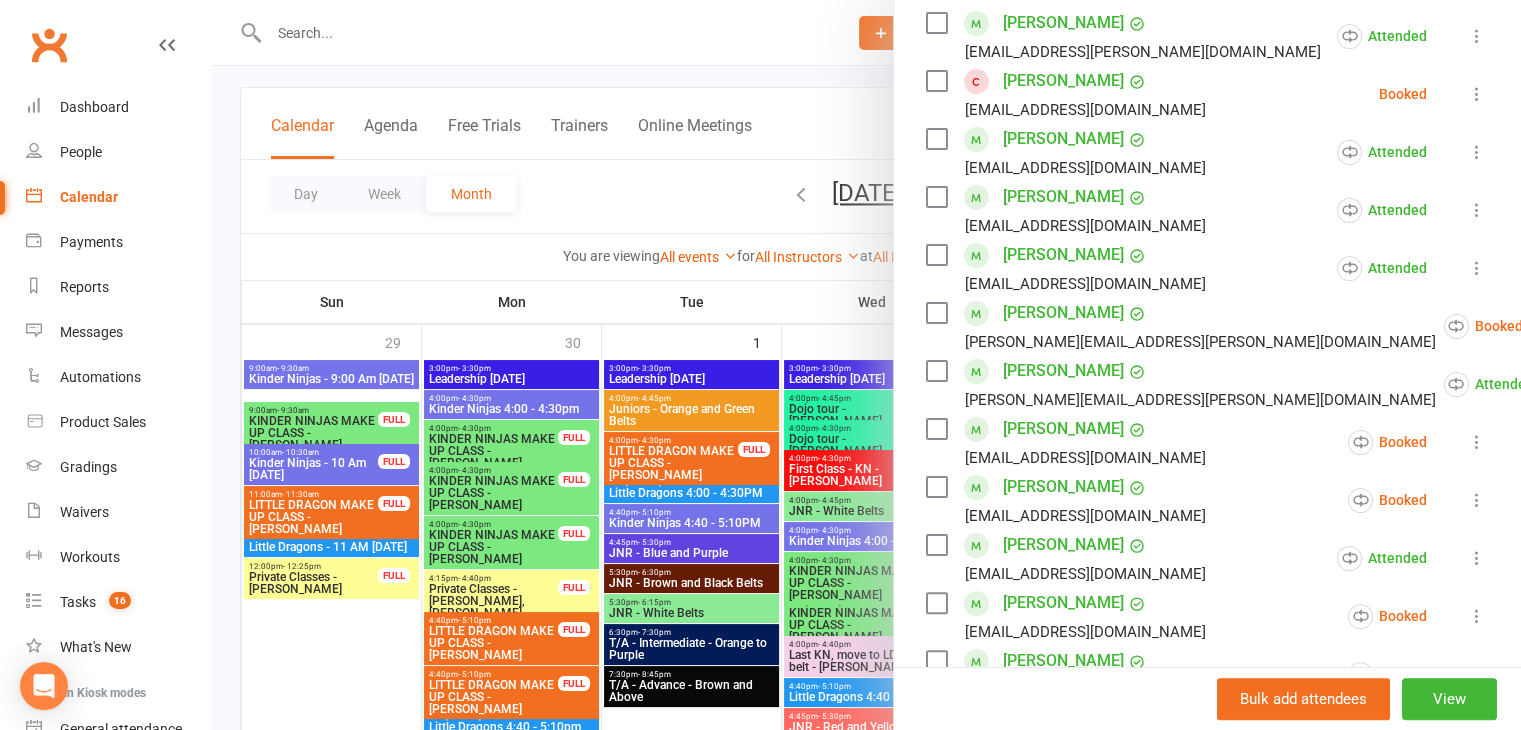 scroll, scrollTop: 400, scrollLeft: 0, axis: vertical 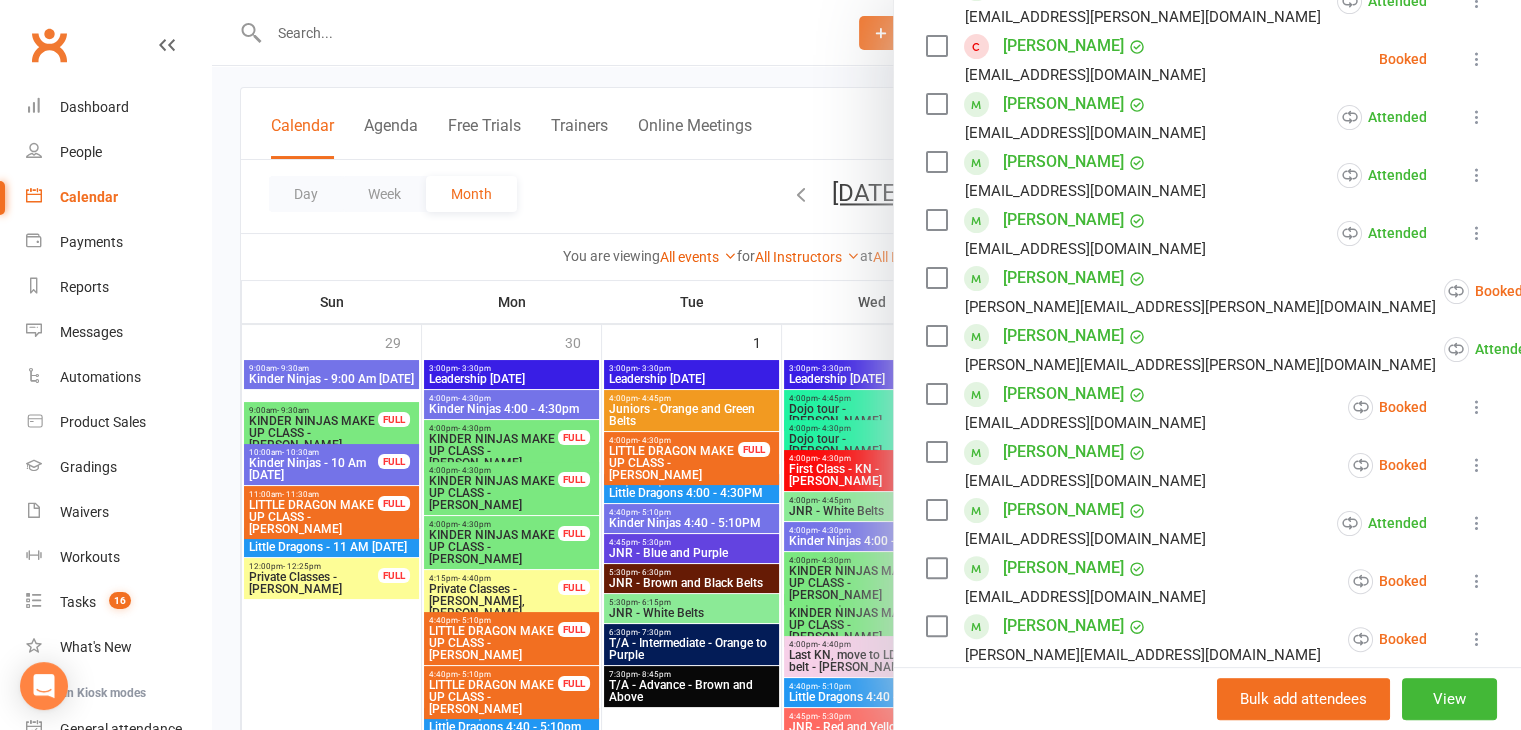 click at bounding box center [866, 365] 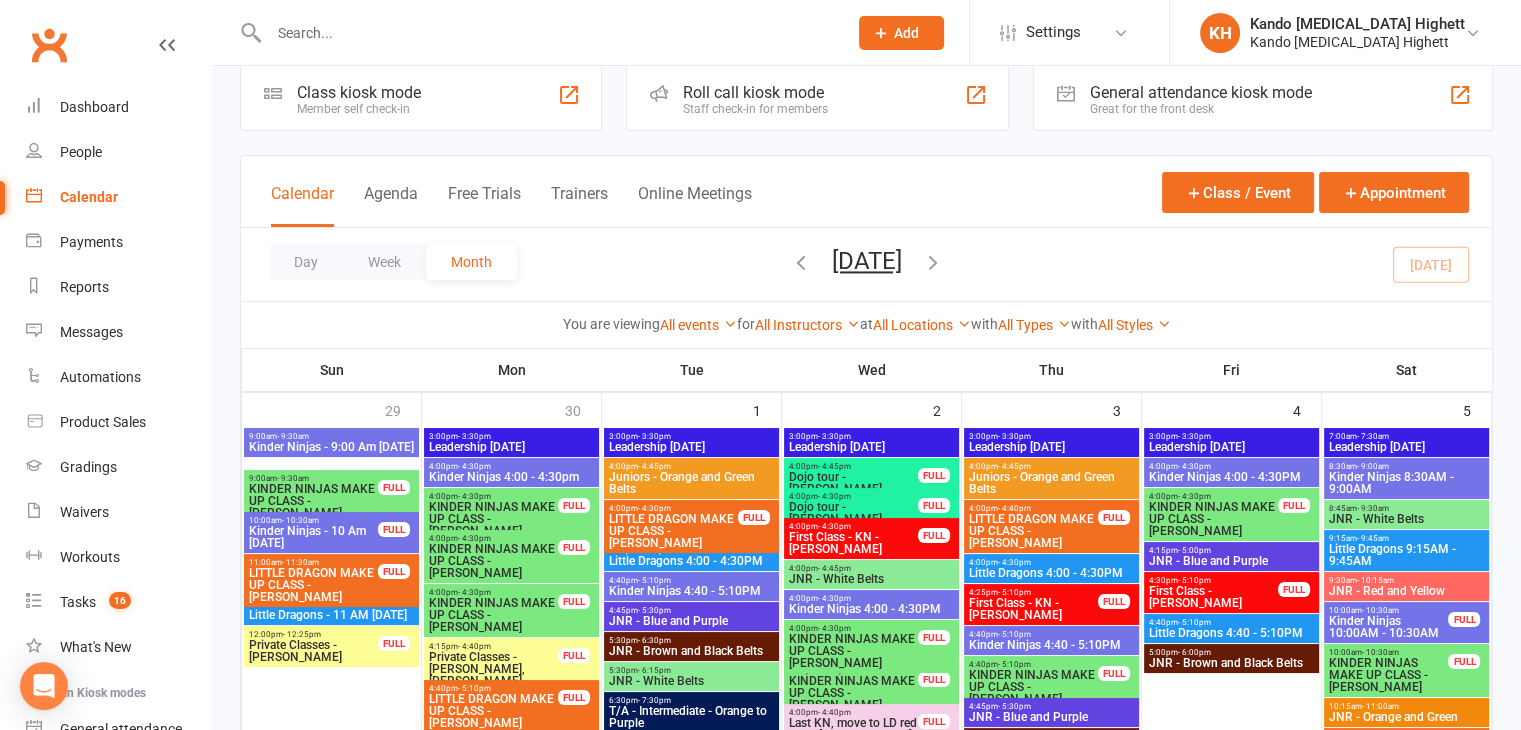 scroll, scrollTop: 0, scrollLeft: 0, axis: both 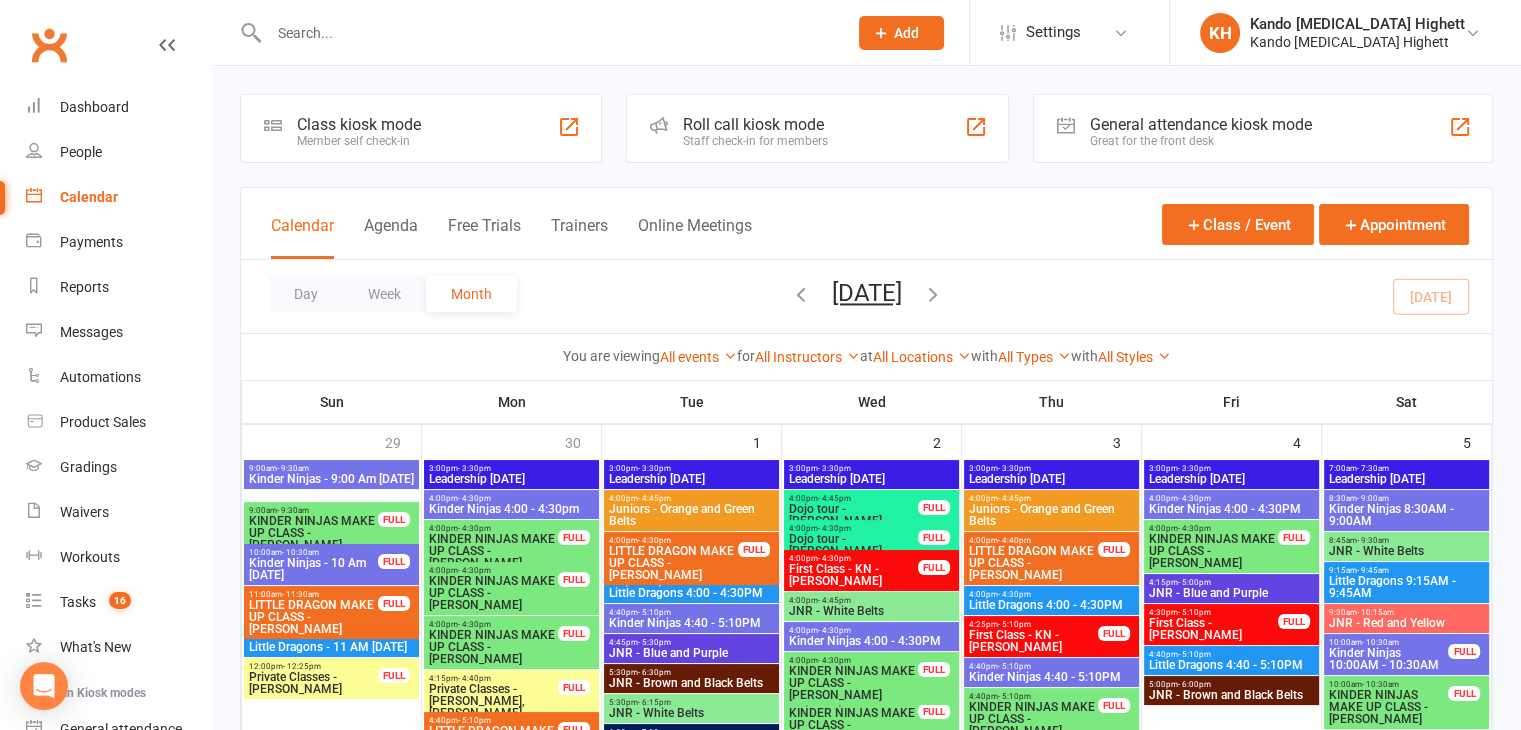 click at bounding box center (801, 294) 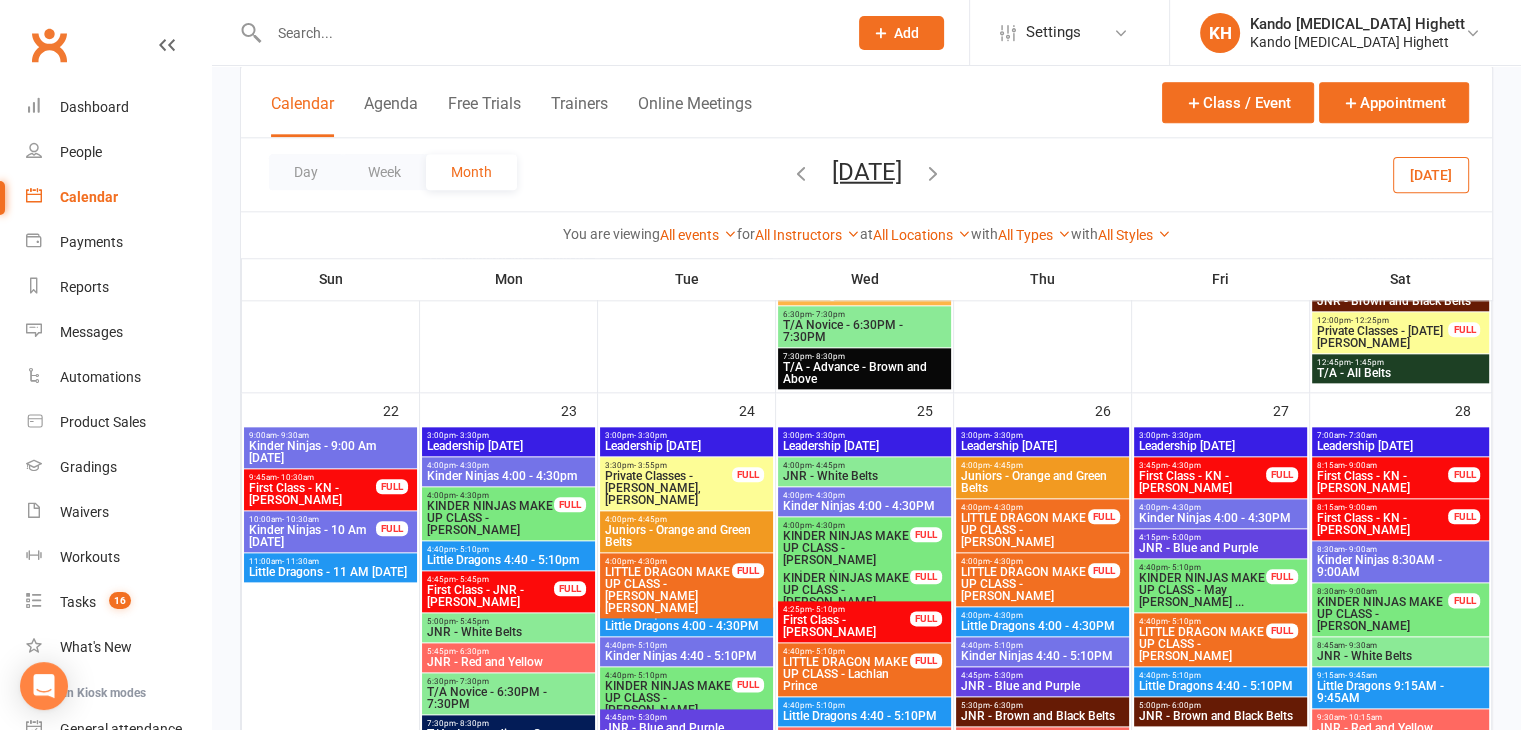 scroll, scrollTop: 2300, scrollLeft: 0, axis: vertical 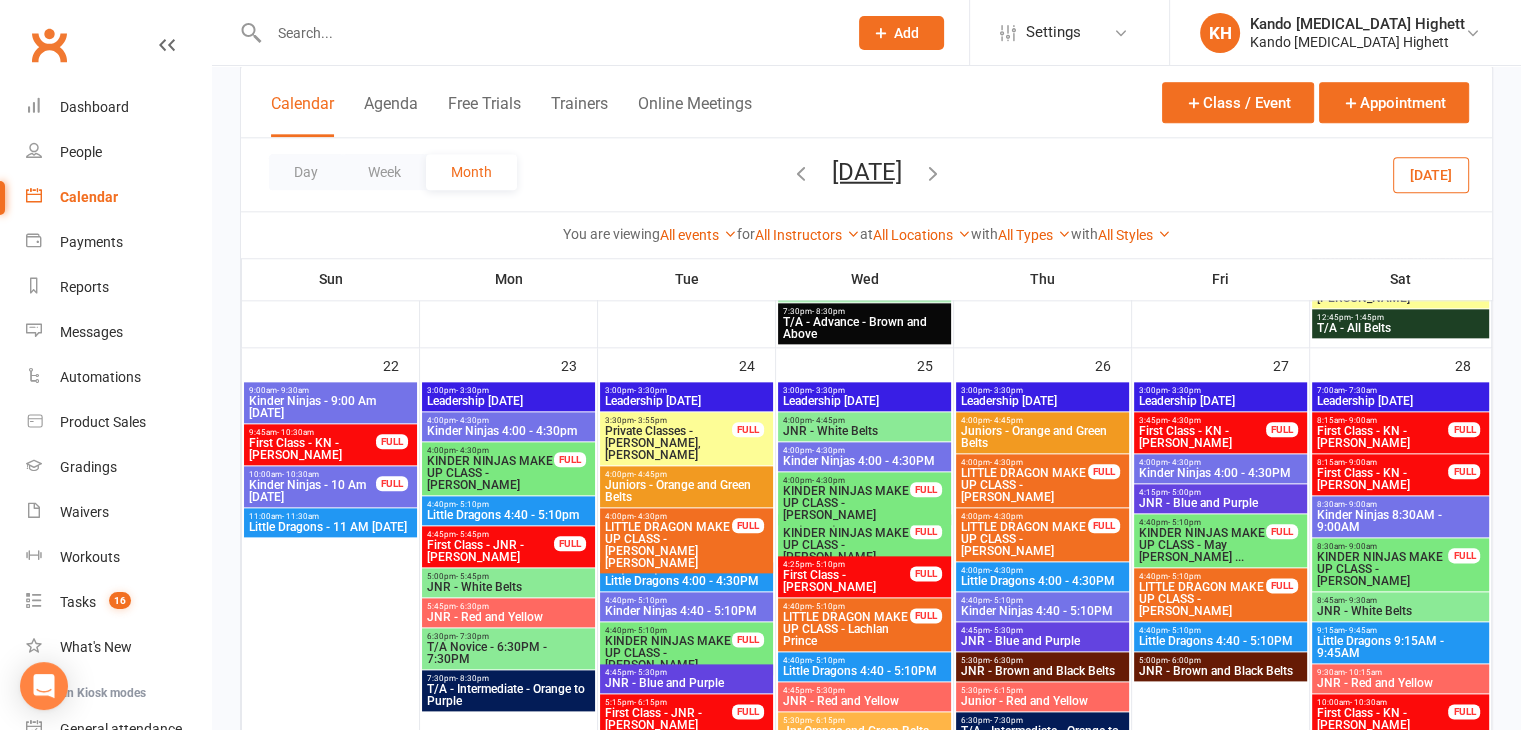 click on "Kinder Ninjas 4:40 - 5:10PM" at bounding box center [1042, 611] 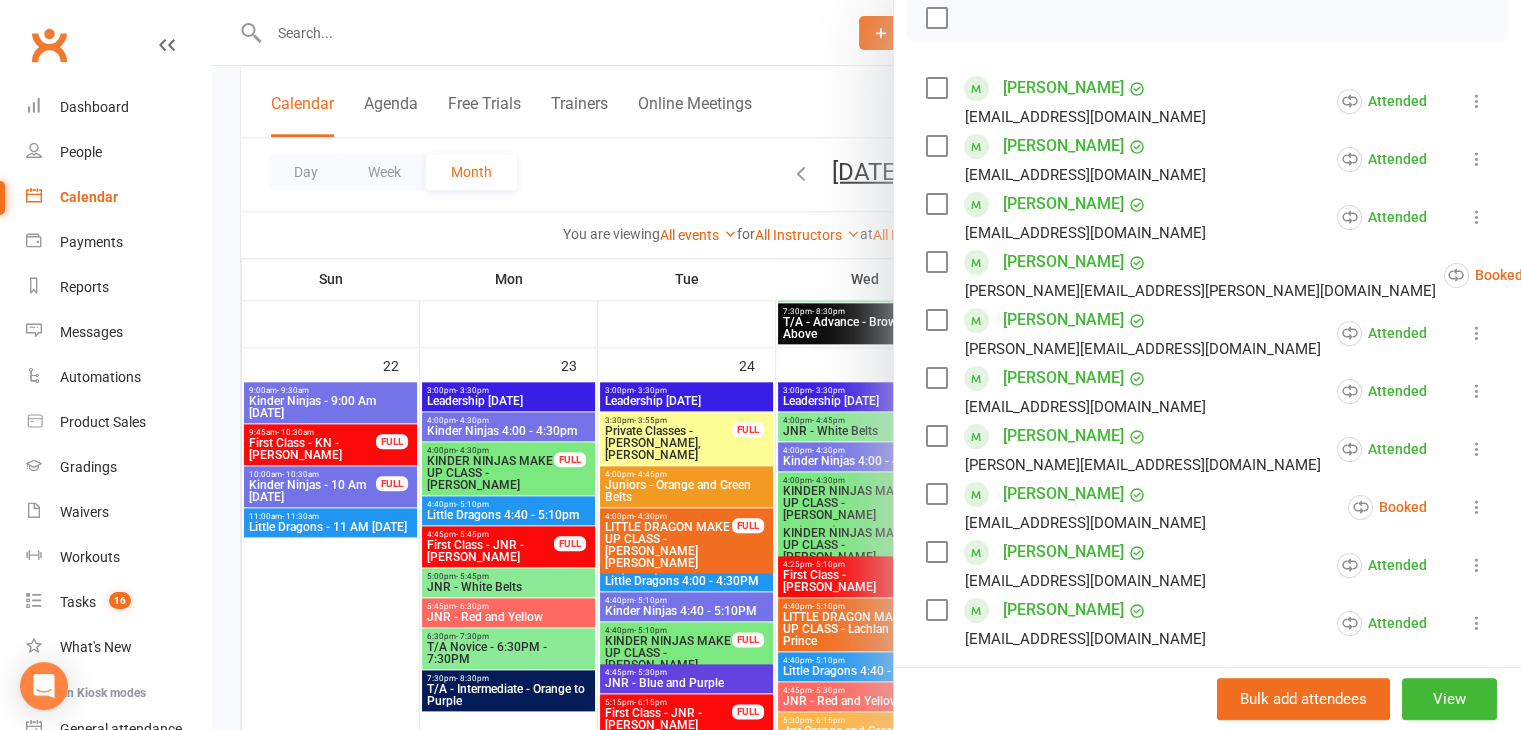 scroll, scrollTop: 400, scrollLeft: 0, axis: vertical 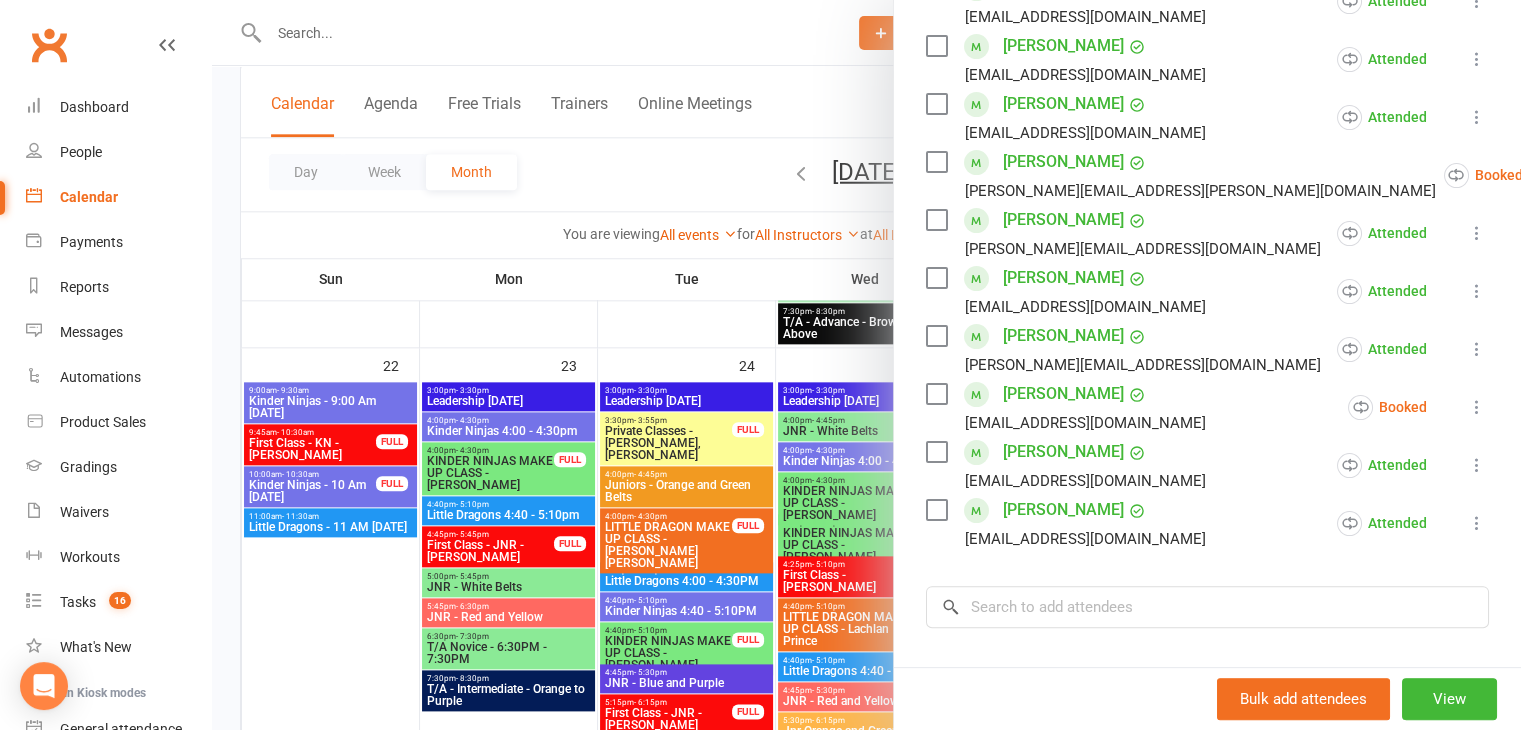 click at bounding box center (866, 365) 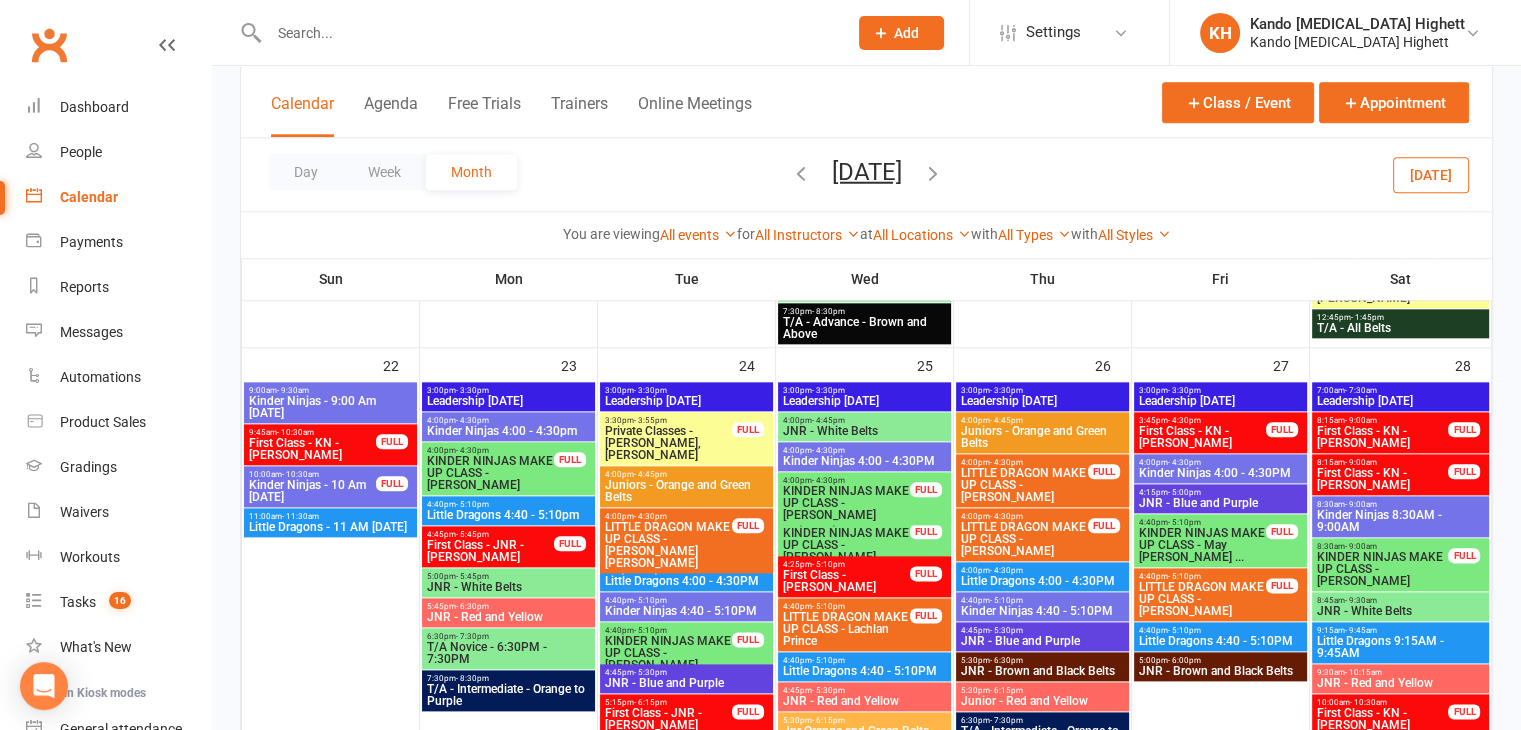 click on "4:00pm  - 4:30pm" at bounding box center [1220, 462] 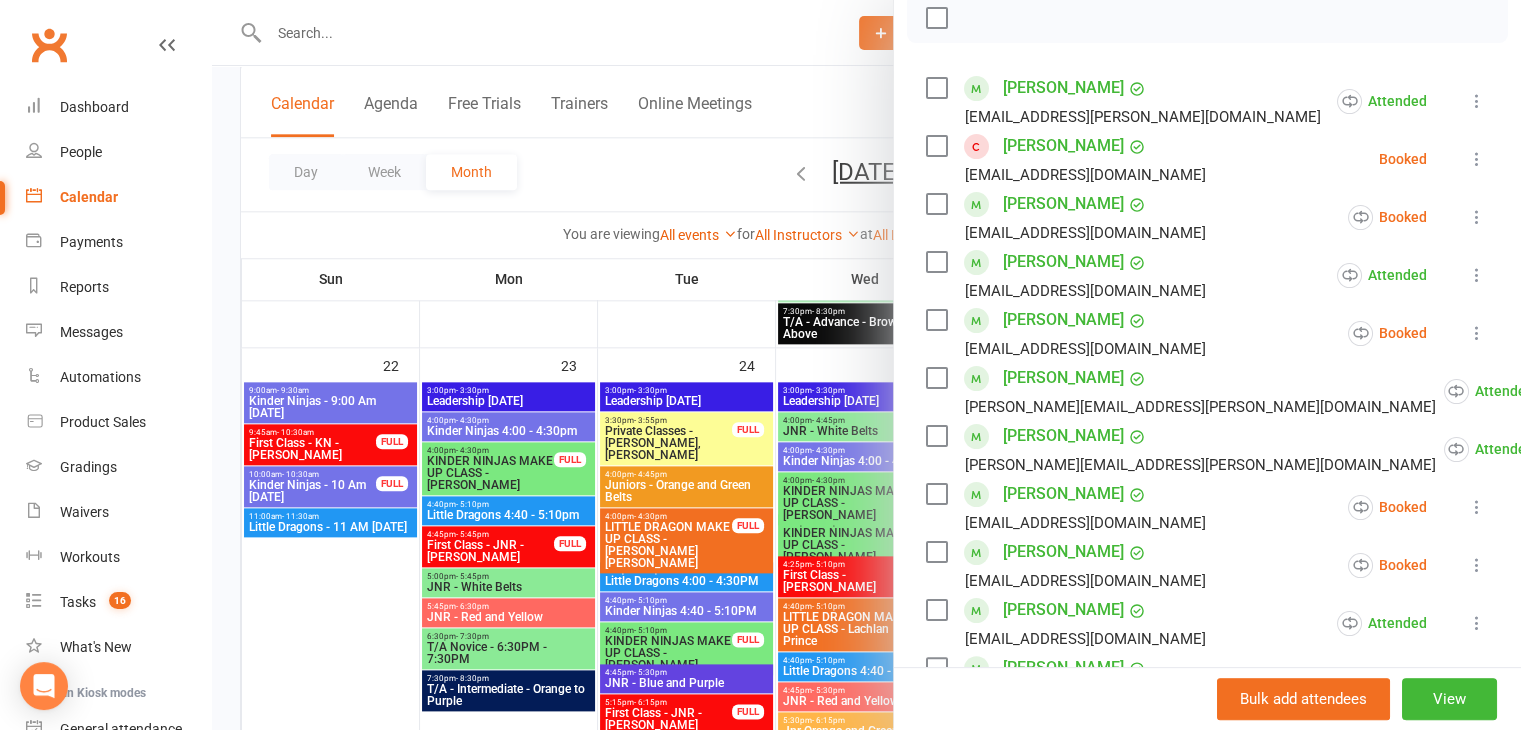 scroll, scrollTop: 400, scrollLeft: 0, axis: vertical 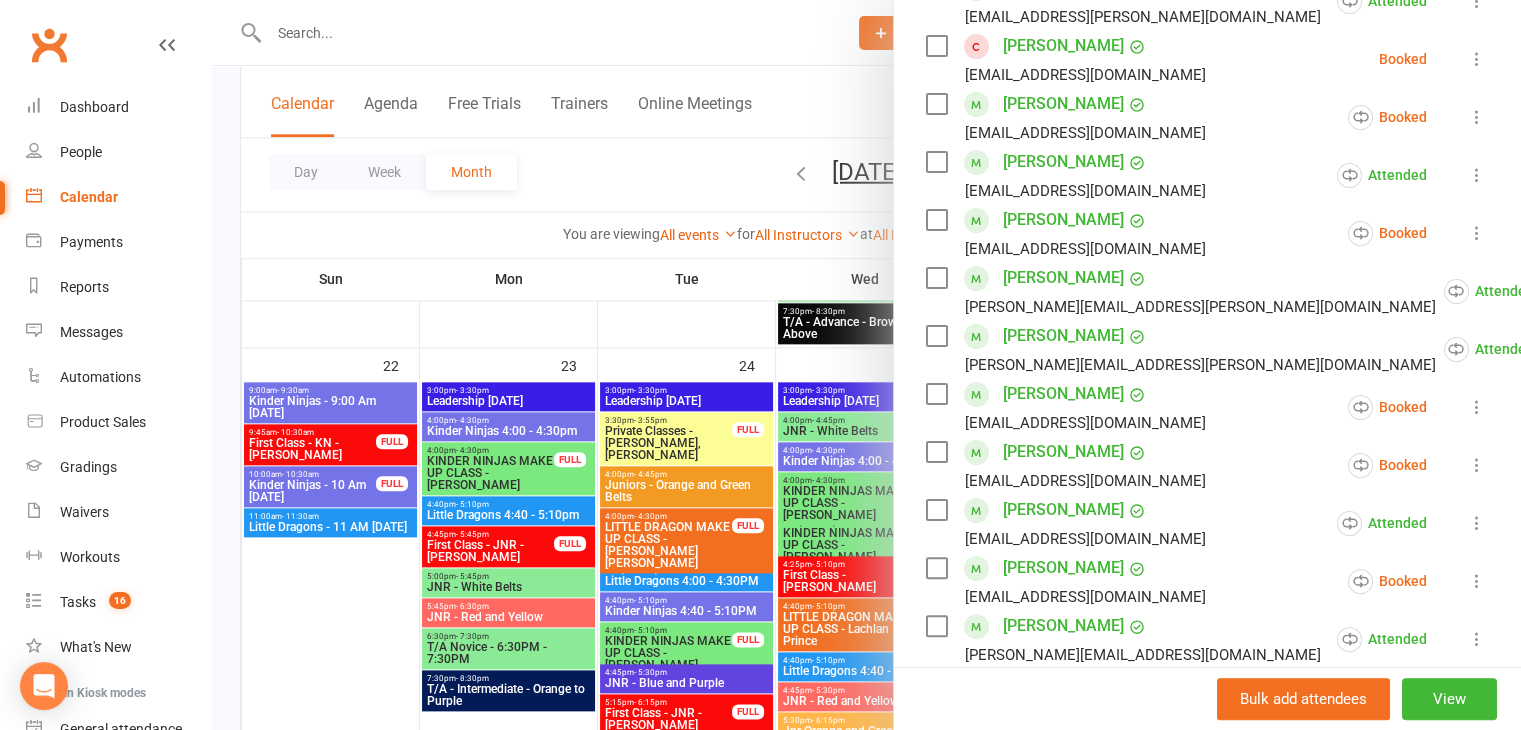 click at bounding box center [1477, 465] 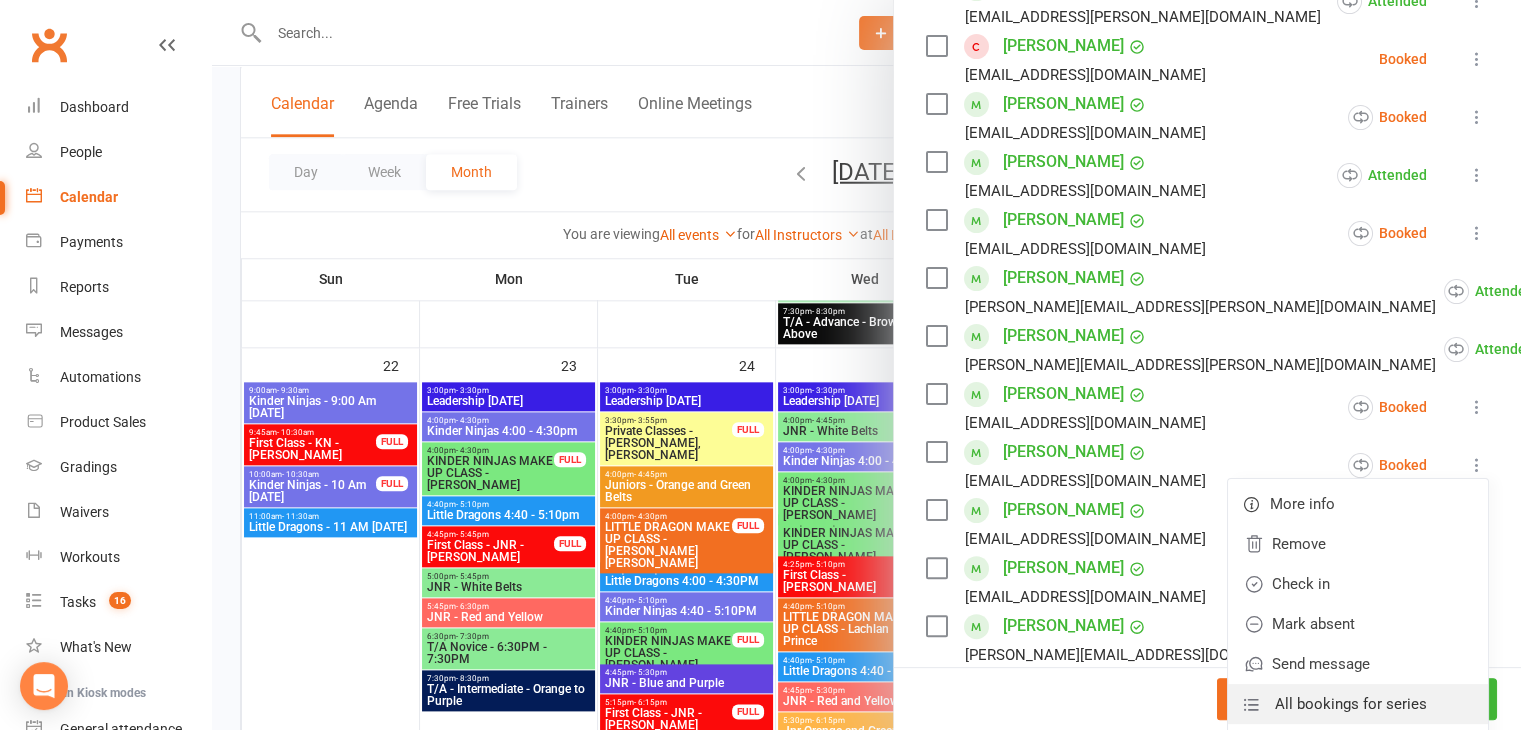 click on "All bookings for series" at bounding box center (1351, 704) 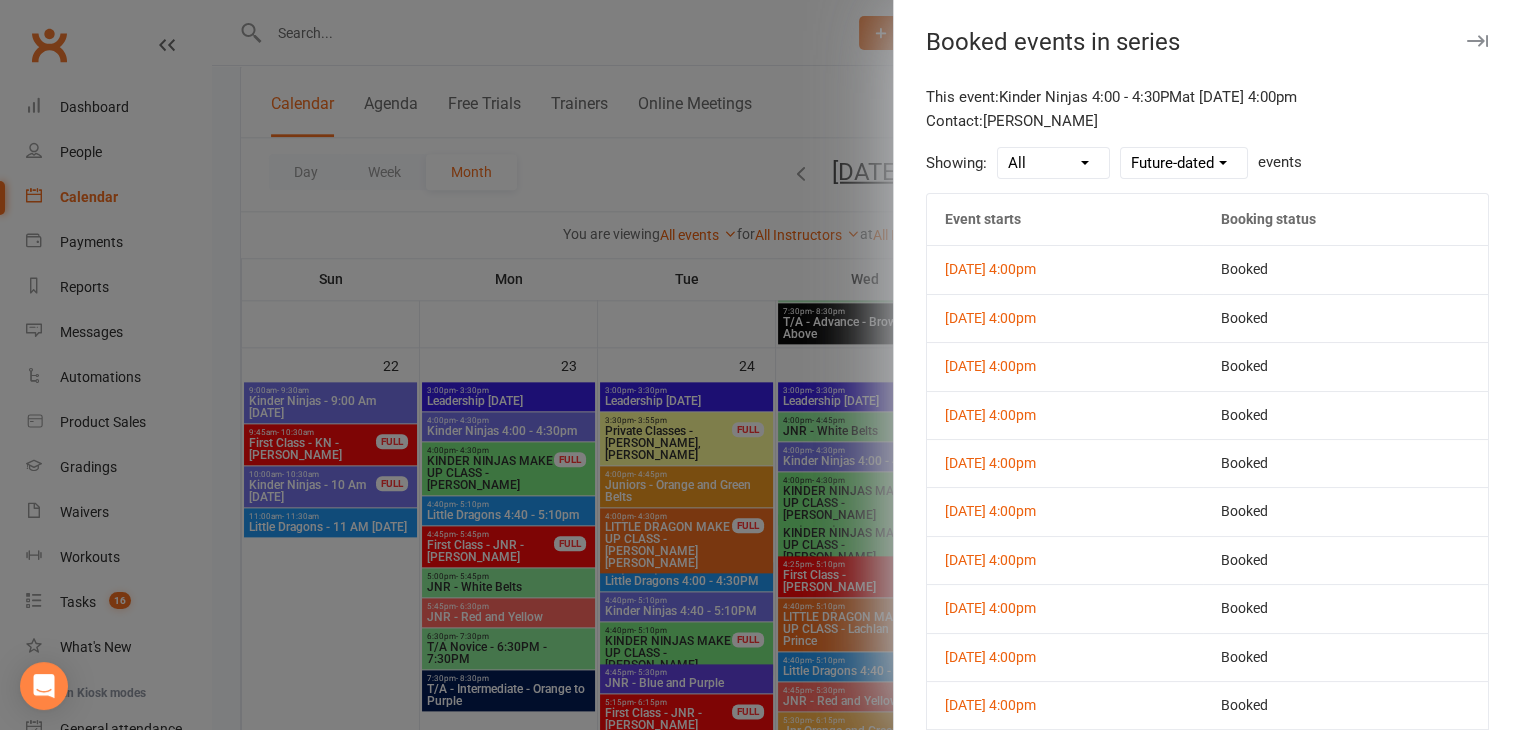 click at bounding box center [866, 365] 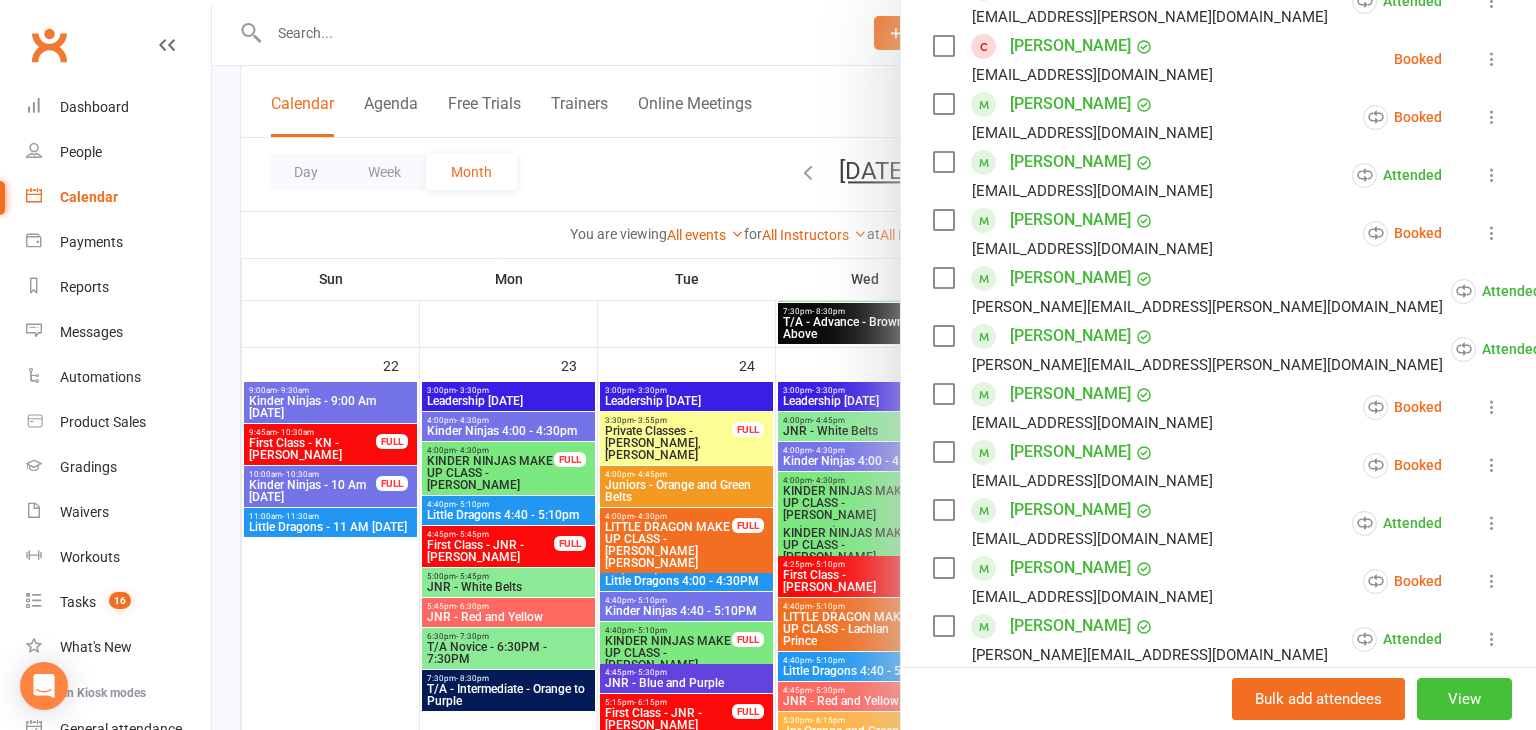 click on "View" at bounding box center [1464, 699] 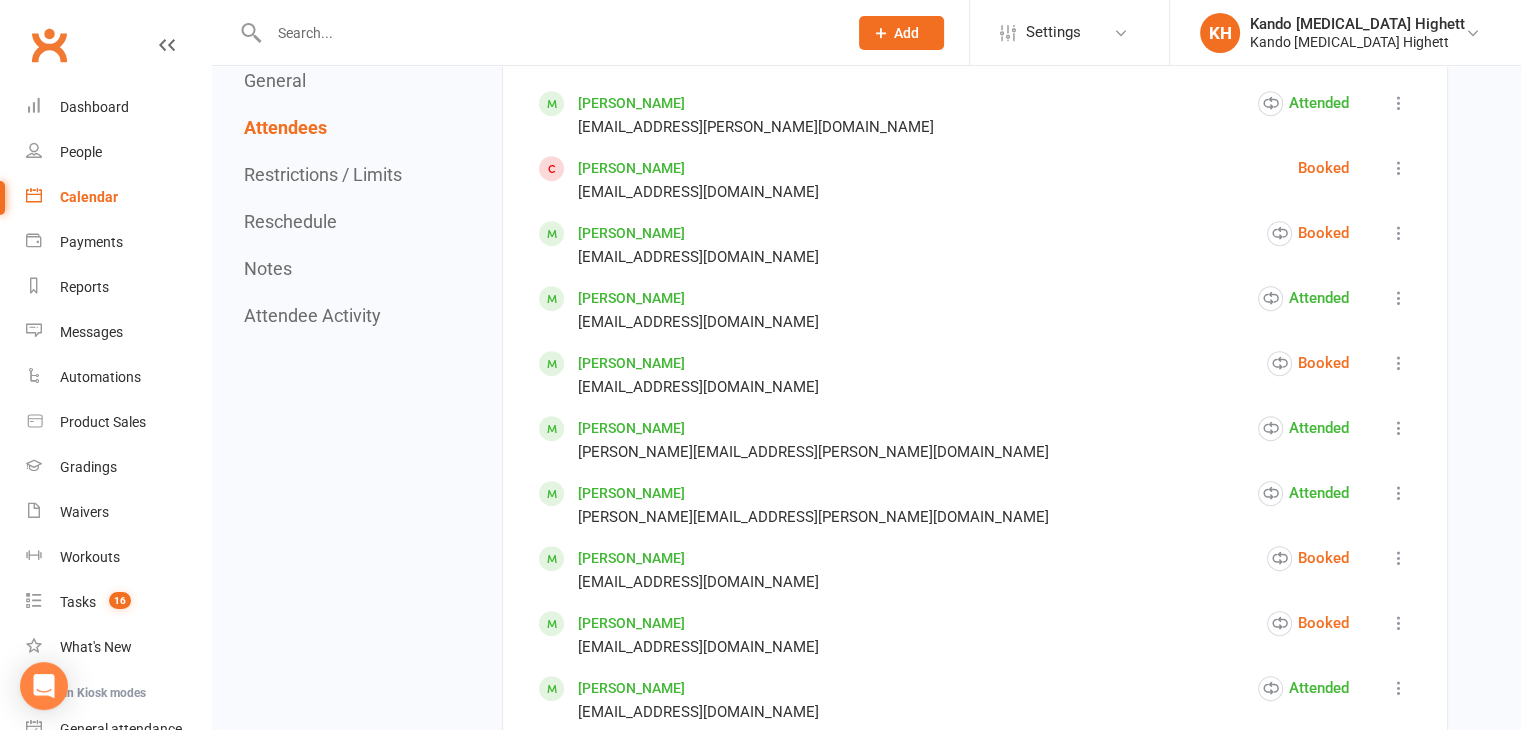 scroll, scrollTop: 1100, scrollLeft: 0, axis: vertical 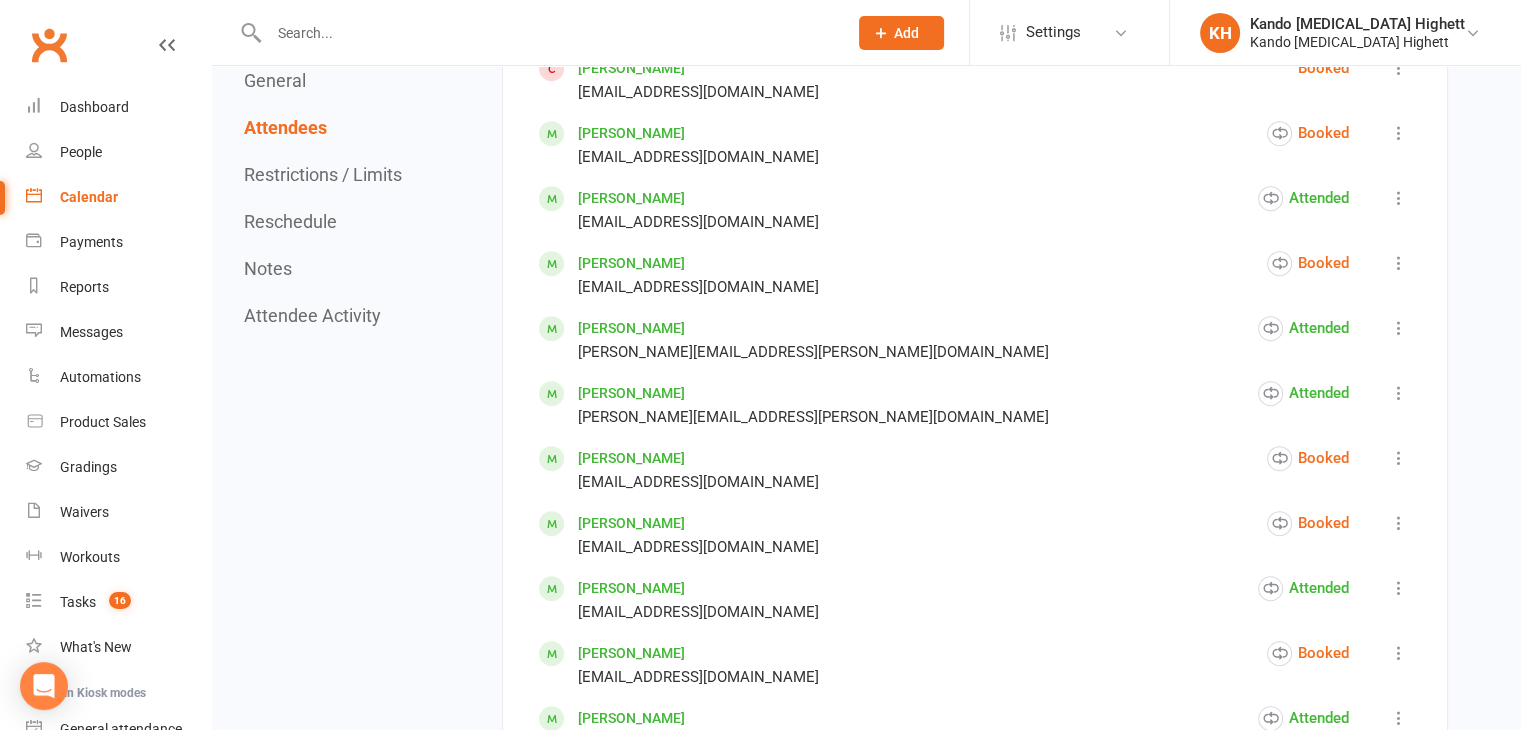 click at bounding box center [1399, 523] 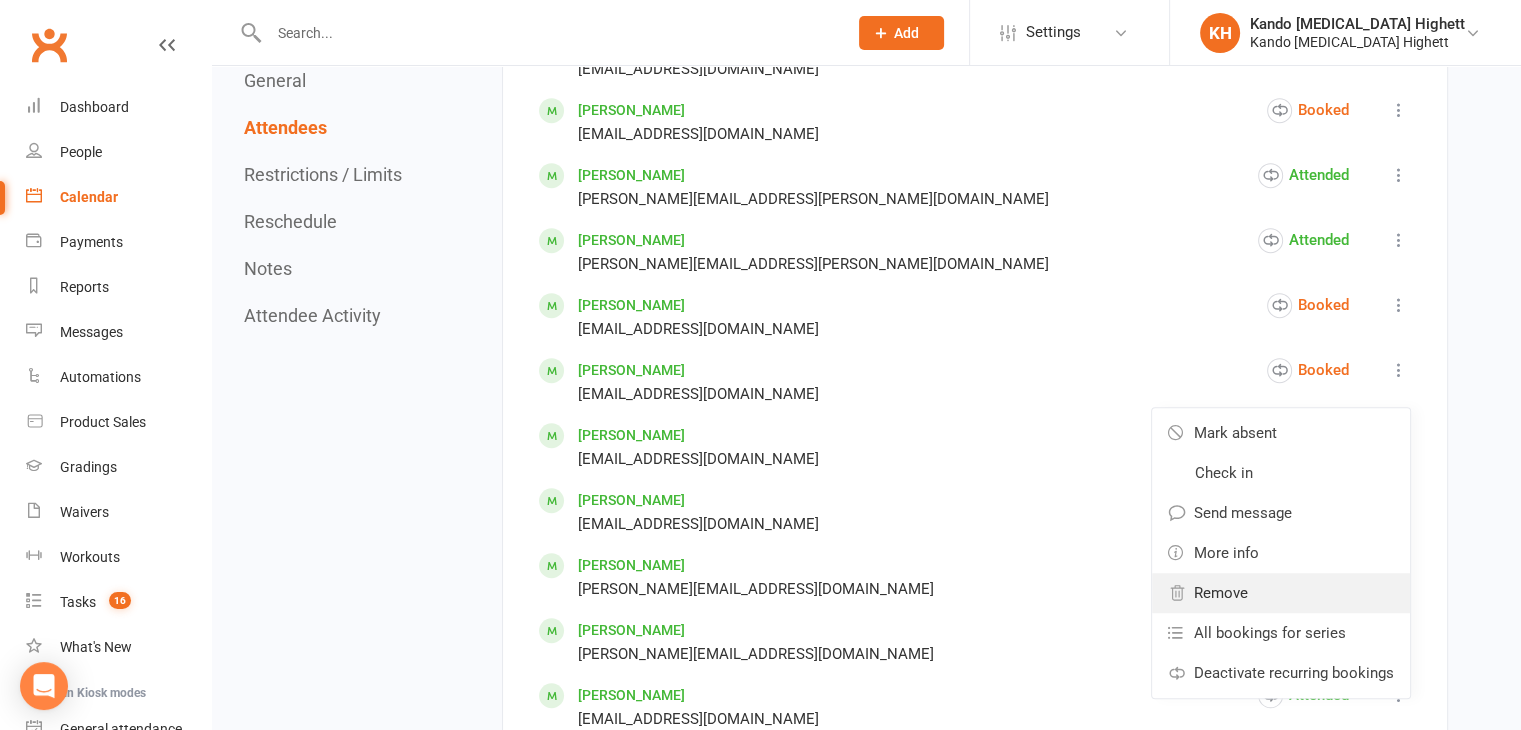scroll, scrollTop: 1300, scrollLeft: 0, axis: vertical 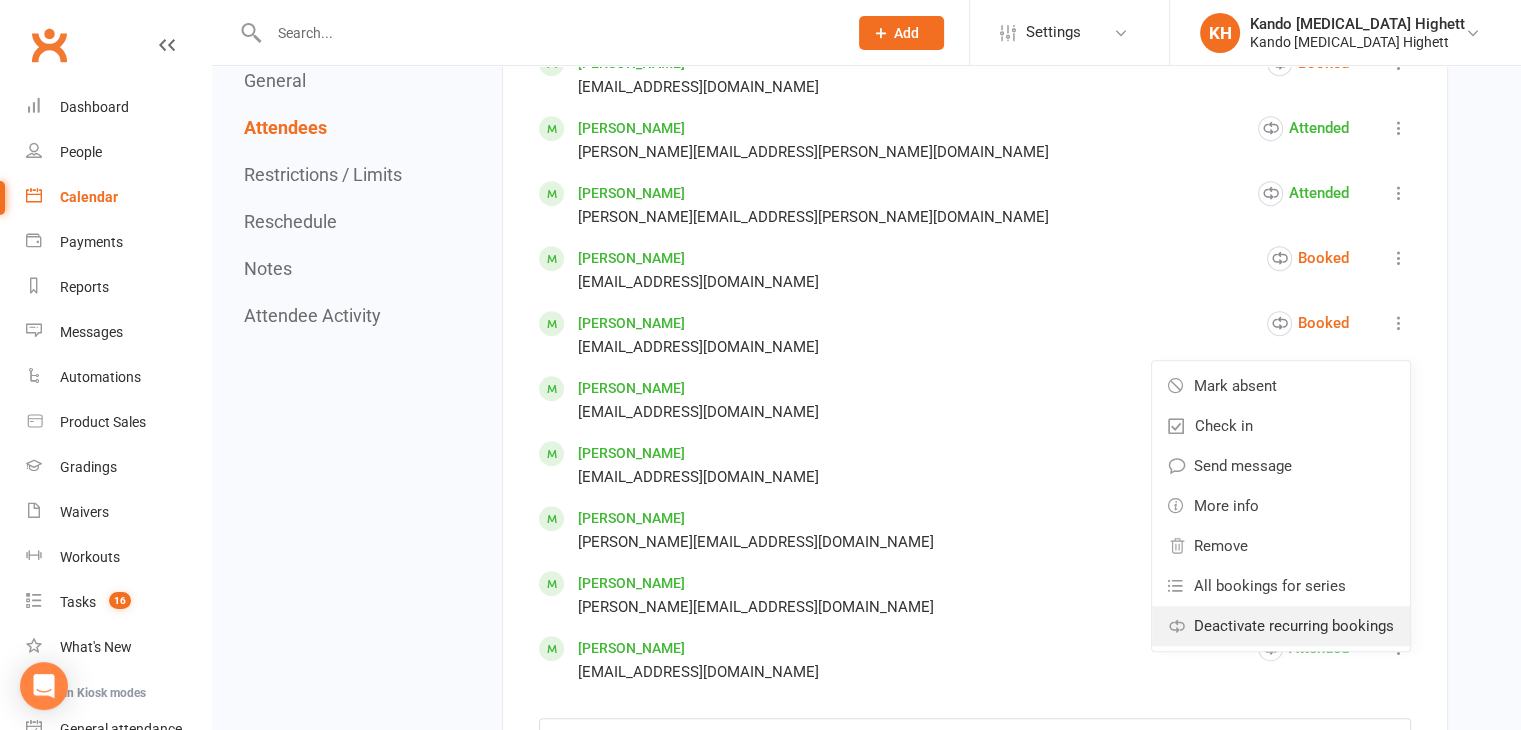 click on "Deactivate recurring bookings" at bounding box center (1294, 626) 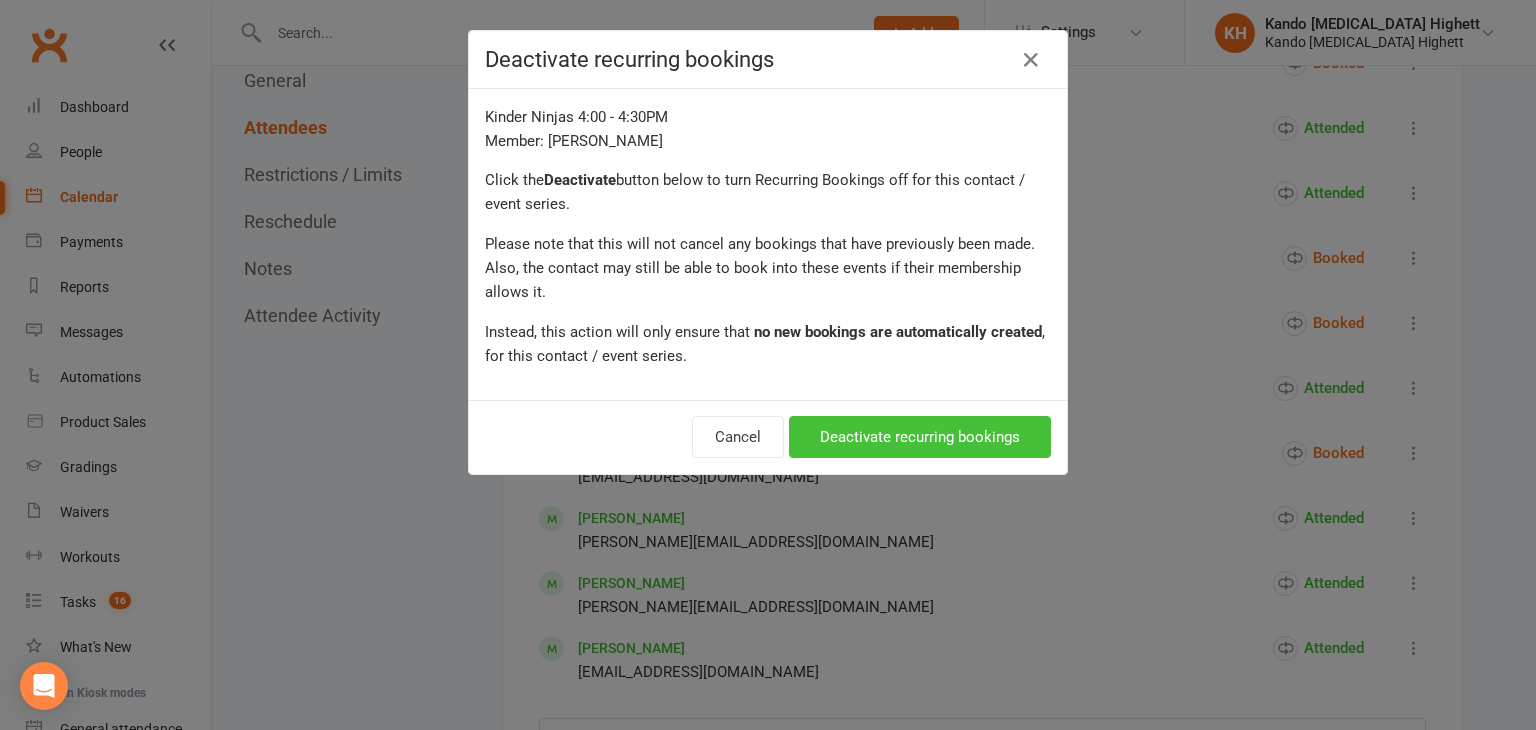 click on "Deactivate recurring bookings" at bounding box center (920, 437) 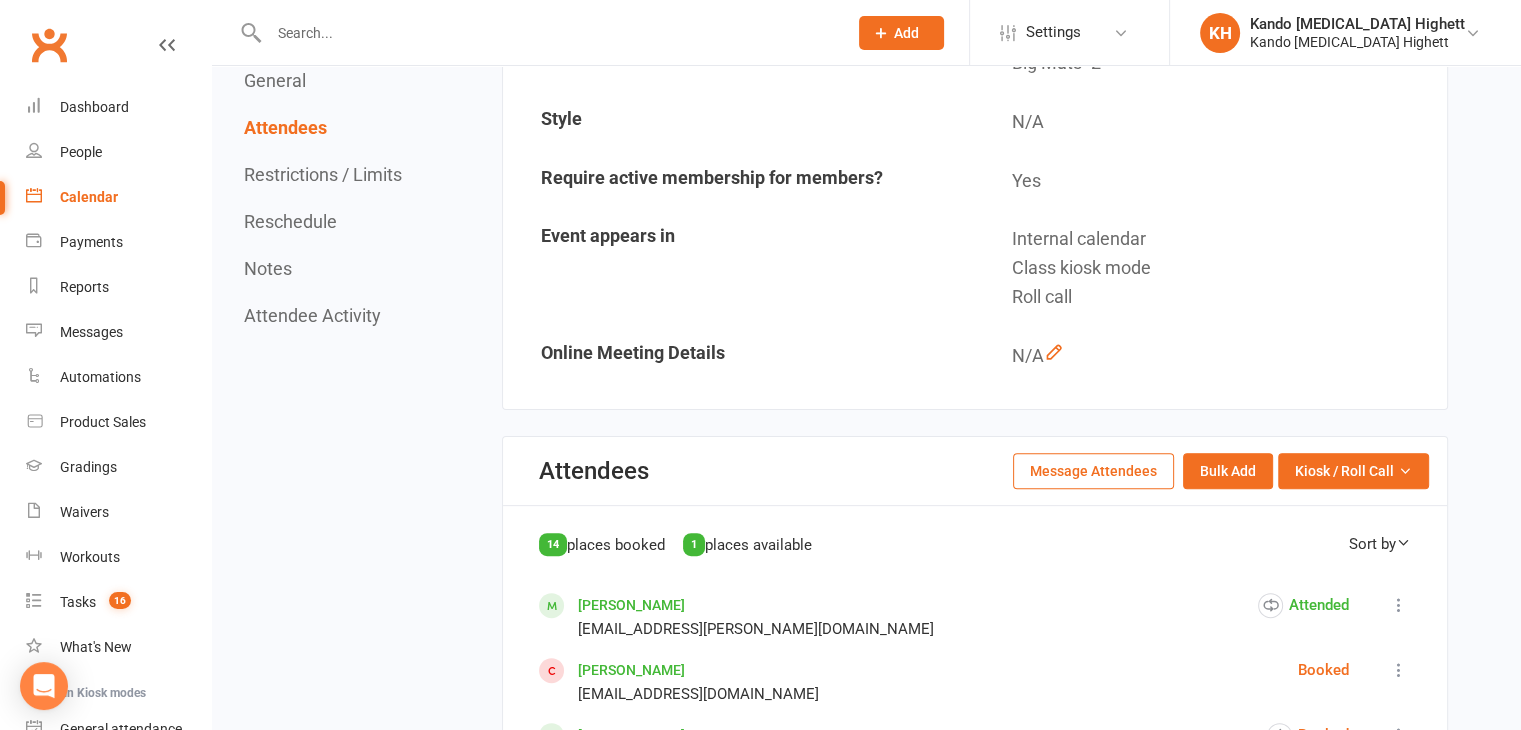 scroll, scrollTop: 0, scrollLeft: 0, axis: both 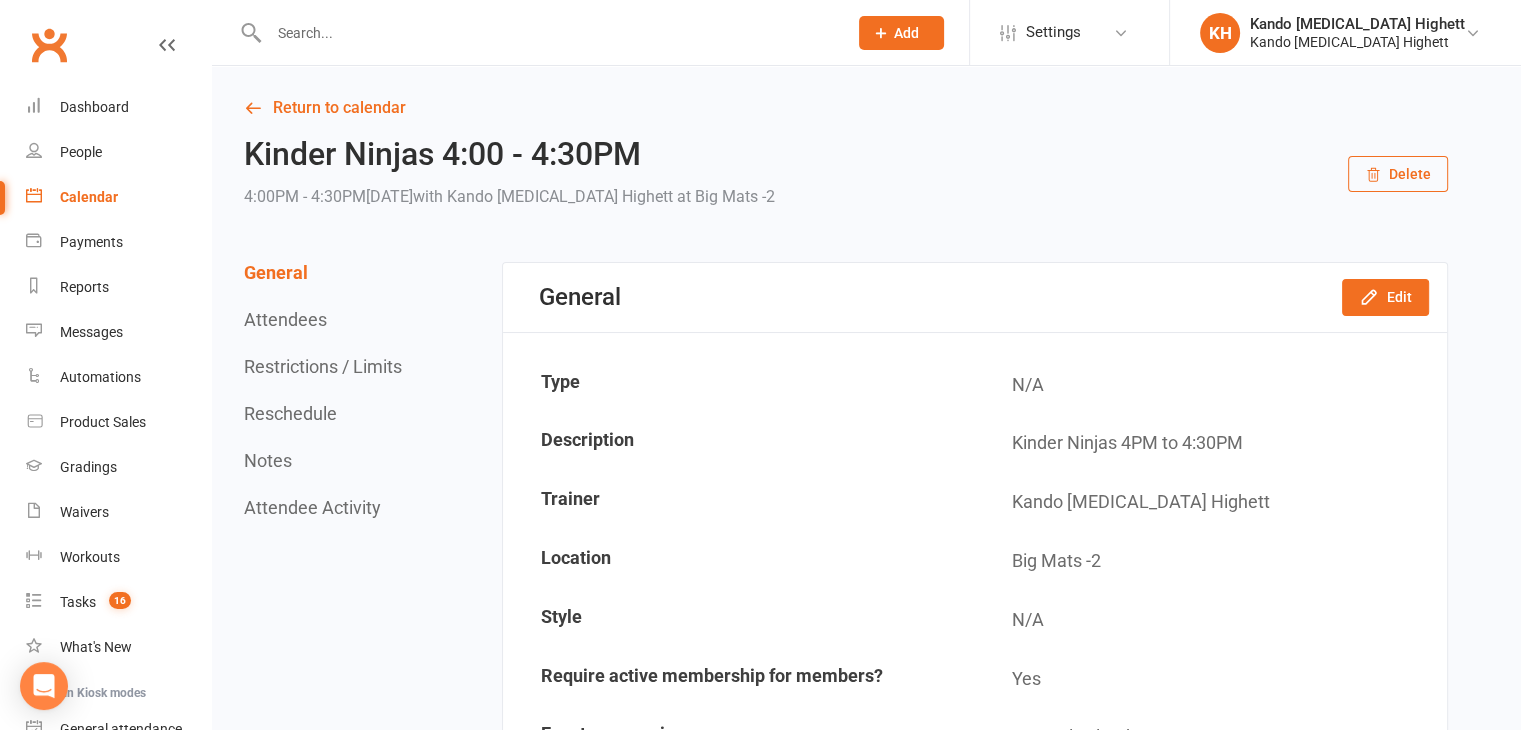 click on "Calendar" at bounding box center [89, 197] 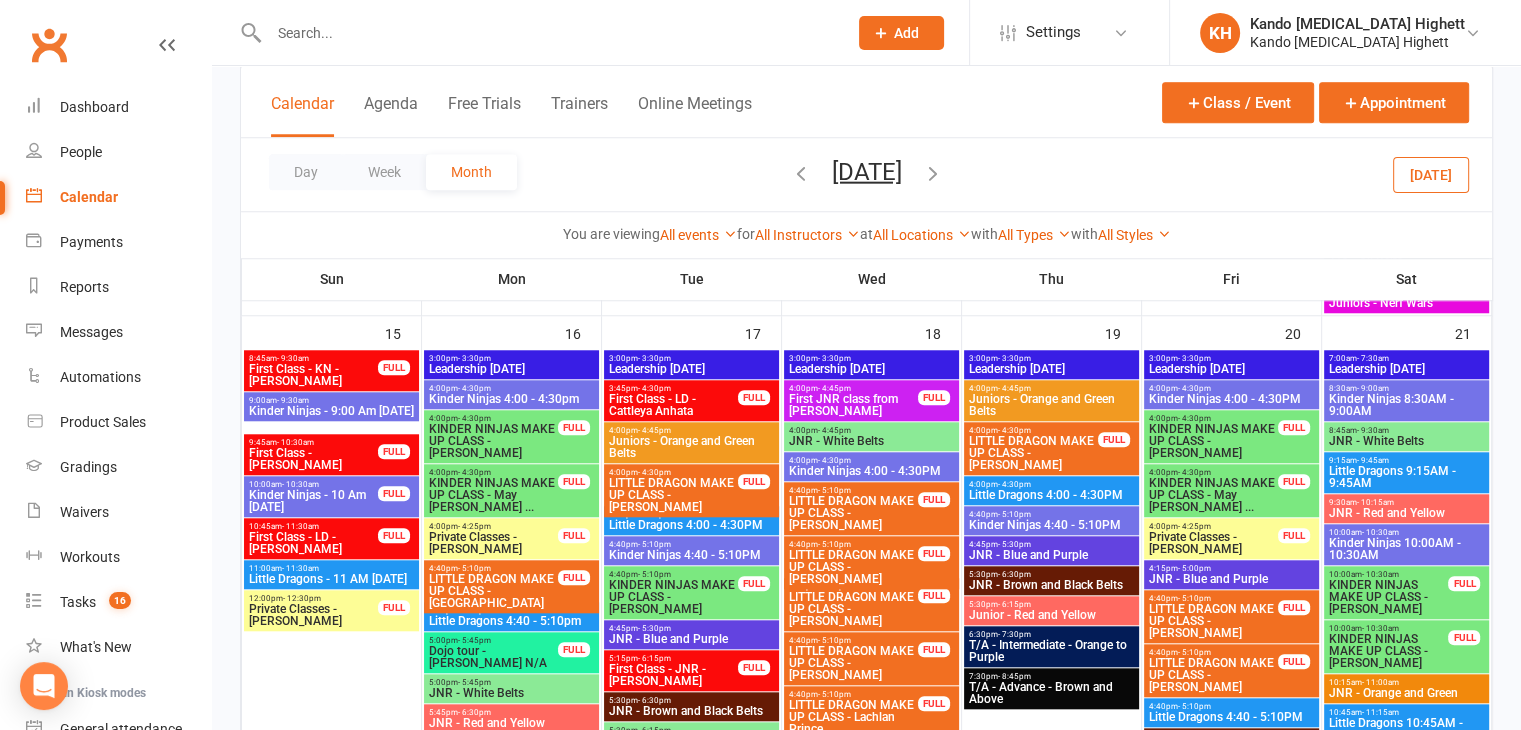 scroll, scrollTop: 1800, scrollLeft: 0, axis: vertical 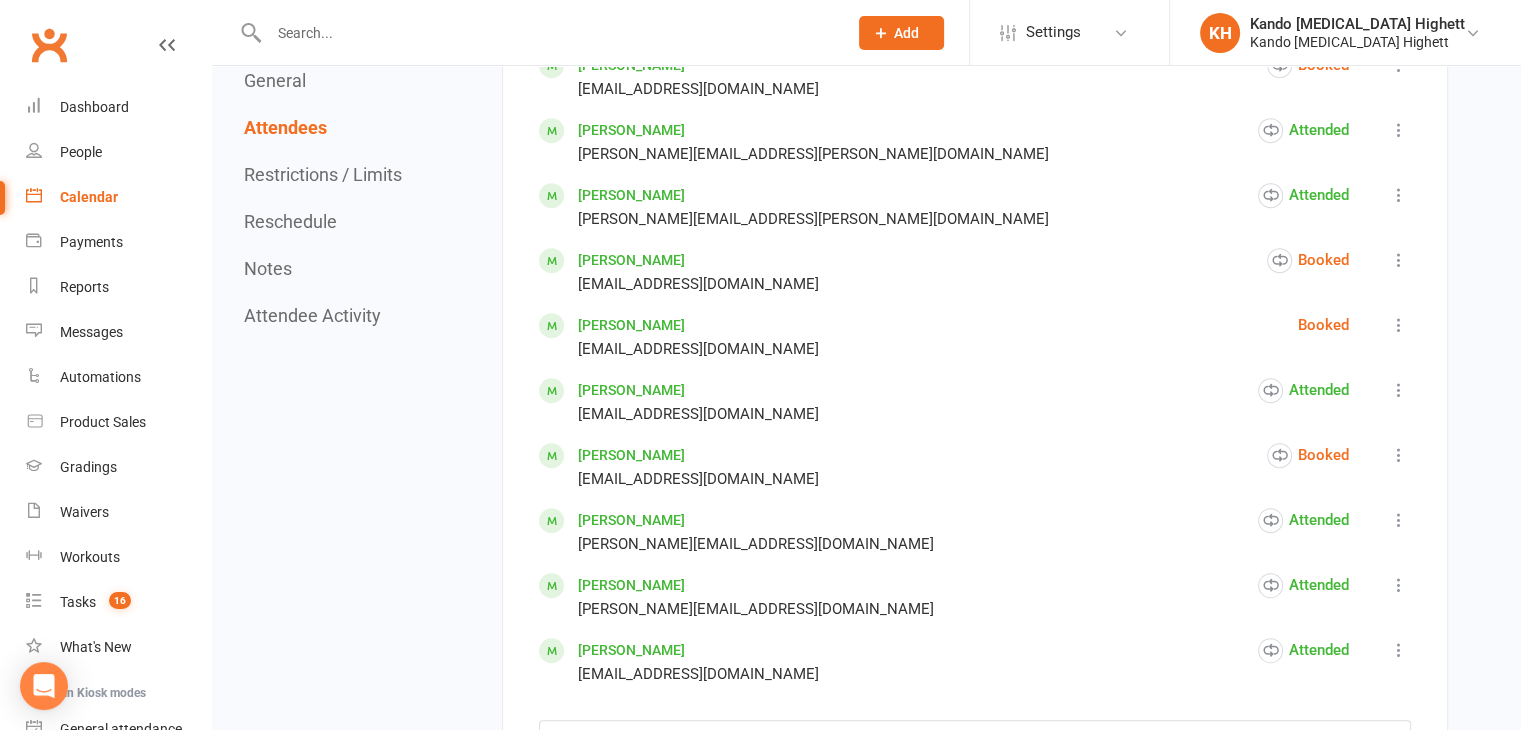 click at bounding box center [1399, 325] 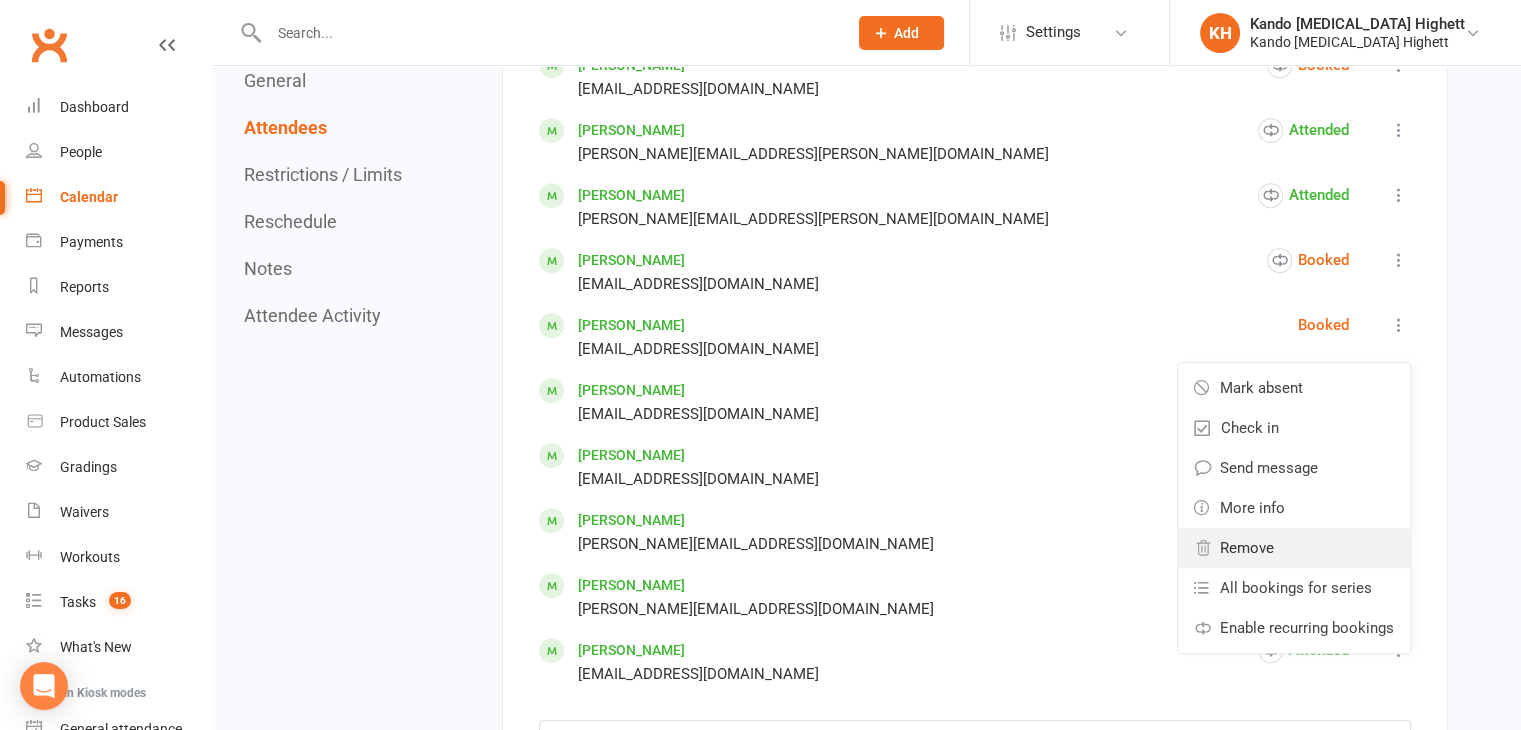 click on "Remove" at bounding box center (1294, 548) 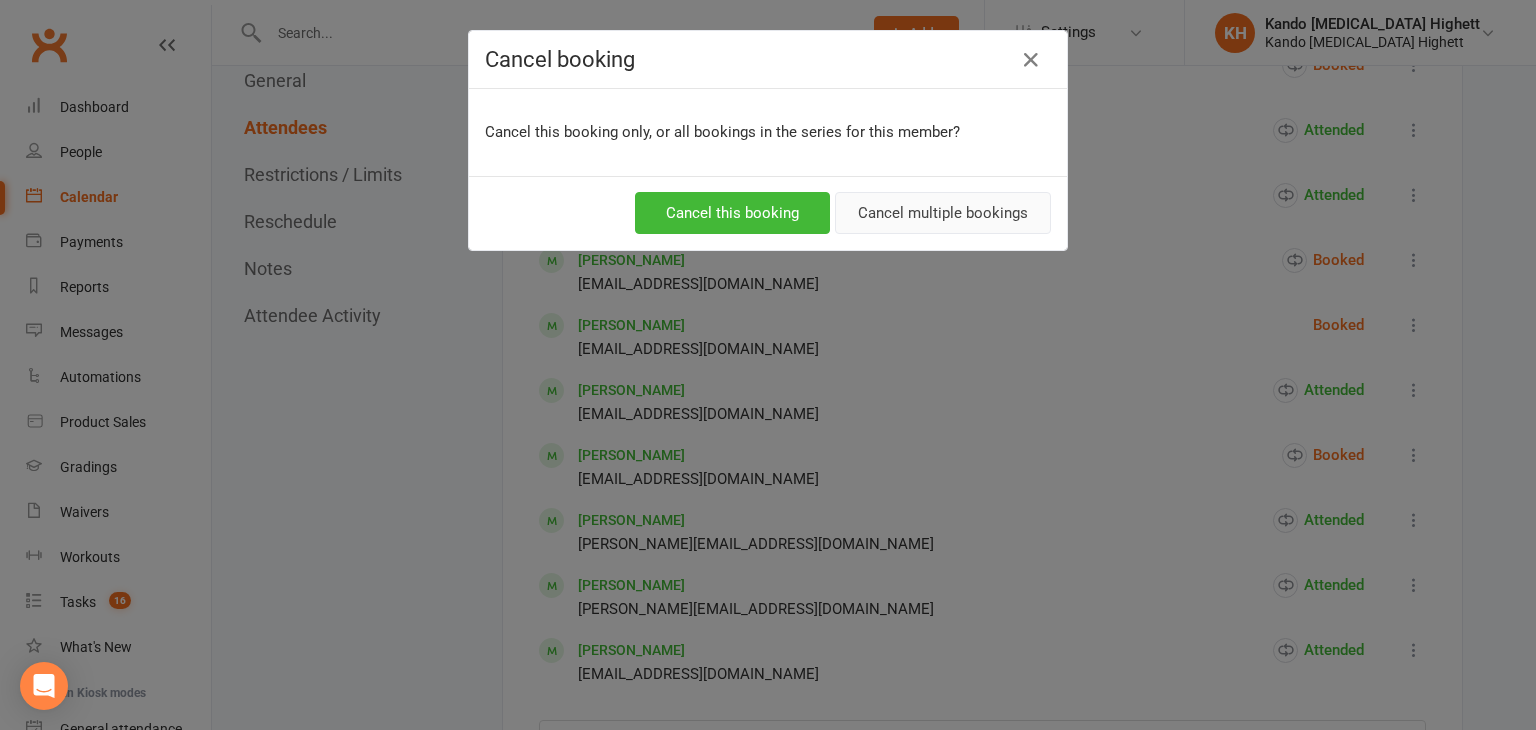 click on "Cancel multiple bookings" at bounding box center (943, 213) 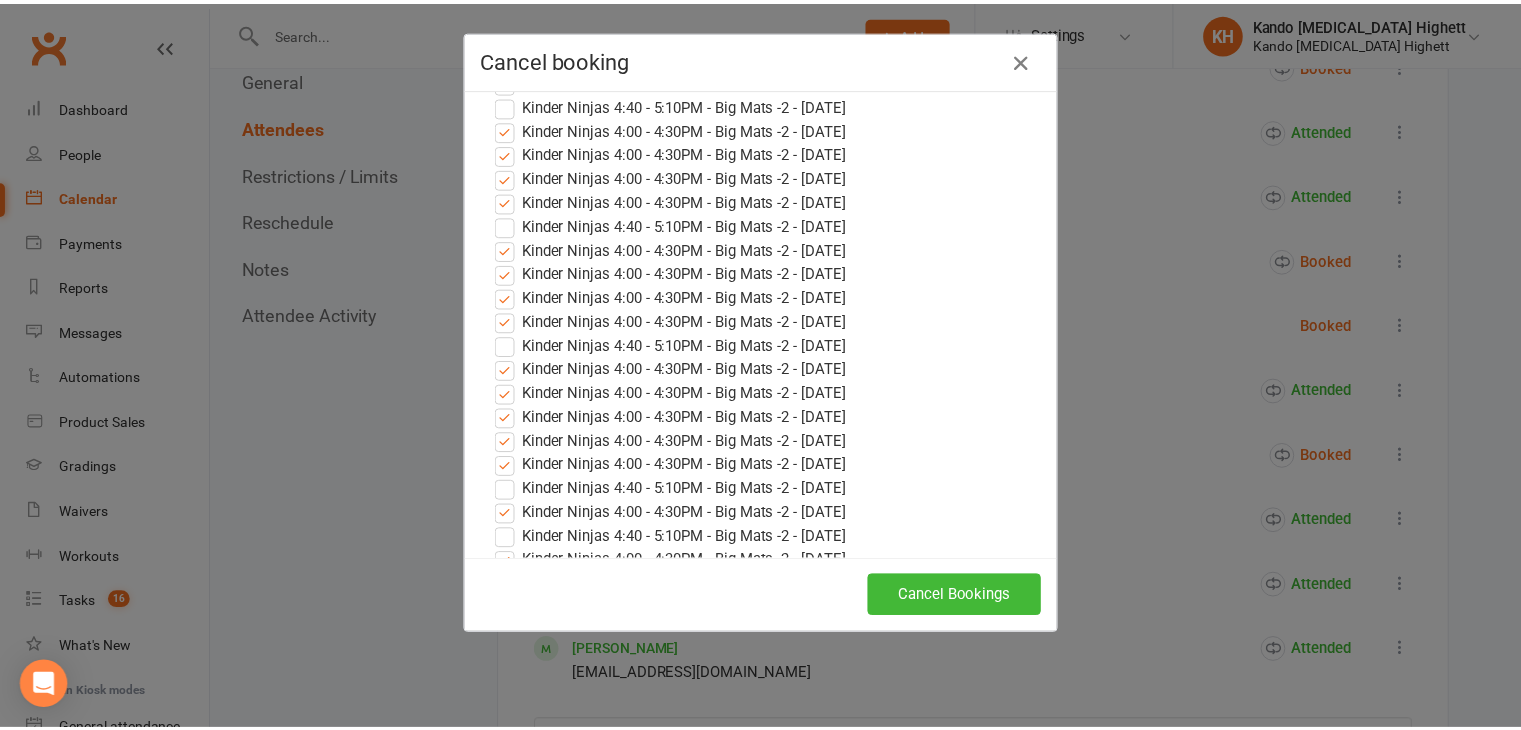 scroll, scrollTop: 858, scrollLeft: 0, axis: vertical 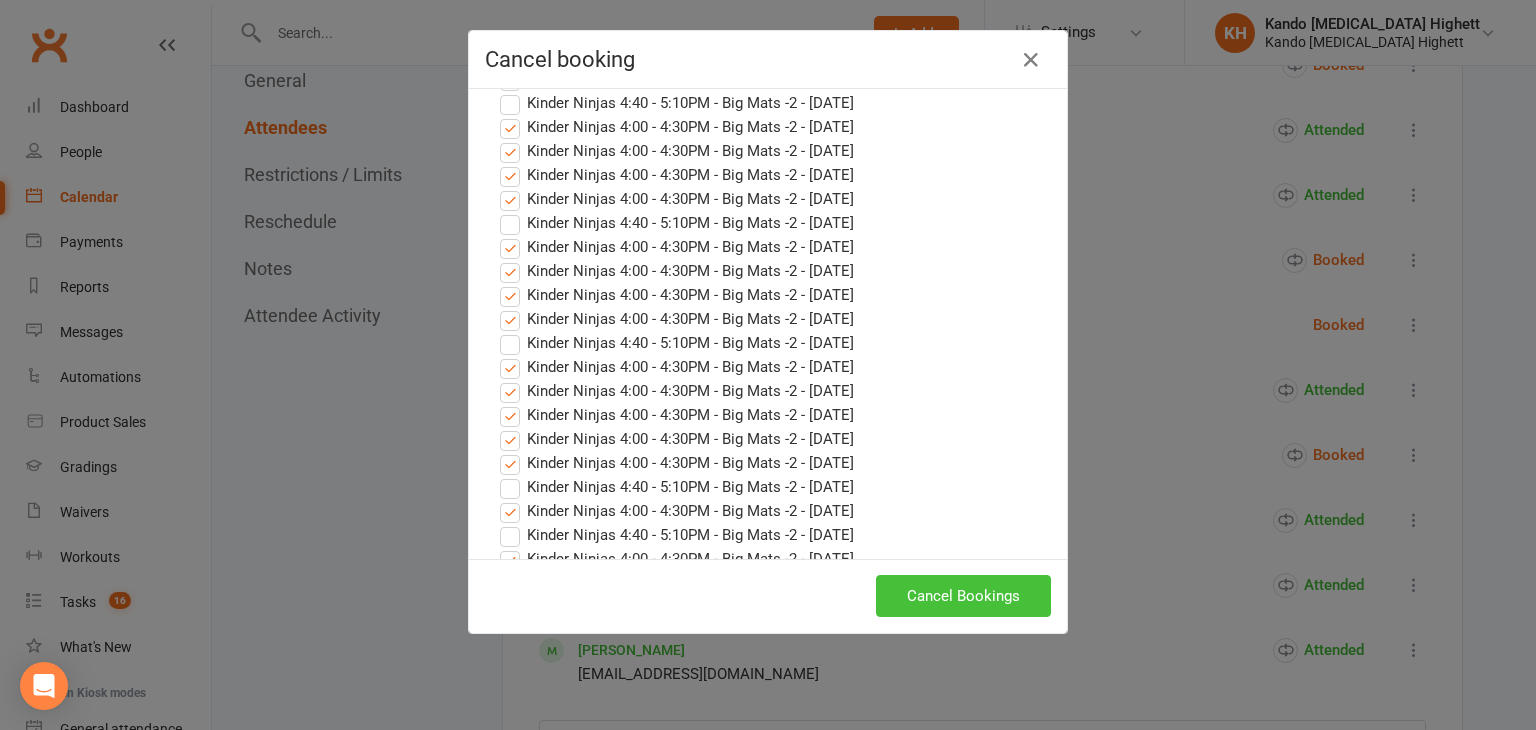 click on "Cancel Bookings" at bounding box center (963, 596) 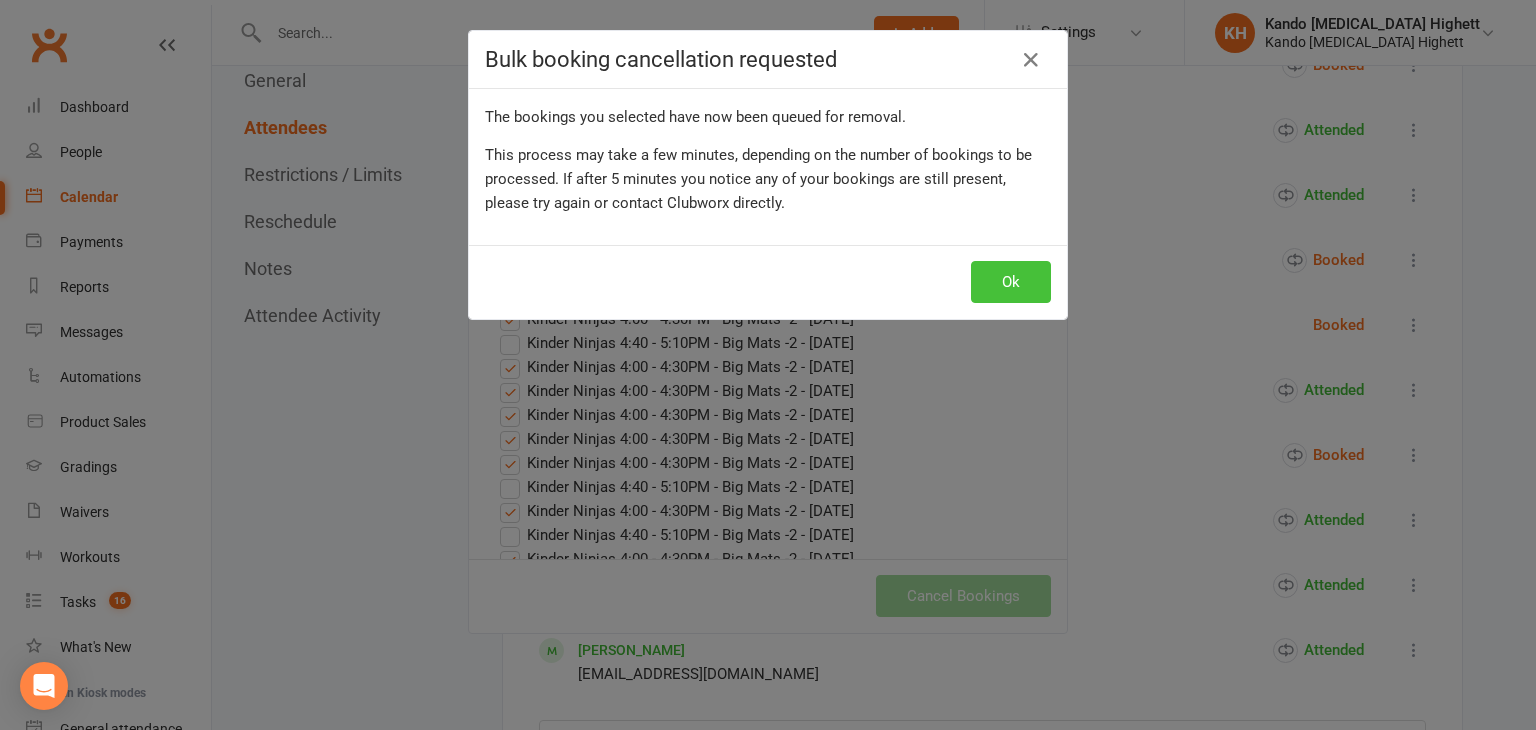 click on "Ok" at bounding box center [1011, 282] 